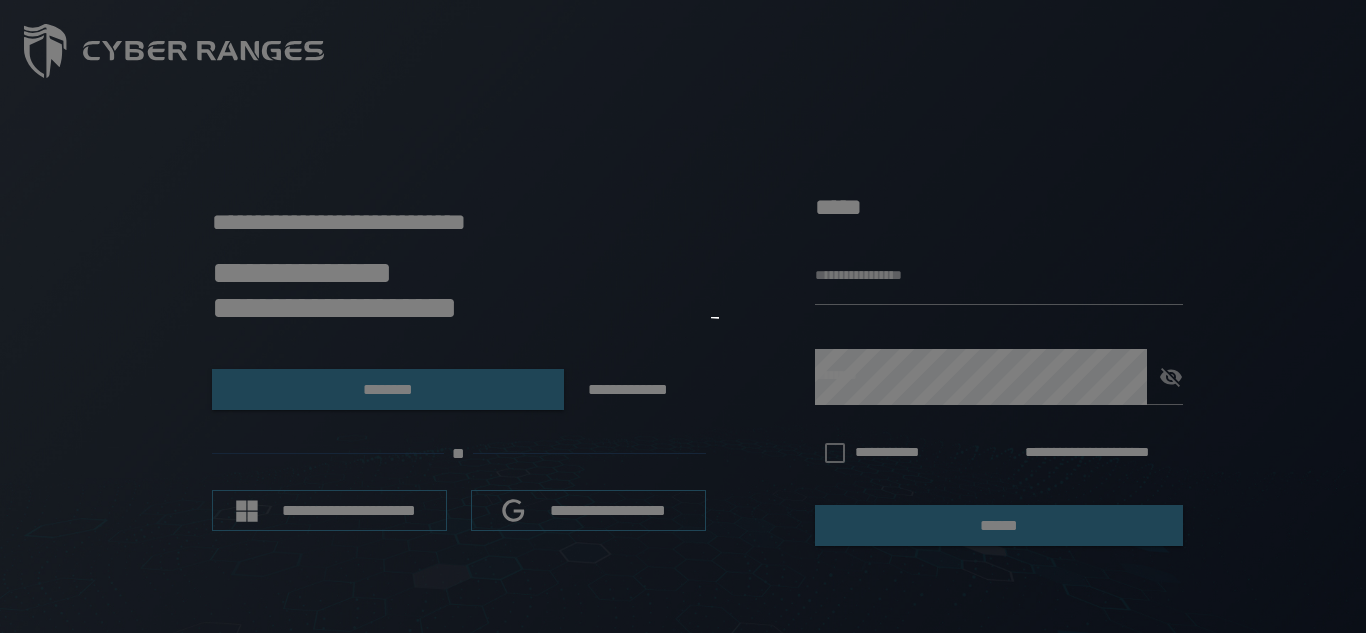 scroll, scrollTop: 0, scrollLeft: 0, axis: both 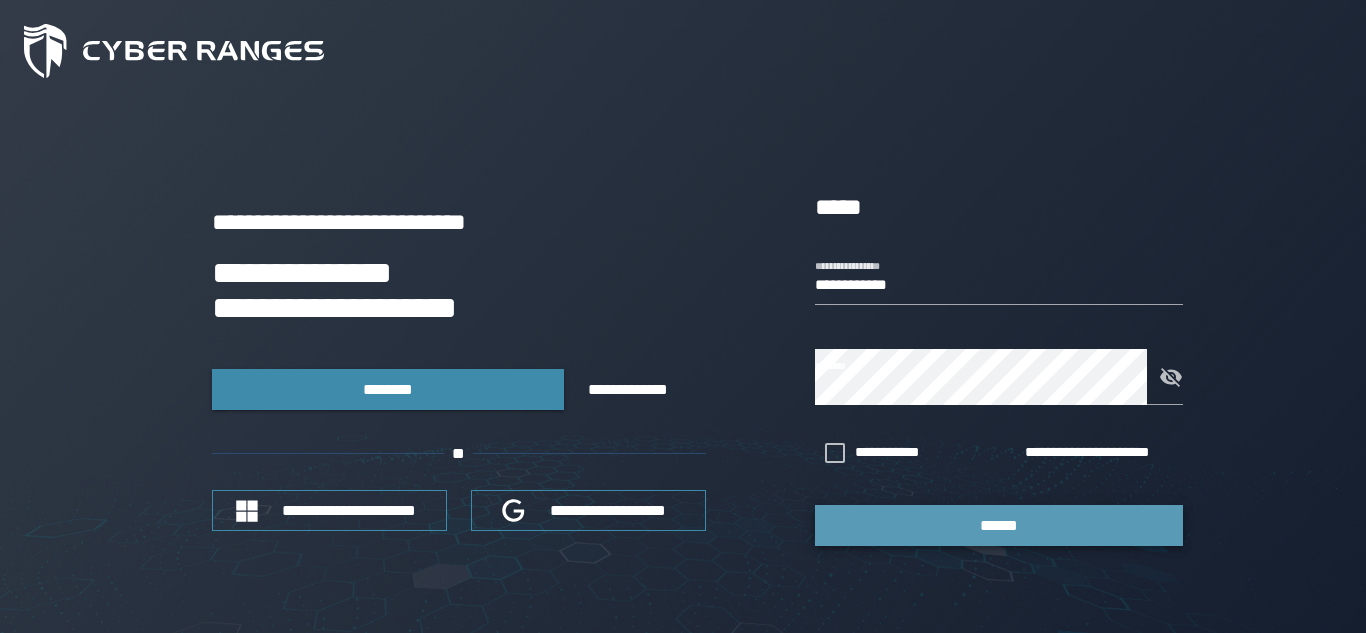 click on "******" at bounding box center (999, 525) 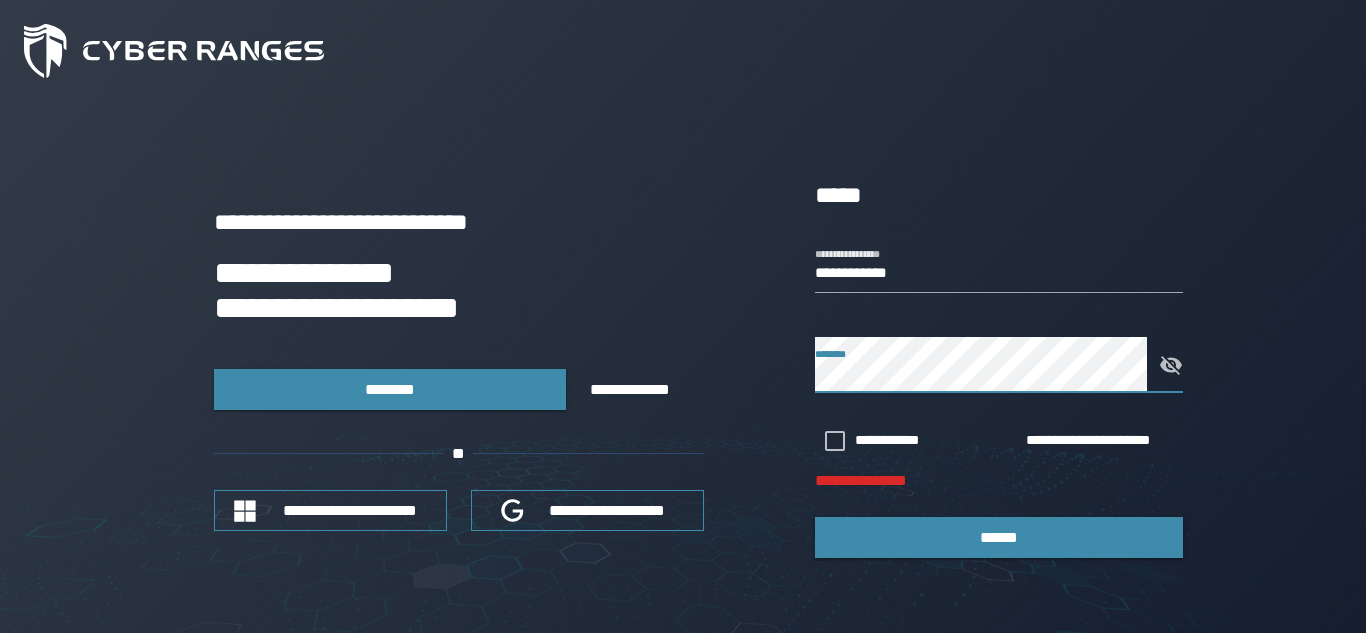 click 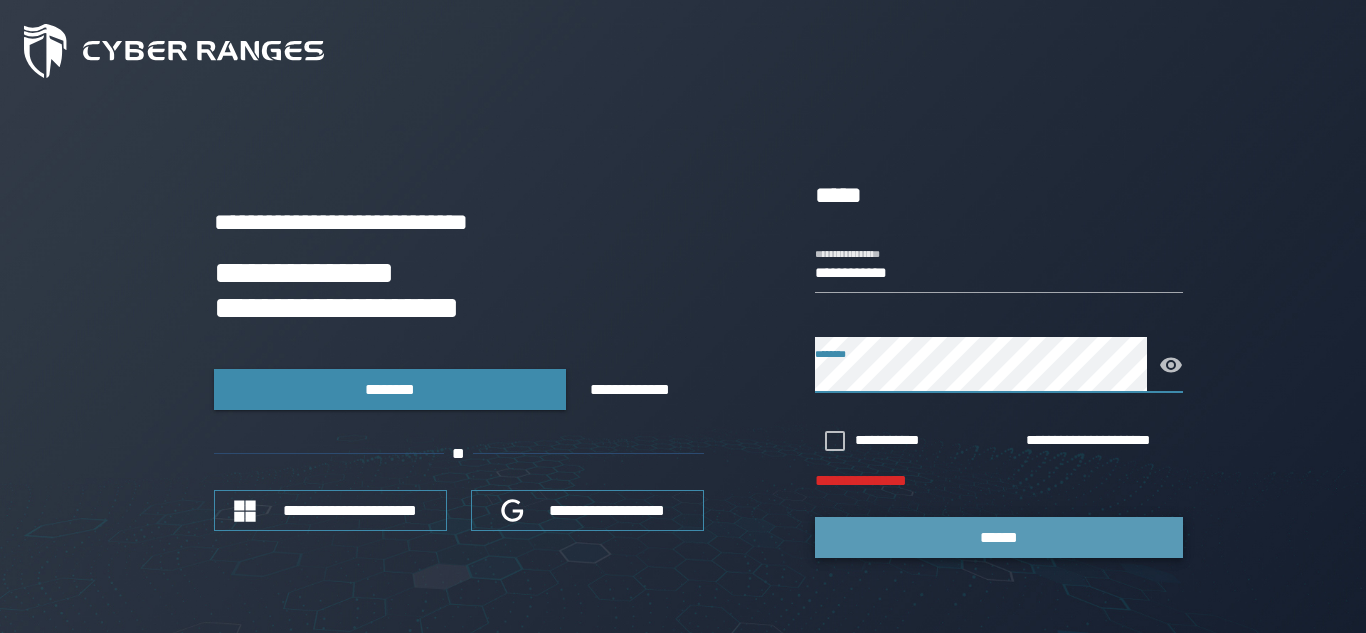 click on "******" at bounding box center [999, 537] 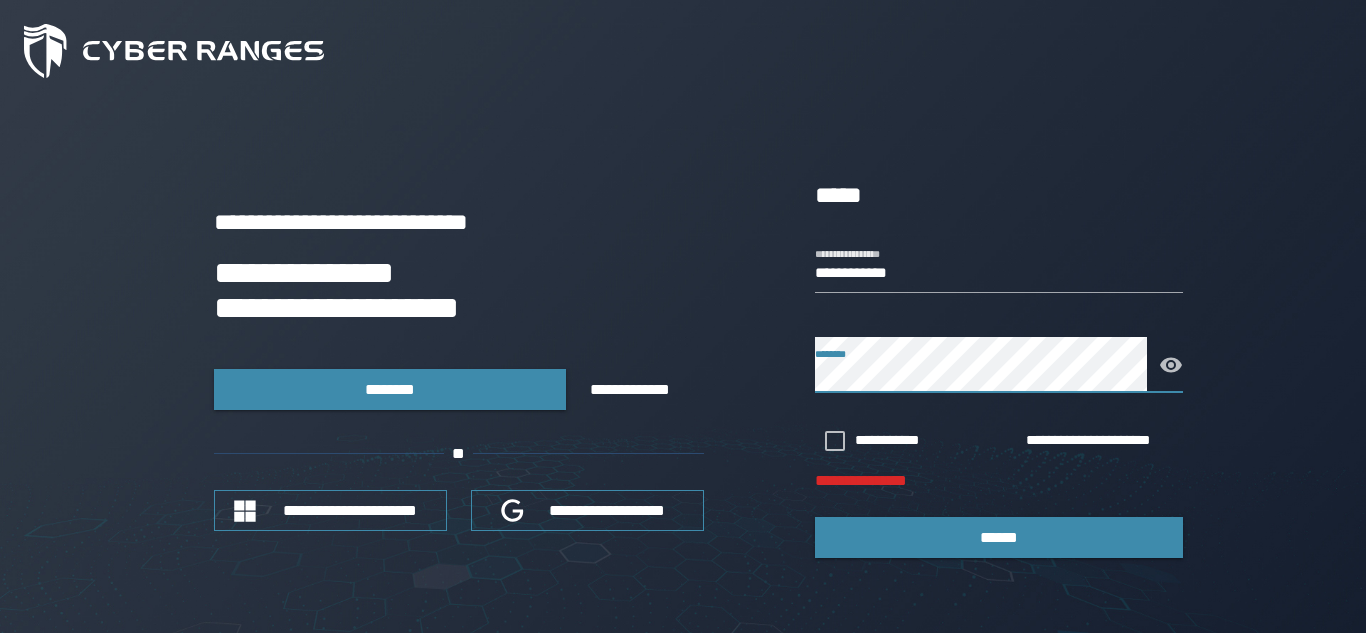 type on "**********" 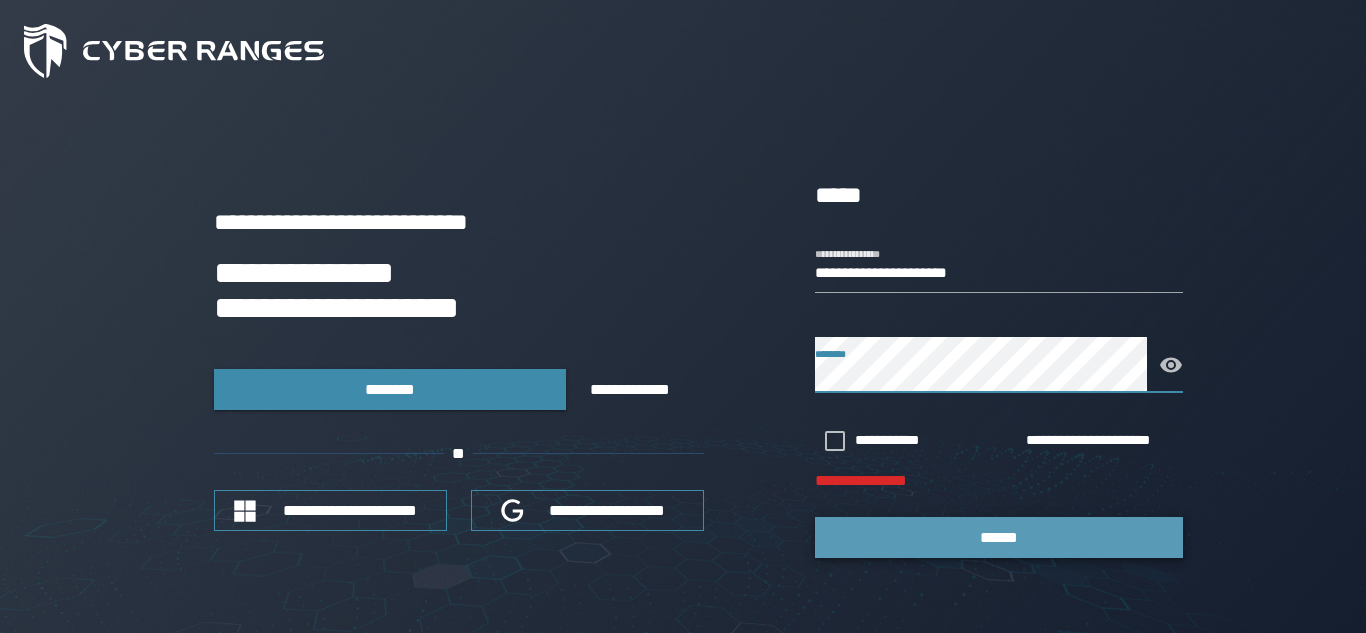click on "******" at bounding box center (999, 537) 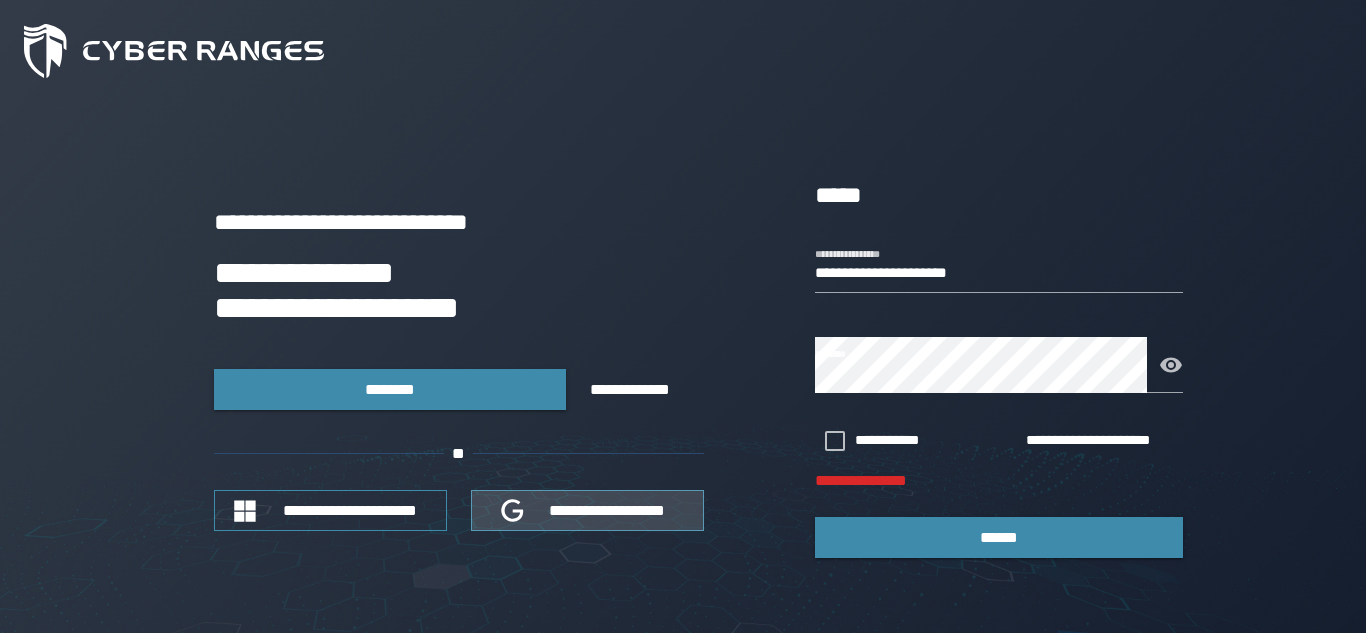 click on "**********" at bounding box center [608, 510] 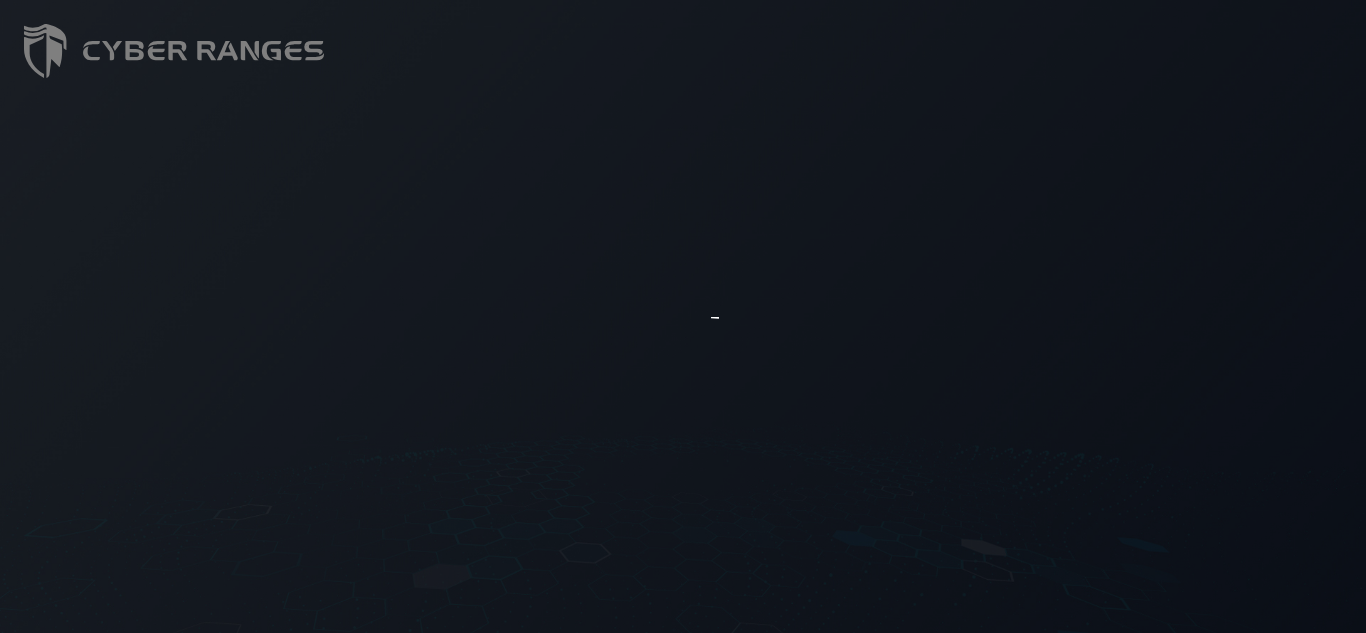 scroll, scrollTop: 0, scrollLeft: 0, axis: both 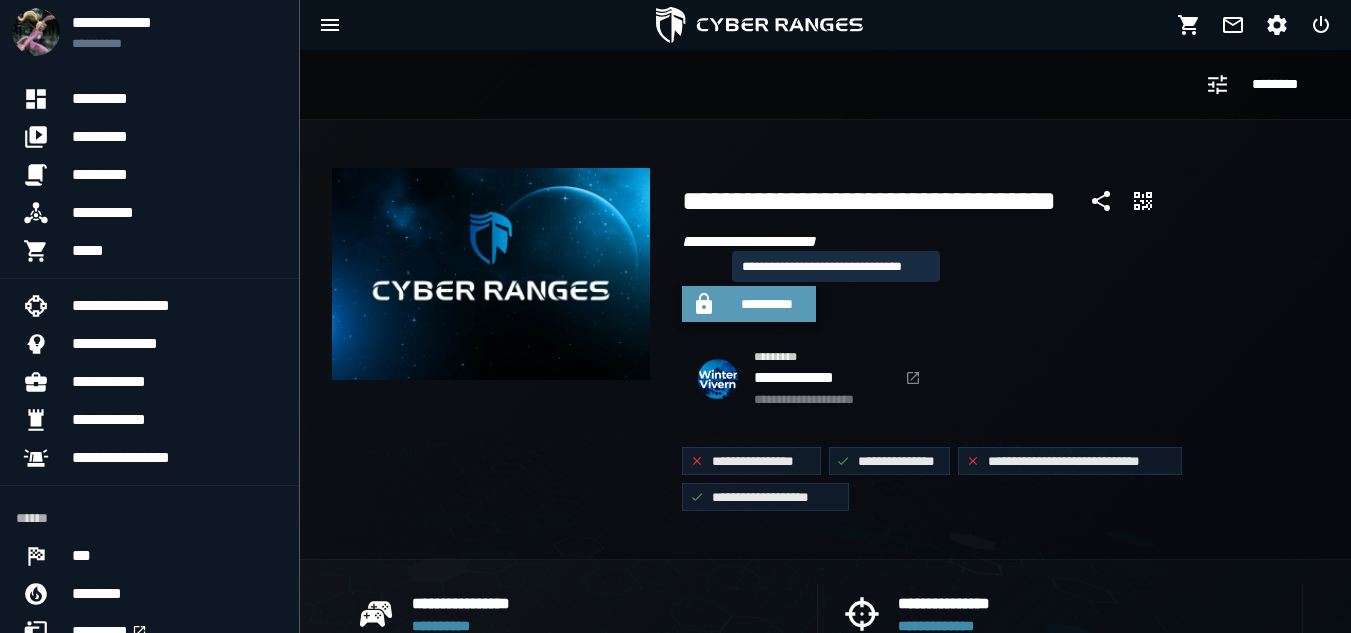 click on "**********" at bounding box center (767, 304) 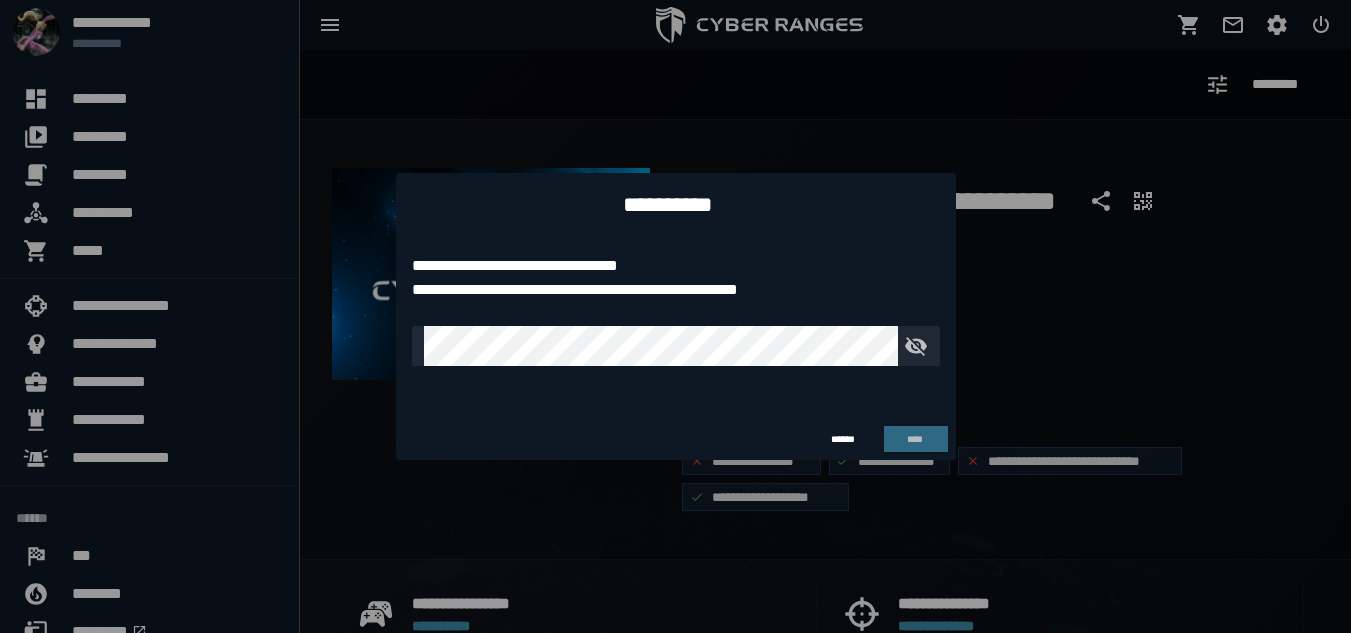 type on "**********" 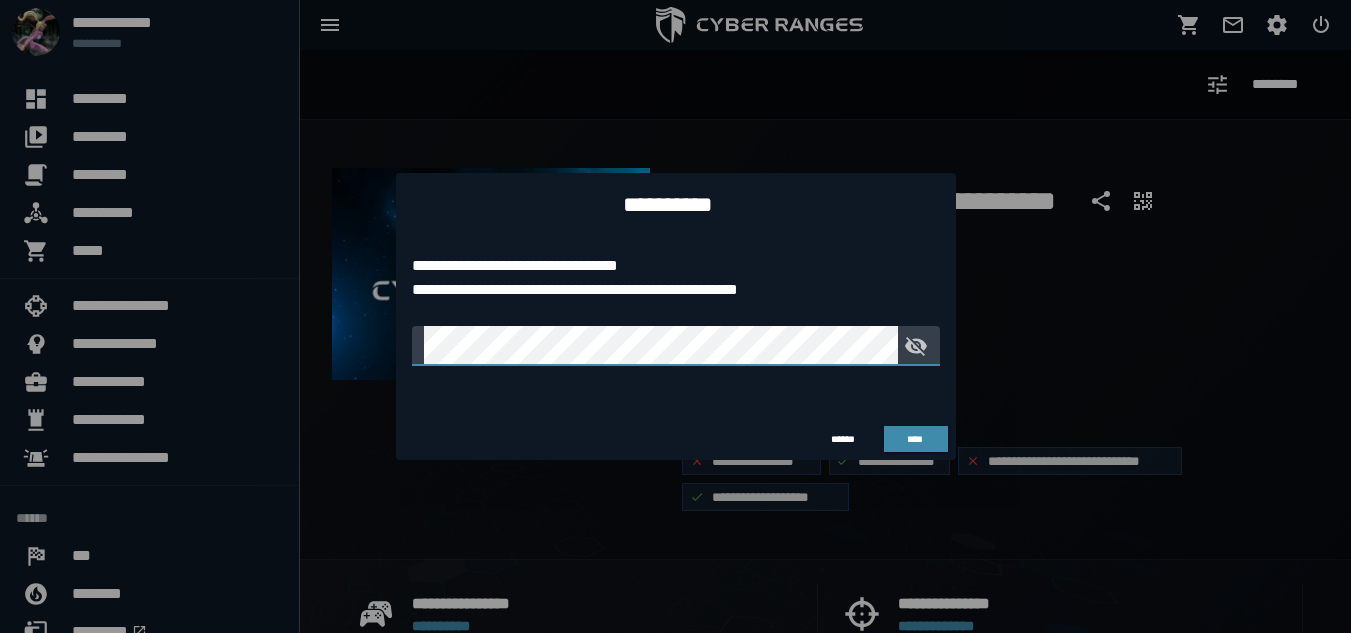 click at bounding box center (913, 346) 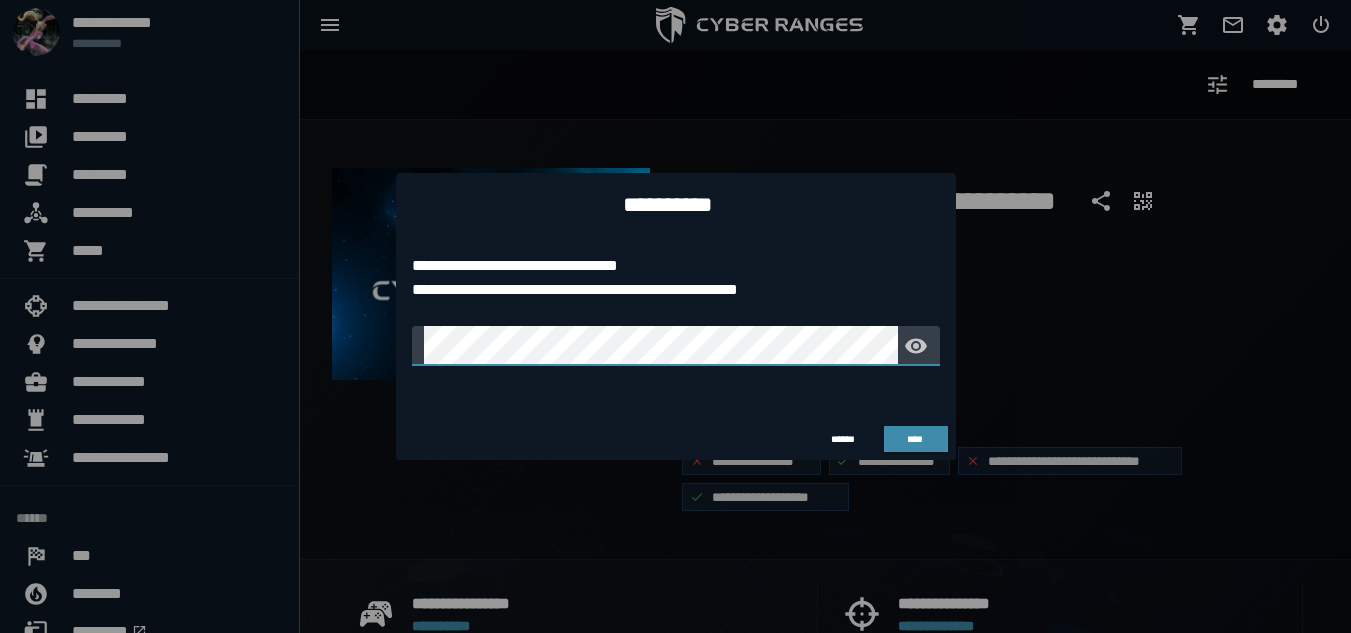 click at bounding box center [676, 346] 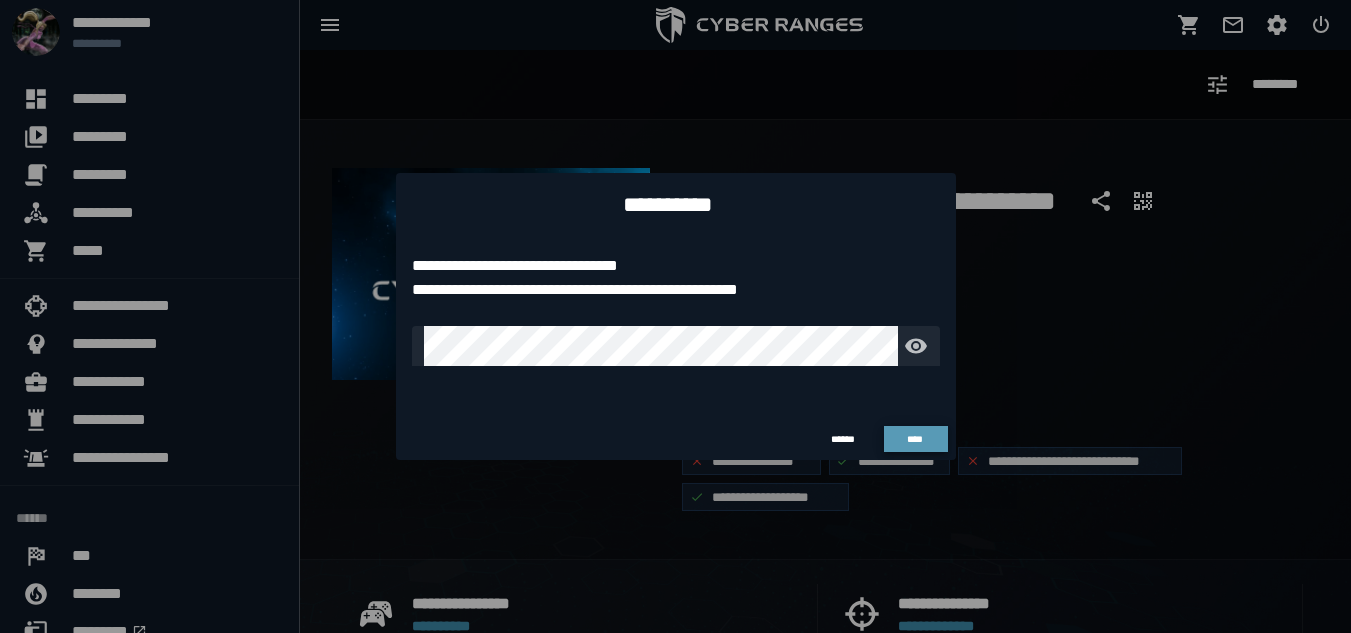 click on "****" at bounding box center (915, 439) 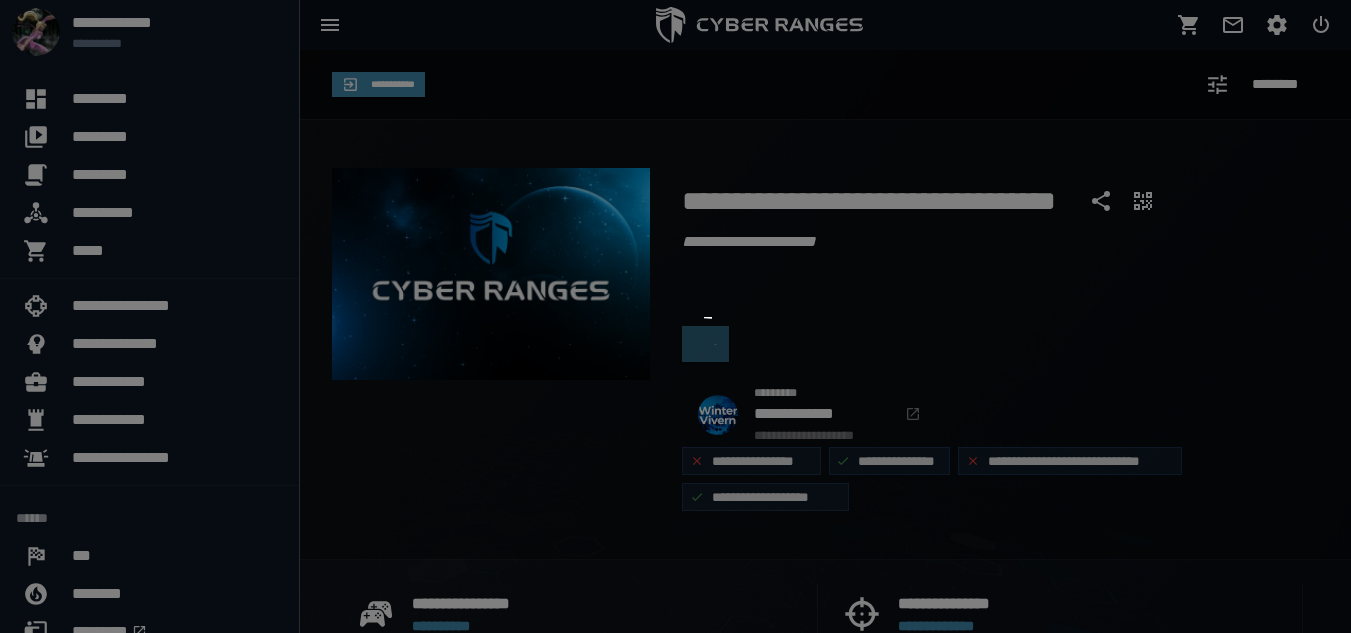type 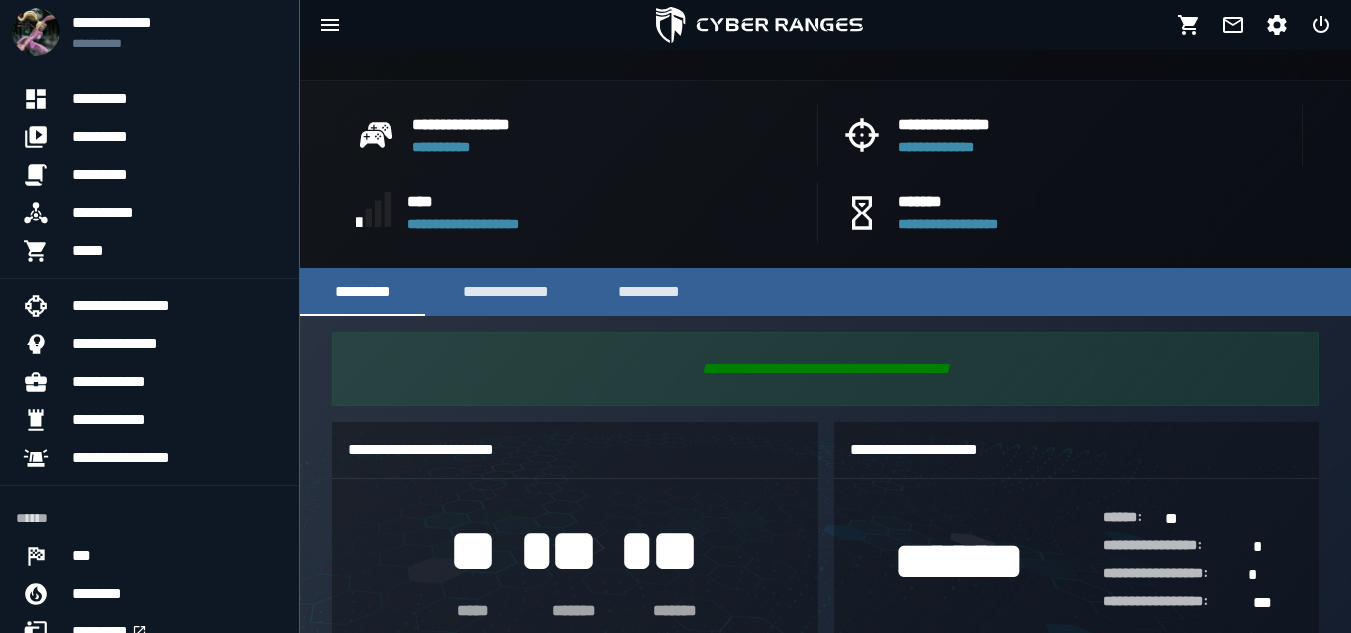 scroll, scrollTop: 496, scrollLeft: 0, axis: vertical 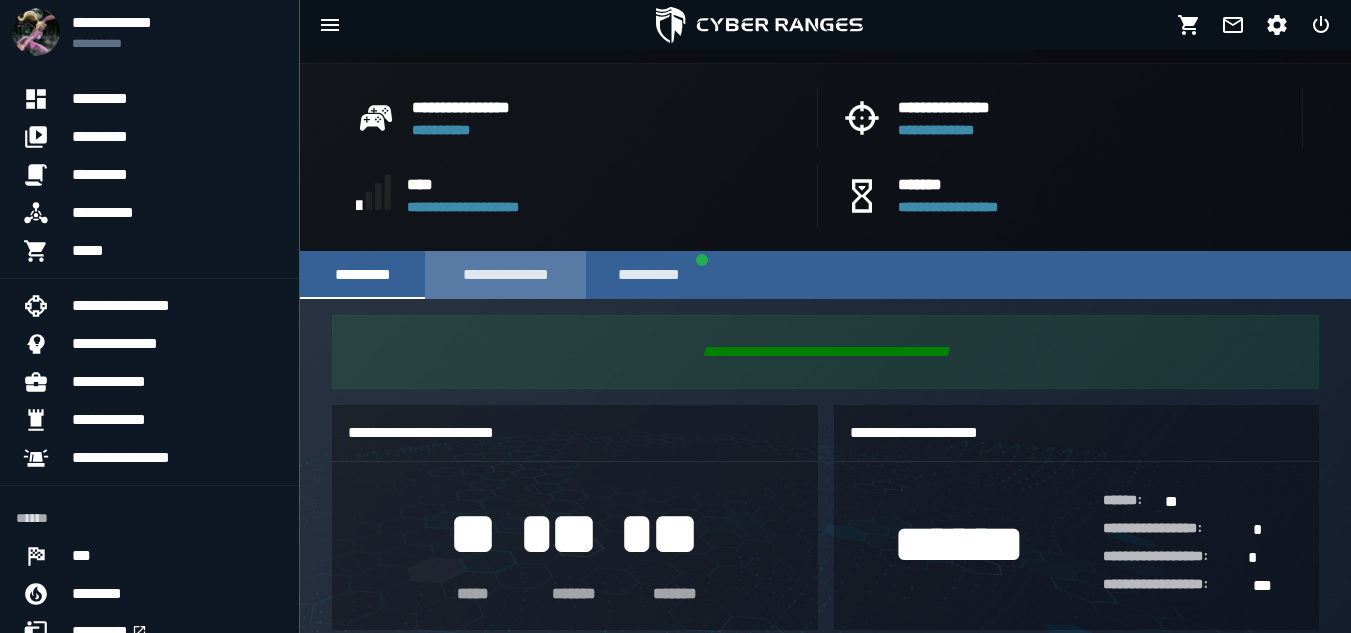 click on "**********" at bounding box center (505, 275) 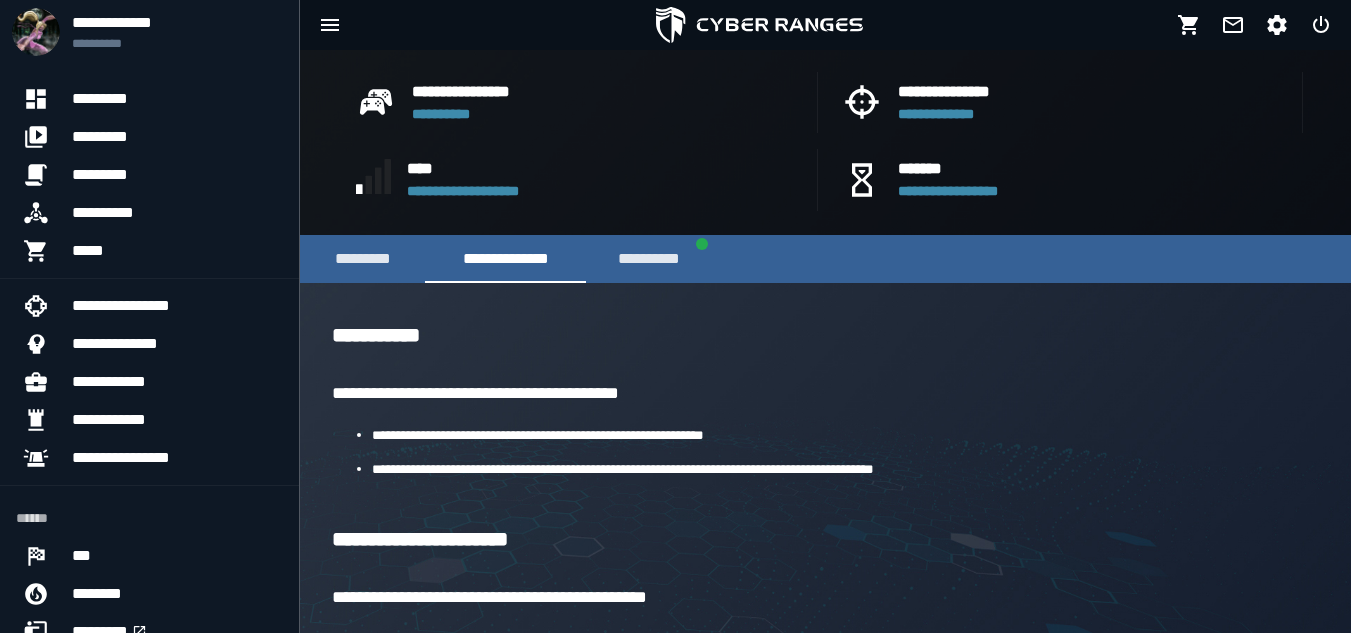 scroll, scrollTop: 530, scrollLeft: 0, axis: vertical 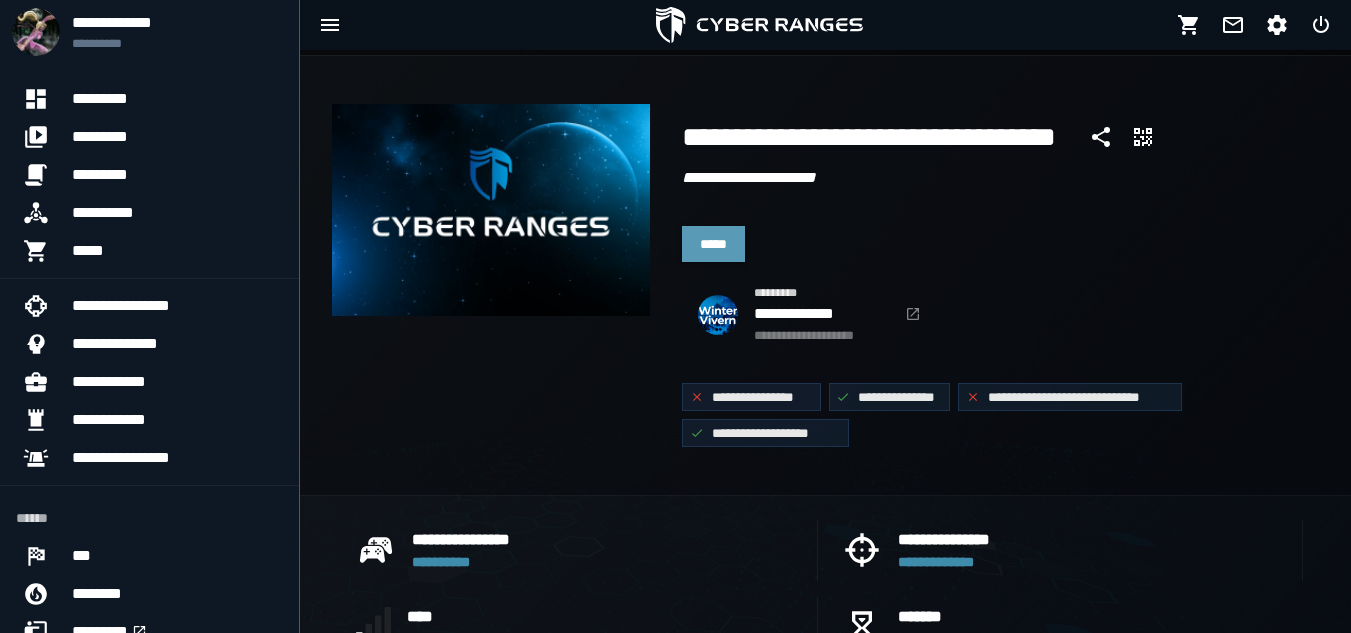 click on "*****" at bounding box center [713, 244] 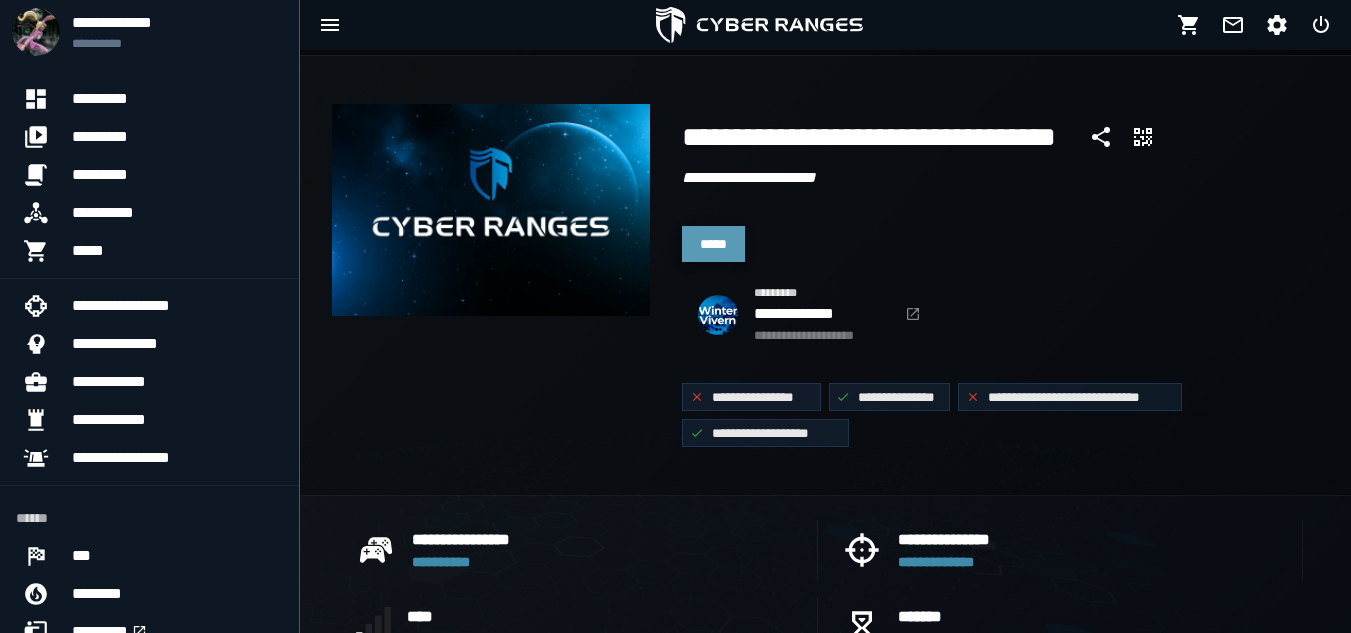 click on "*****" at bounding box center (713, 244) 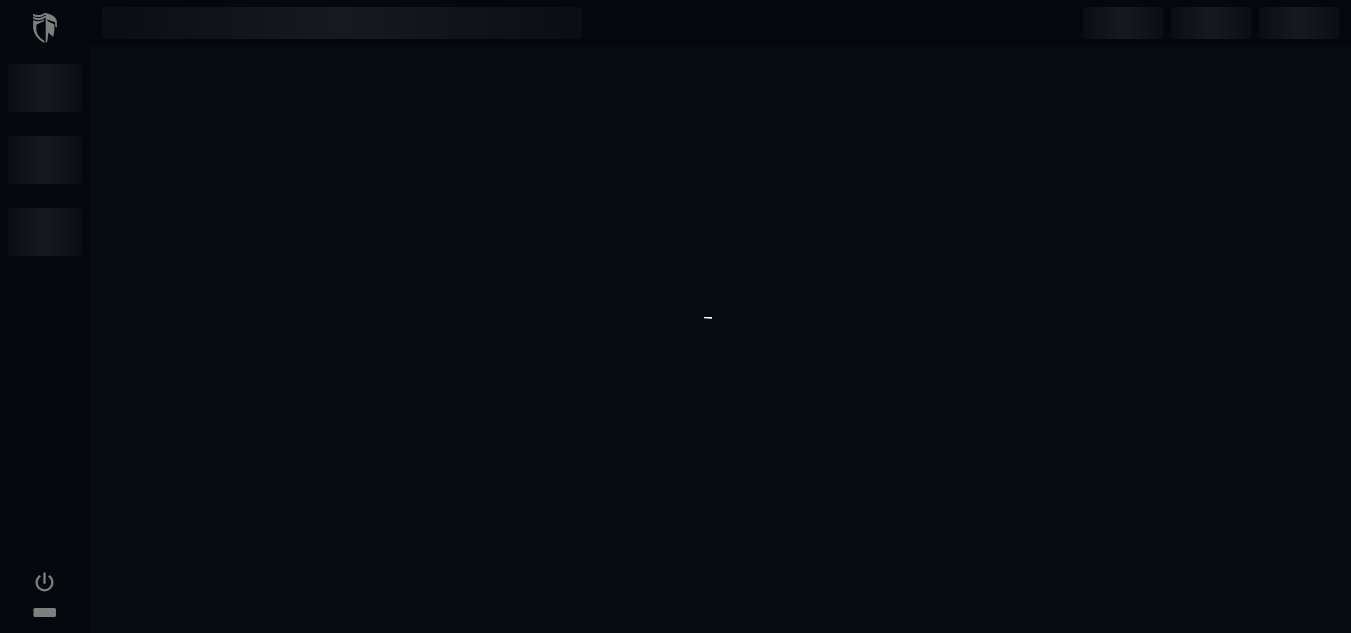 scroll, scrollTop: 0, scrollLeft: 0, axis: both 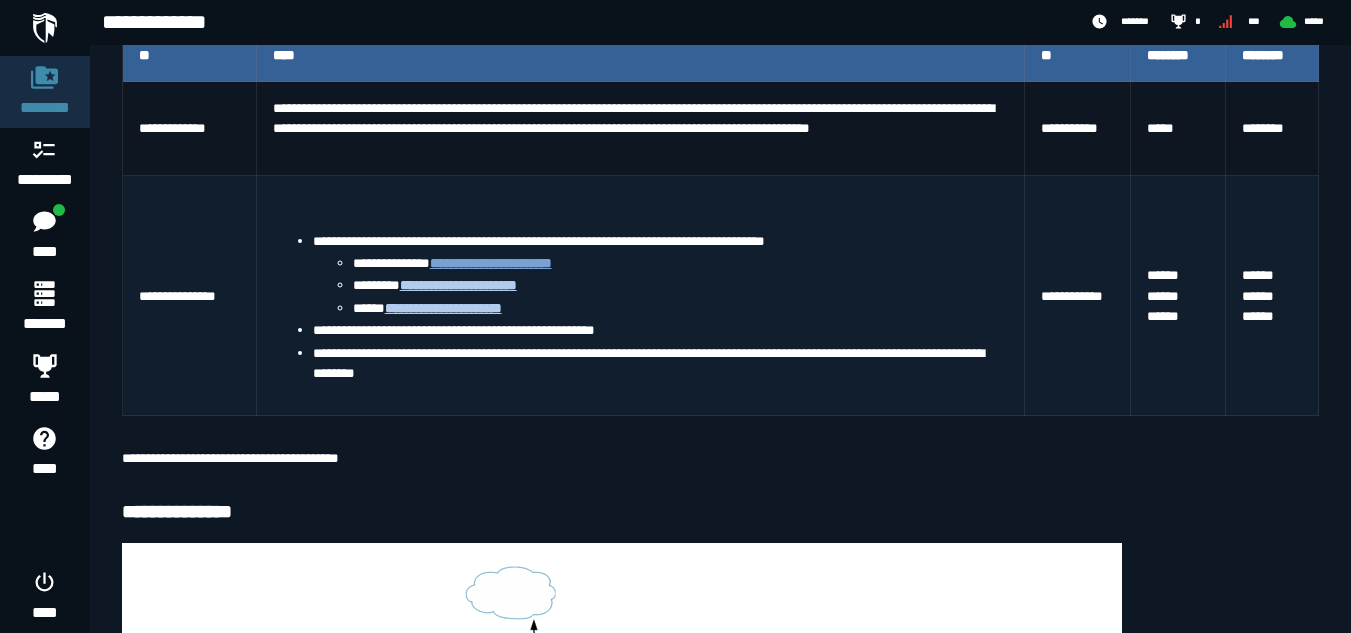 click on "**********" at bounding box center [491, 263] 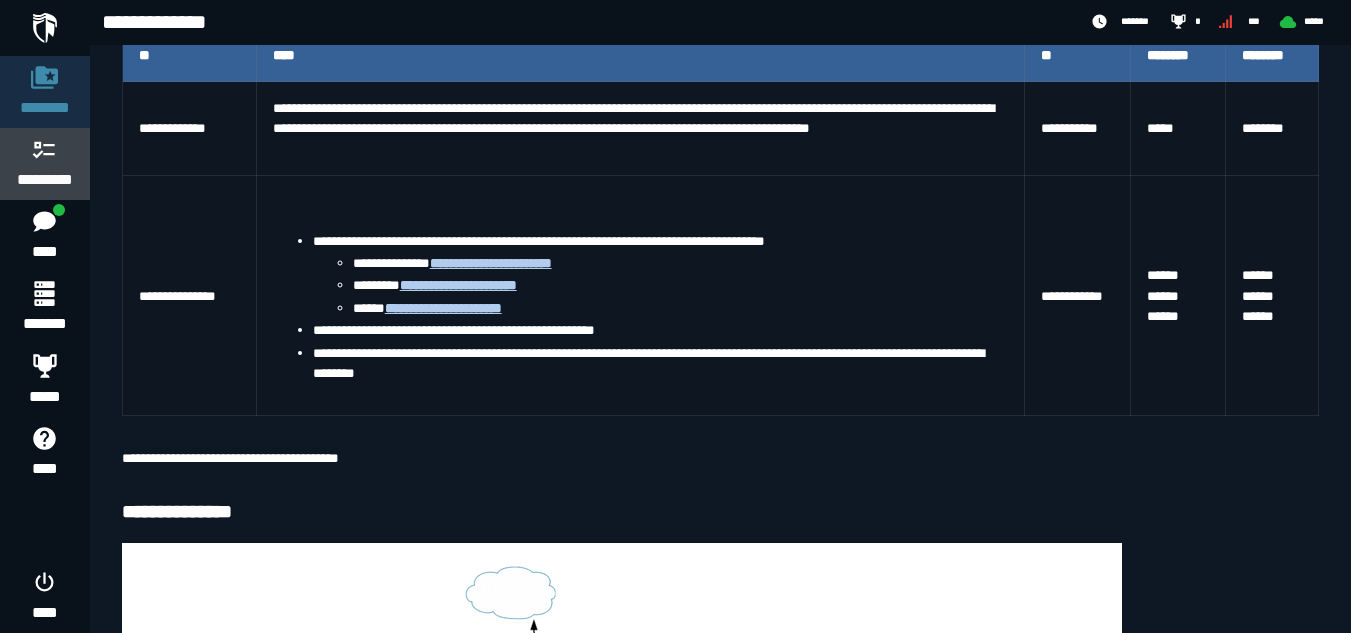 click 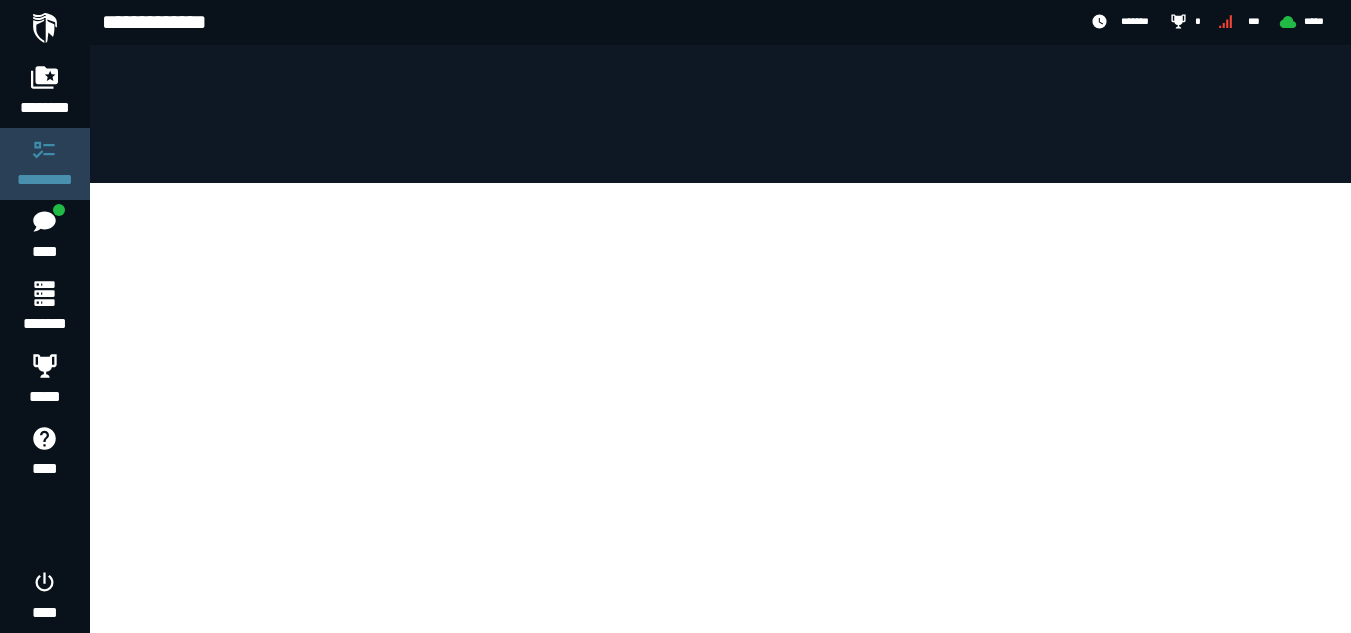 scroll, scrollTop: 0, scrollLeft: 0, axis: both 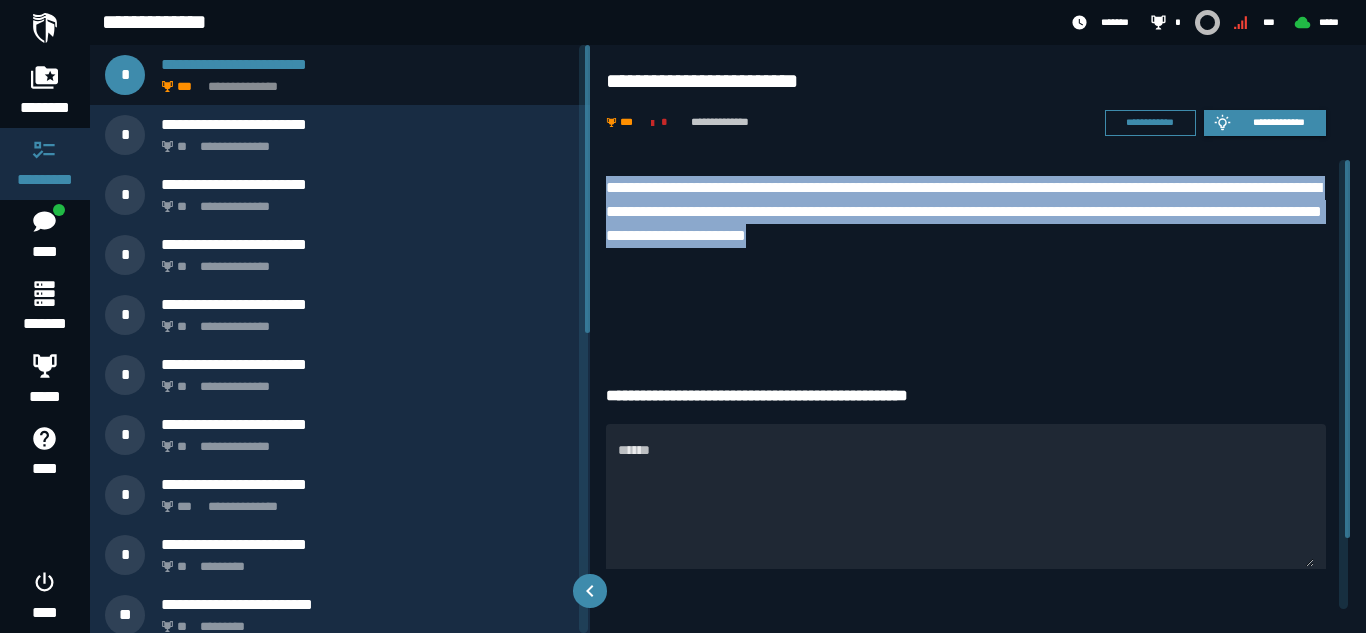 drag, startPoint x: 599, startPoint y: 179, endPoint x: 843, endPoint y: 259, distance: 256.78006 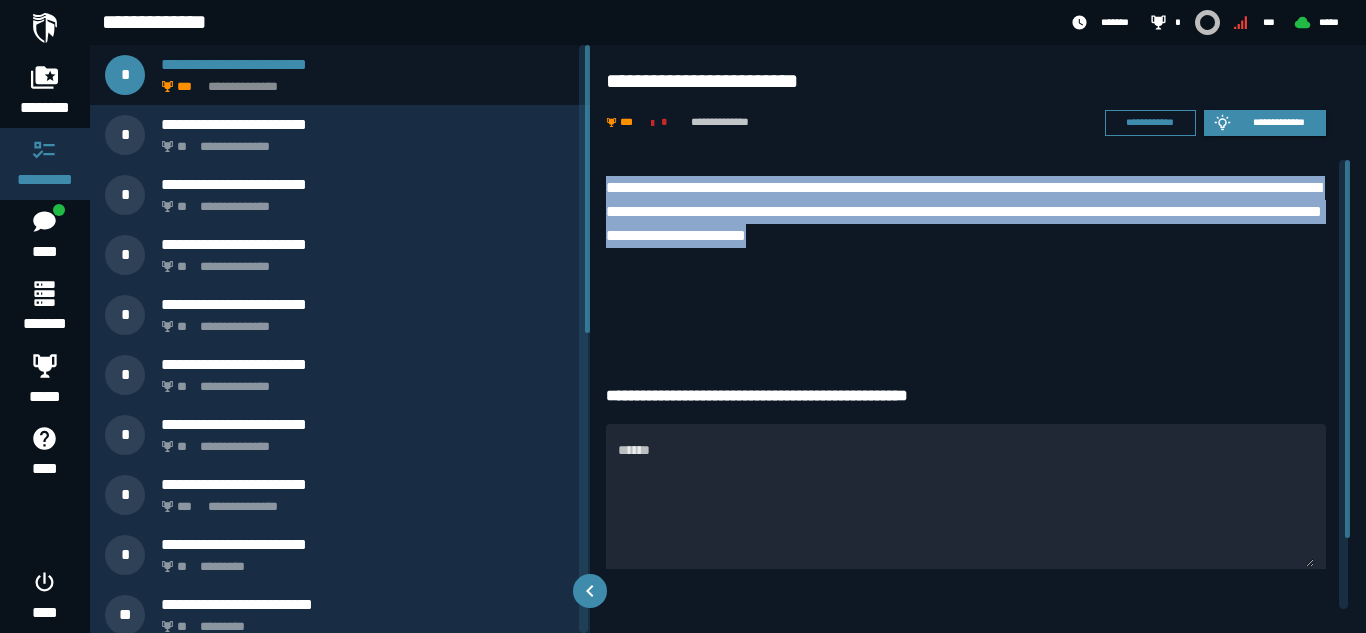 copy on "**********" 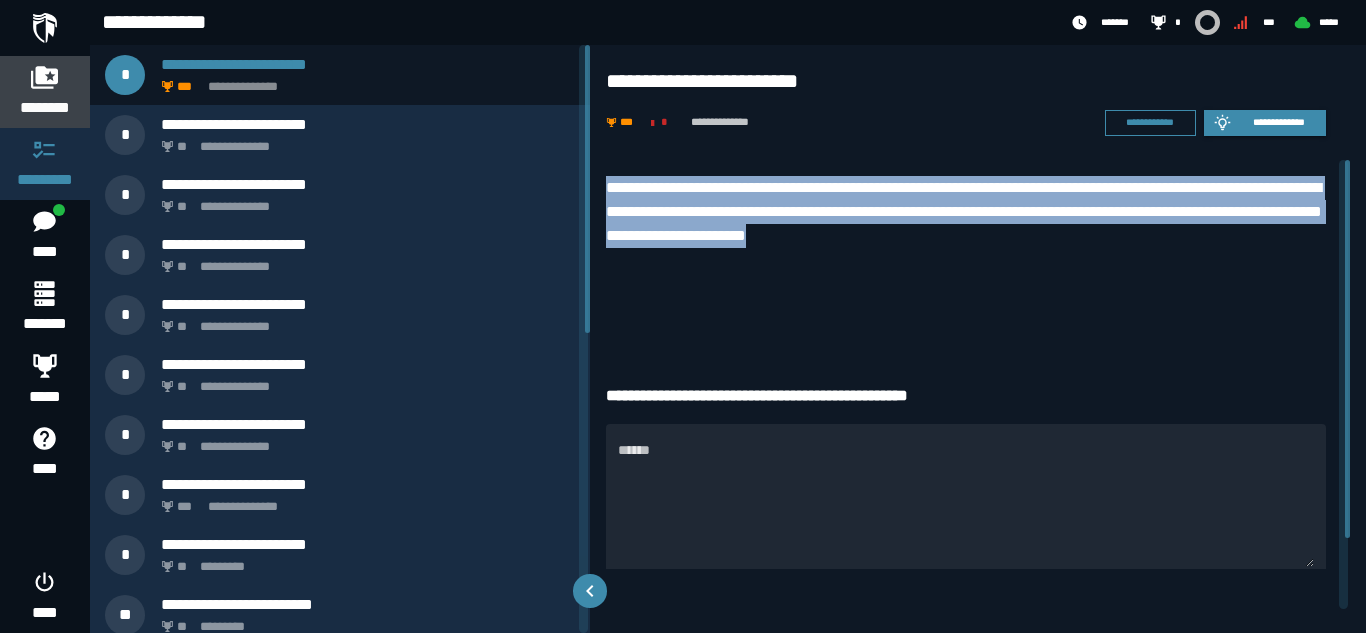 click on "********" at bounding box center [45, 108] 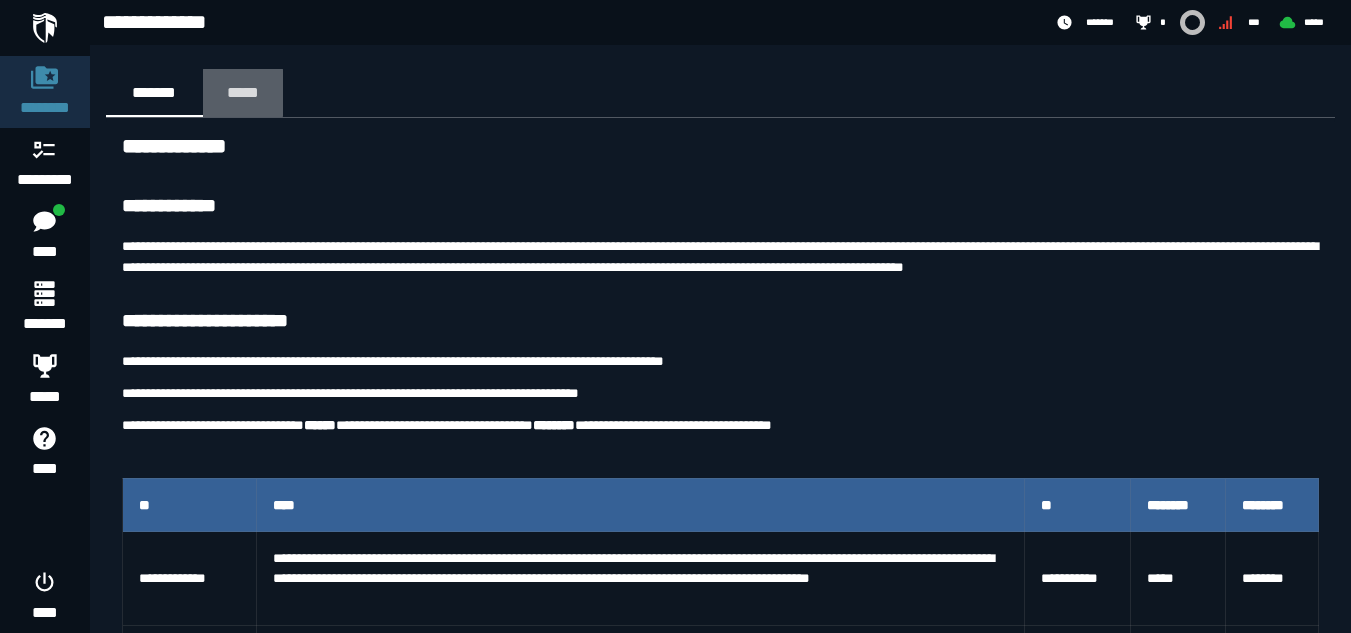 click on "*****" at bounding box center [243, 92] 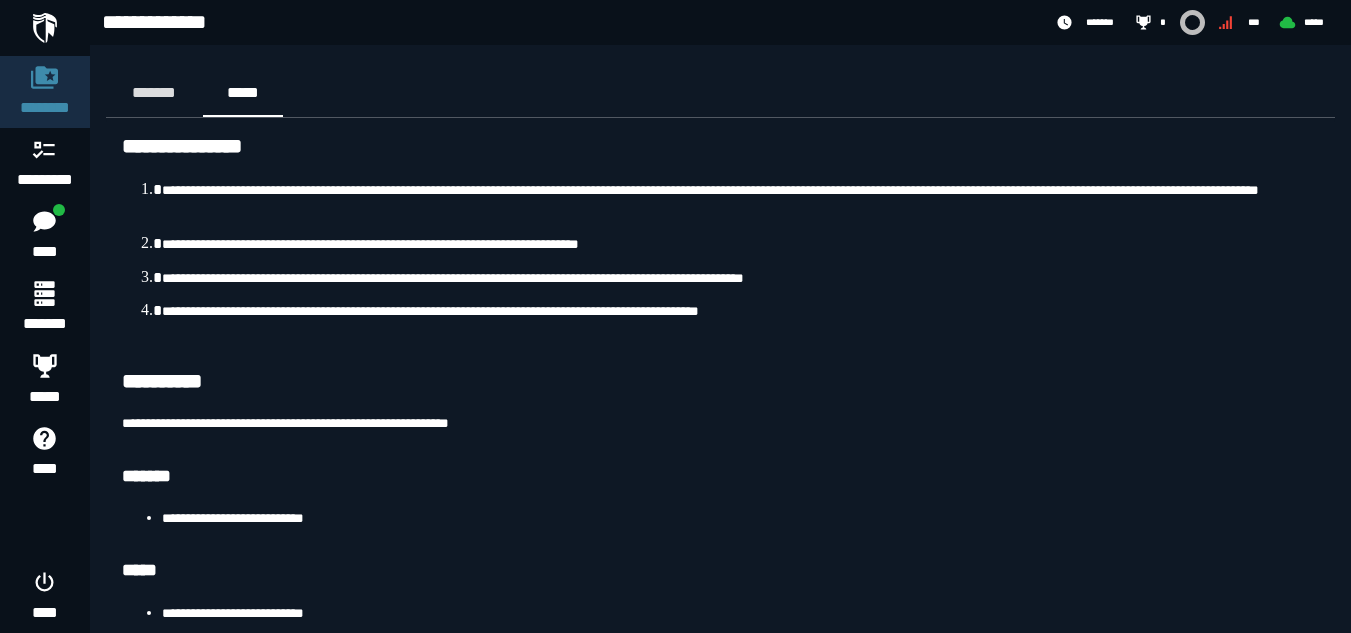 click on "**********" at bounding box center (740, 518) 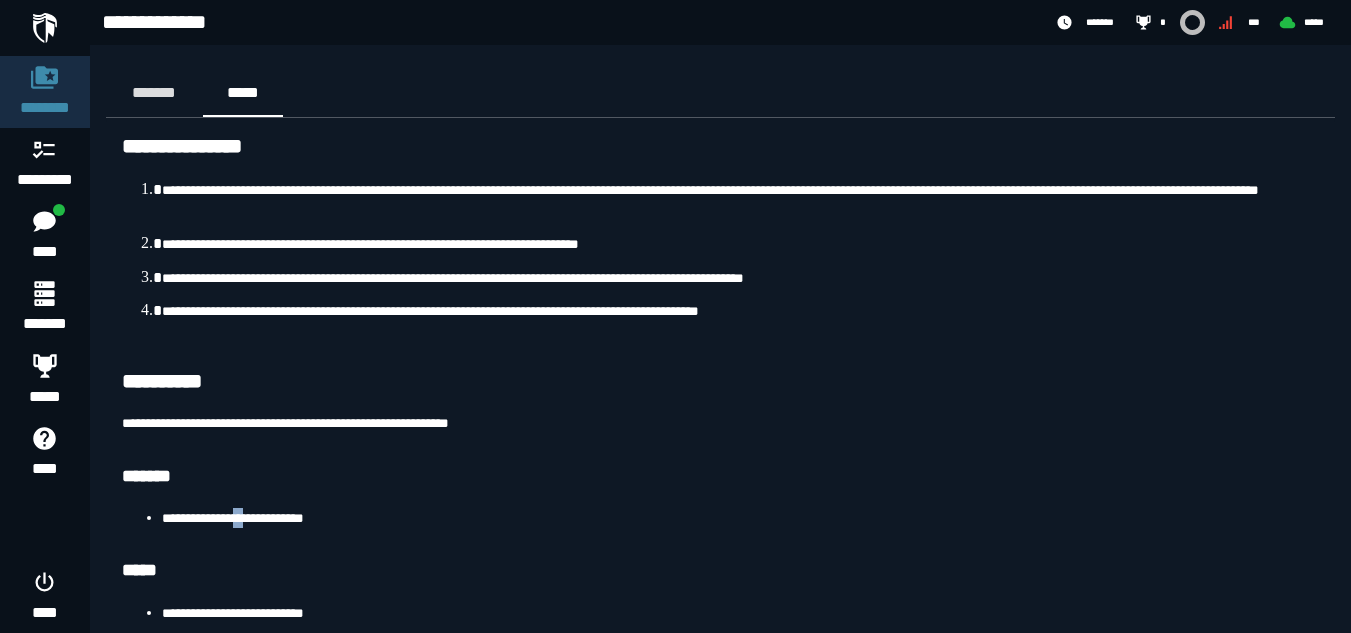 click on "**********" at bounding box center [740, 518] 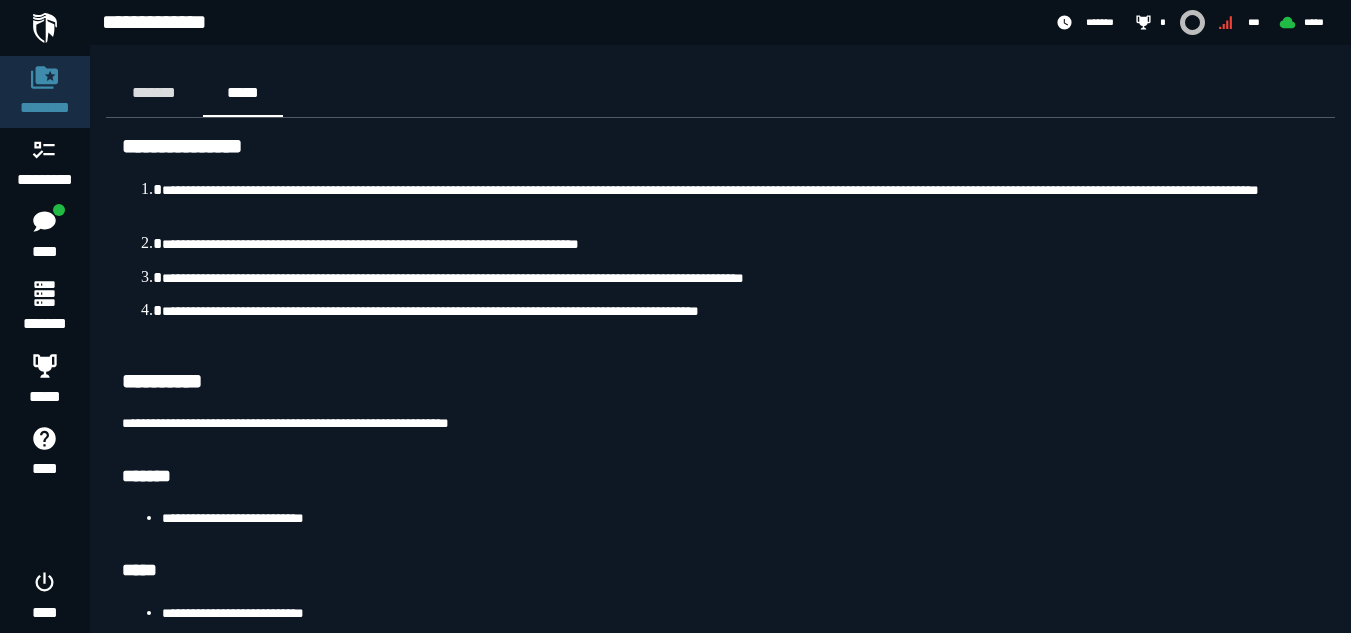 click on "*****" at bounding box center [720, 572] 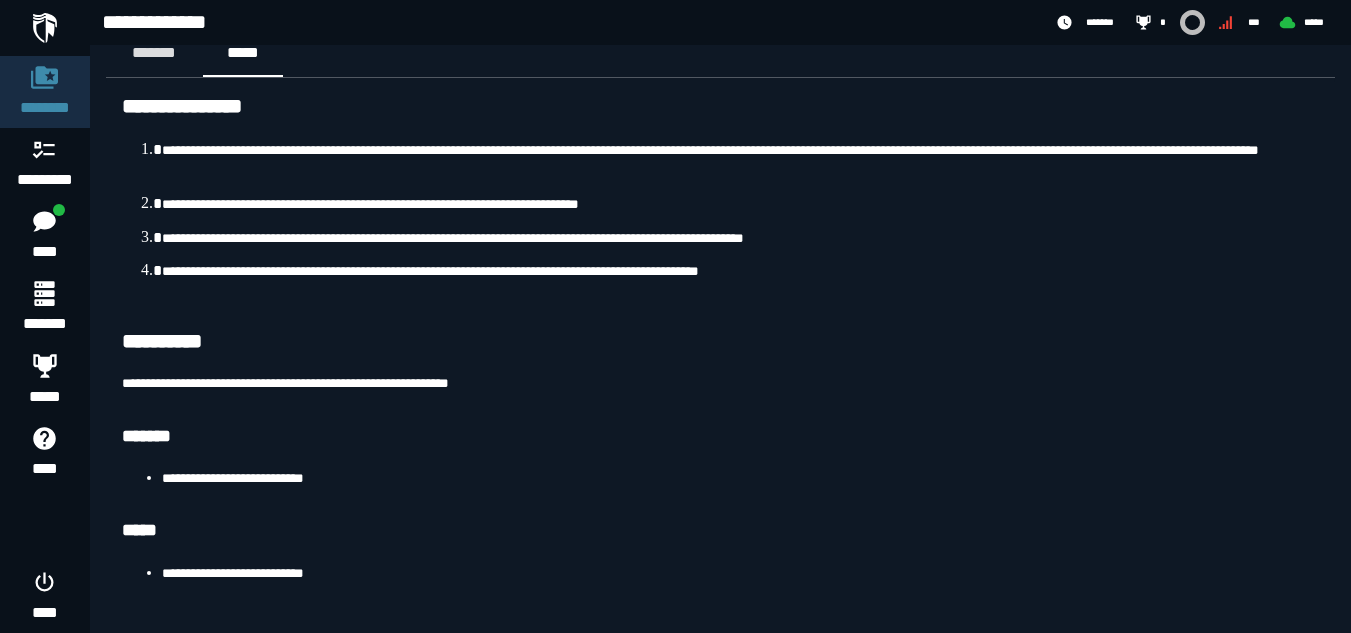 scroll, scrollTop: 54, scrollLeft: 0, axis: vertical 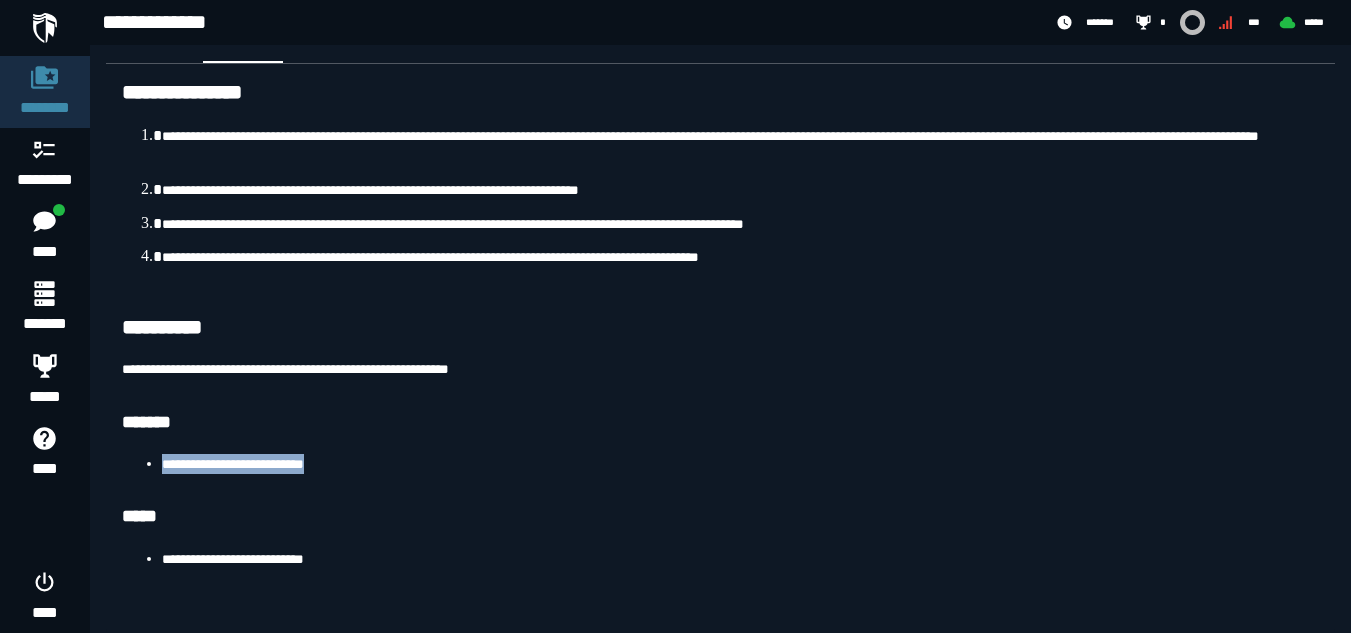 drag, startPoint x: 368, startPoint y: 469, endPoint x: 161, endPoint y: 459, distance: 207.24141 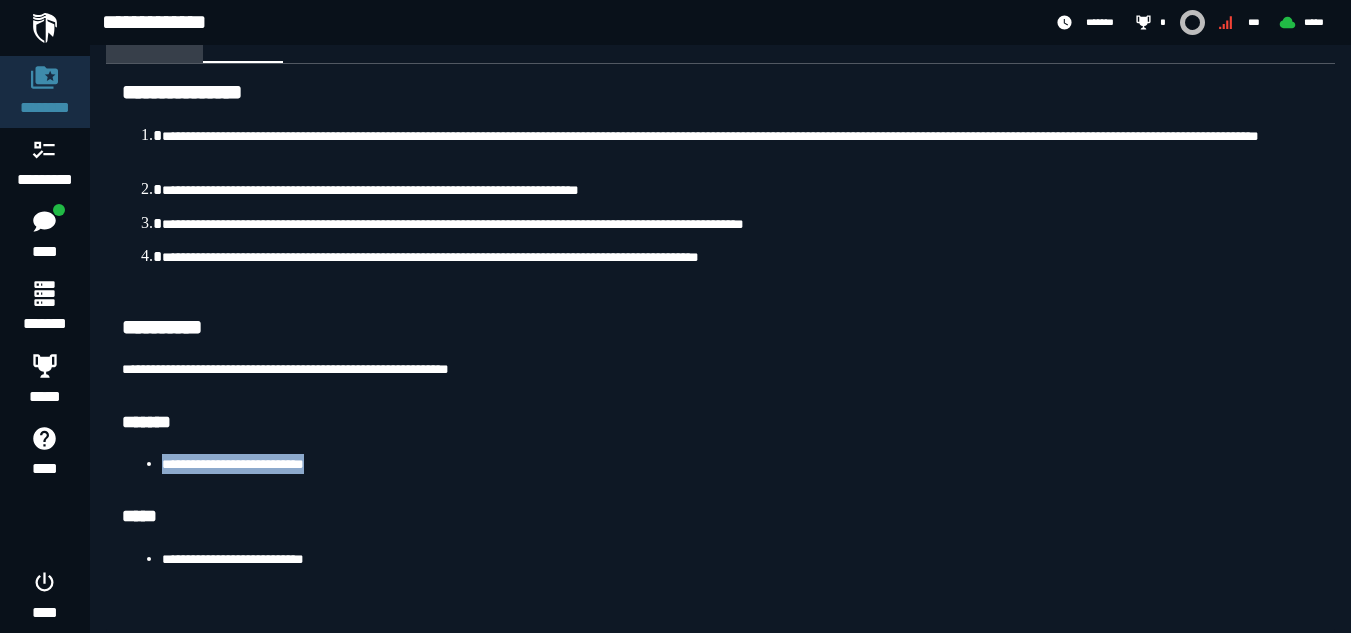 click on "*******" at bounding box center [154, 38] 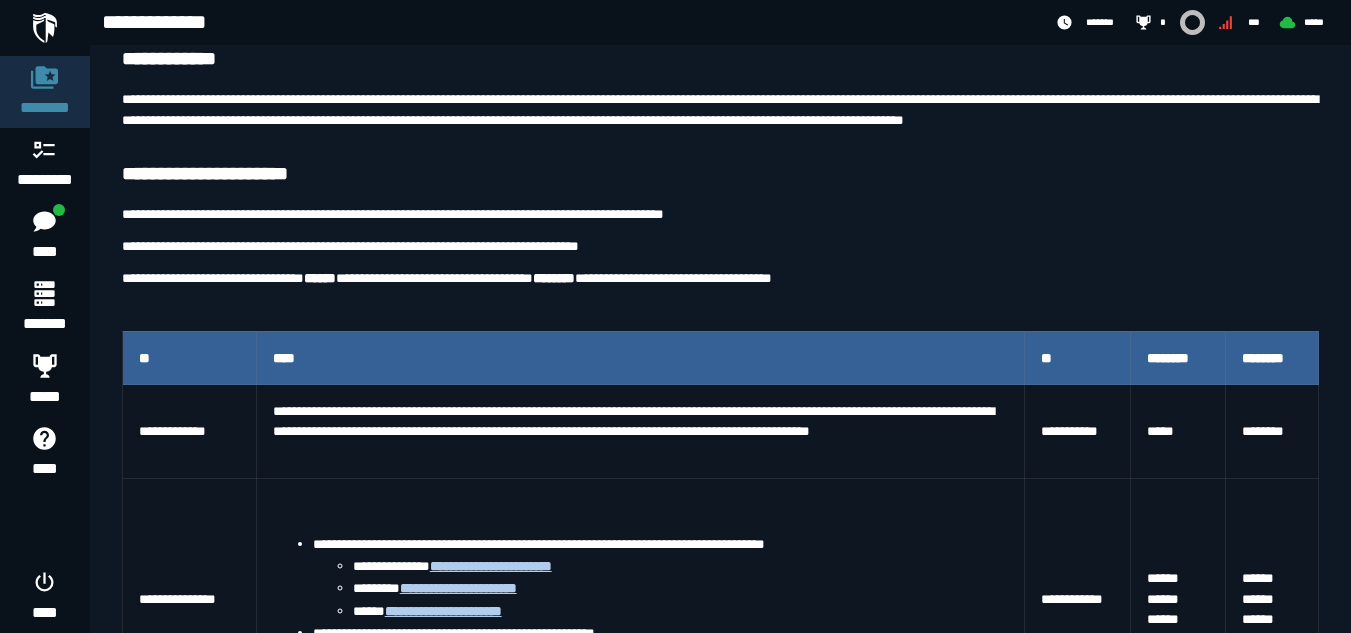 scroll, scrollTop: 184, scrollLeft: 0, axis: vertical 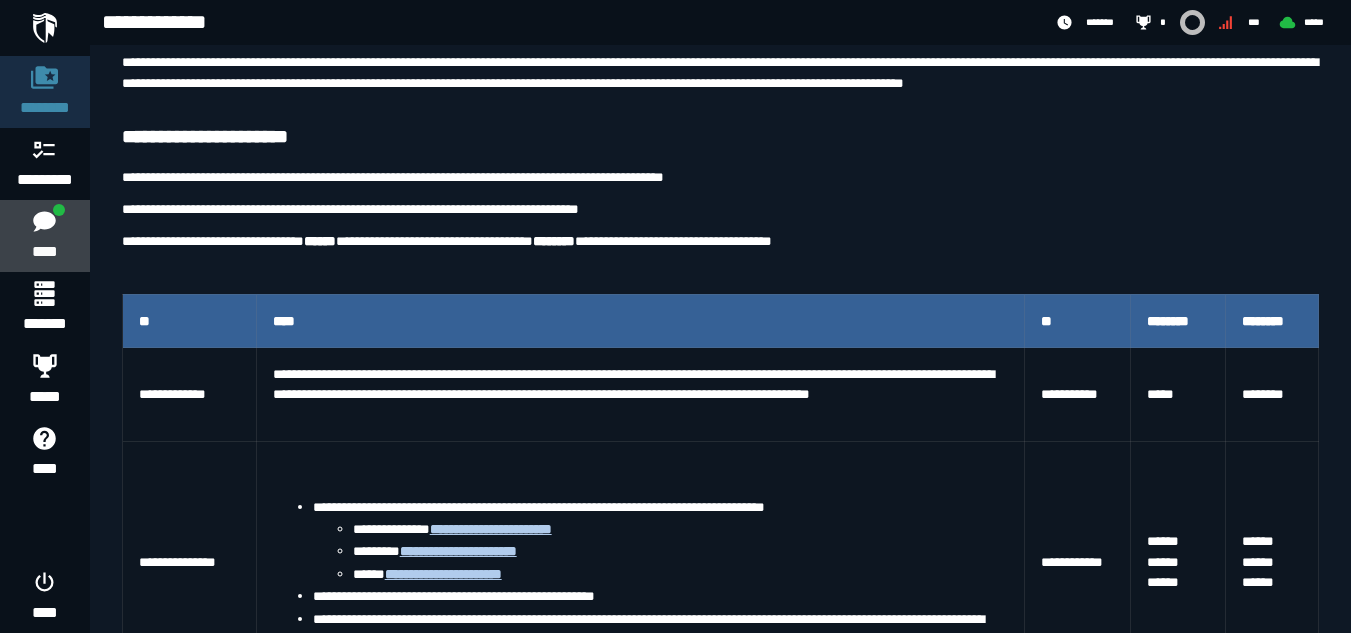 click 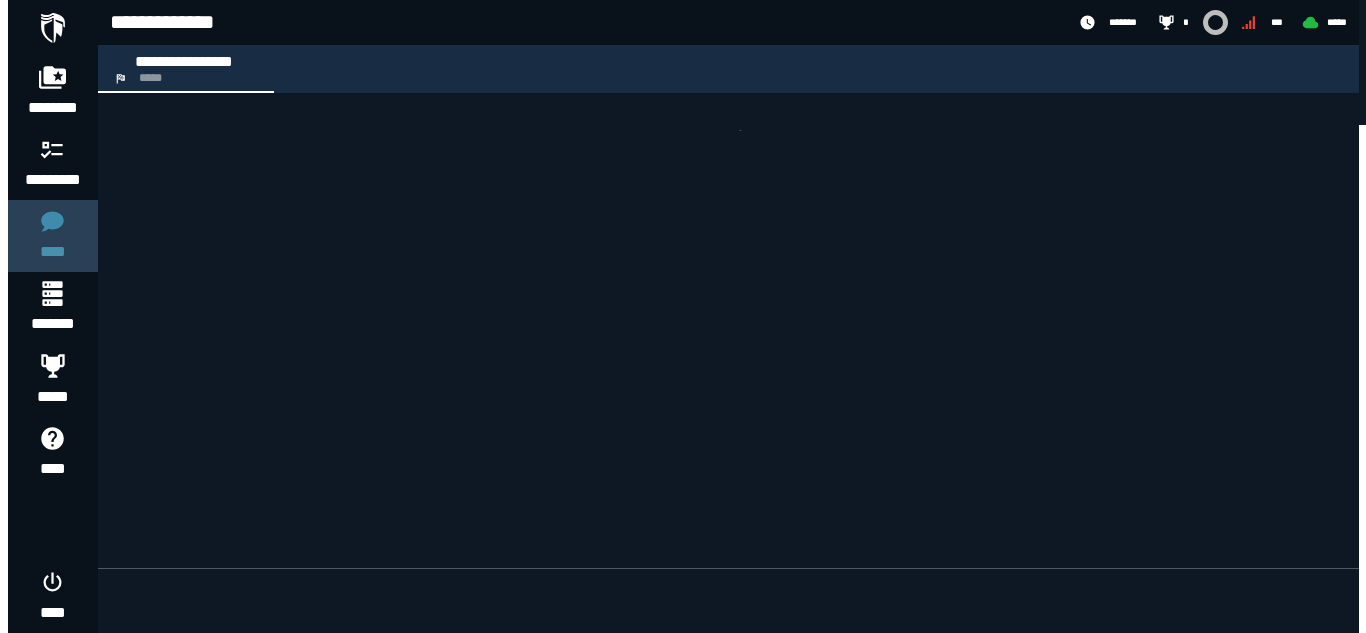 scroll, scrollTop: 0, scrollLeft: 0, axis: both 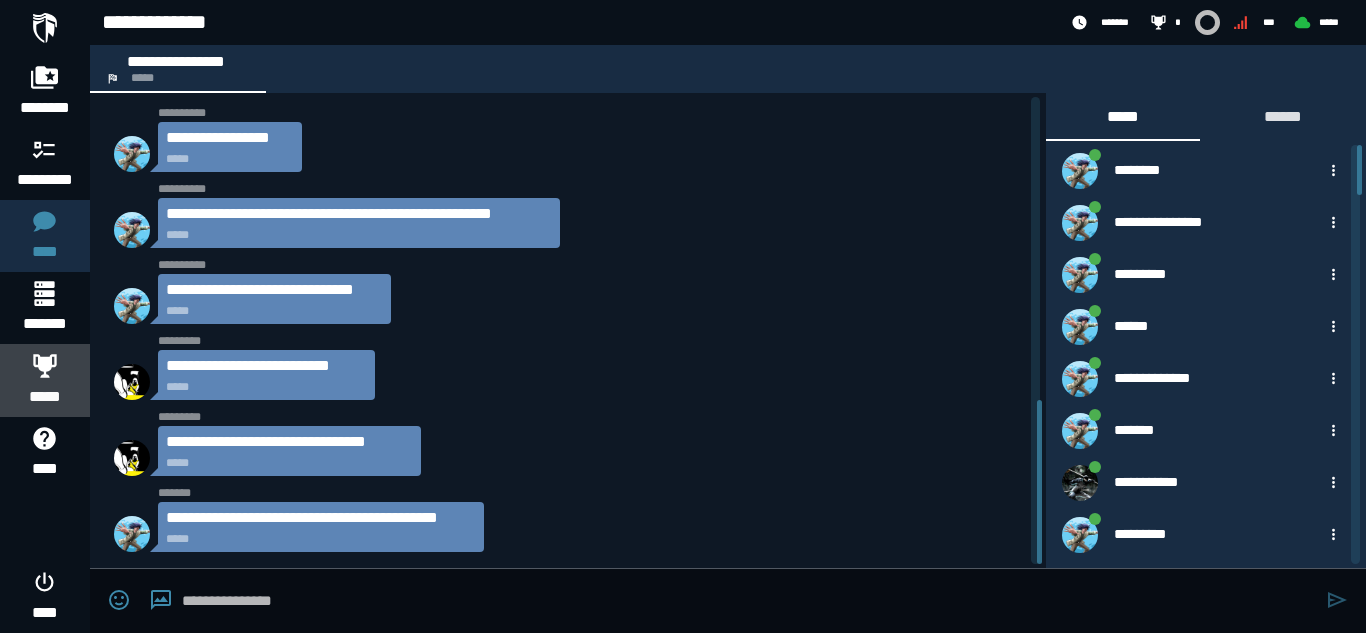 click on "*****" at bounding box center (45, 380) 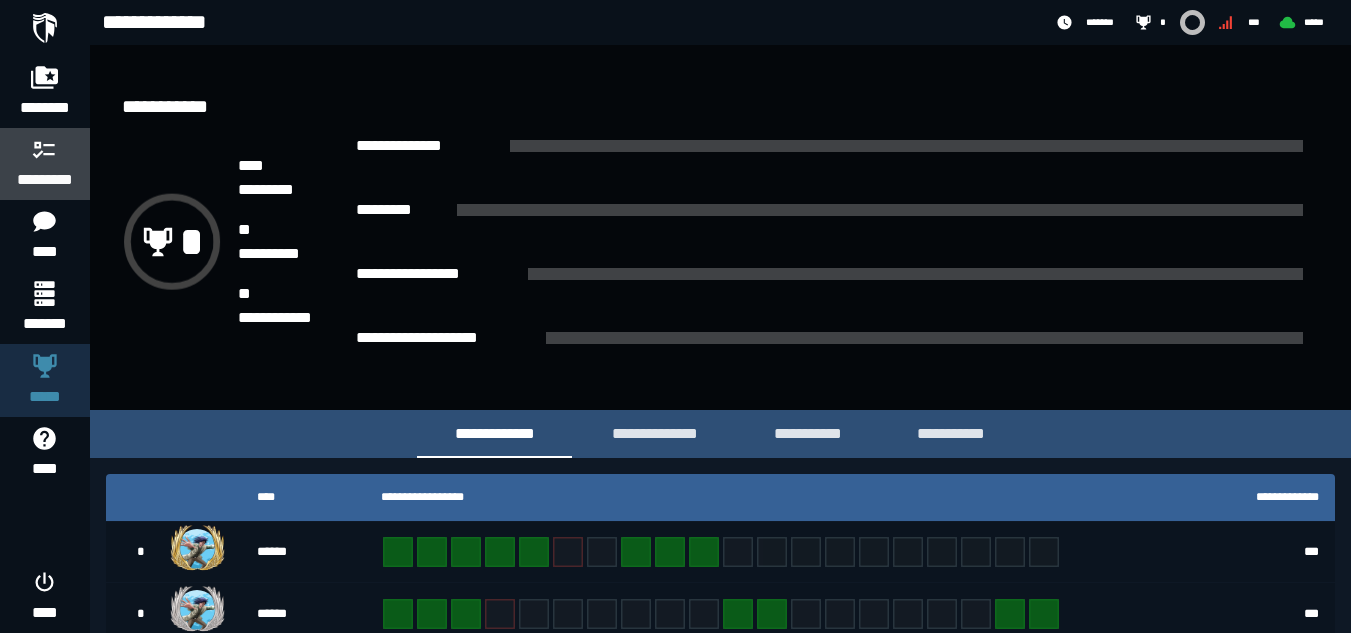click at bounding box center [45, 149] 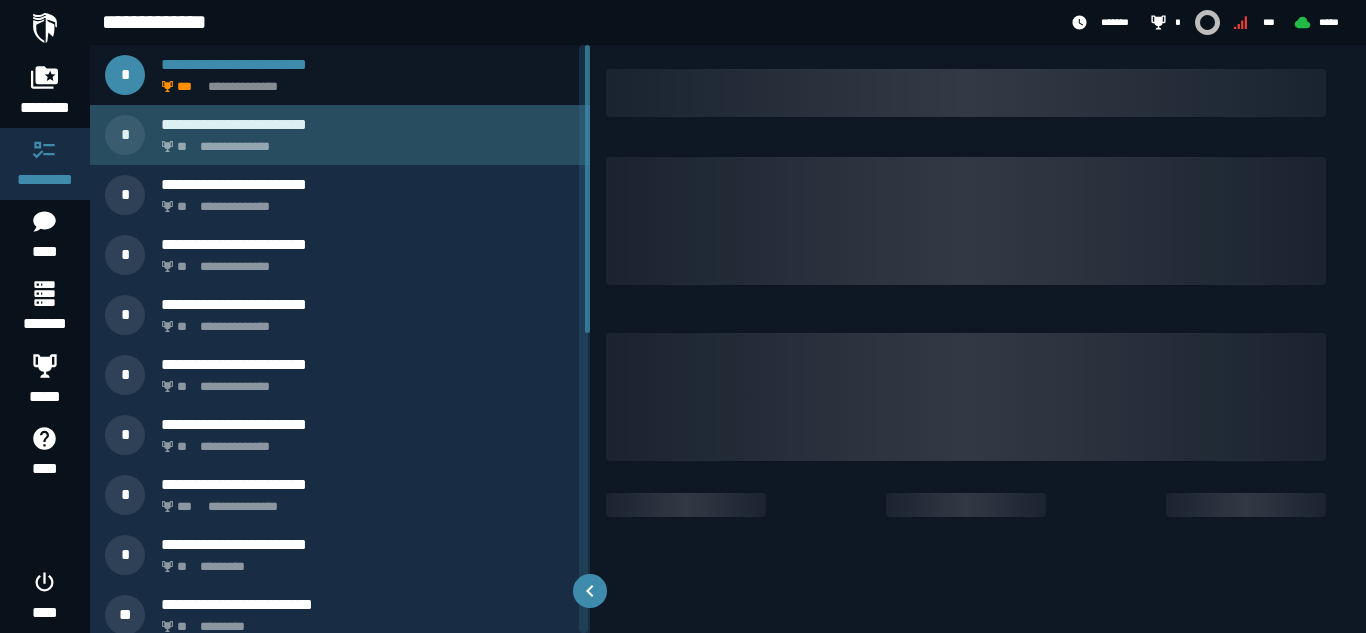 click on "**********" 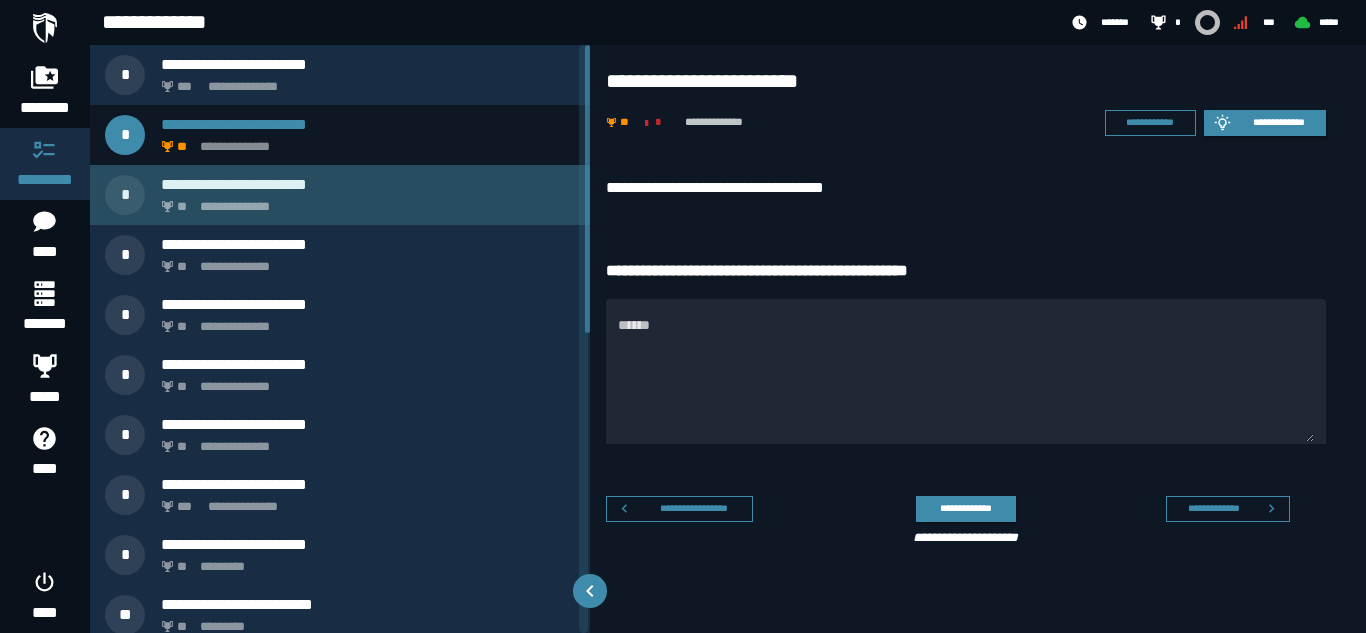 click on "**********" at bounding box center (364, 201) 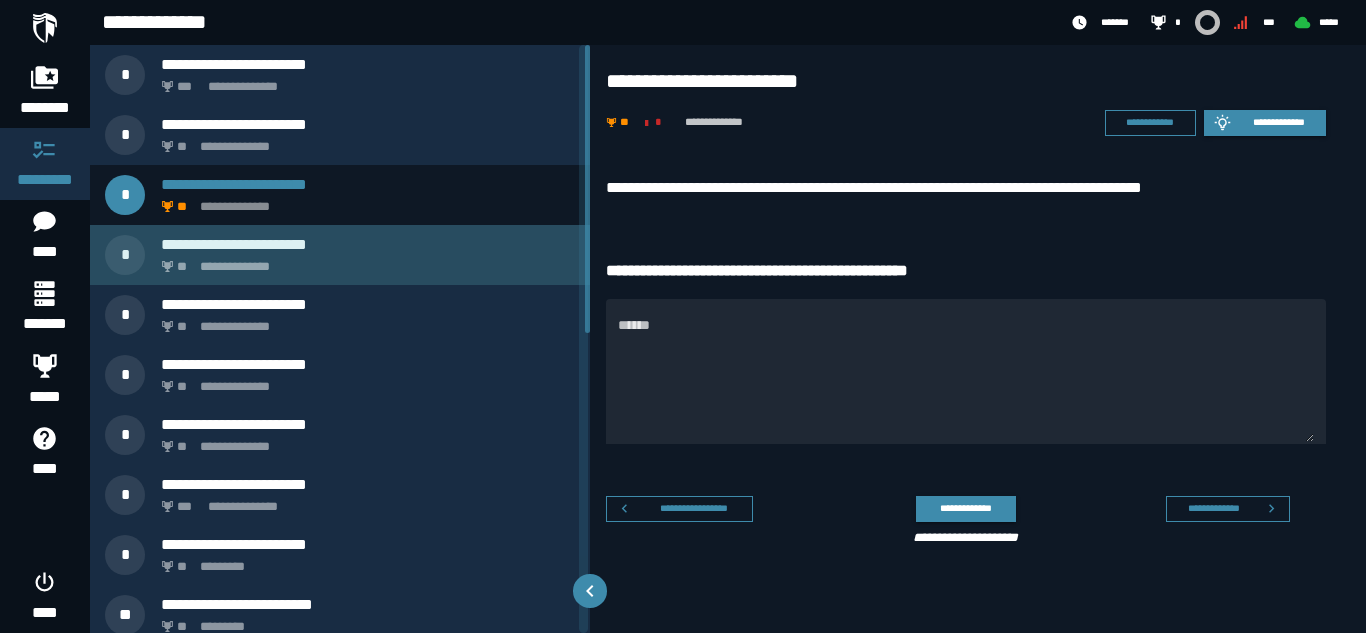 click on "**********" at bounding box center [364, 261] 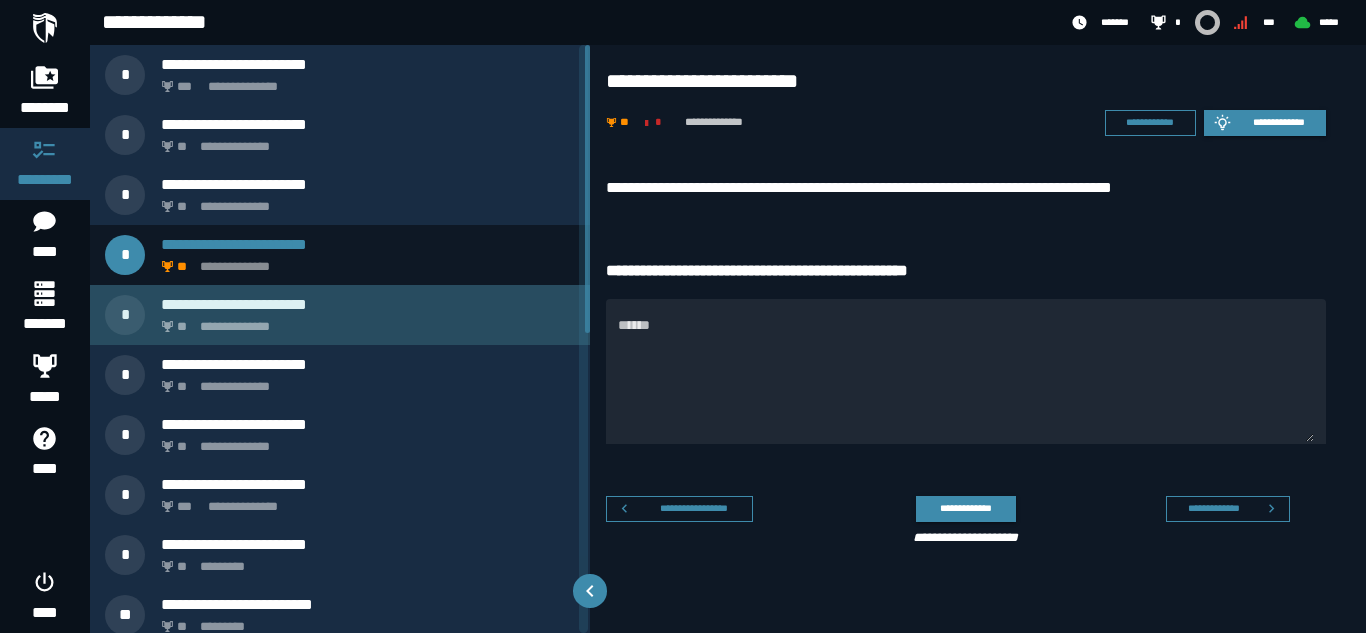 click on "**********" at bounding box center [364, 321] 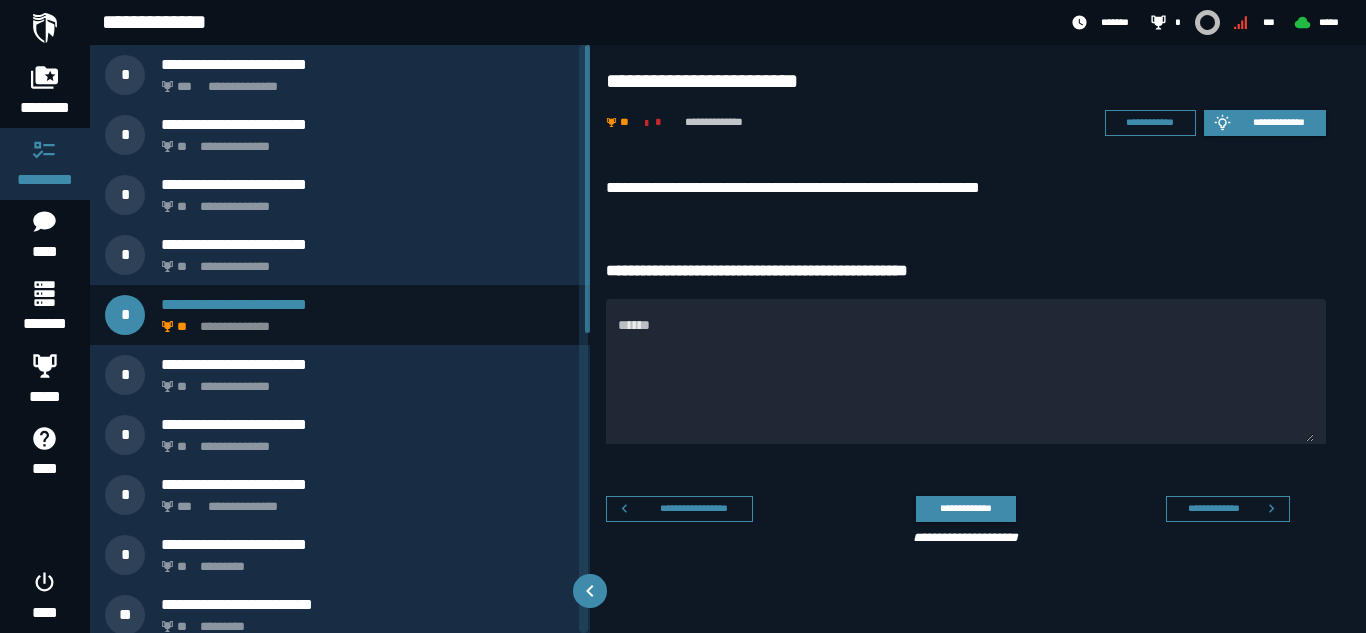 click 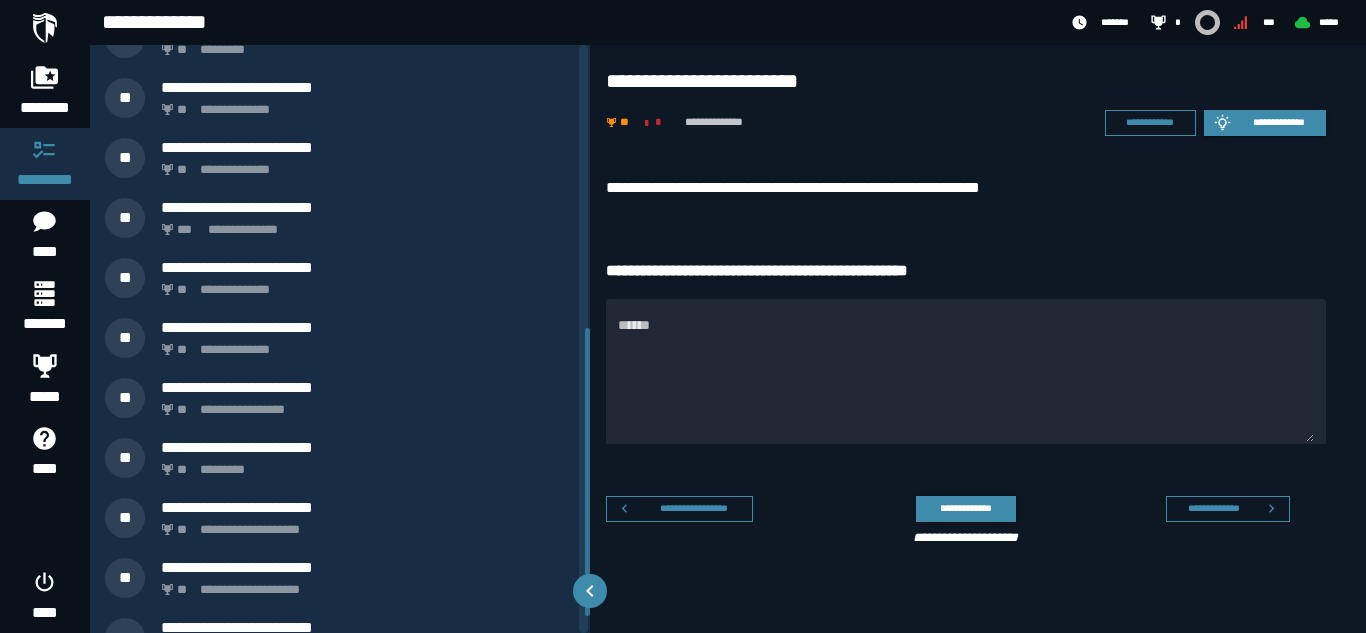 scroll, scrollTop: 612, scrollLeft: 0, axis: vertical 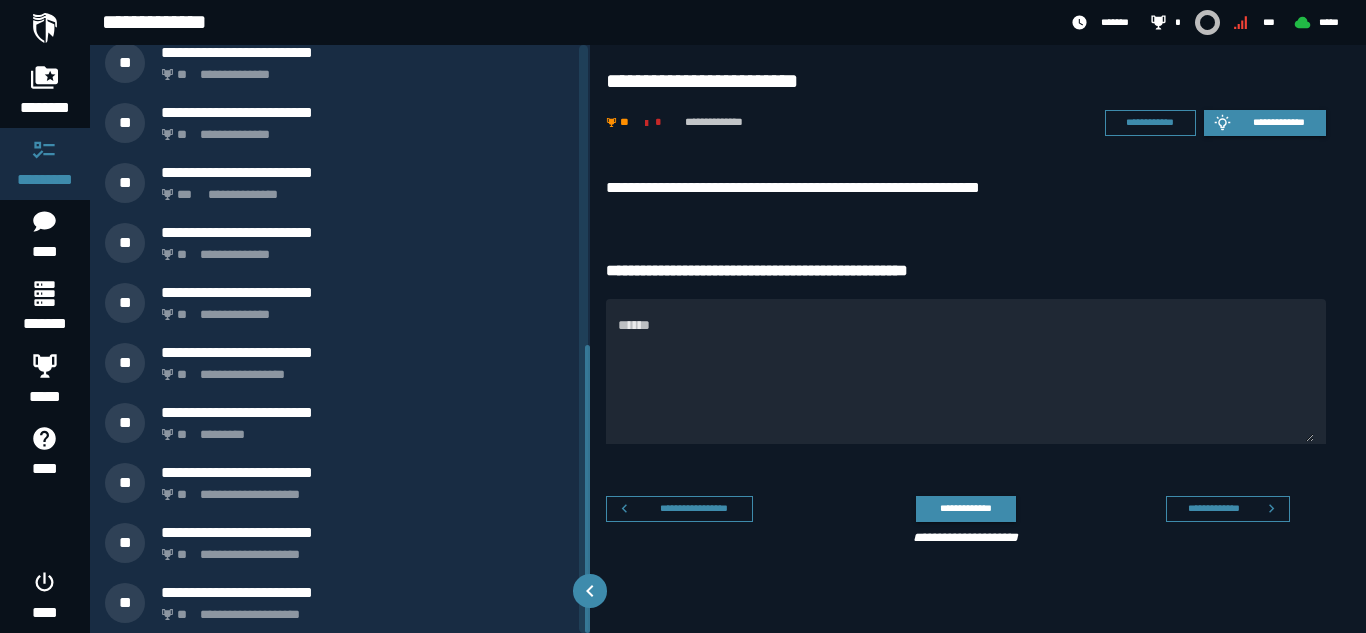 drag, startPoint x: 588, startPoint y: 315, endPoint x: 563, endPoint y: 675, distance: 360.867 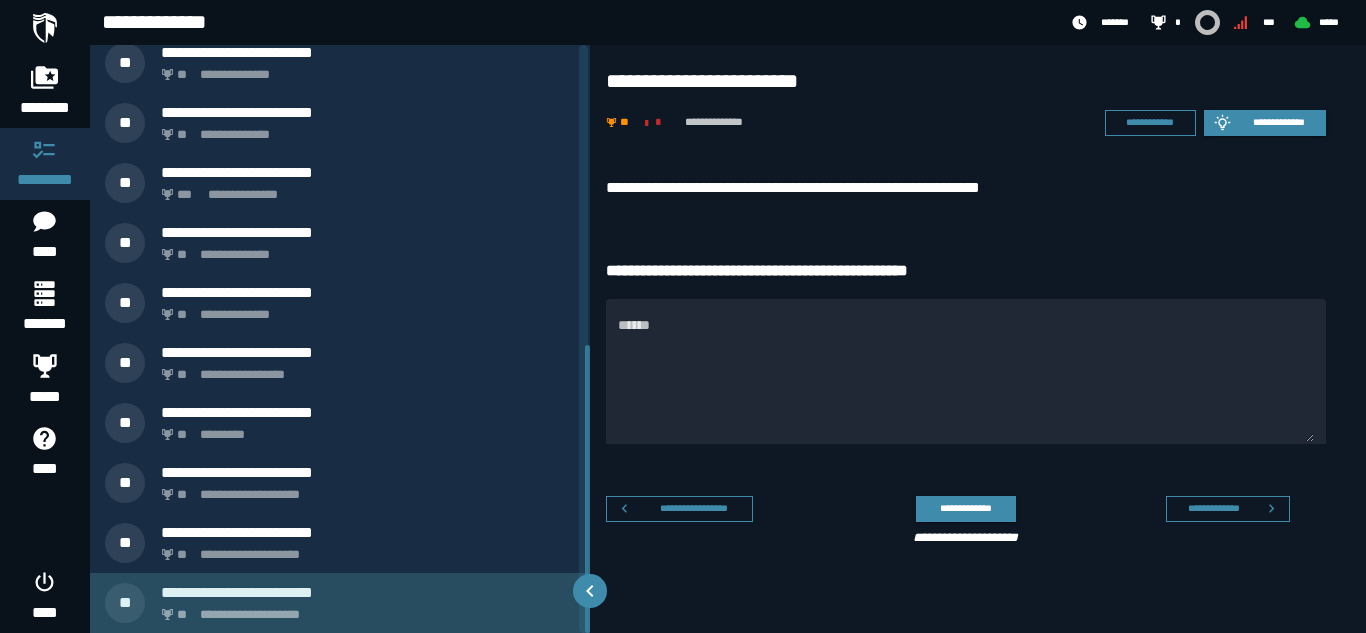 click on "**********" at bounding box center [340, 603] 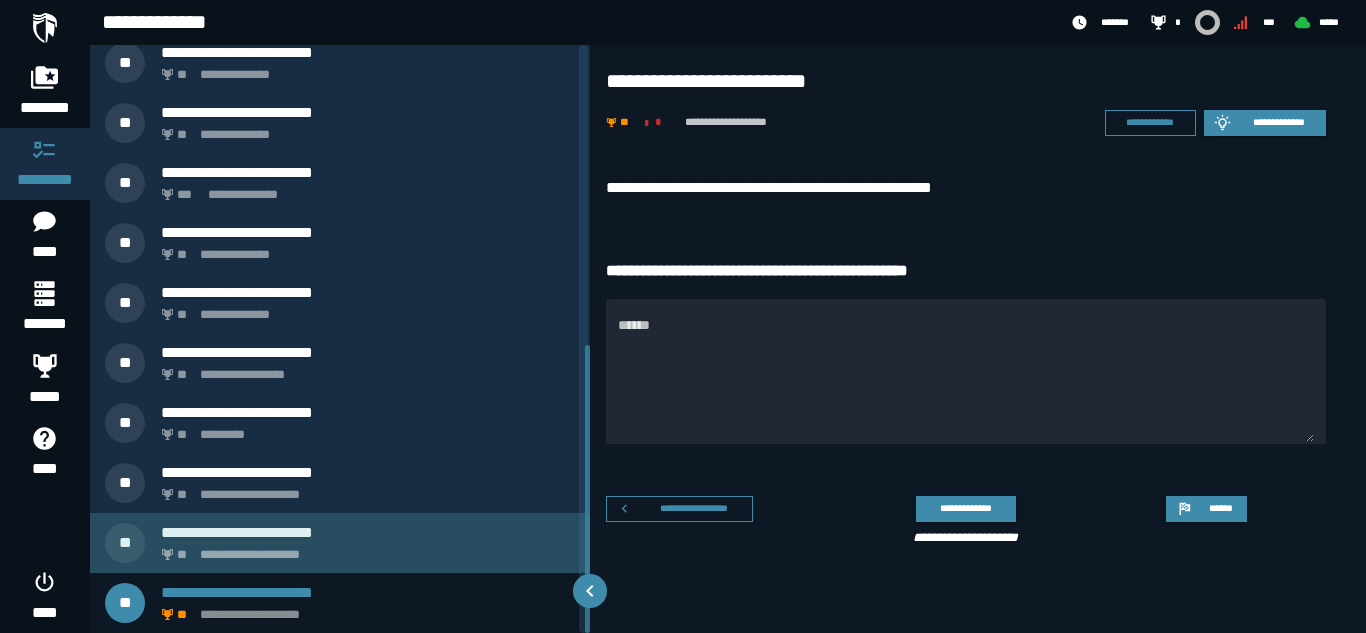 click on "**********" at bounding box center (368, 532) 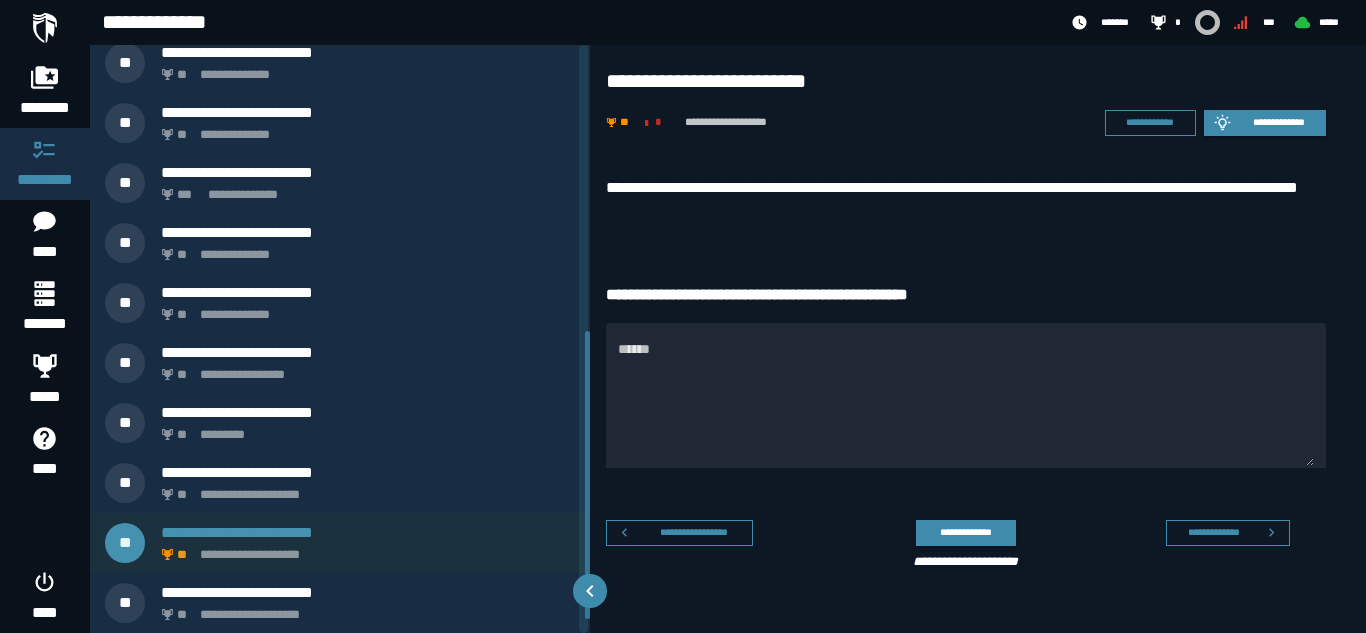 scroll, scrollTop: 552, scrollLeft: 0, axis: vertical 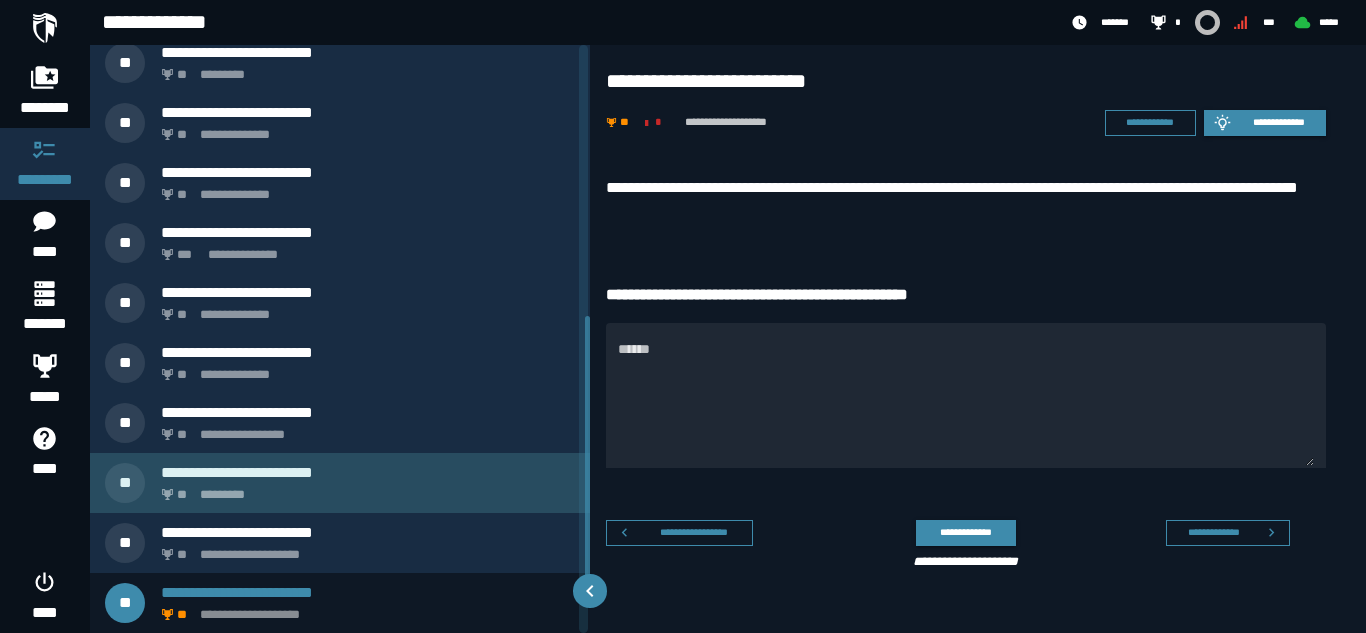 click on "** *********" at bounding box center (364, 489) 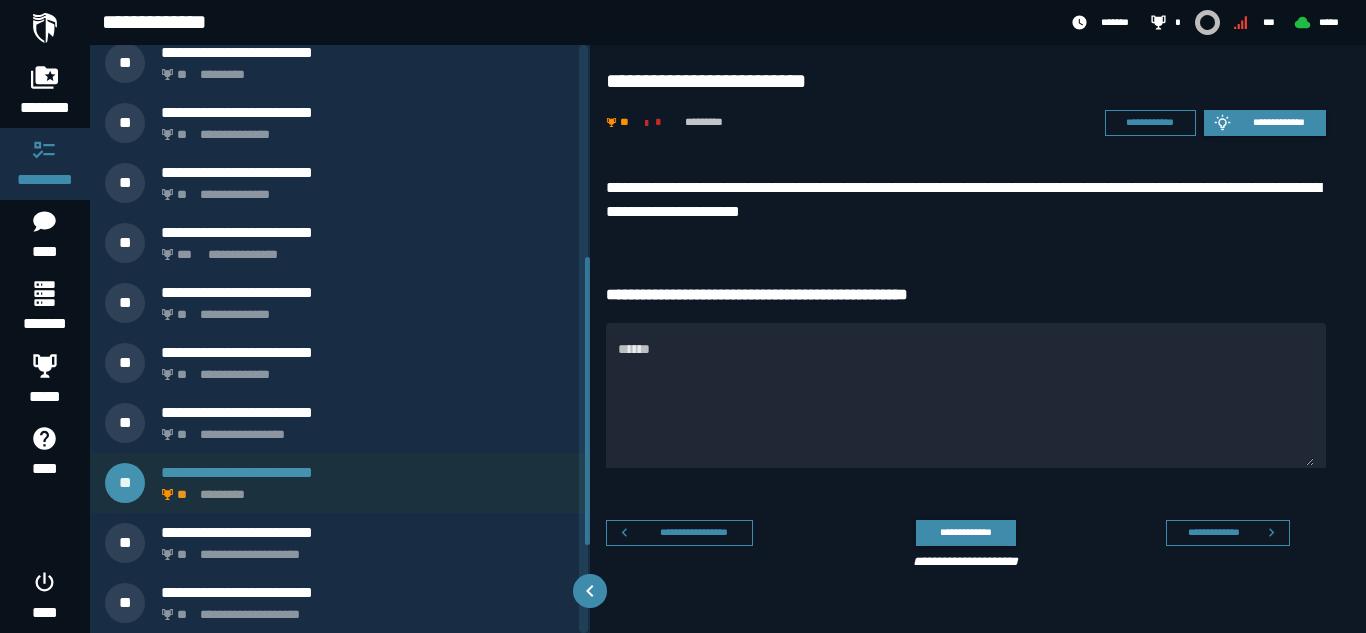 scroll, scrollTop: 432, scrollLeft: 0, axis: vertical 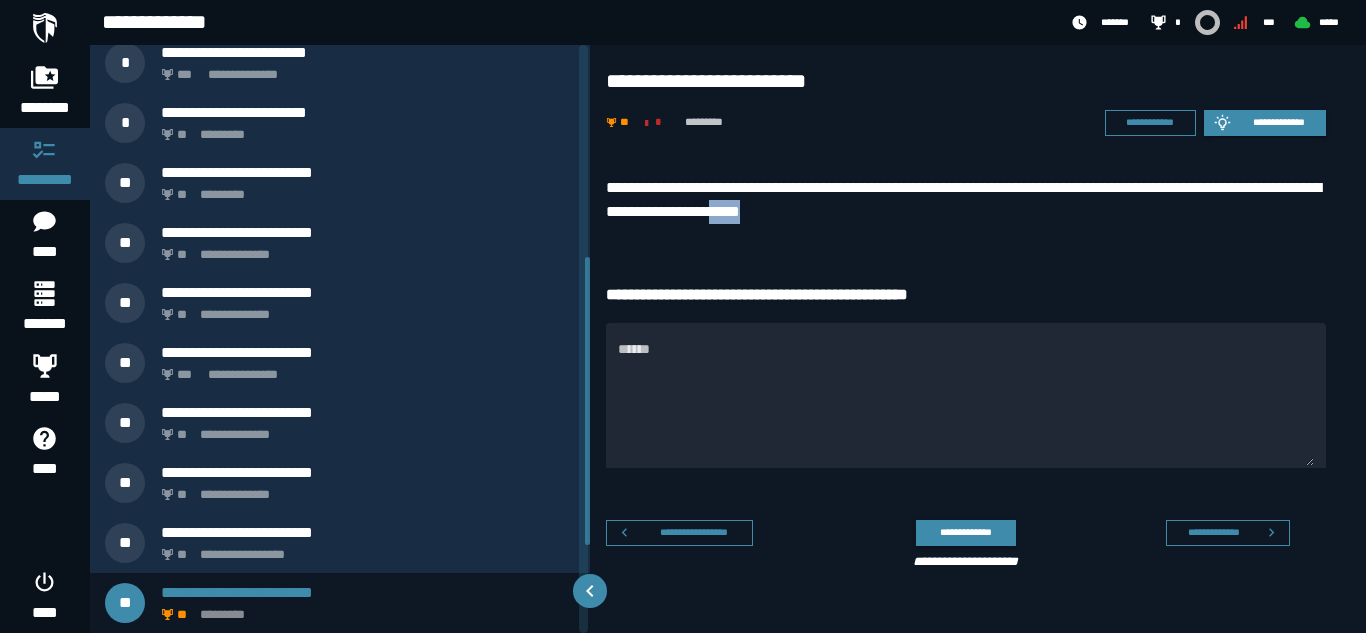 drag, startPoint x: 906, startPoint y: 217, endPoint x: 840, endPoint y: 207, distance: 66.75328 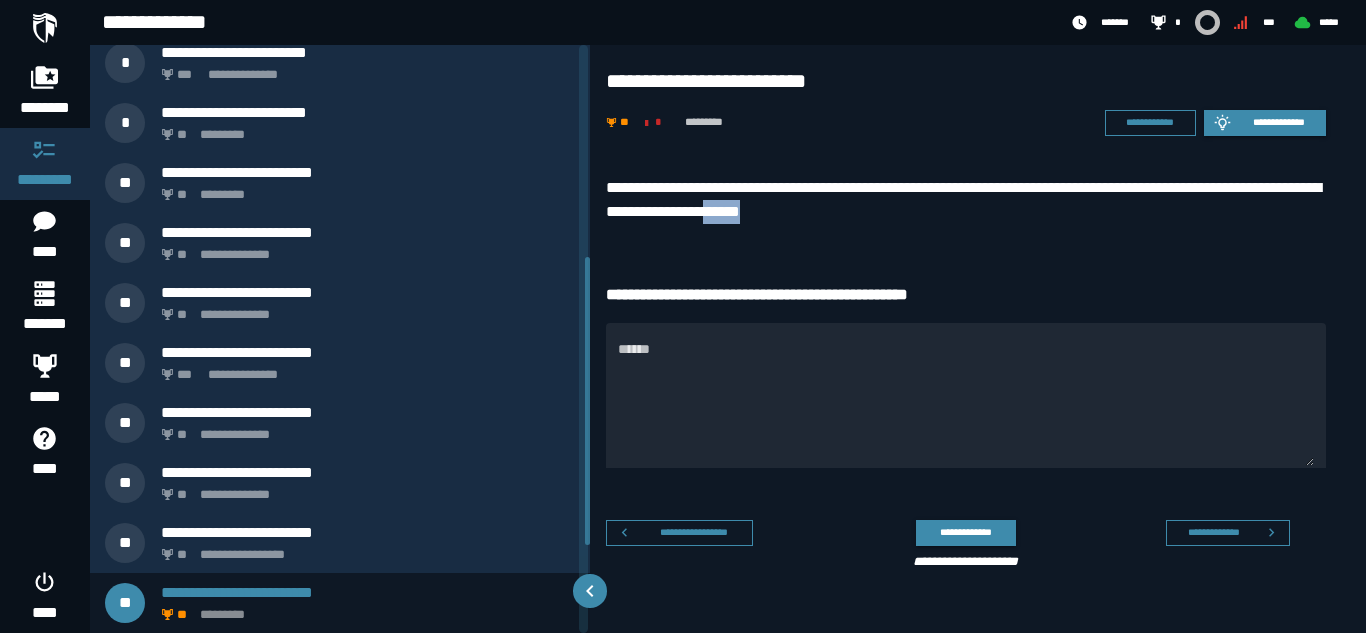 click on "**********" at bounding box center [966, 205] 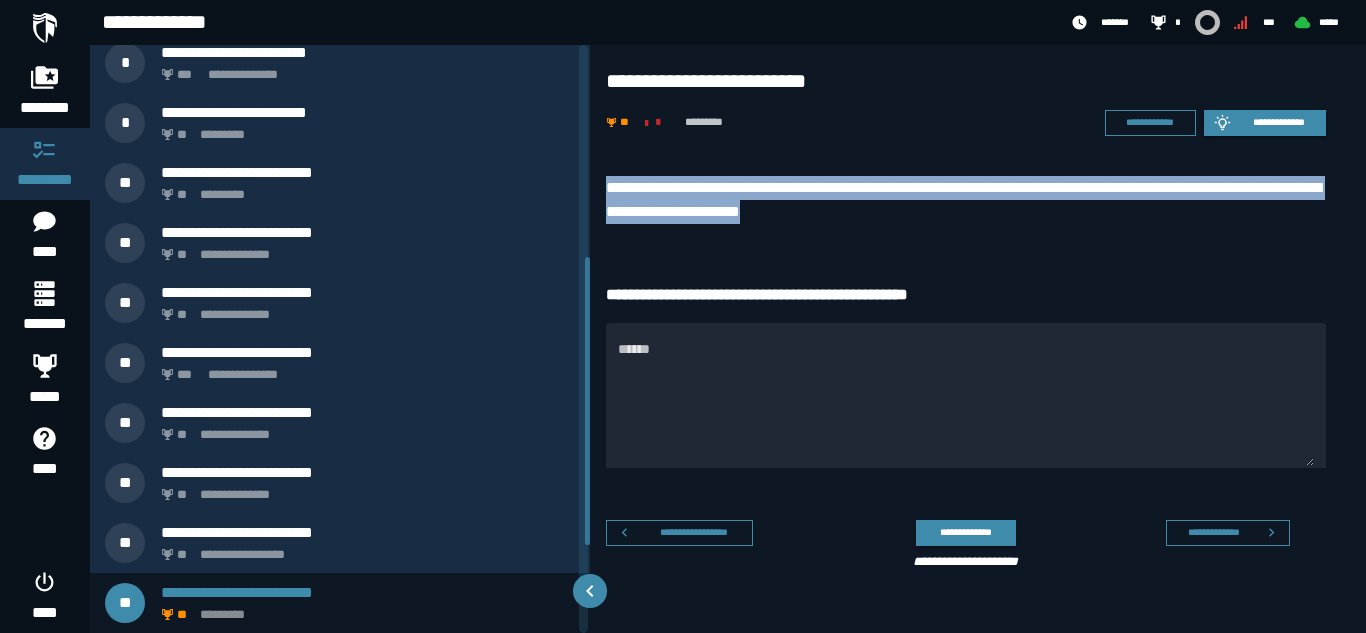 drag, startPoint x: 892, startPoint y: 217, endPoint x: 605, endPoint y: 185, distance: 288.77847 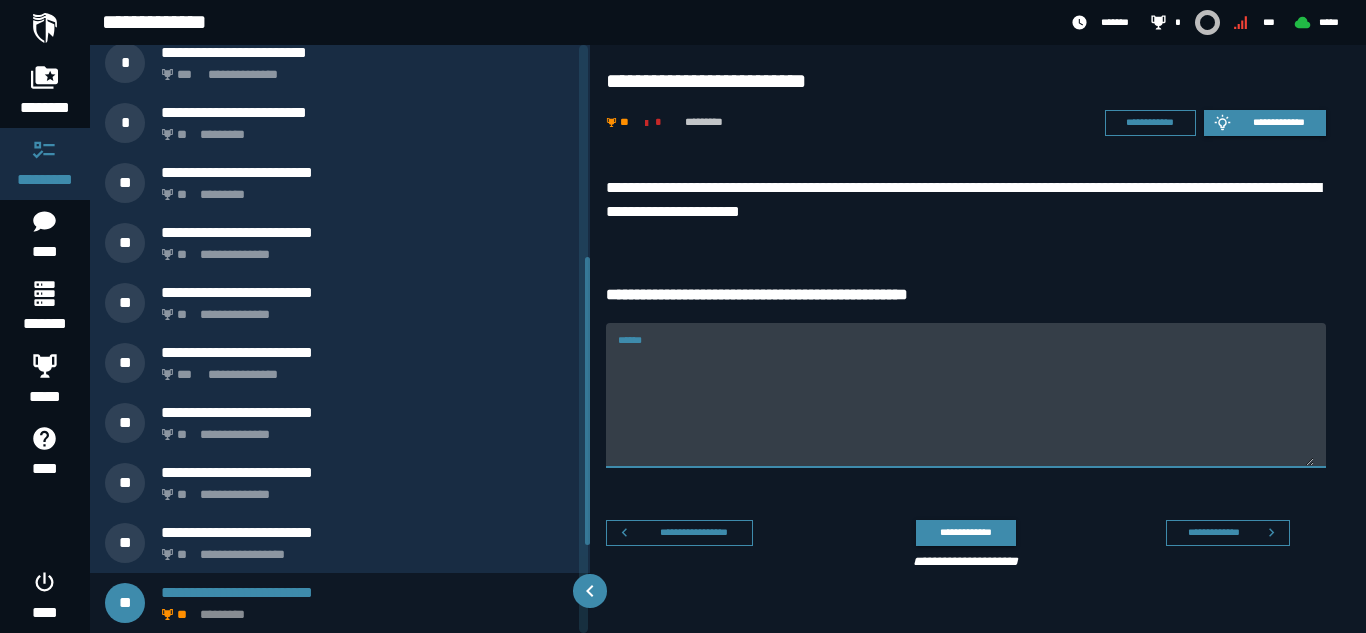 click on "******" at bounding box center [966, 407] 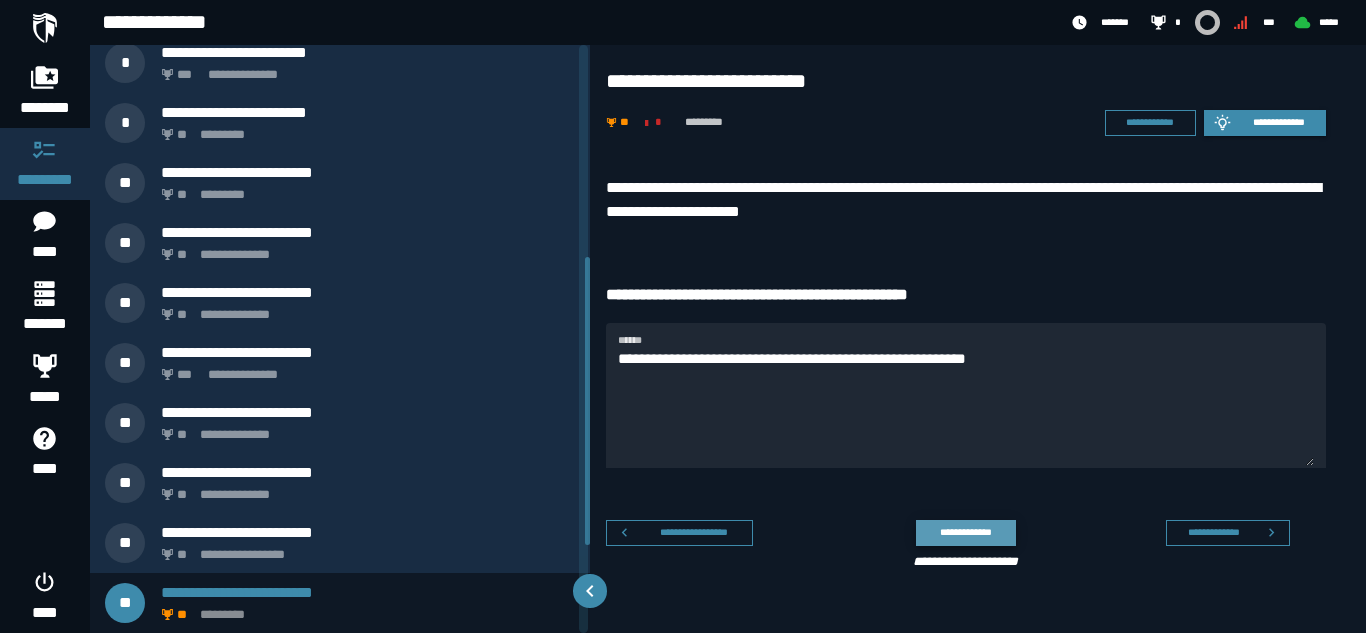 click on "**********" at bounding box center [965, 532] 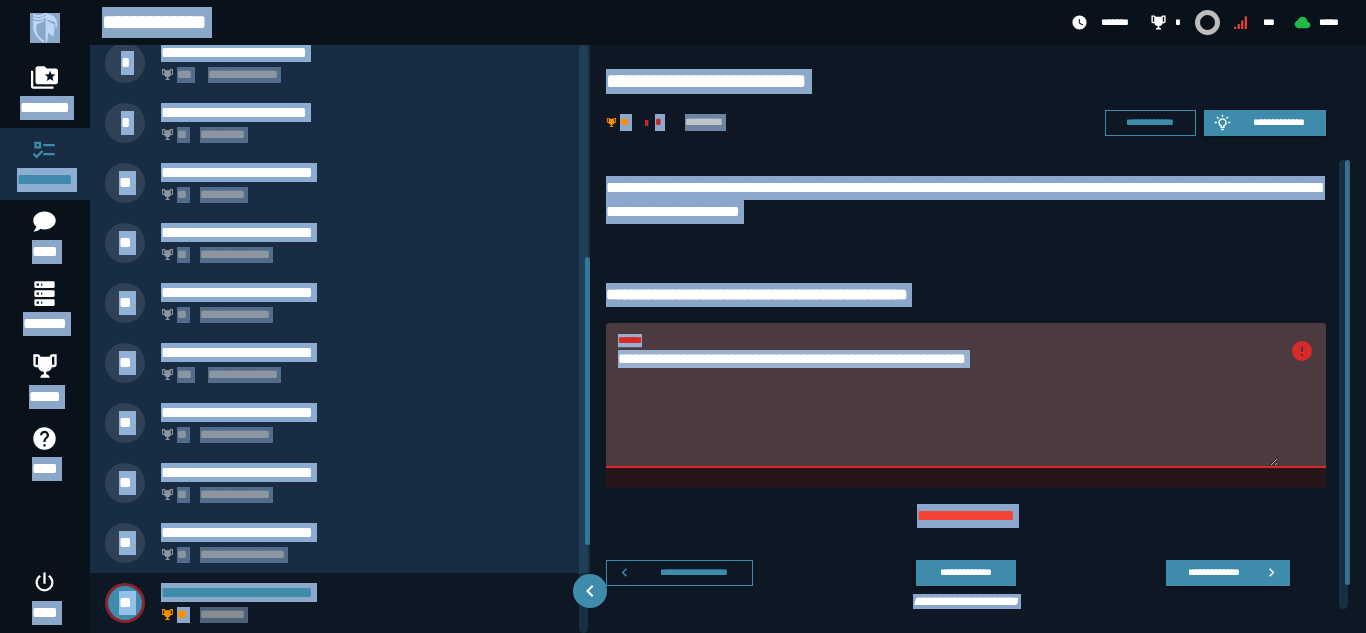 click on "**********" at bounding box center (948, 407) 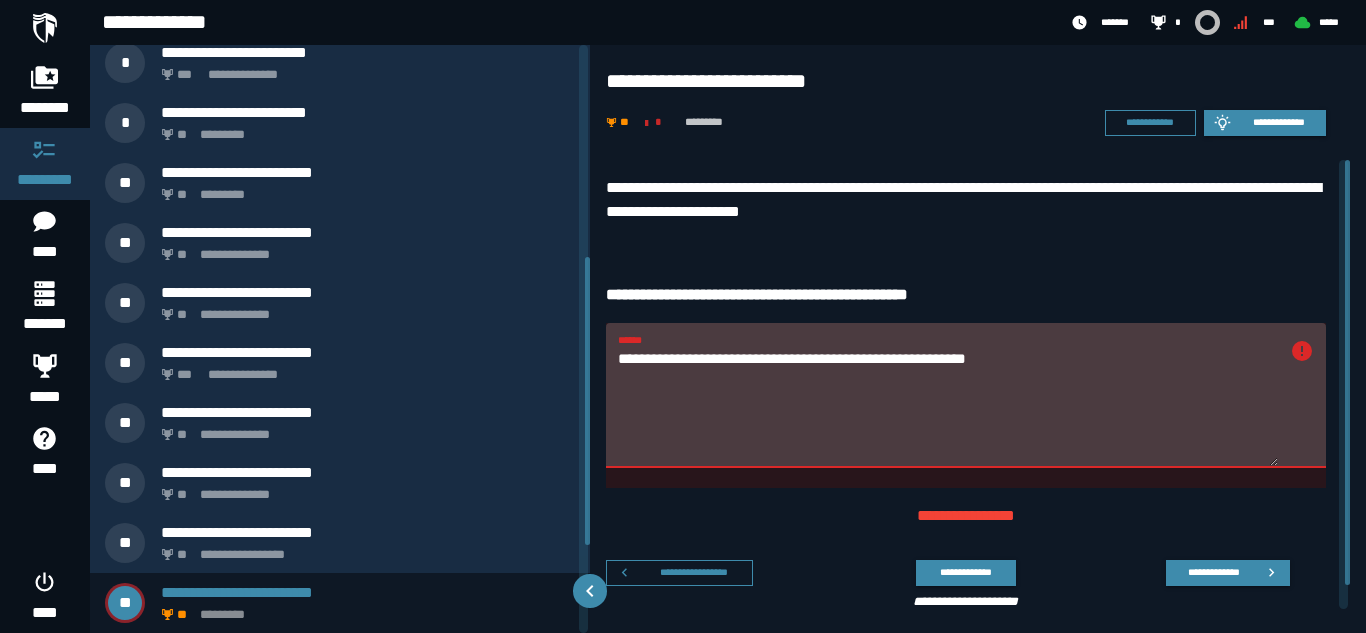 paste 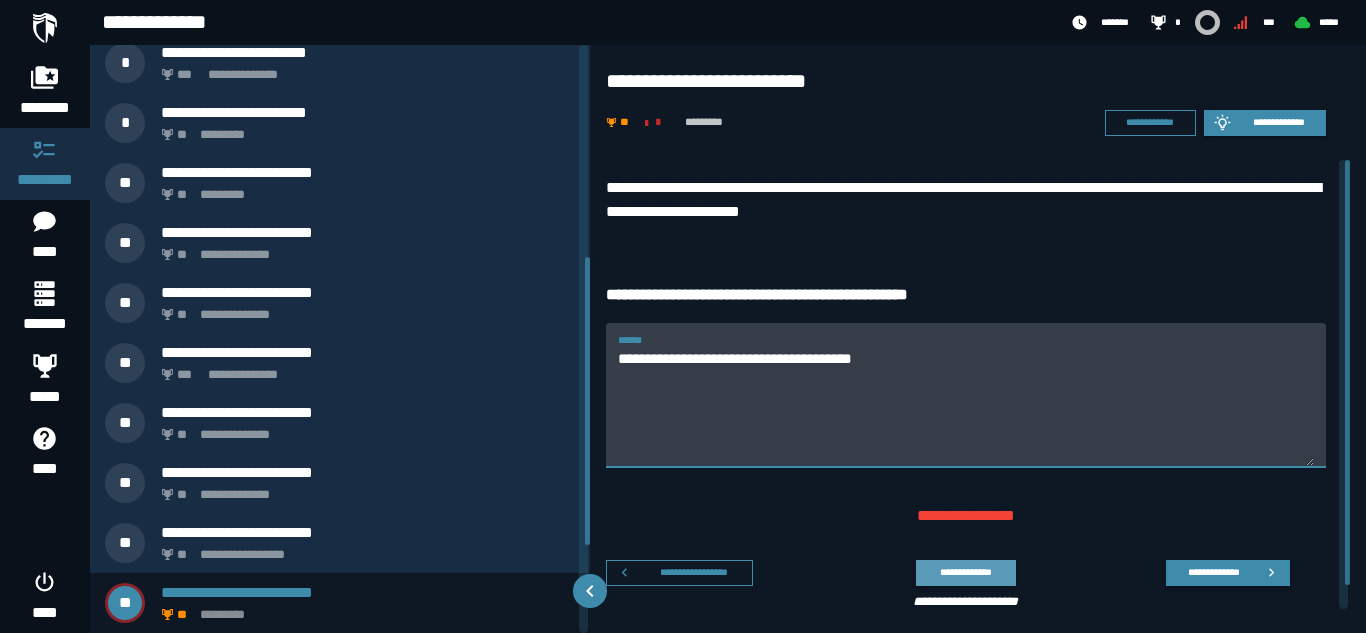 type on "**********" 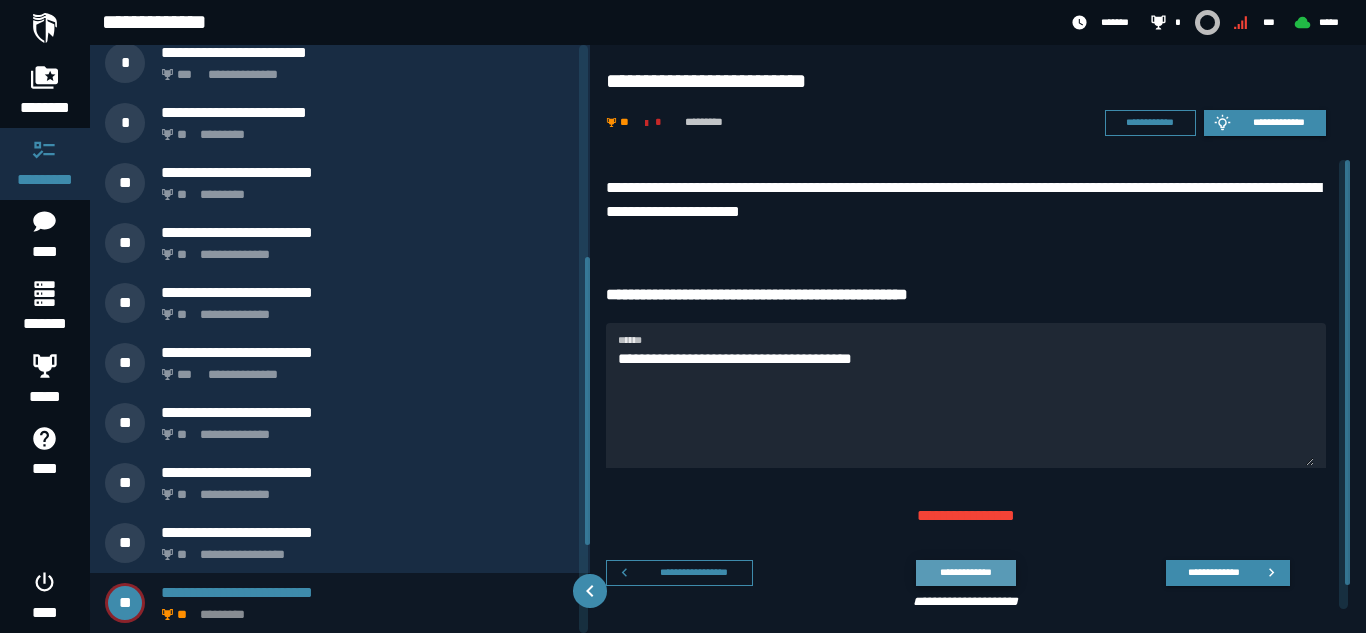 click on "**********" at bounding box center [965, 572] 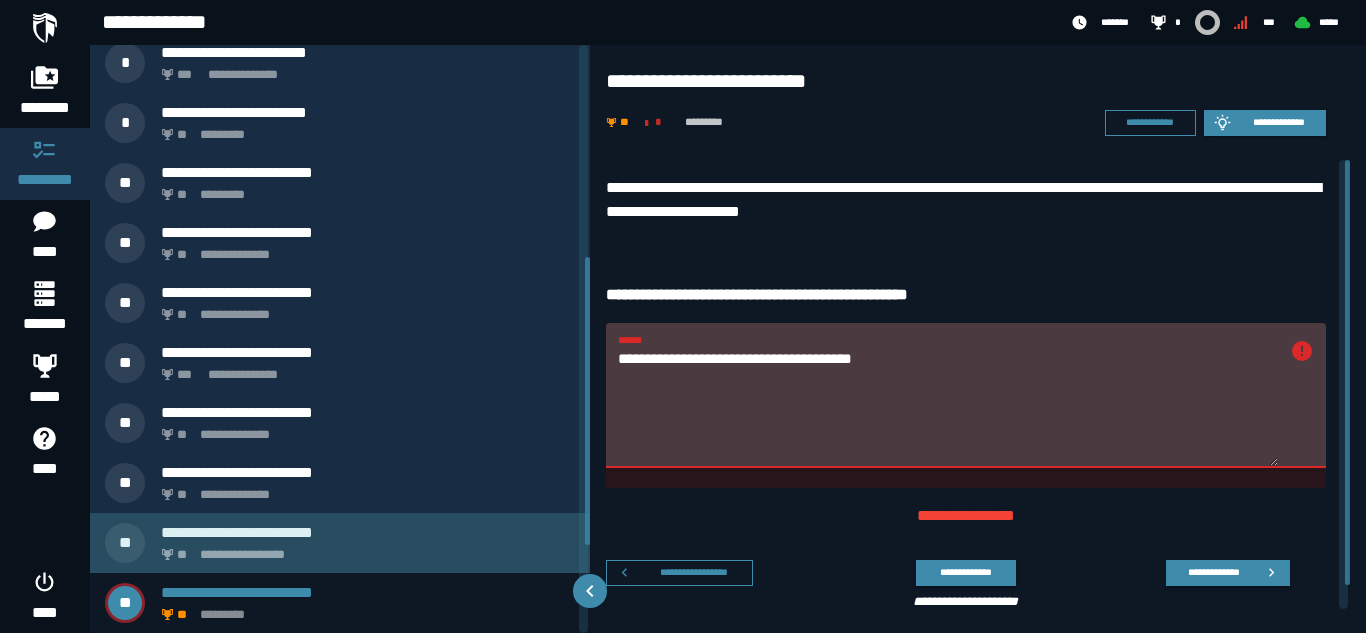 click on "**********" at bounding box center [364, 549] 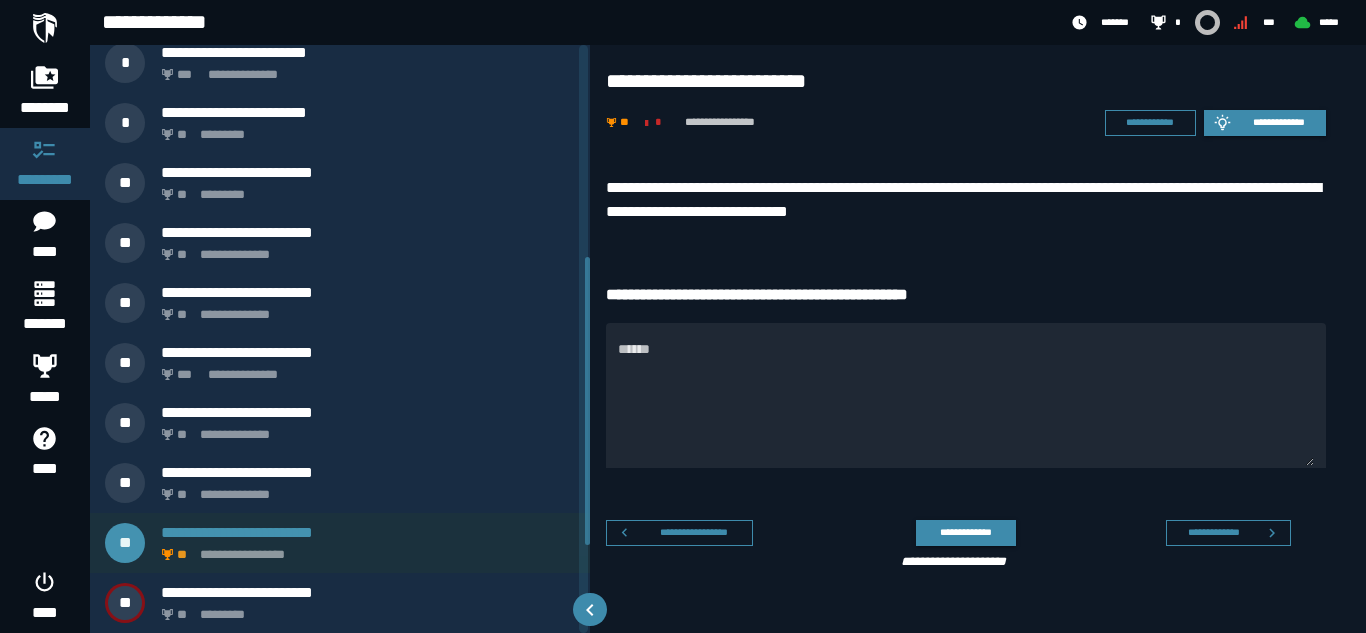 scroll, scrollTop: 372, scrollLeft: 0, axis: vertical 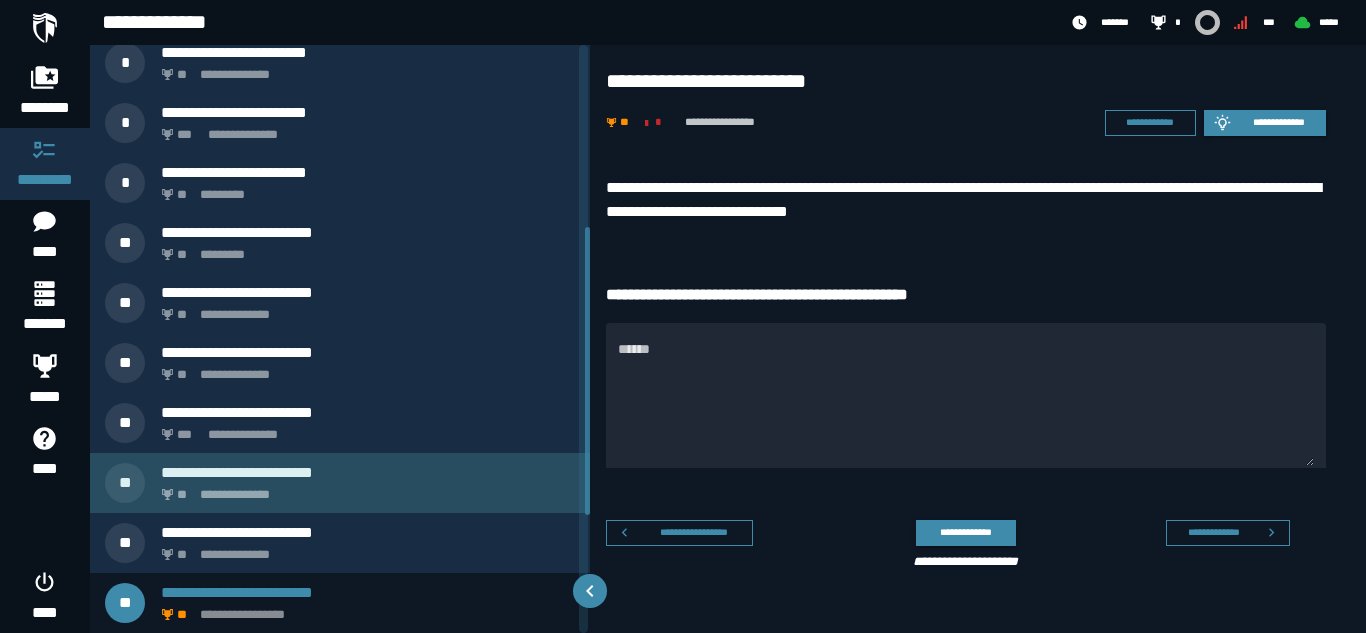 click on "**********" at bounding box center (364, 489) 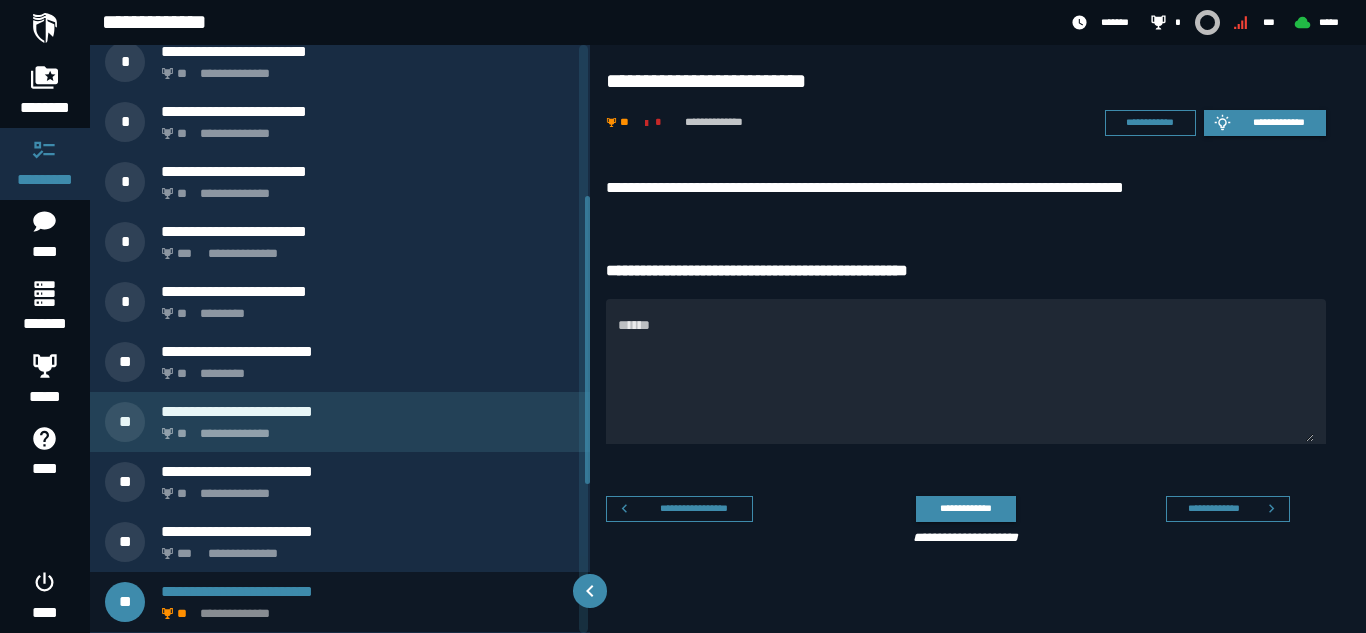 scroll, scrollTop: 252, scrollLeft: 0, axis: vertical 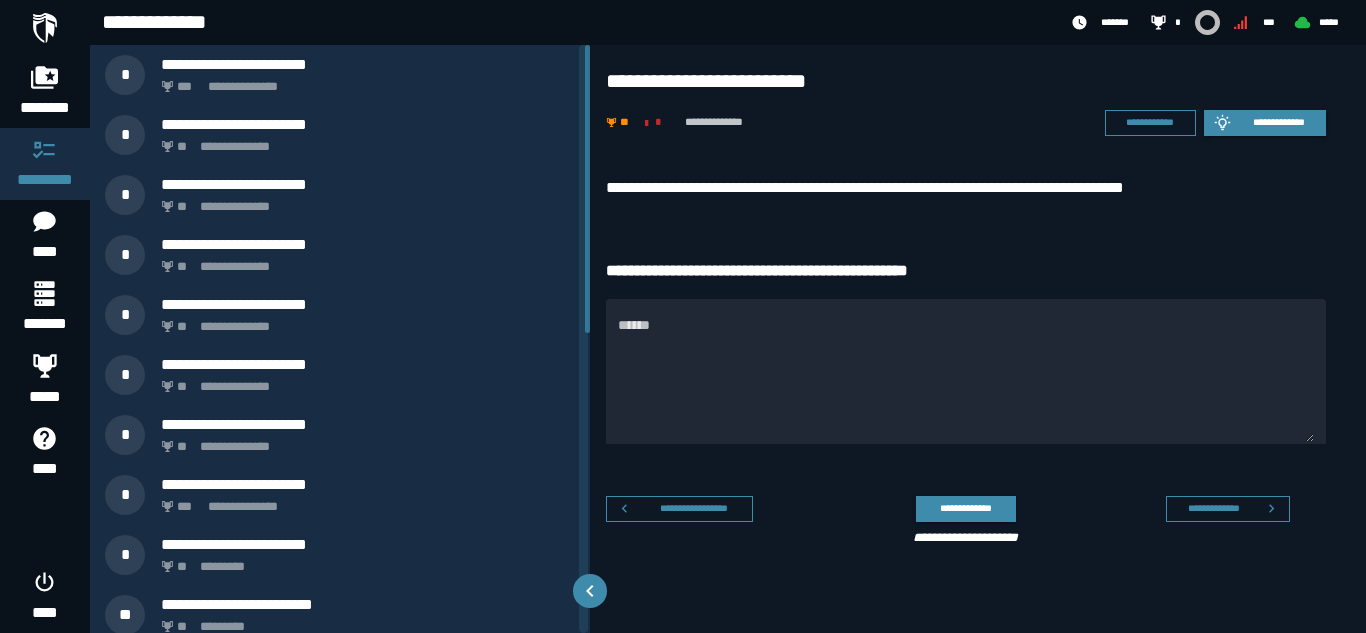 drag, startPoint x: 588, startPoint y: 357, endPoint x: 578, endPoint y: 147, distance: 210.23796 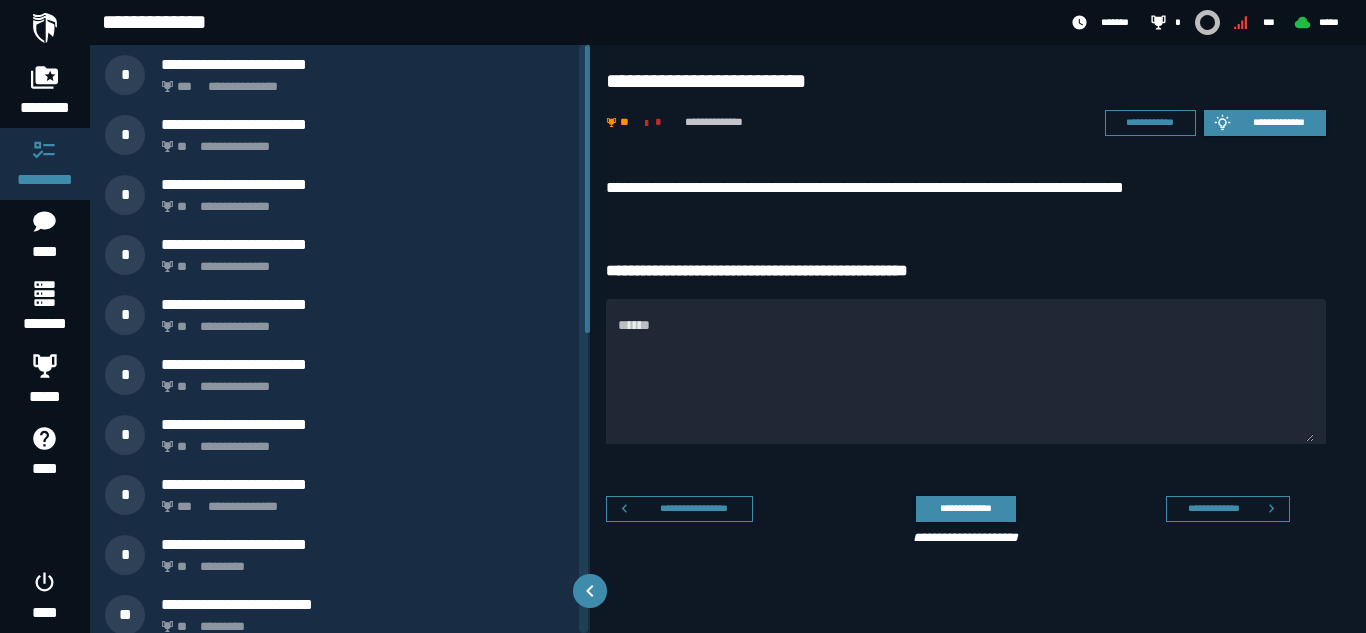 click at bounding box center (45, 28) 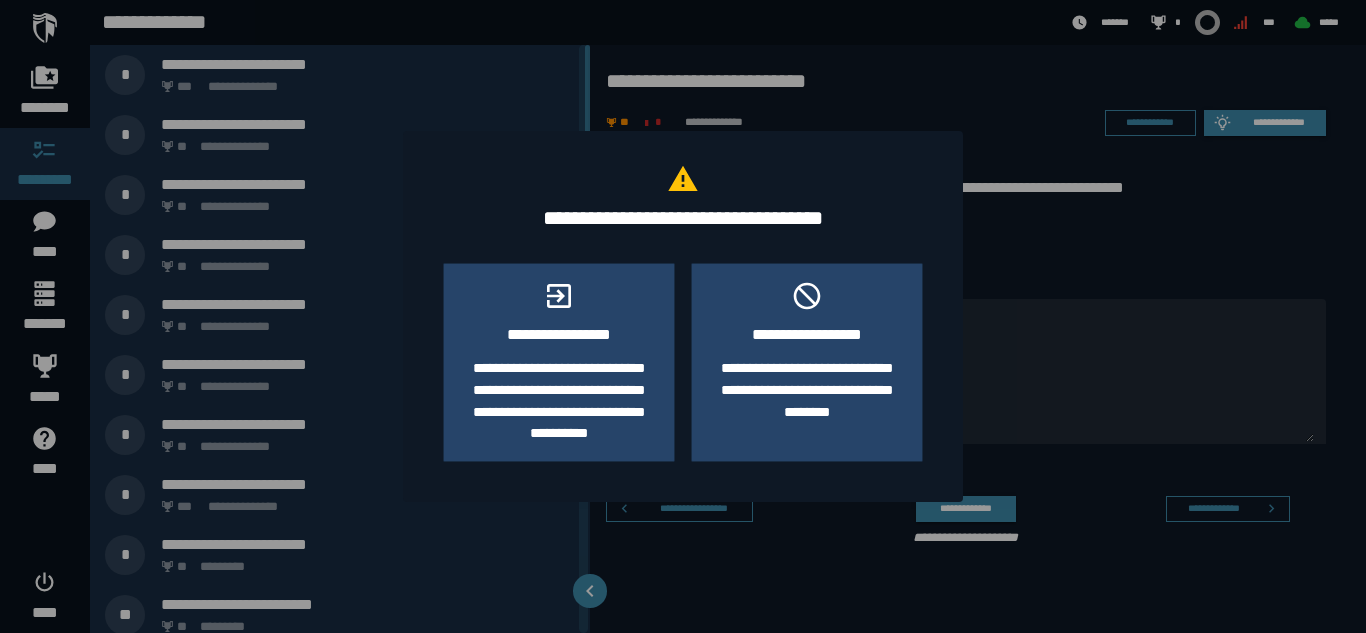 click at bounding box center [683, 316] 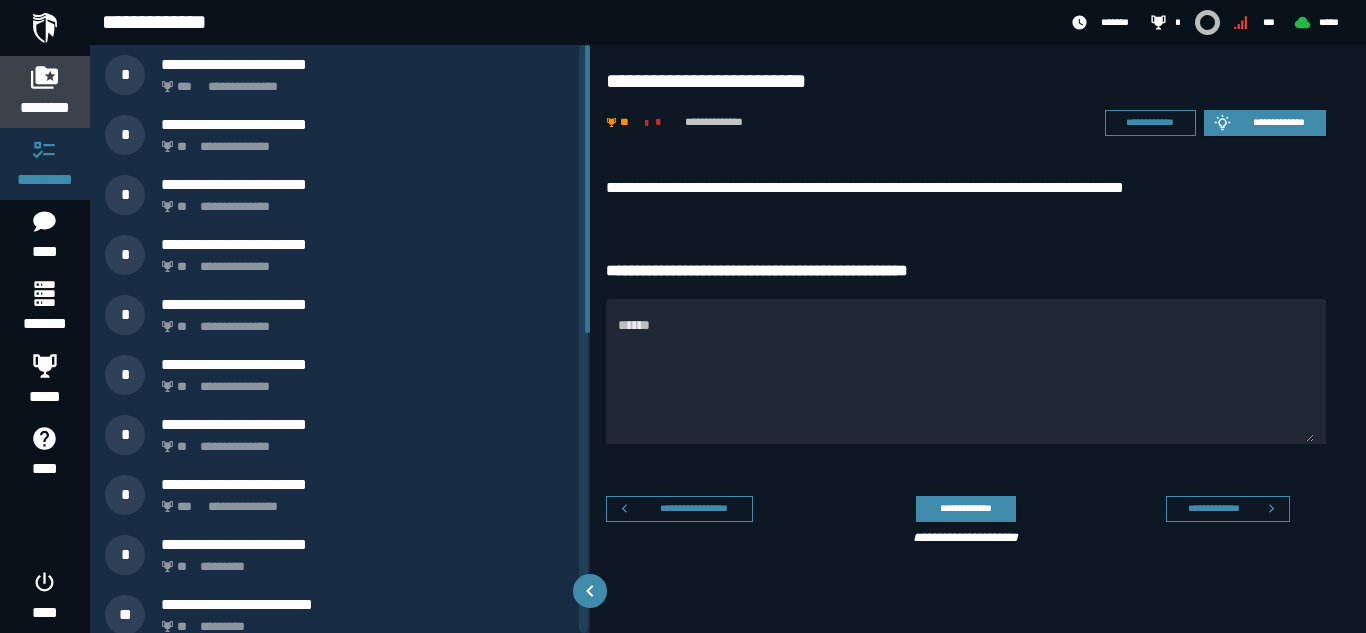 click on "********" at bounding box center [45, 108] 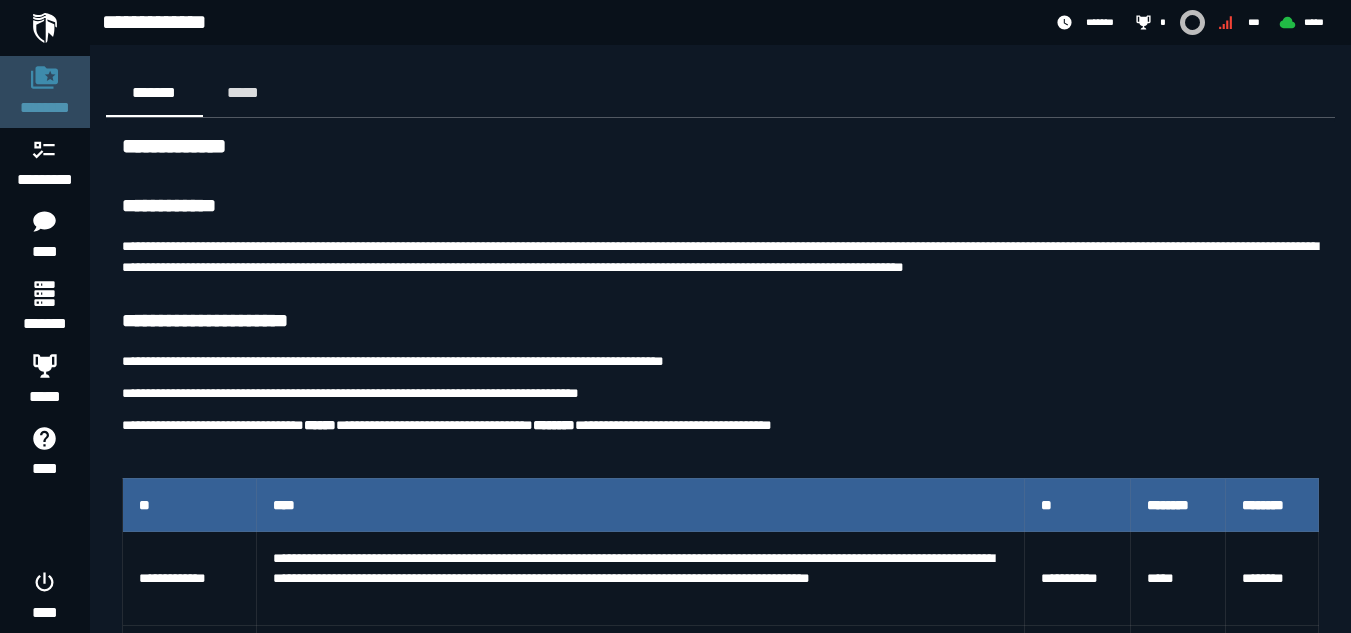 click at bounding box center (45, 77) 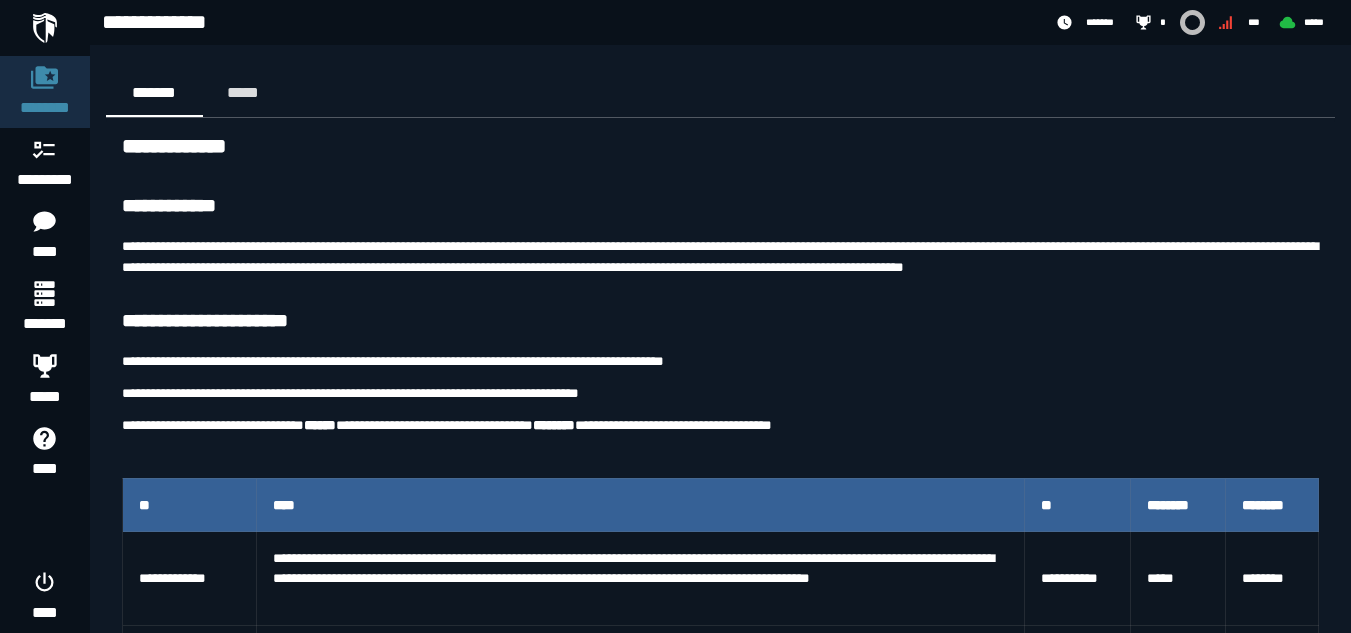 click at bounding box center [45, 28] 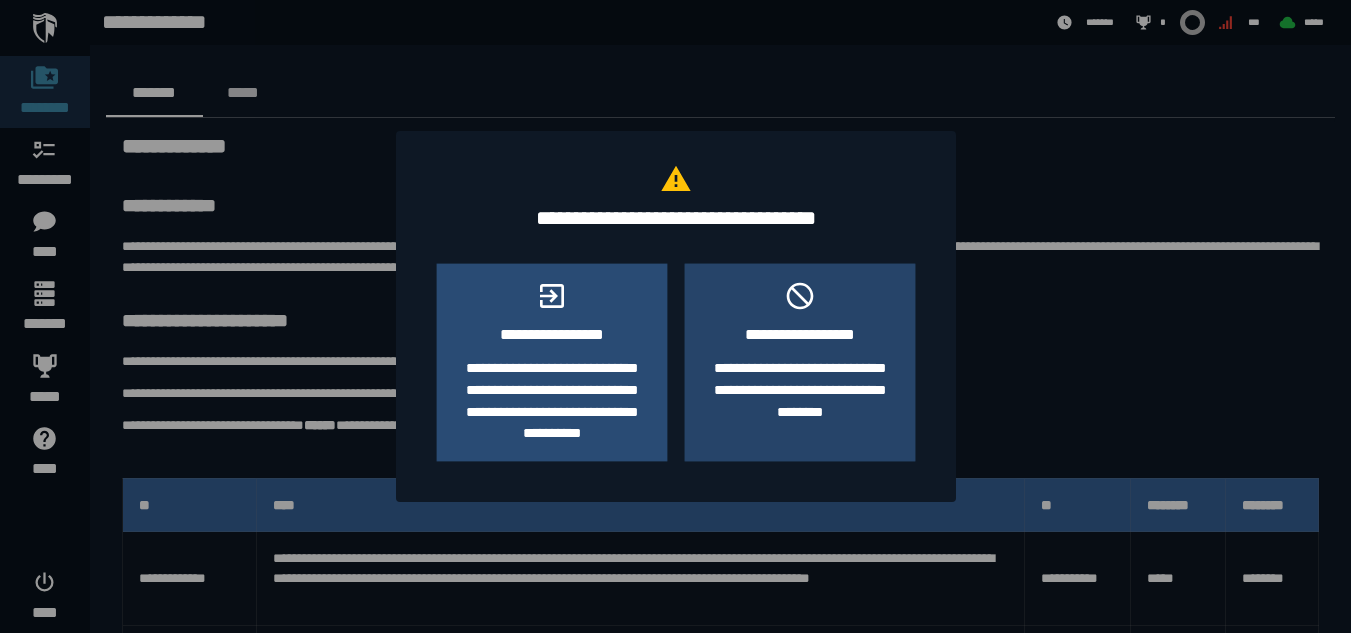 click on "**********" 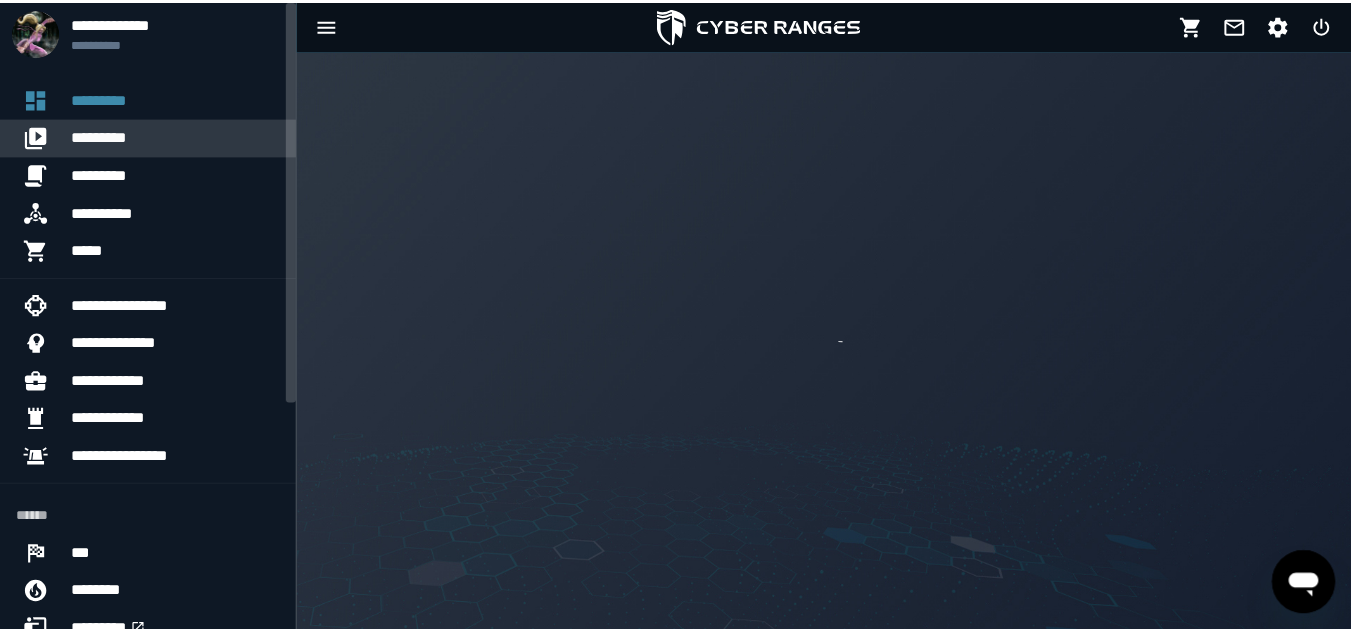 scroll, scrollTop: 0, scrollLeft: 0, axis: both 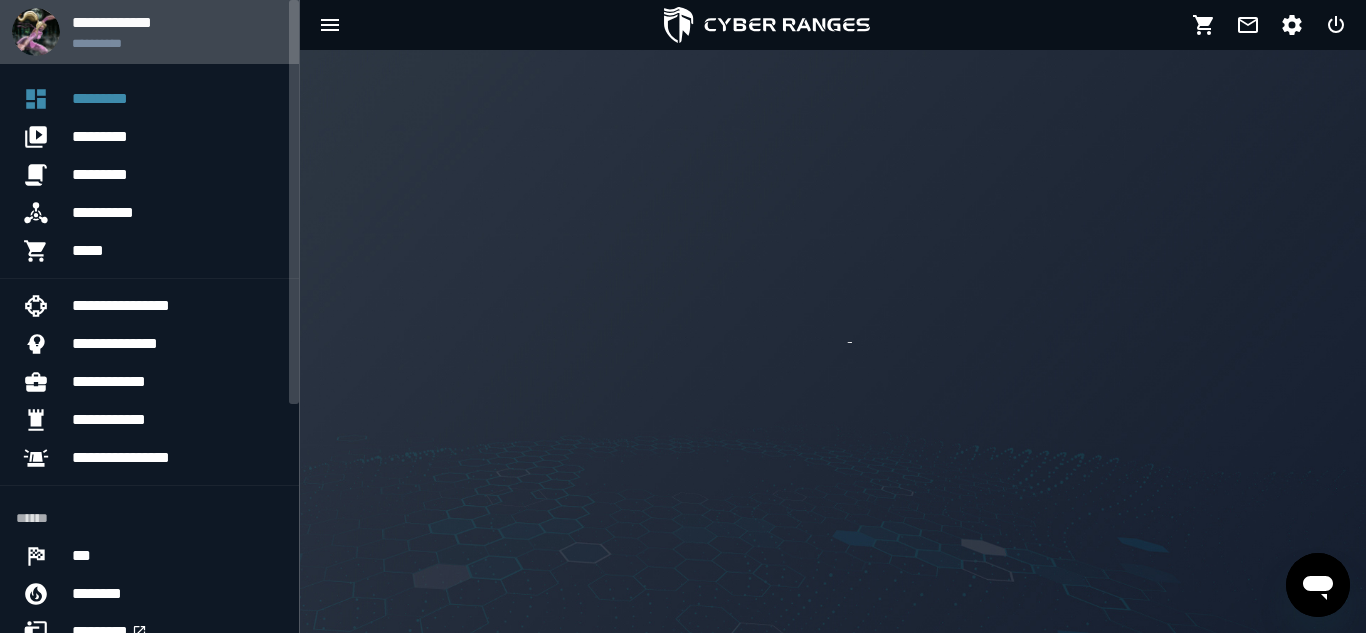 click at bounding box center (36, 32) 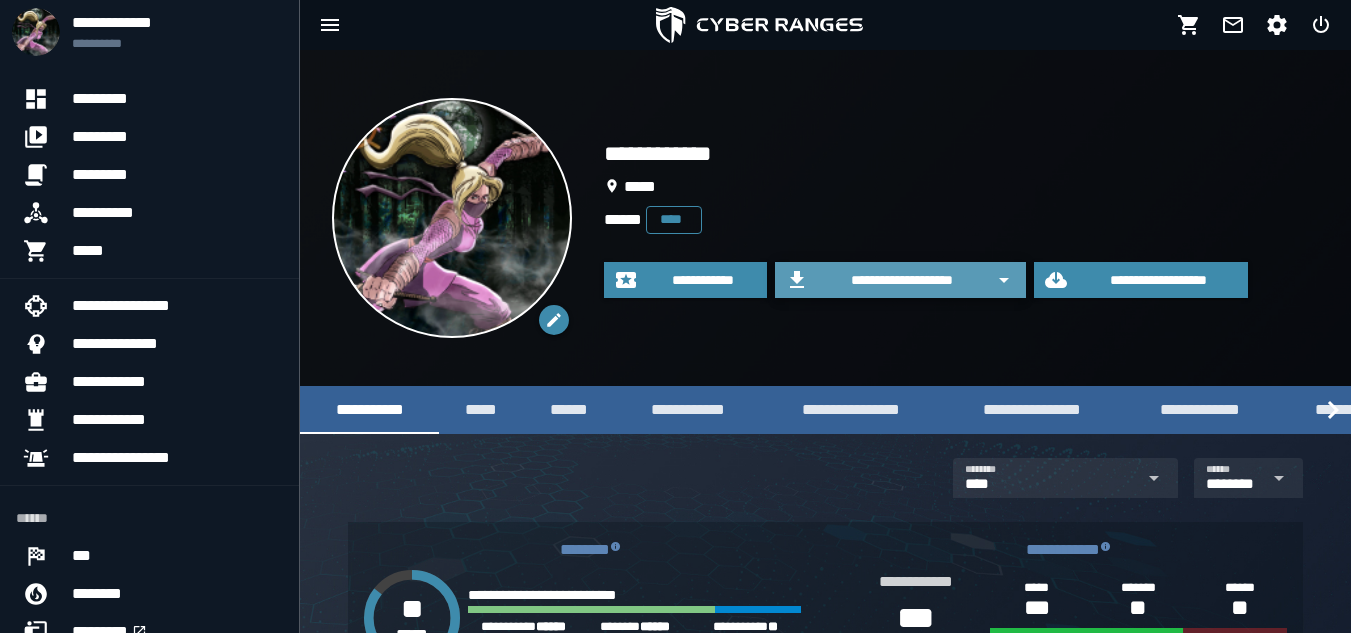 click on "**********" at bounding box center [902, 280] 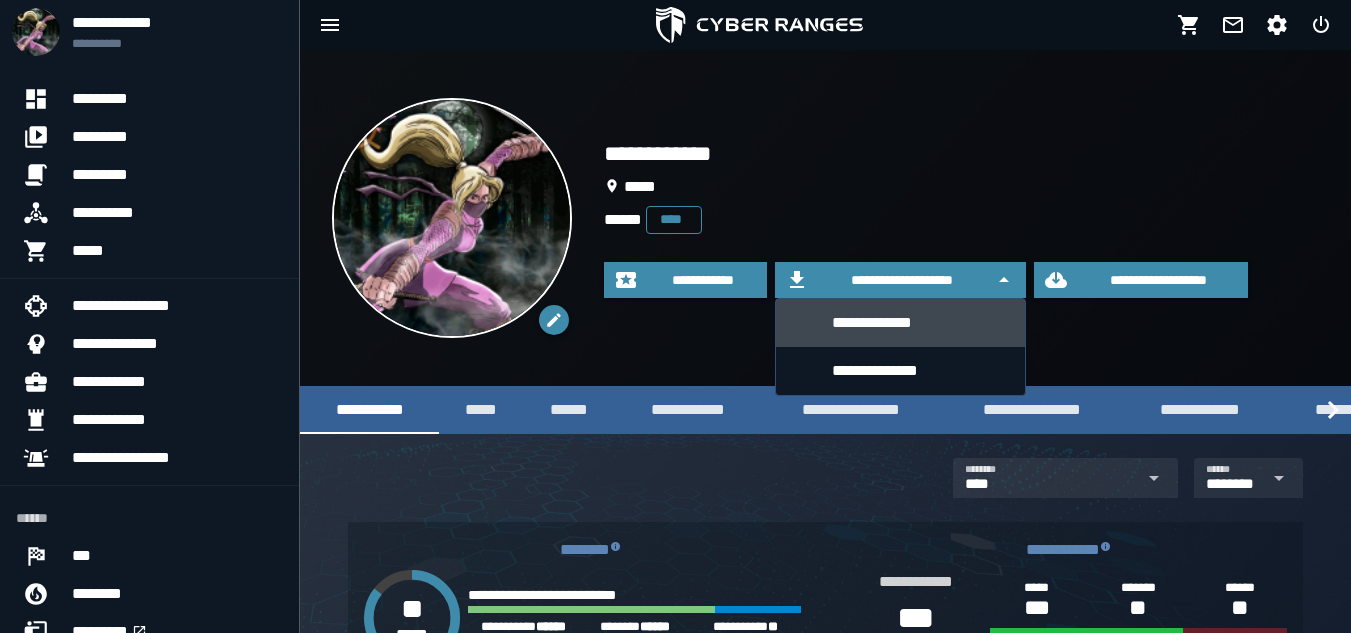 click on "**********" at bounding box center [920, 322] 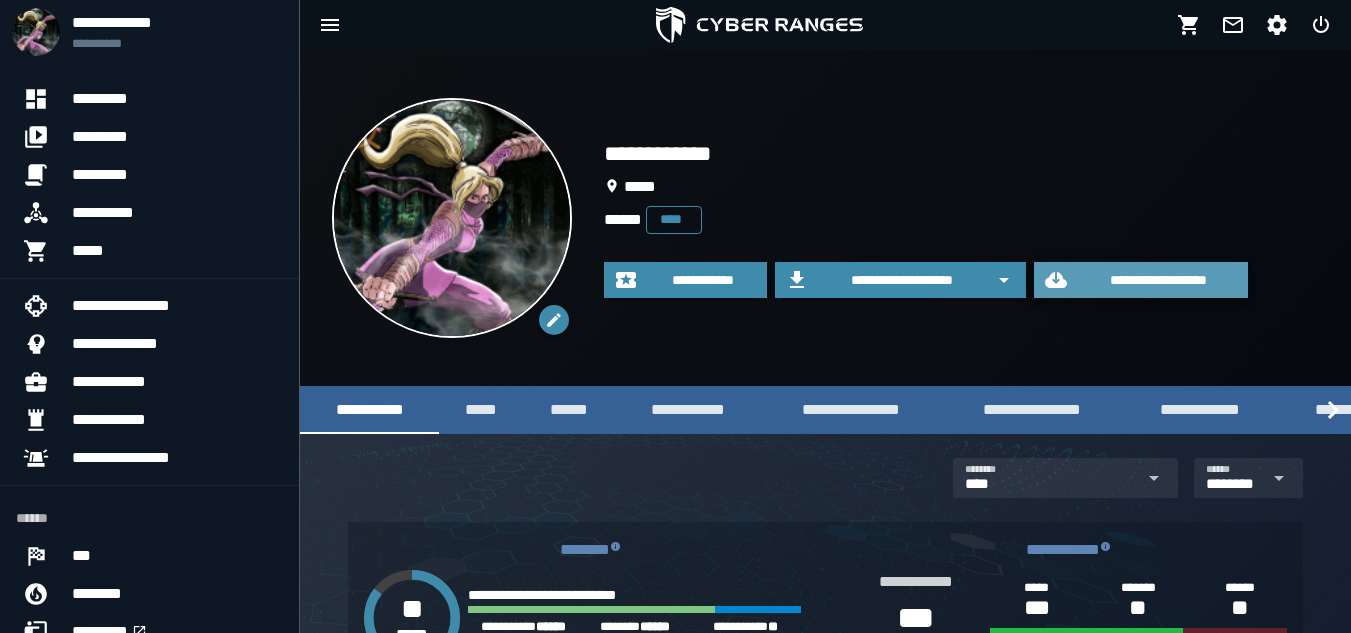 click on "**********" at bounding box center (1159, 280) 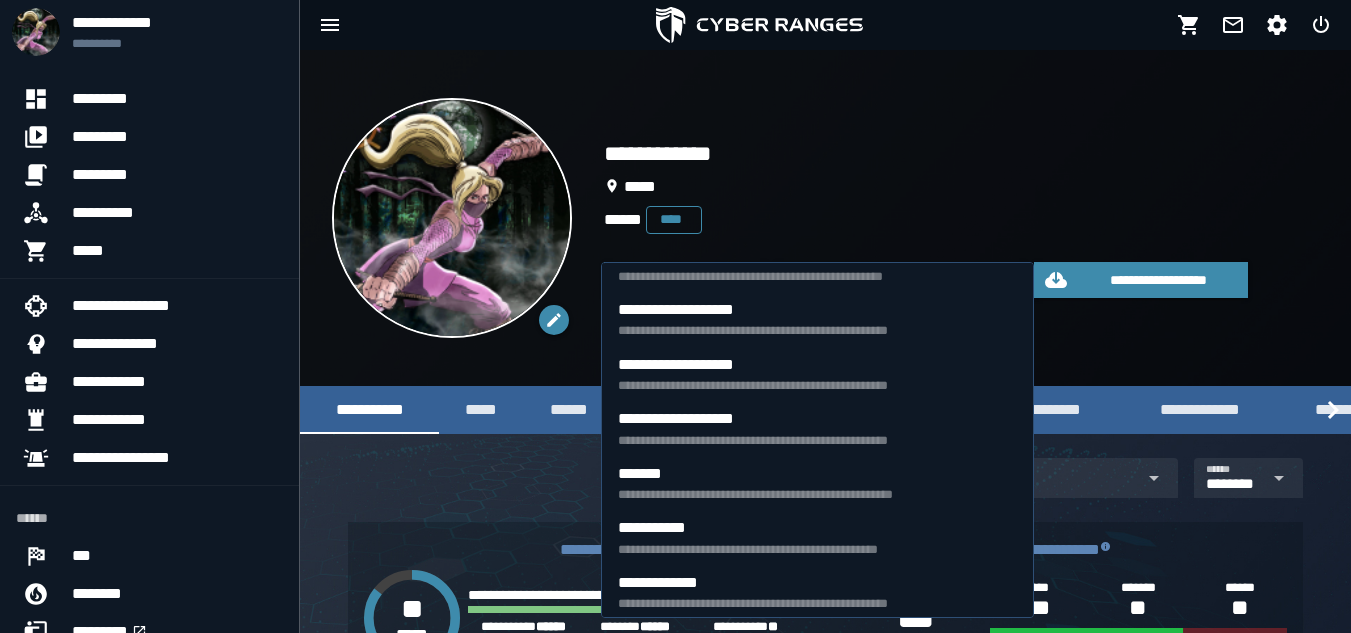 scroll, scrollTop: 753, scrollLeft: 0, axis: vertical 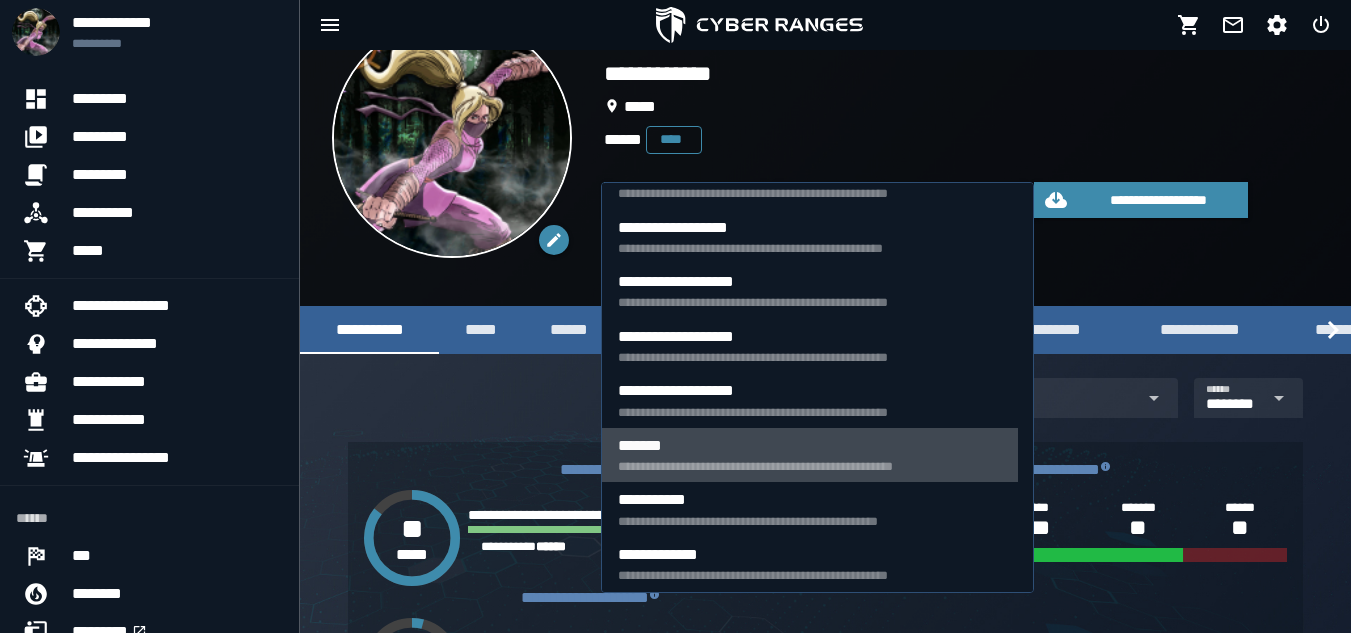 click on "*******" at bounding box center (810, 445) 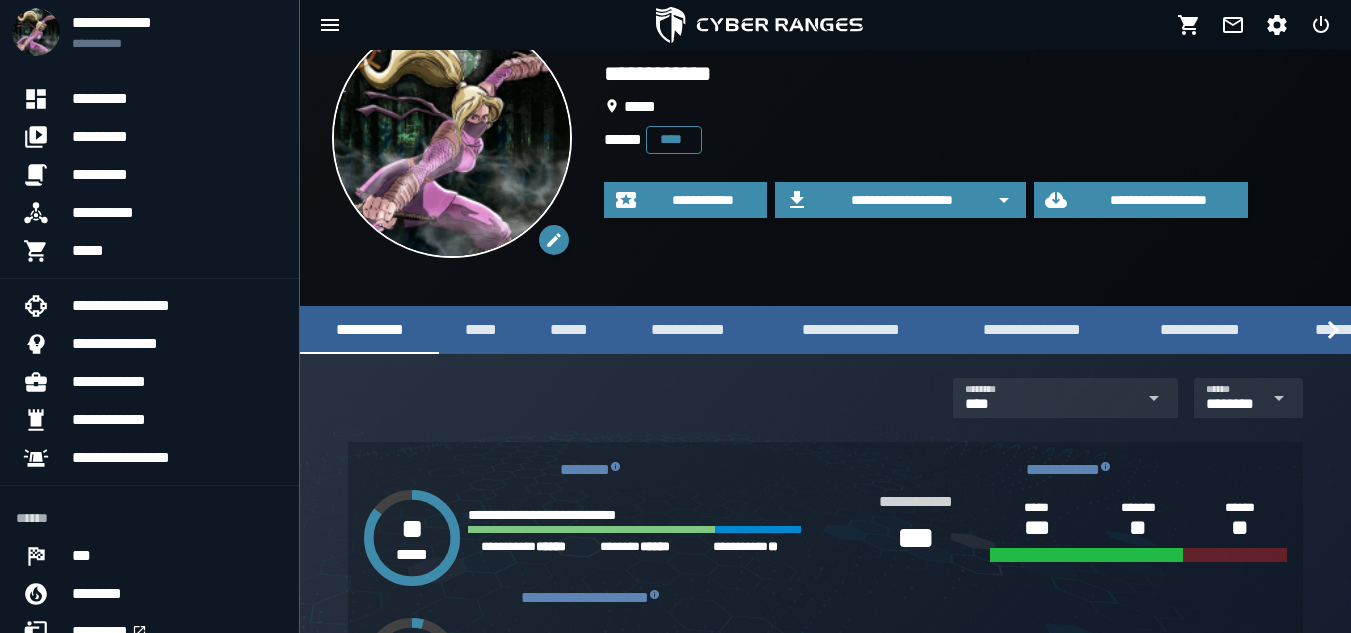 scroll, scrollTop: 0, scrollLeft: 0, axis: both 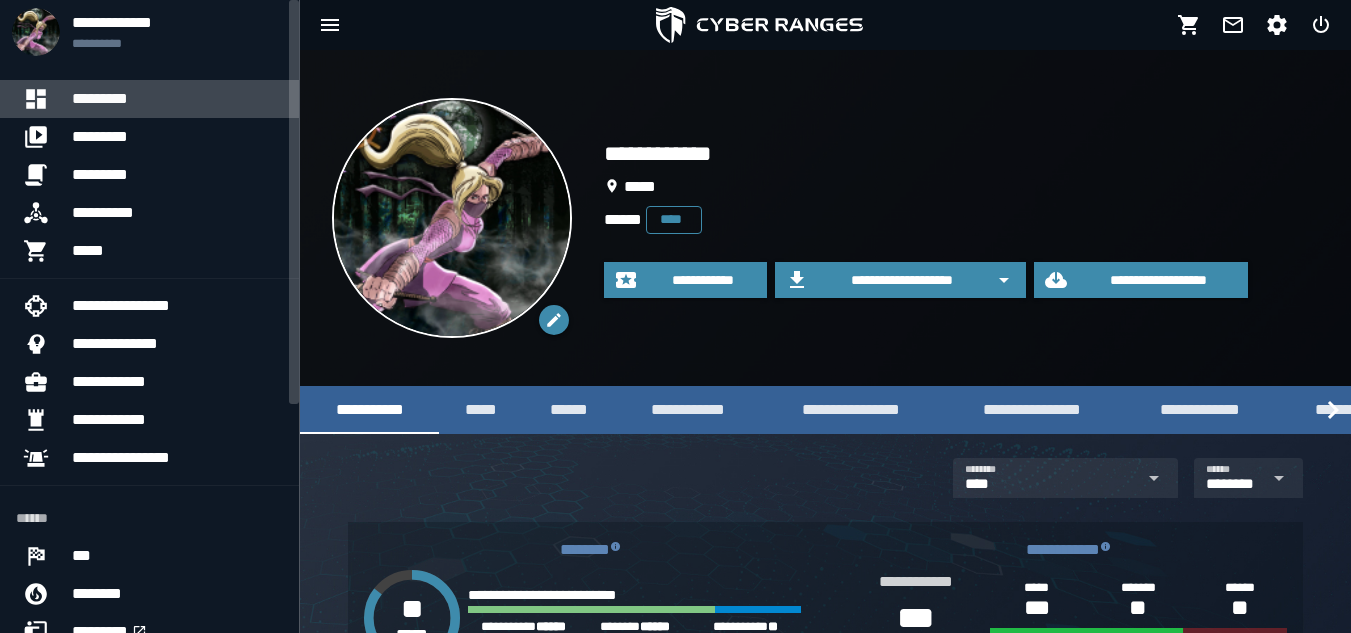 click on "*********" at bounding box center [177, 99] 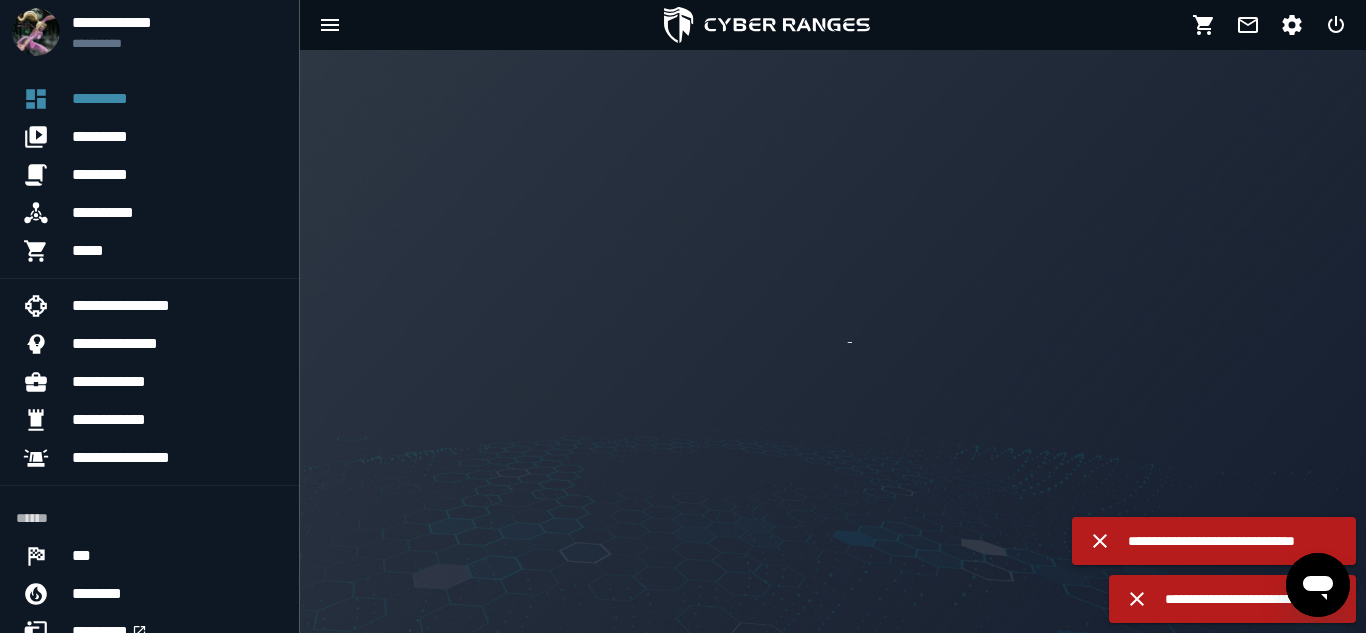 click at bounding box center [833, 341] 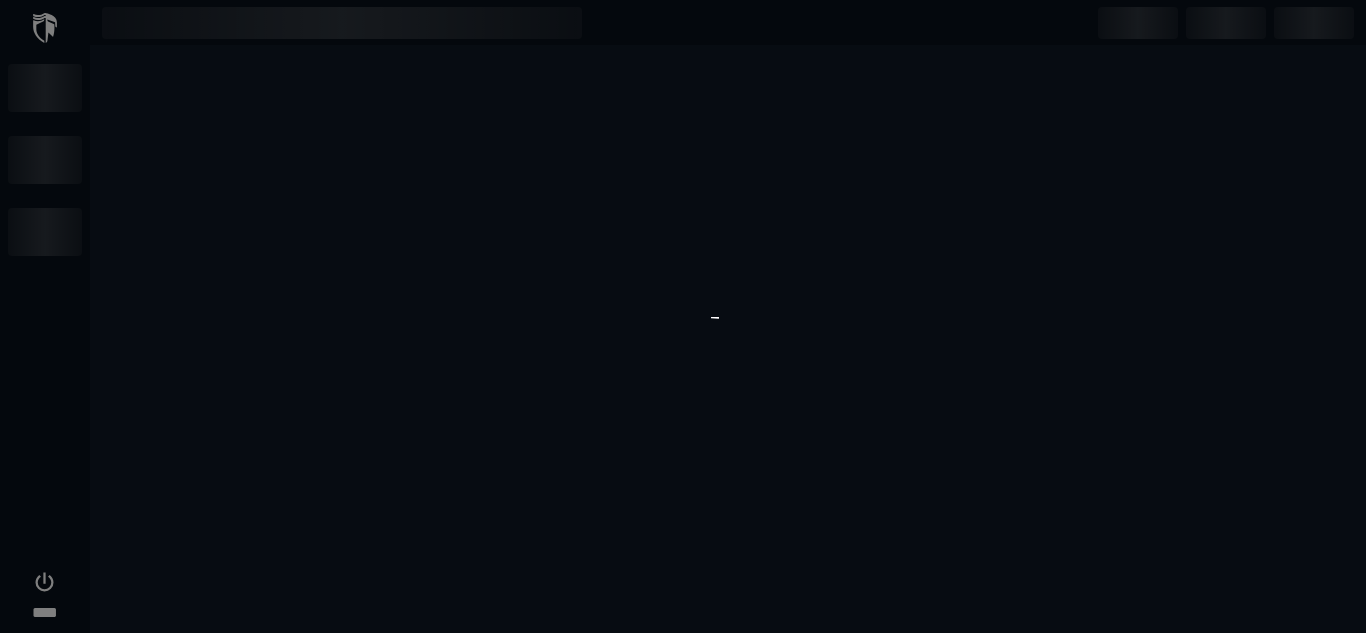 scroll, scrollTop: 0, scrollLeft: 0, axis: both 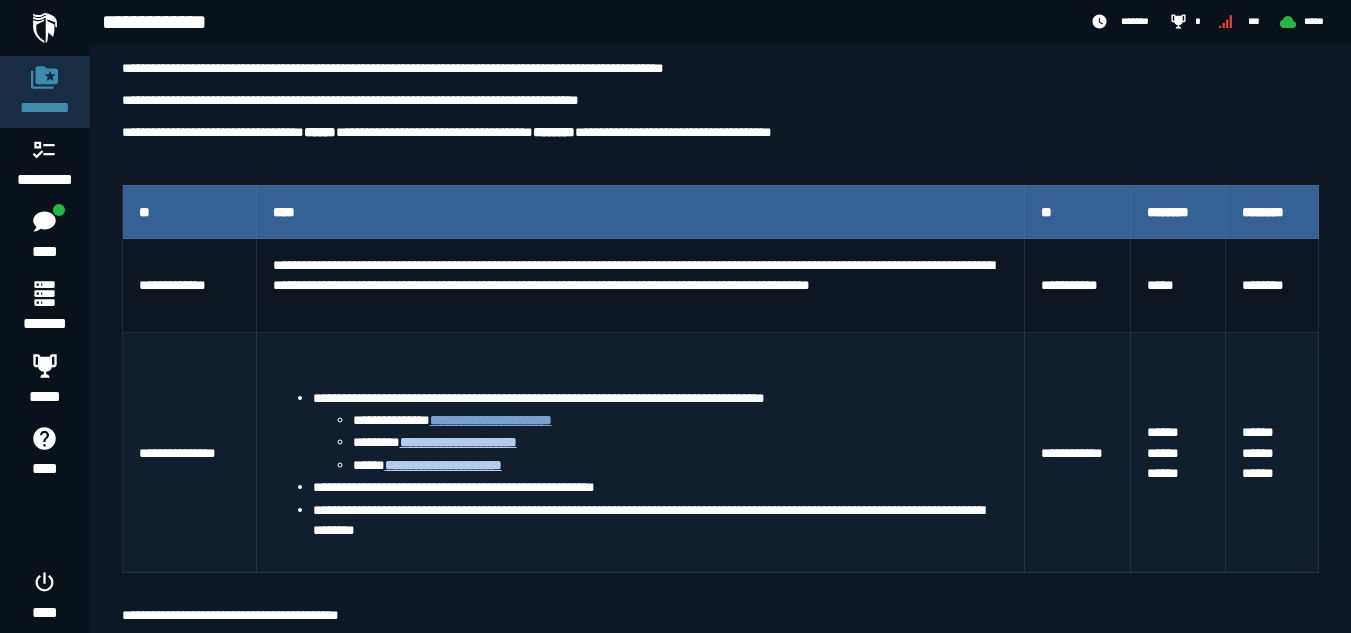 click on "**********" at bounding box center [491, 420] 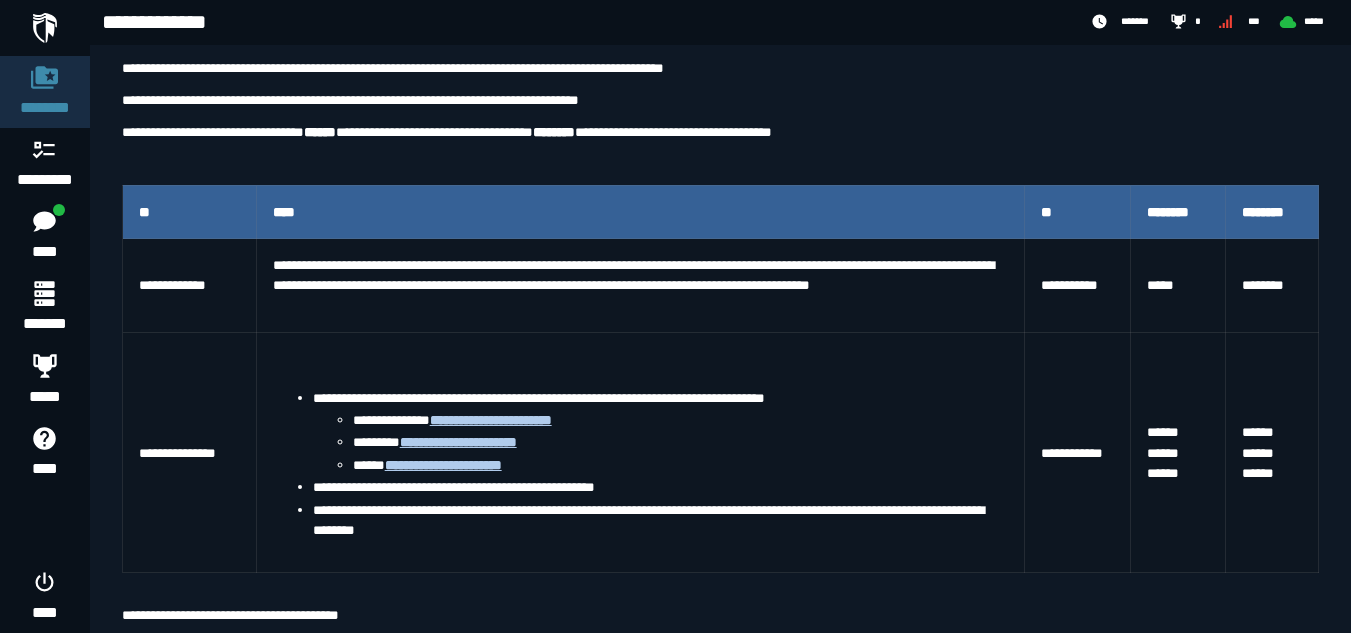click on "**********" at bounding box center (720, 749) 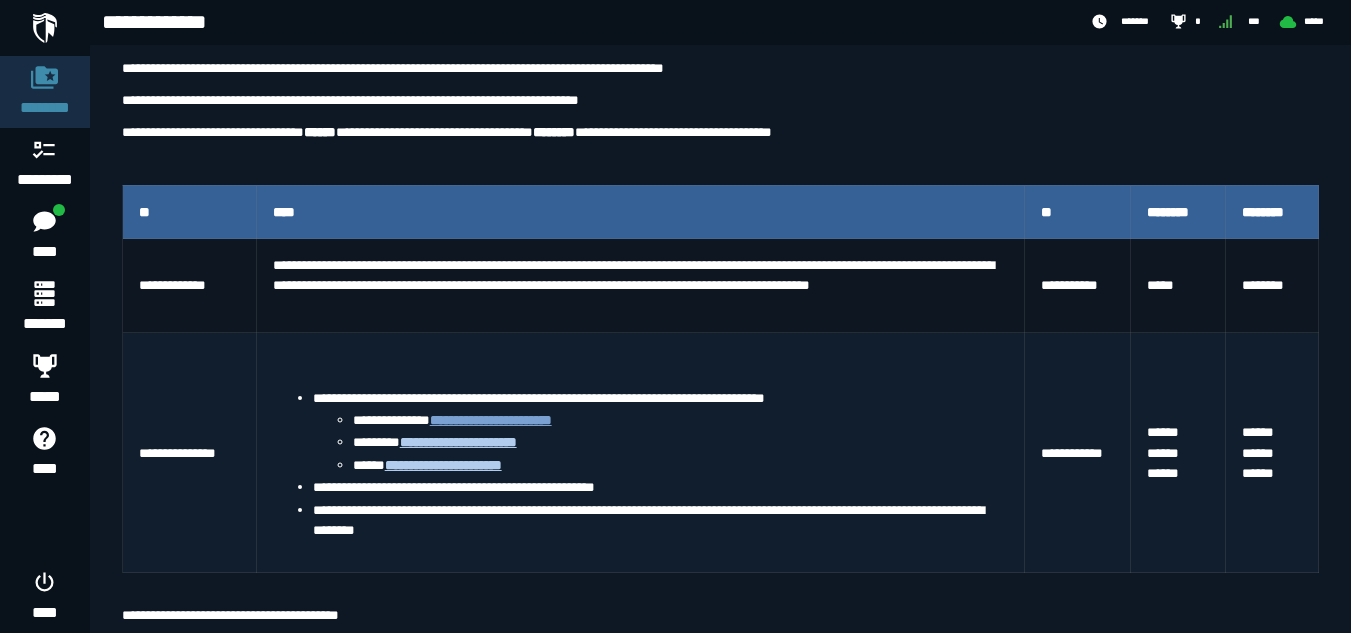 click on "**********" at bounding box center [491, 420] 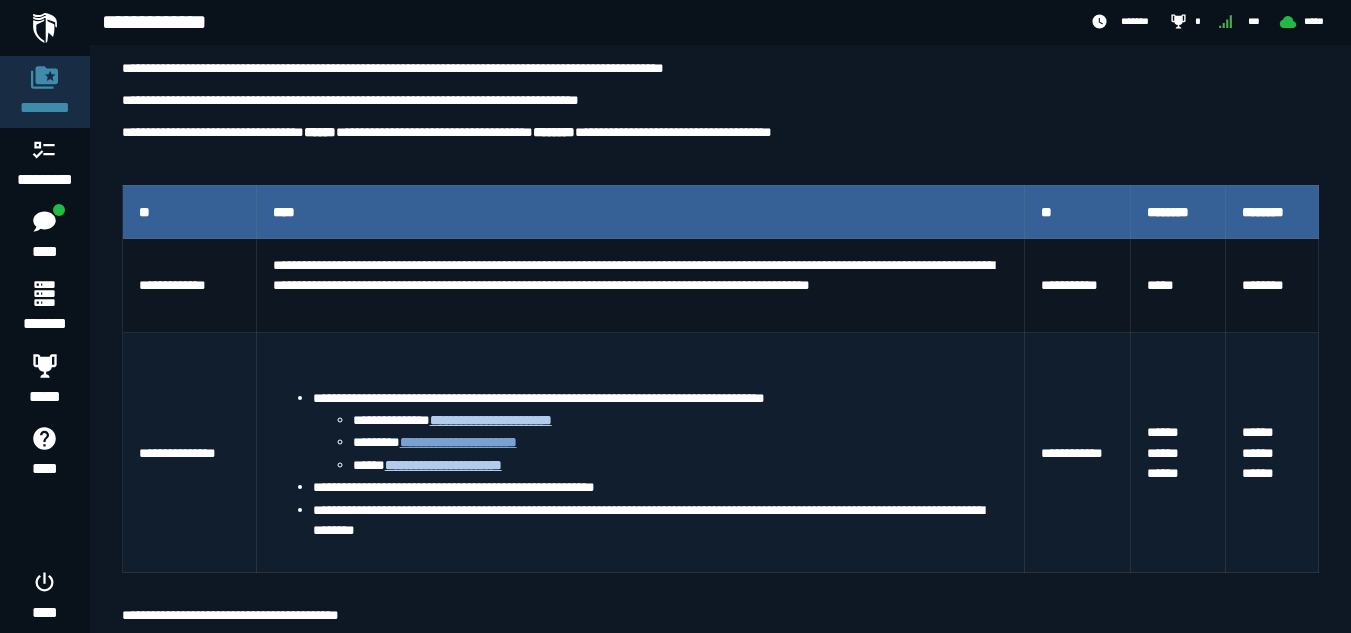 click on "**********" at bounding box center [458, 442] 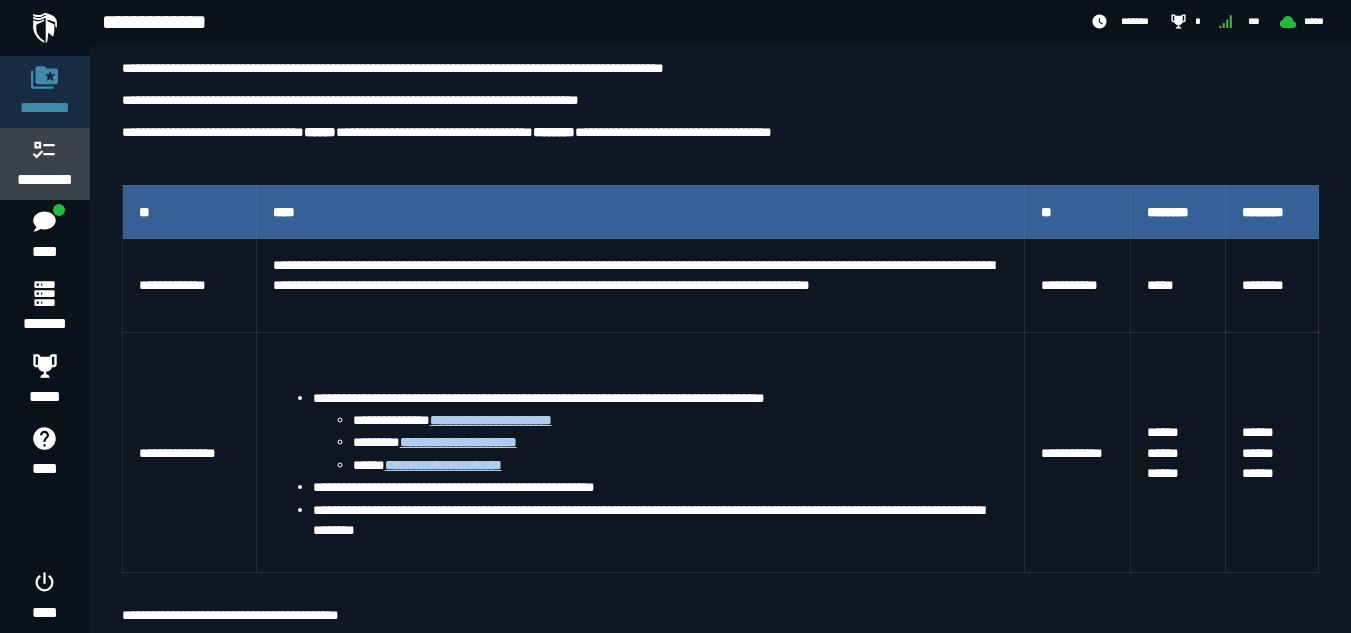 click 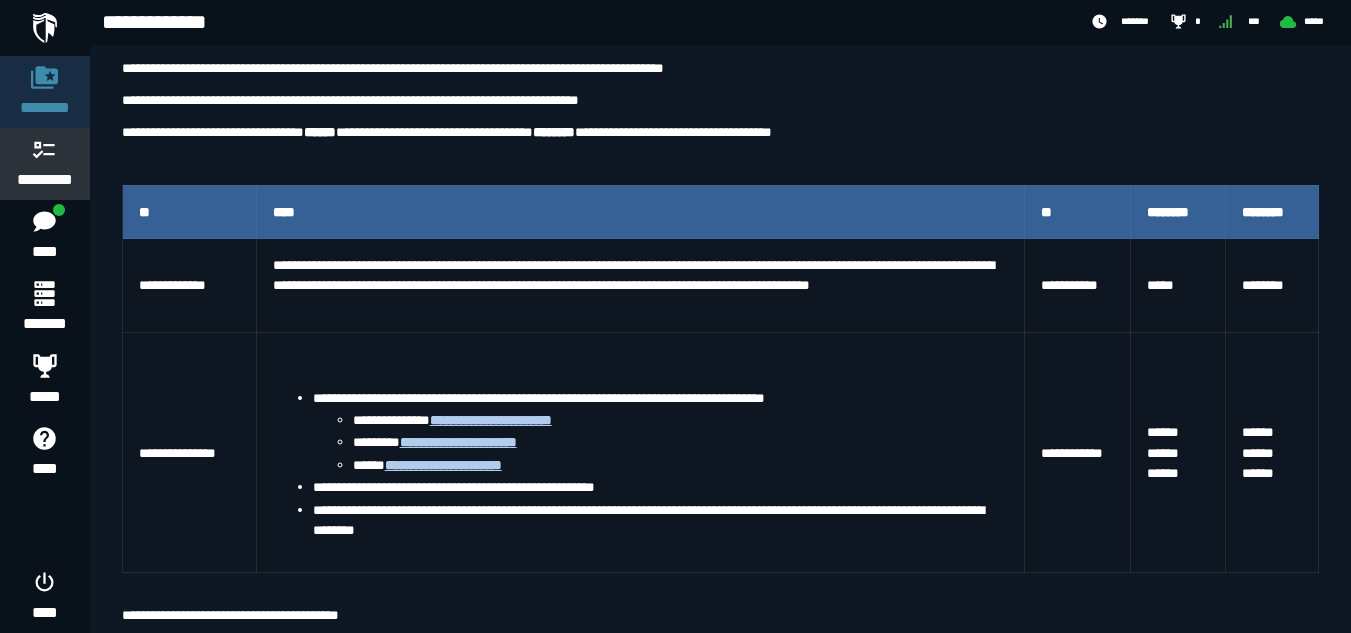 scroll, scrollTop: 0, scrollLeft: 0, axis: both 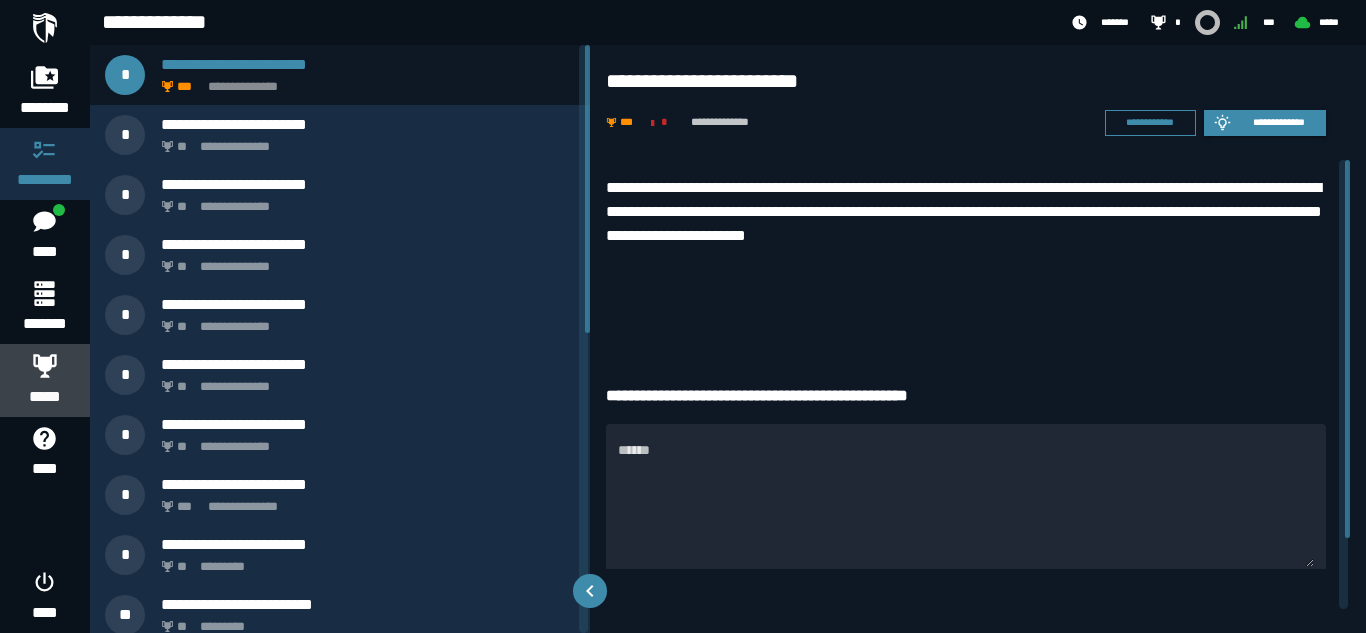 click 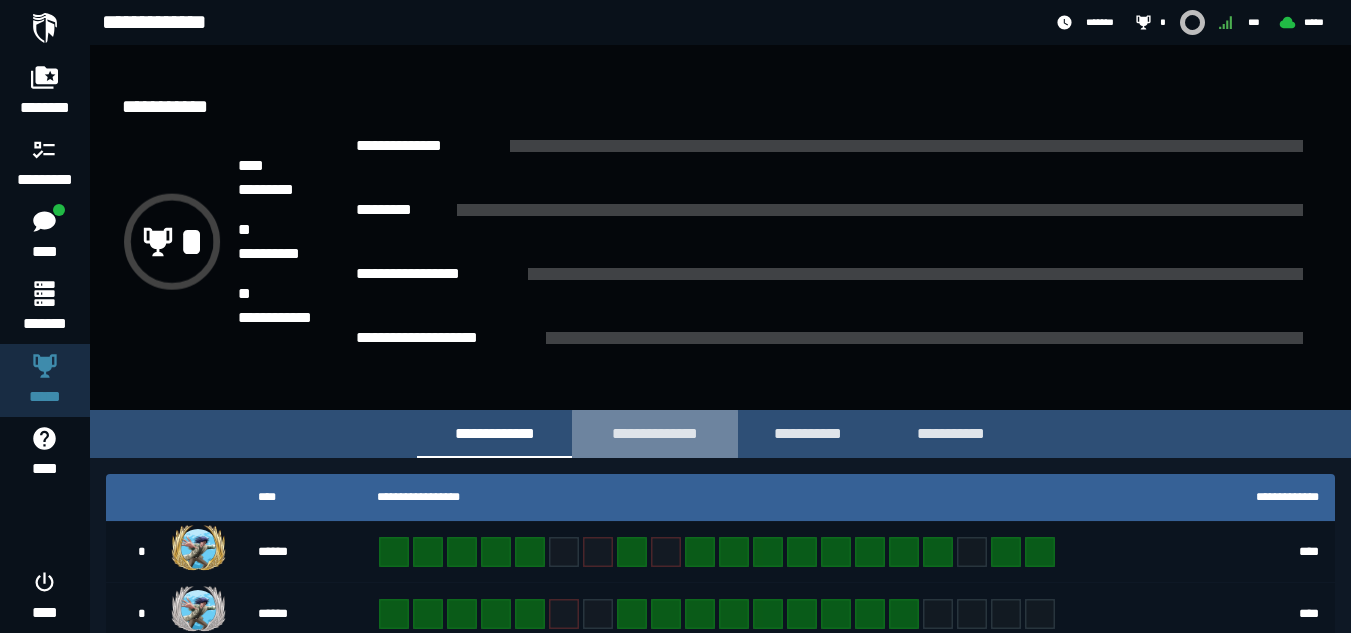 click on "**********" at bounding box center (655, 433) 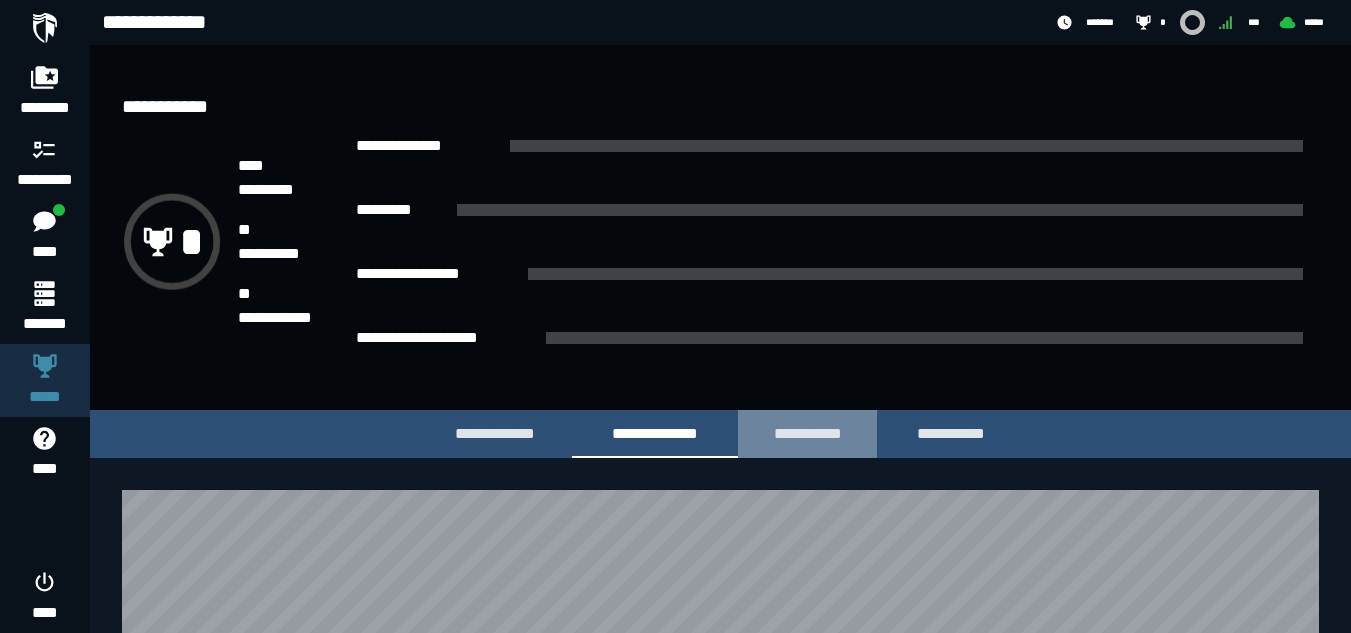 click on "**********" at bounding box center (807, 433) 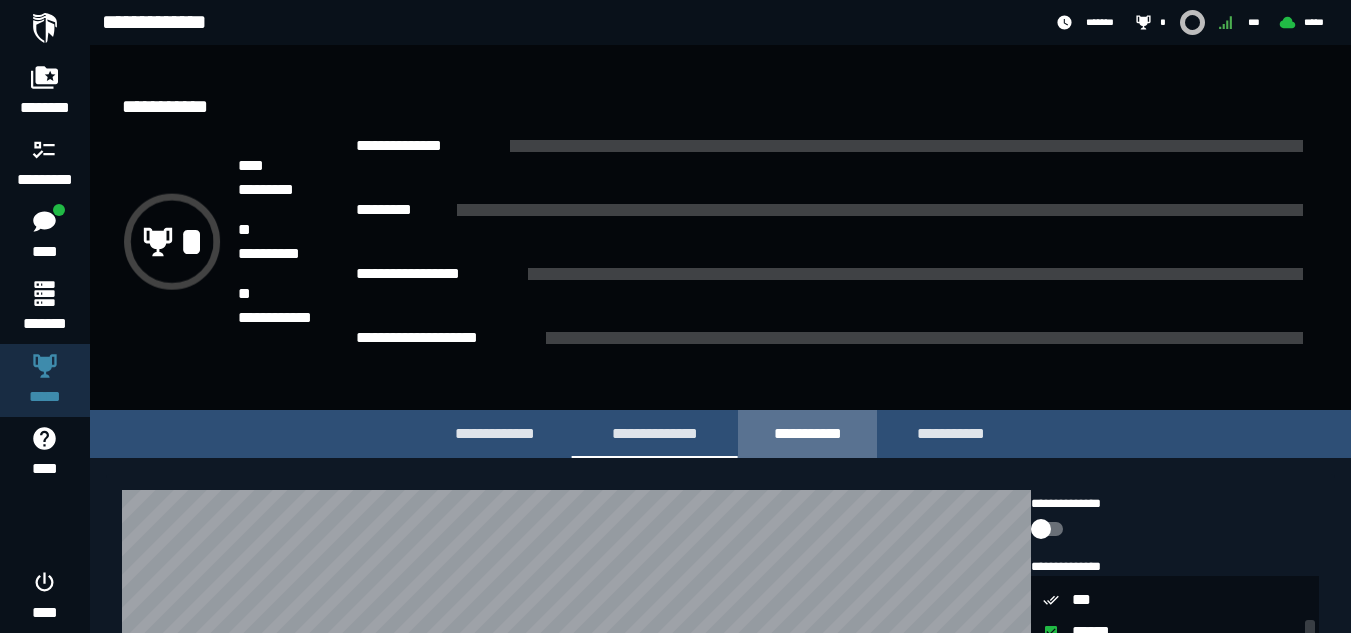 click on "**********" at bounding box center [807, 433] 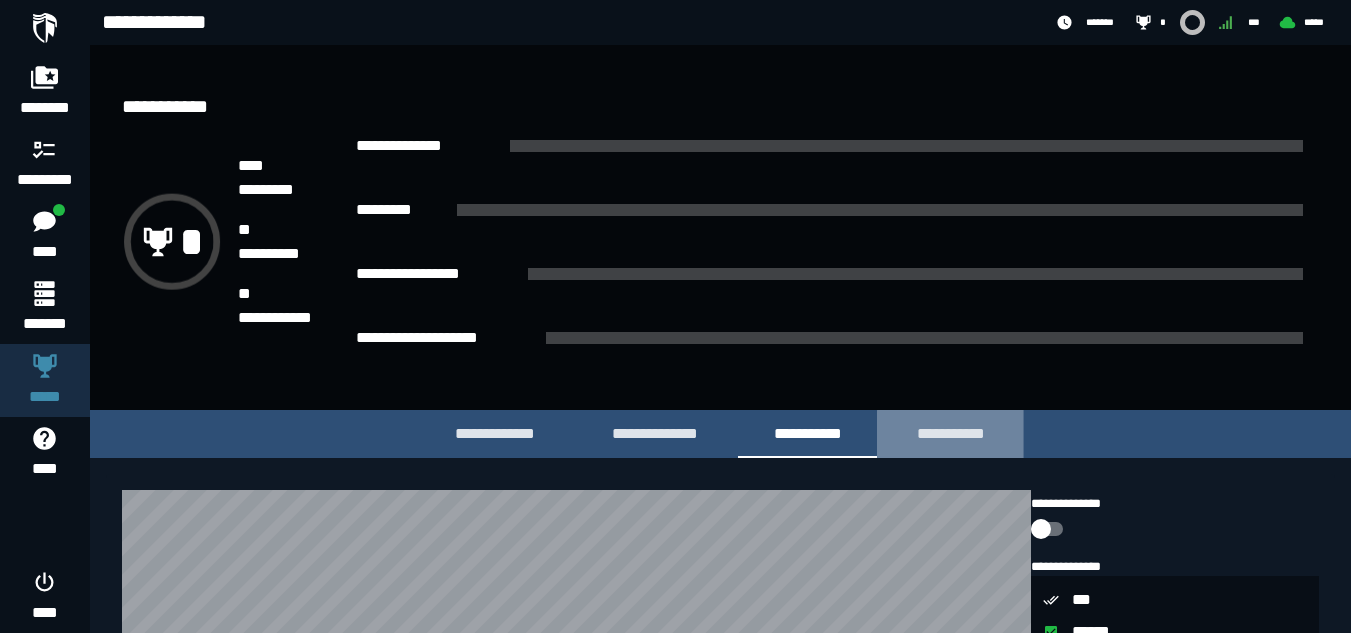 click on "**********" at bounding box center (950, 433) 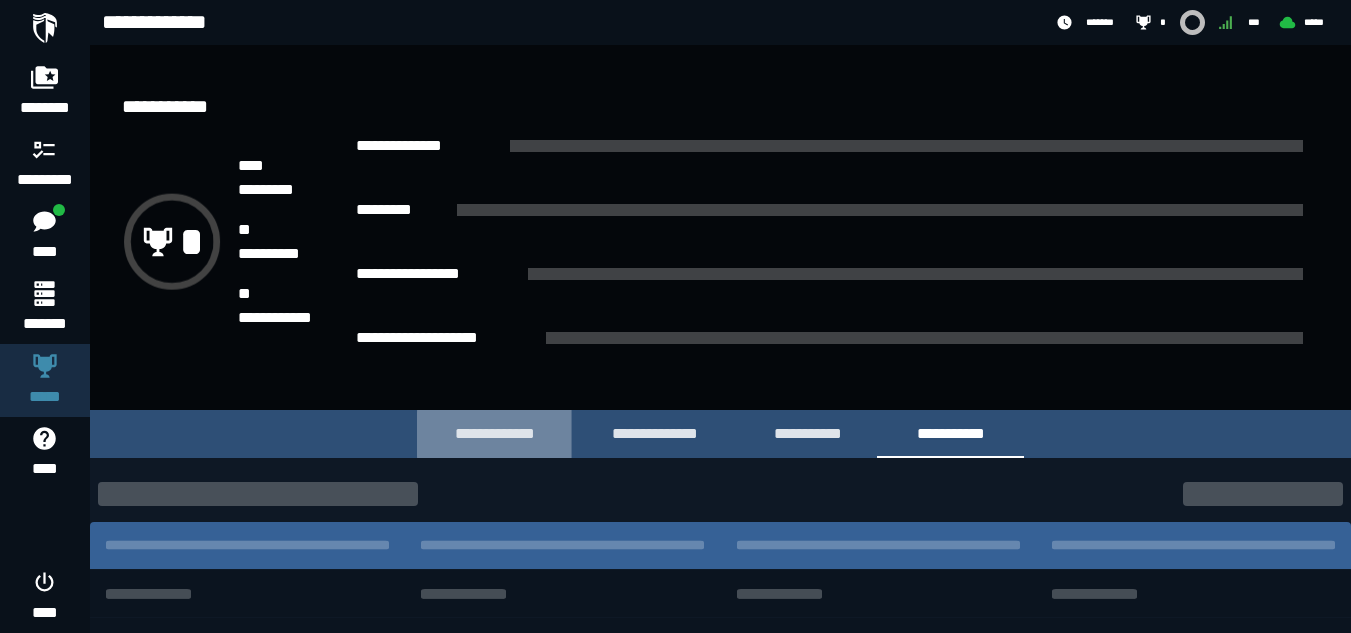 click on "**********" at bounding box center [494, 433] 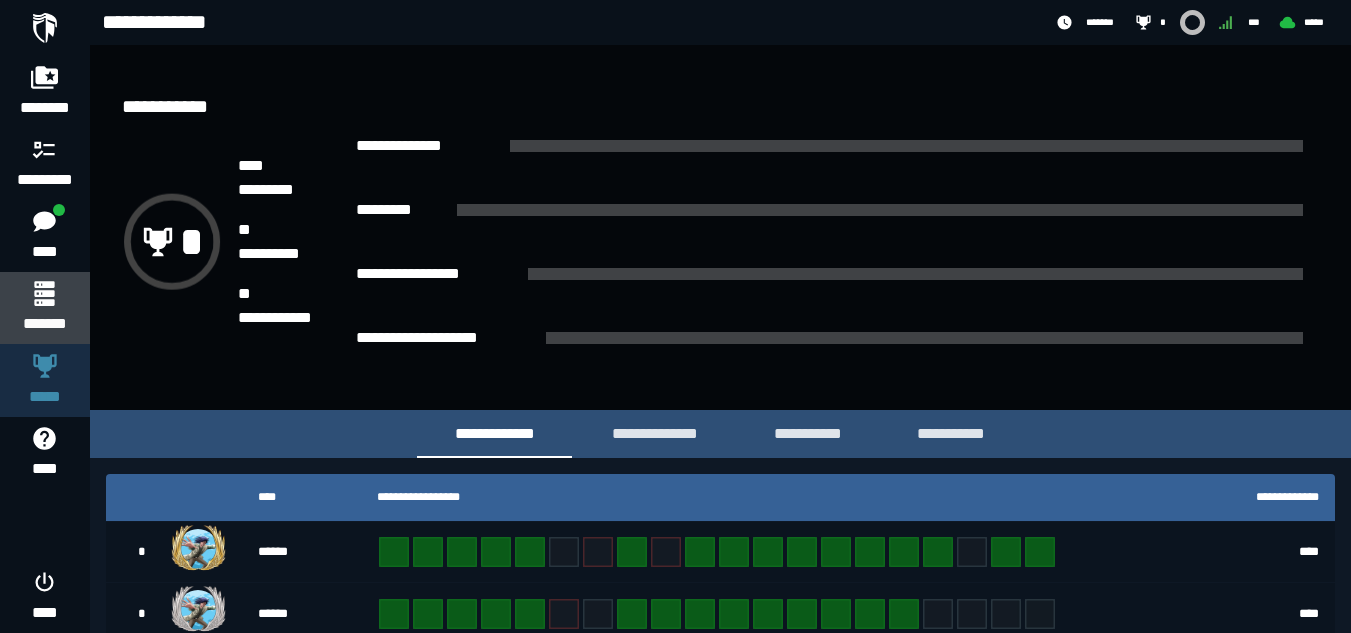click on "*******" at bounding box center (44, 324) 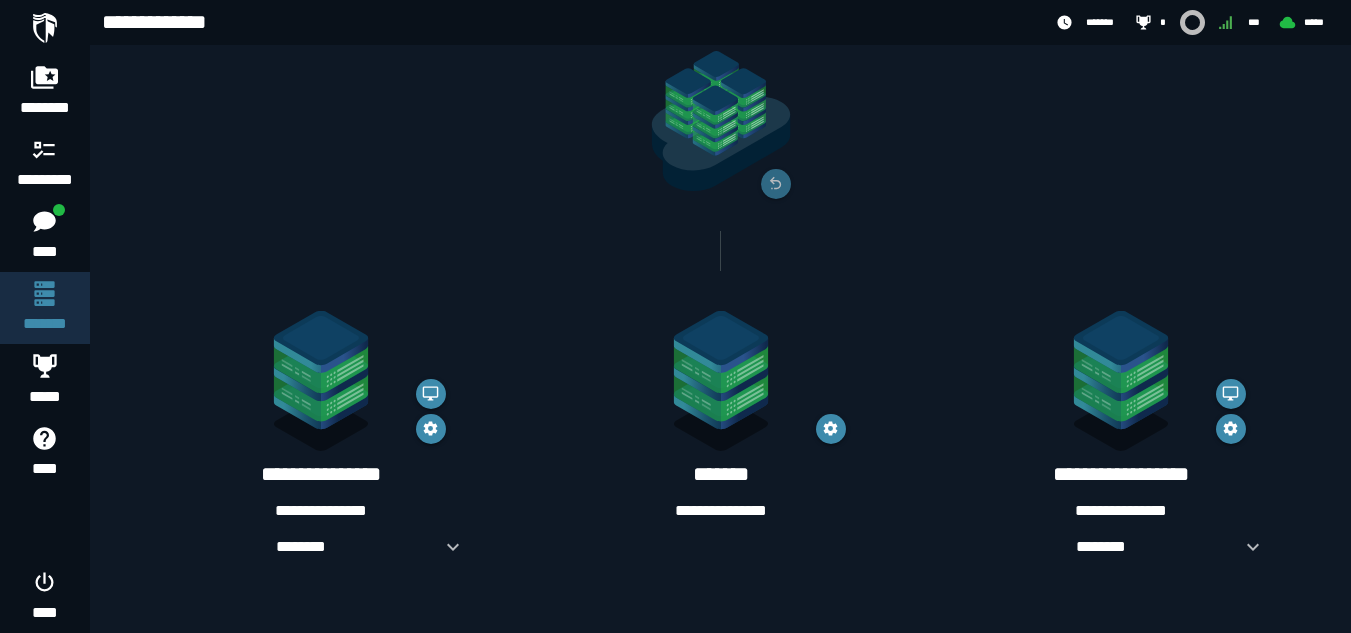 scroll, scrollTop: 139, scrollLeft: 0, axis: vertical 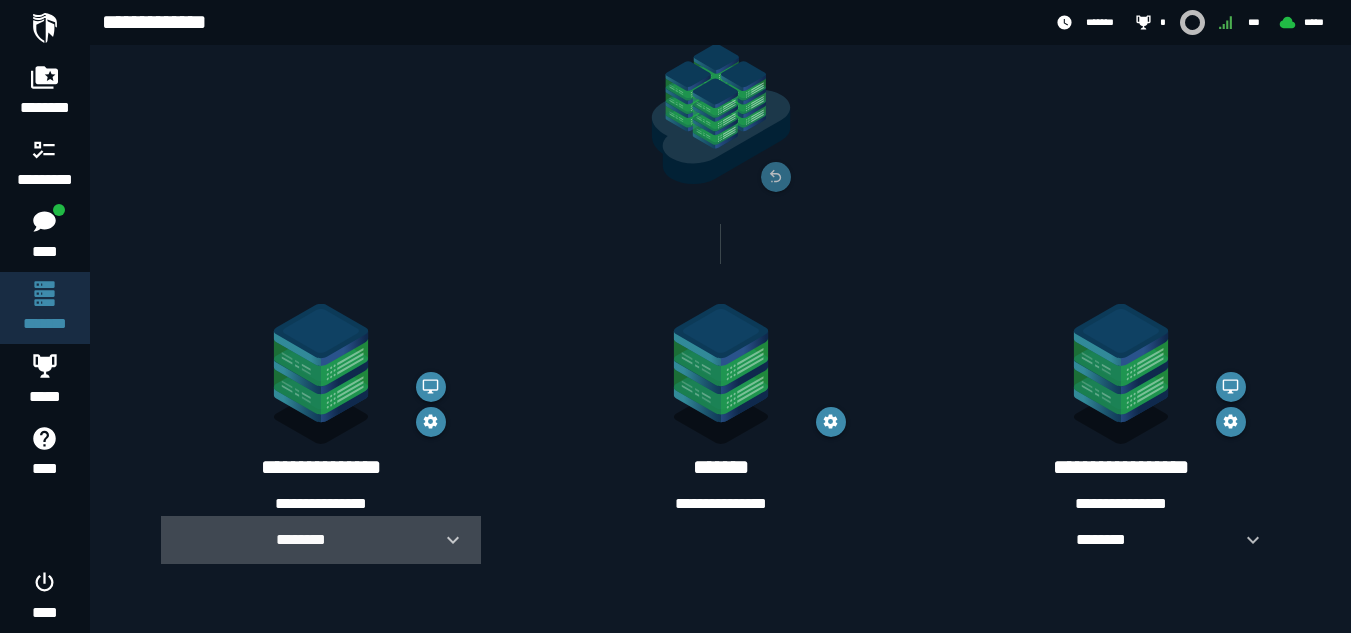 click on "********" at bounding box center [301, 540] 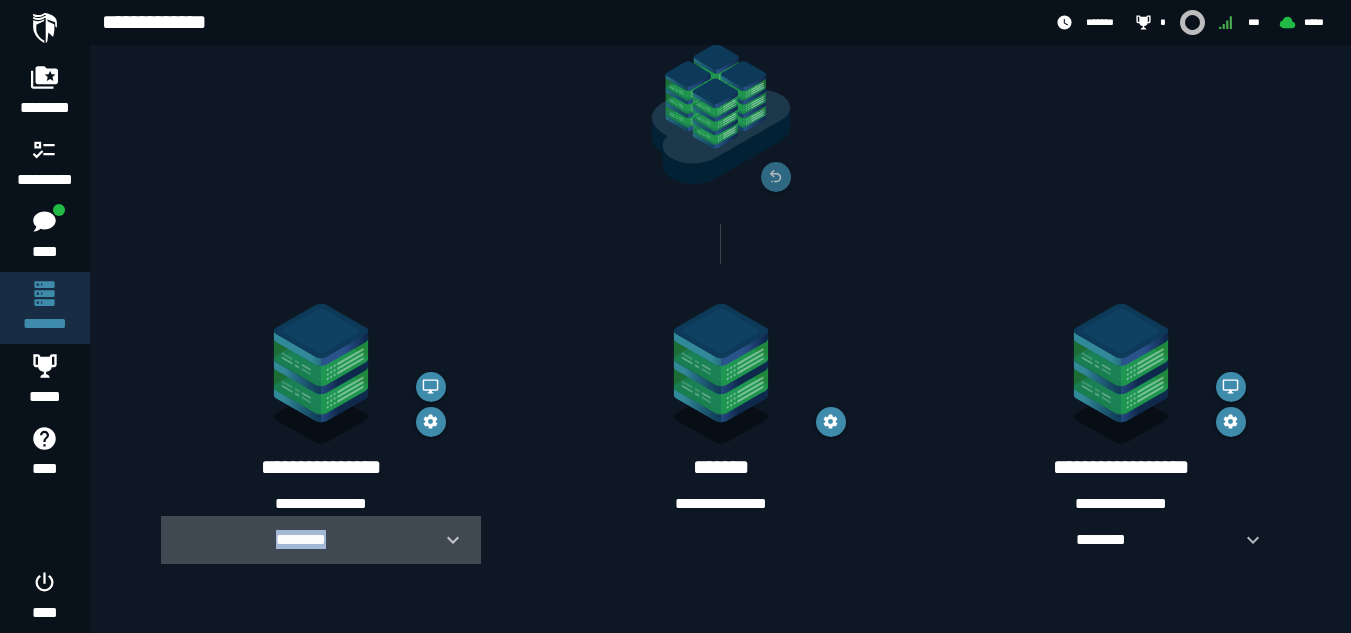 click on "********" at bounding box center [301, 540] 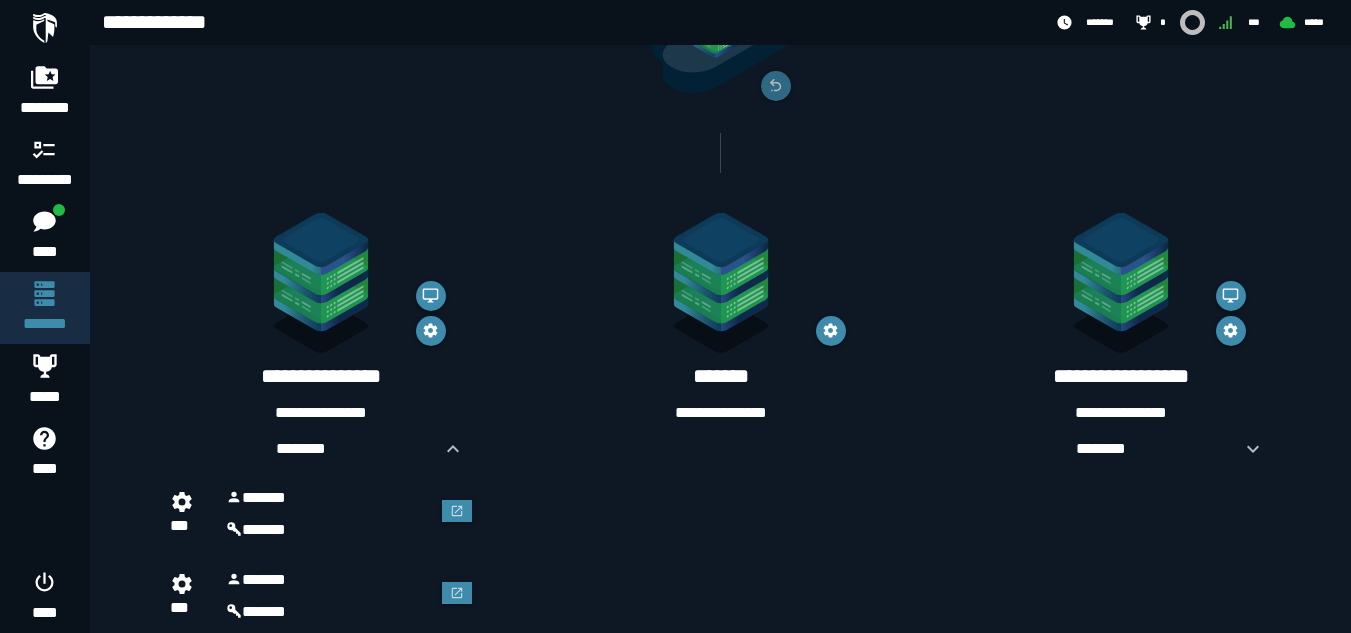 scroll, scrollTop: 260, scrollLeft: 0, axis: vertical 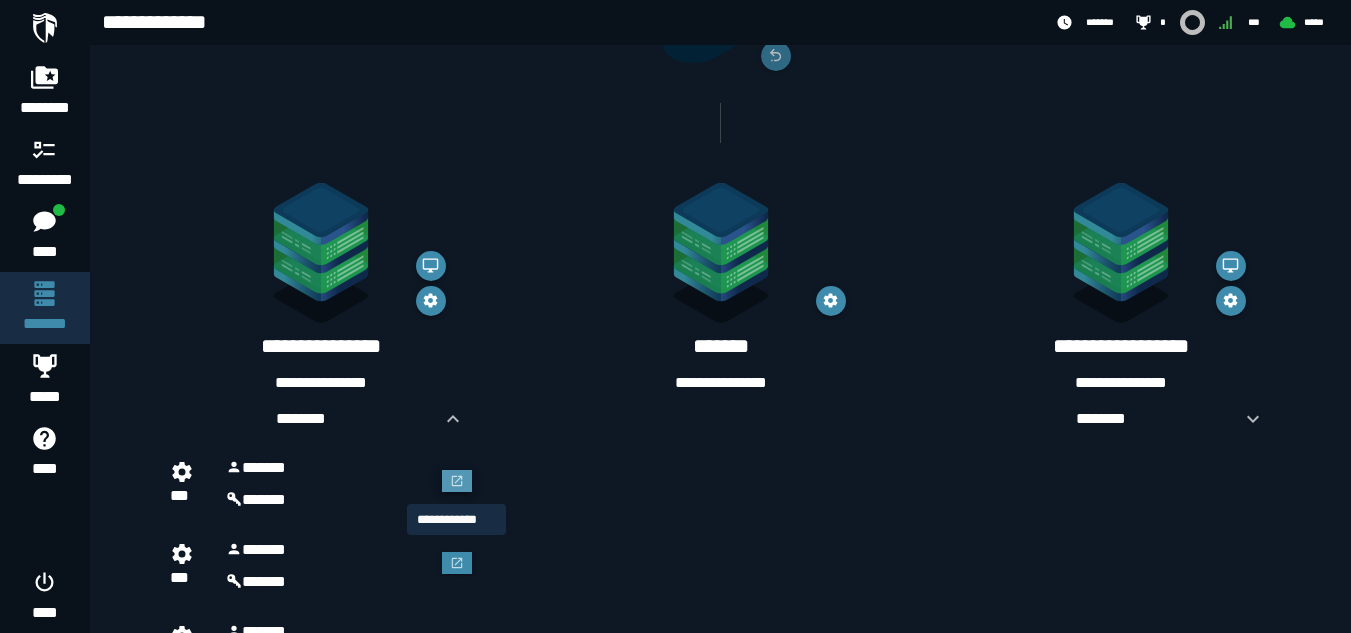 click at bounding box center (457, 481) 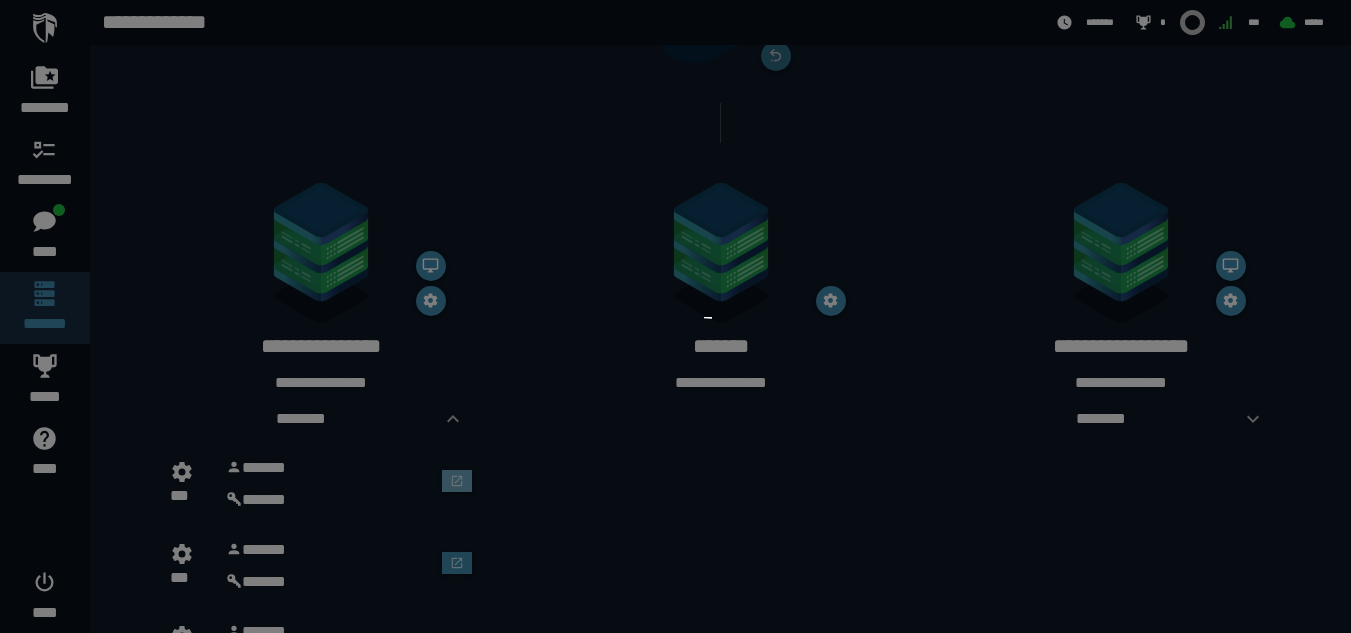 scroll, scrollTop: 0, scrollLeft: 0, axis: both 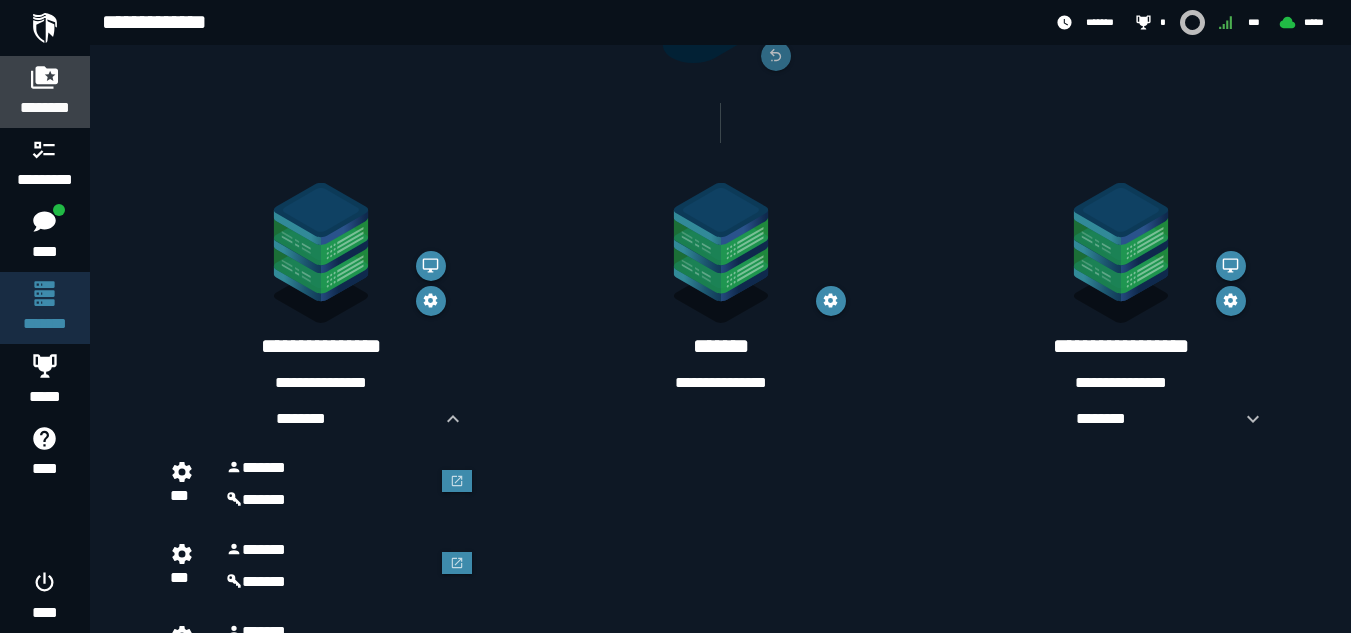 click on "********" at bounding box center (45, 108) 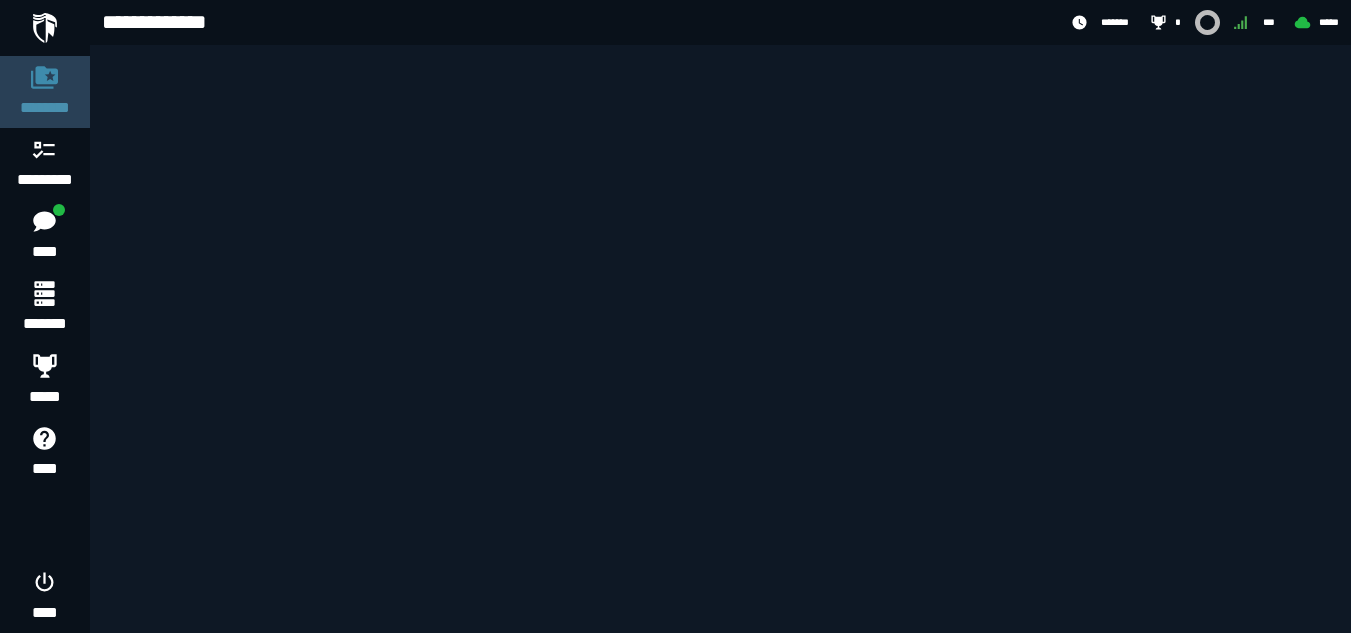 scroll, scrollTop: 0, scrollLeft: 0, axis: both 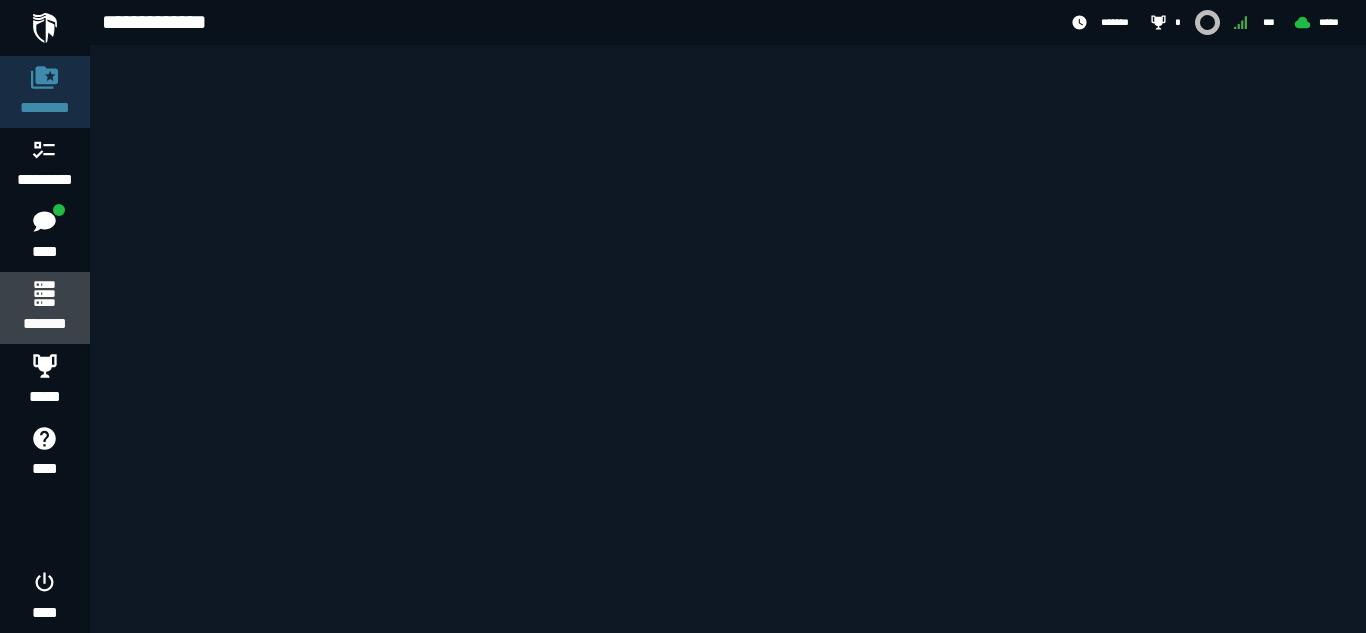 click on "*******" at bounding box center (44, 324) 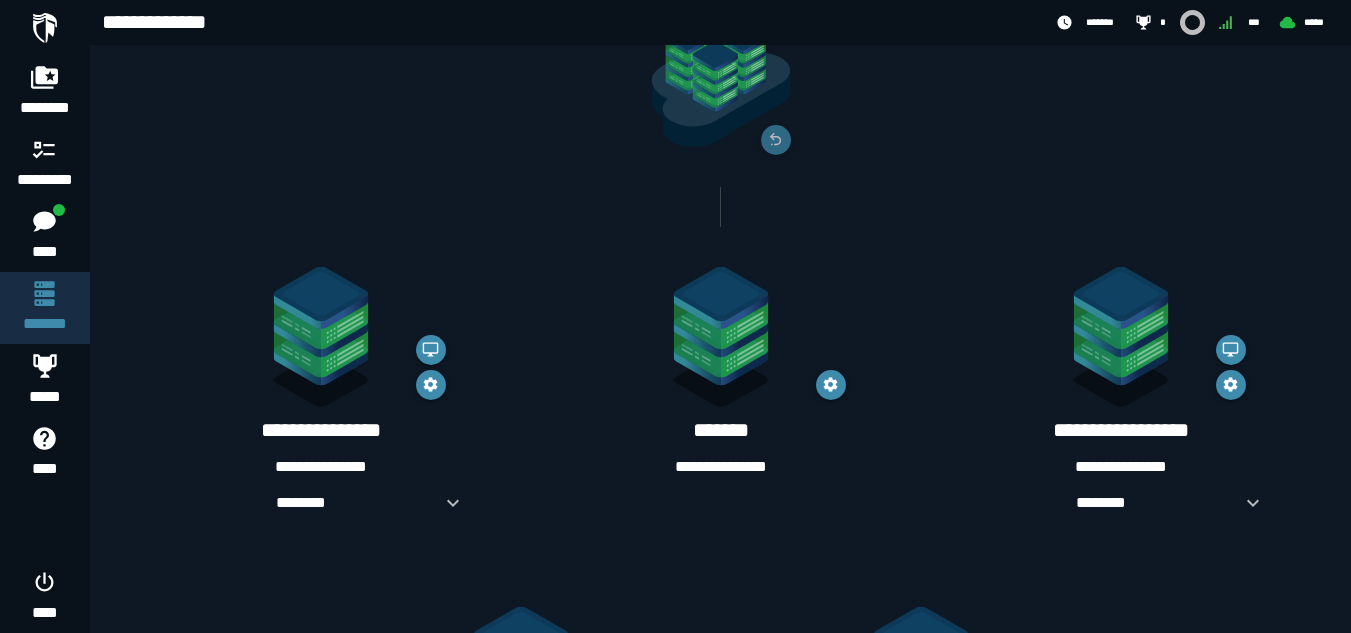 scroll, scrollTop: 188, scrollLeft: 0, axis: vertical 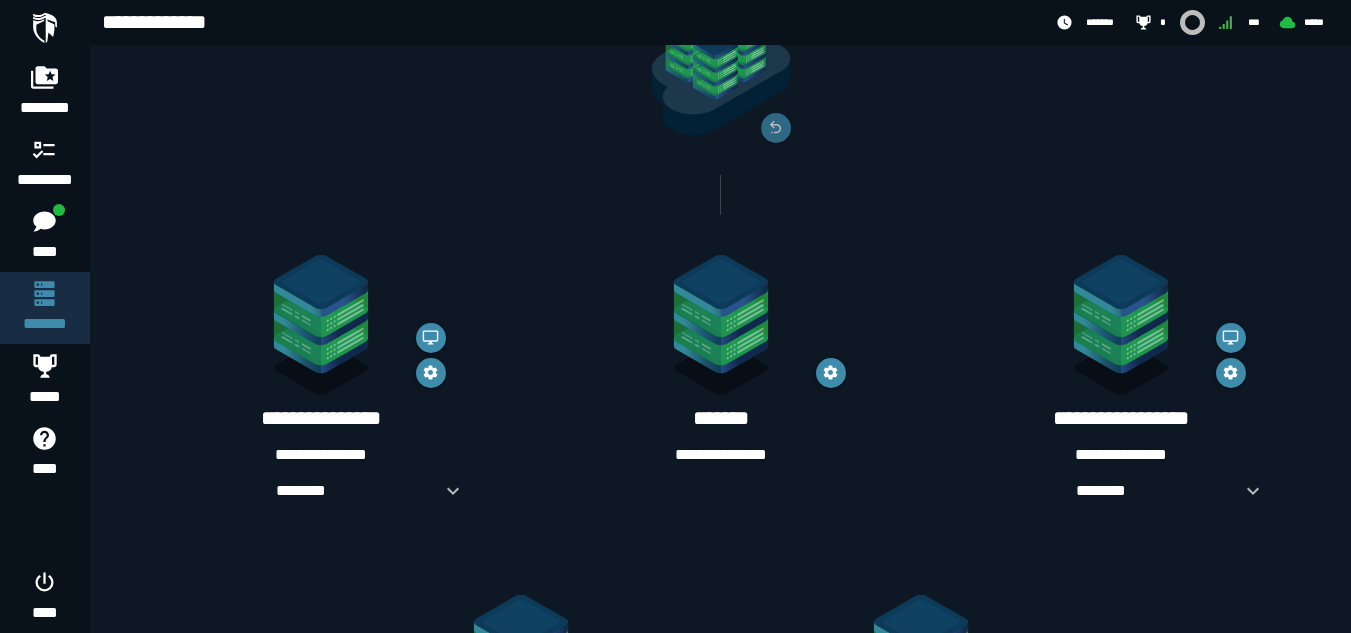 click on "**********" at bounding box center (321, 455) 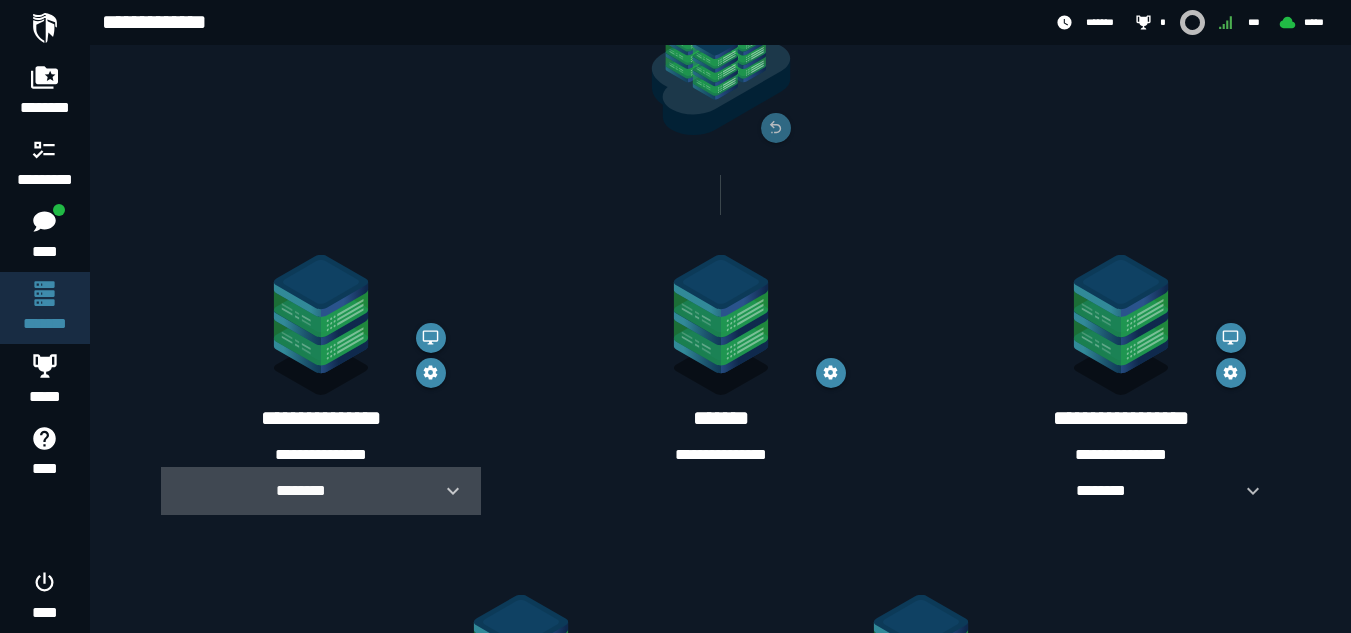 click at bounding box center (445, 491) 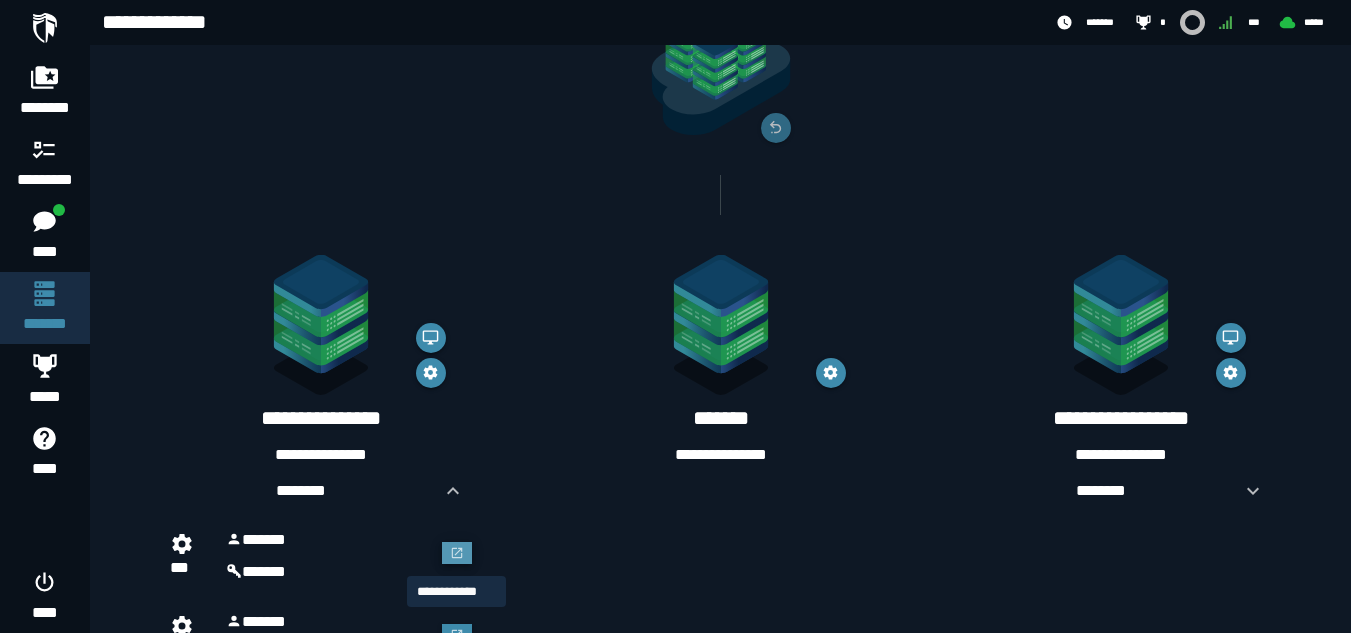 click at bounding box center [457, 553] 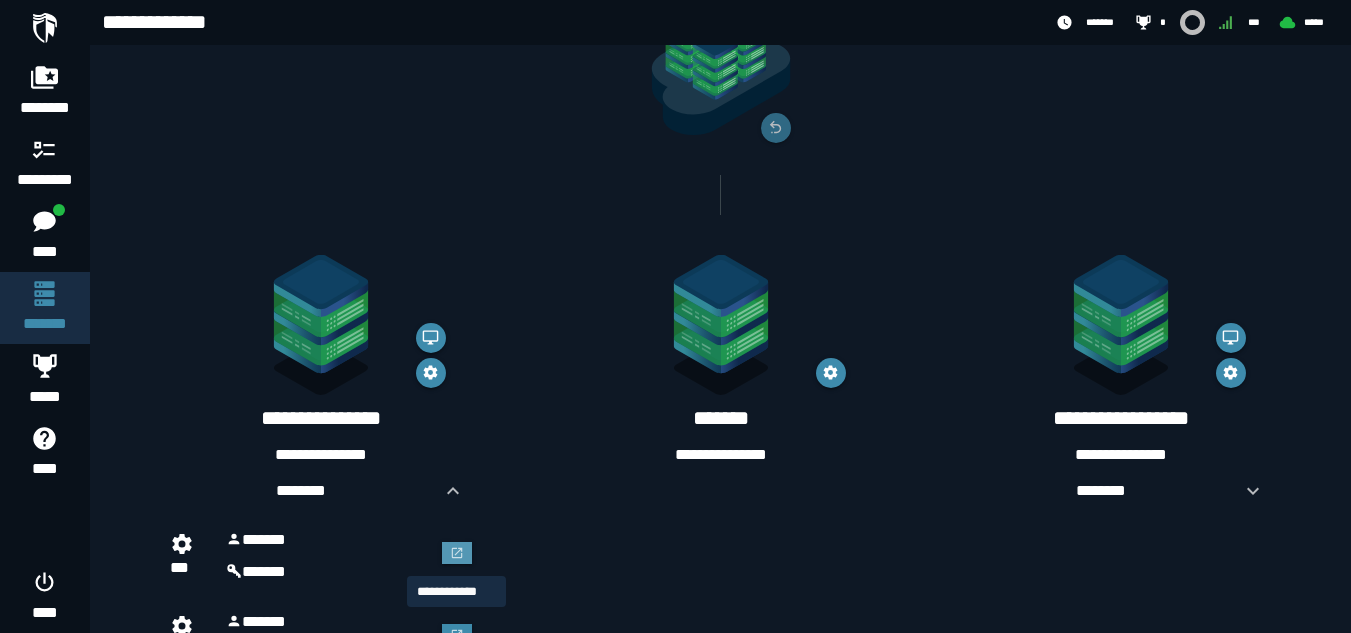 scroll, scrollTop: 0, scrollLeft: 0, axis: both 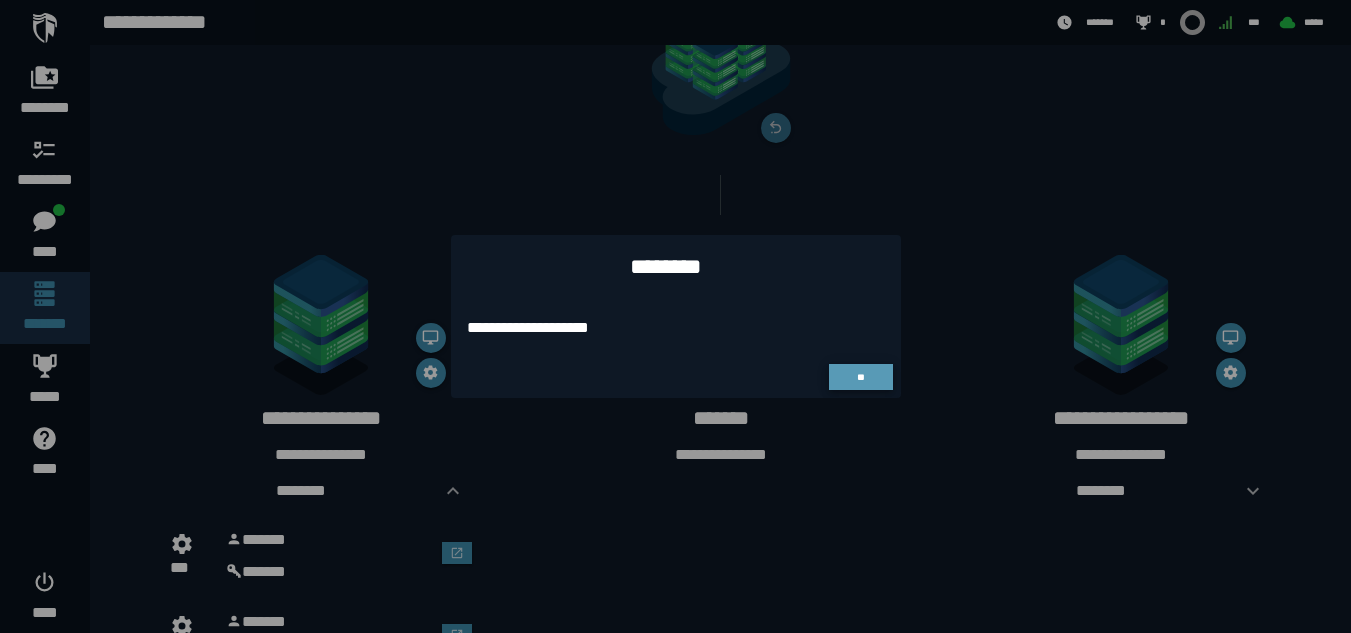 click on "**" at bounding box center (860, 377) 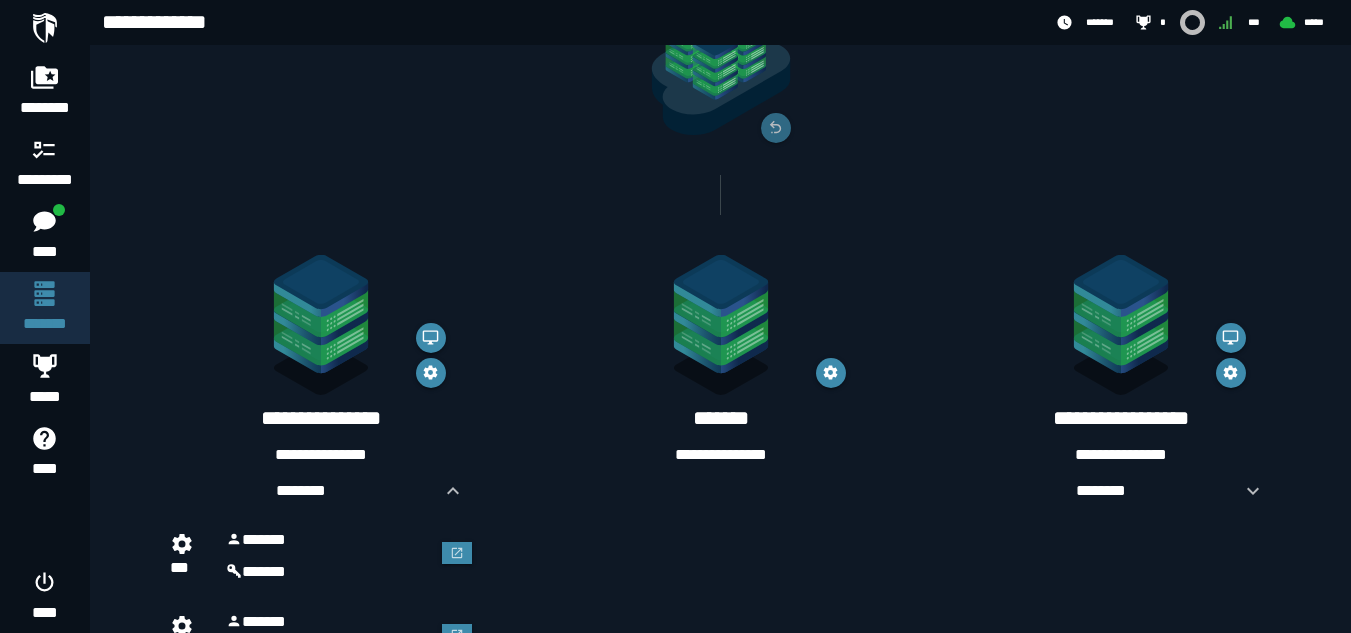 click on "**********" at bounding box center (721, 455) 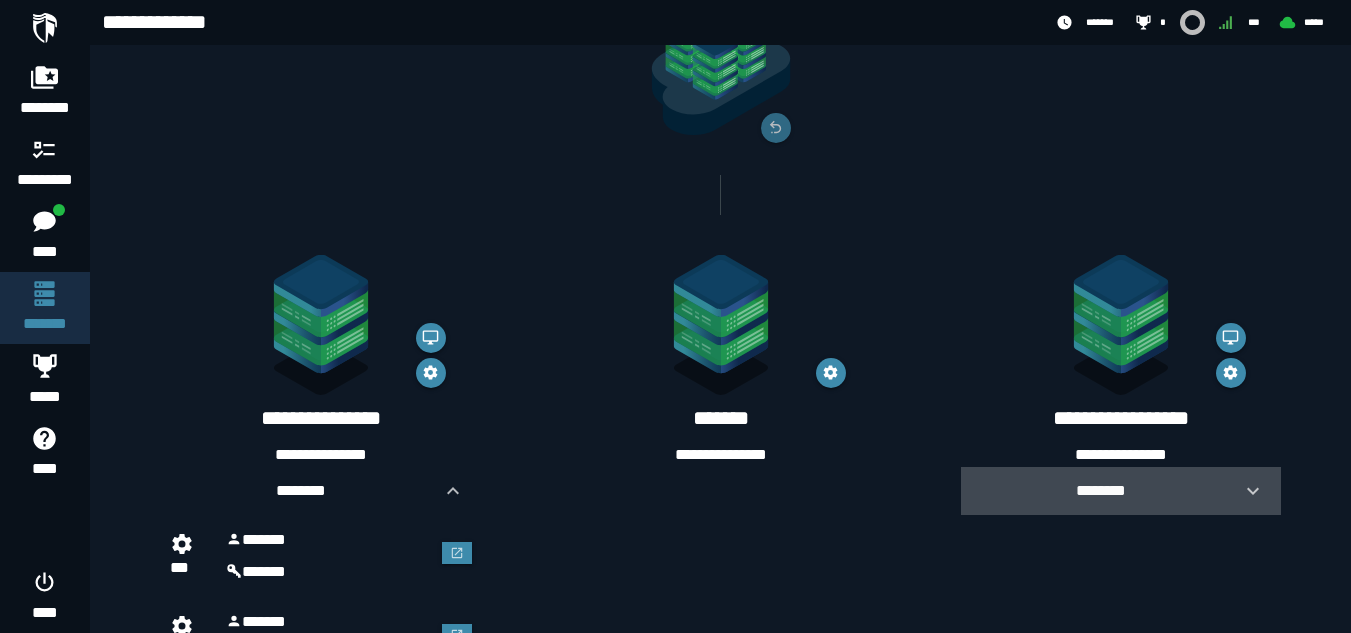 click at bounding box center [1245, 491] 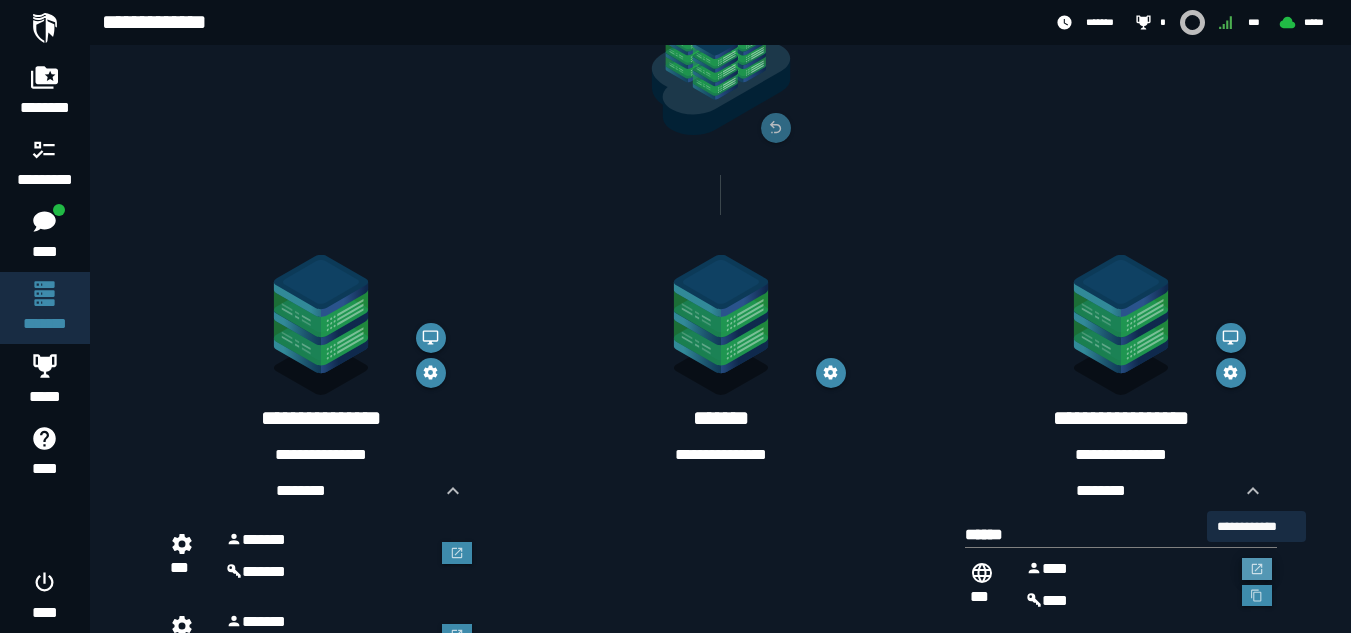 click 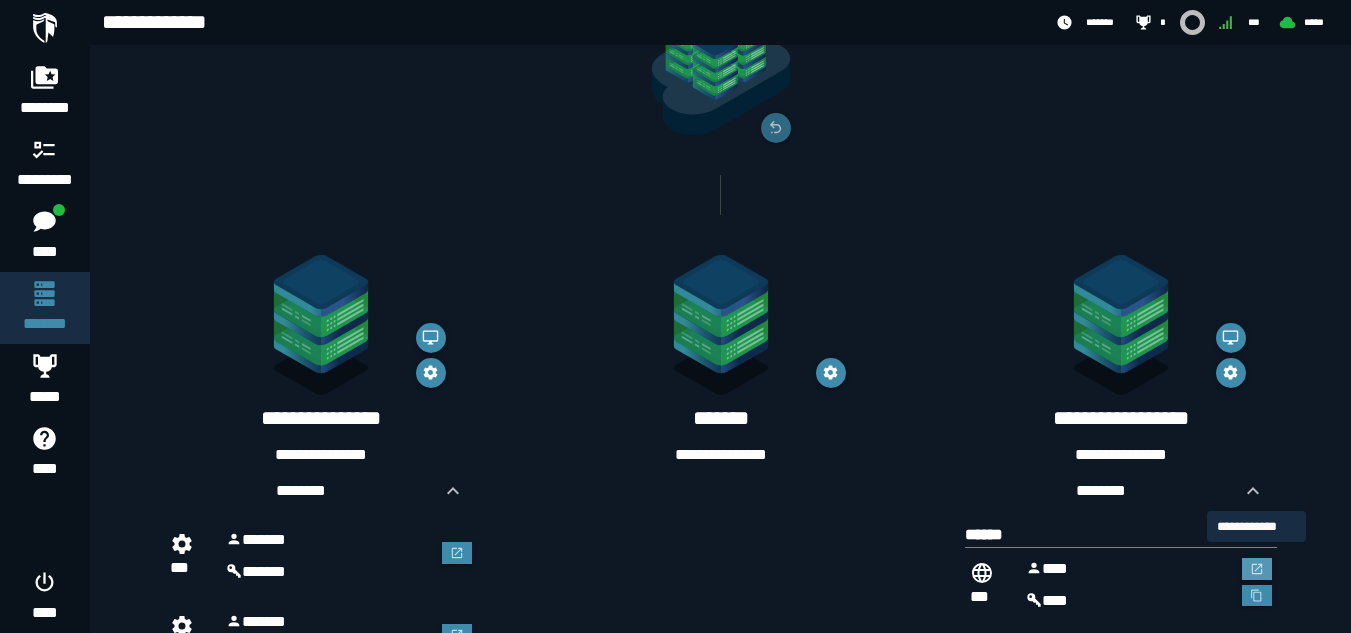 scroll, scrollTop: 0, scrollLeft: 0, axis: both 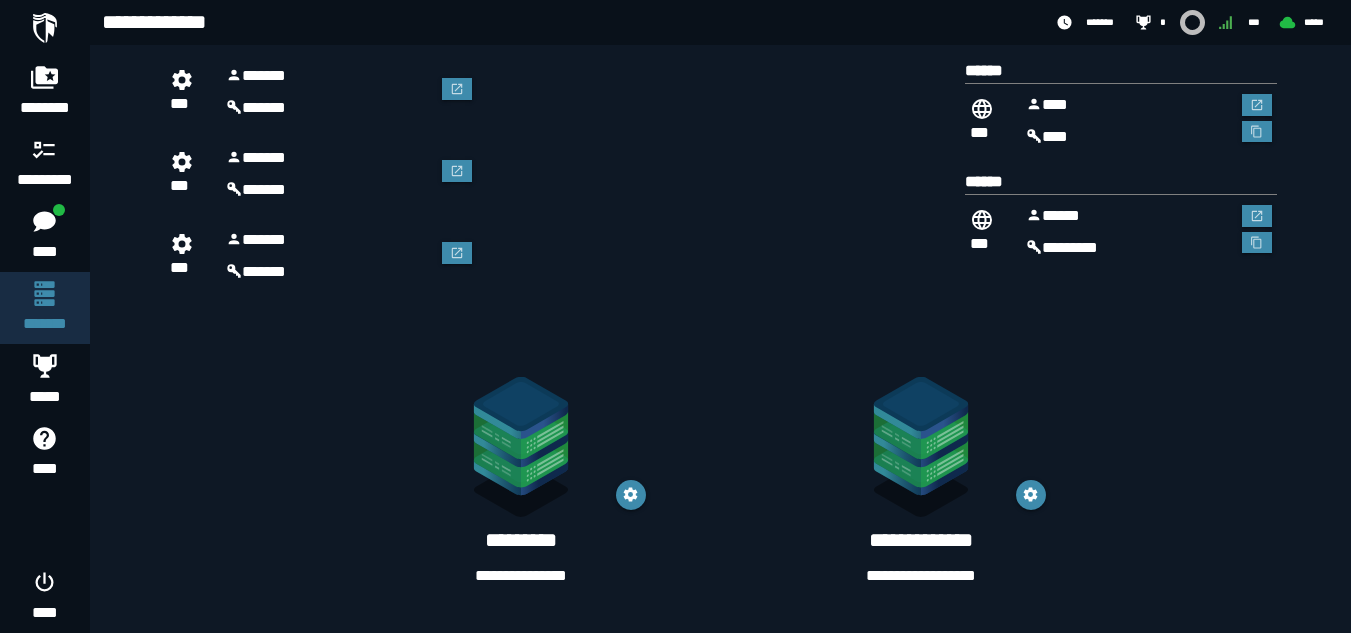 click on "**********" at bounding box center [921, 576] 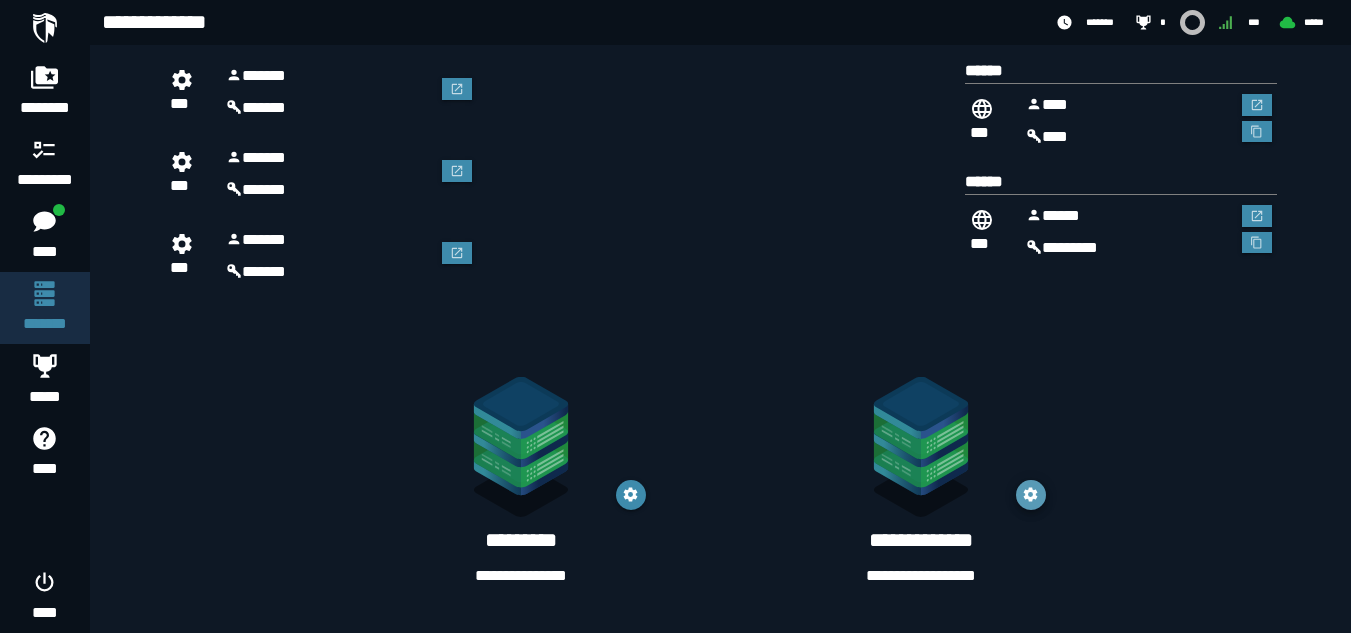 click at bounding box center (1031, 495) 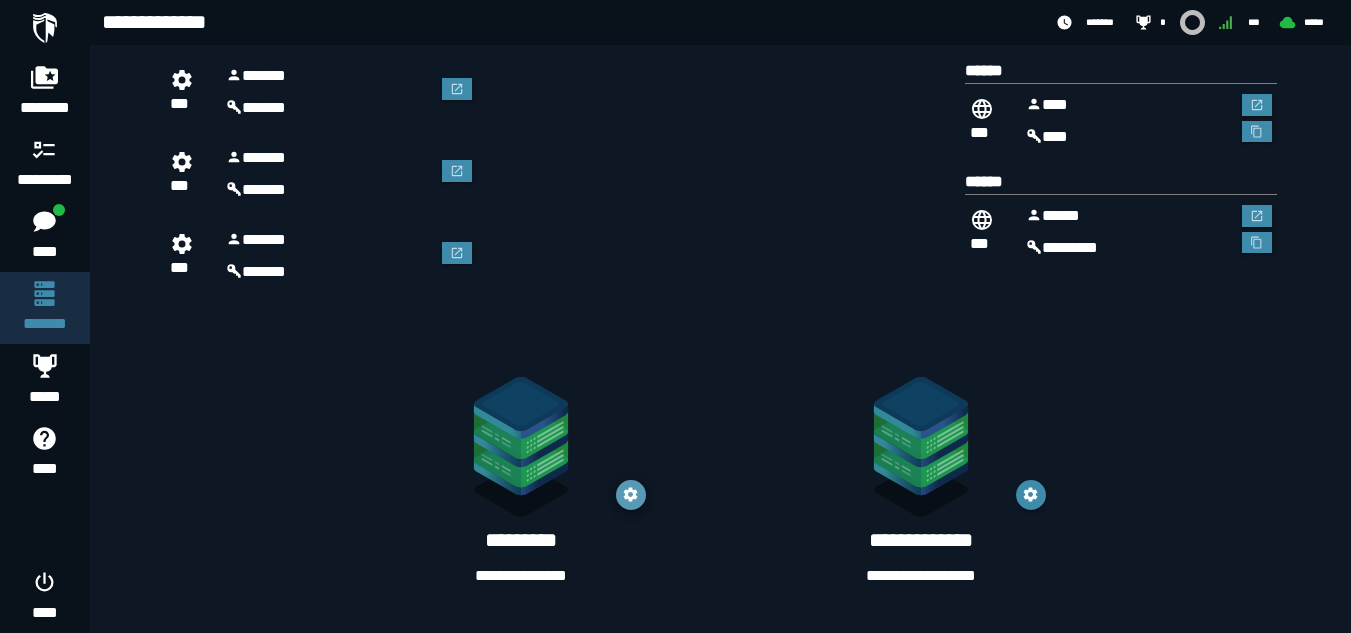 click 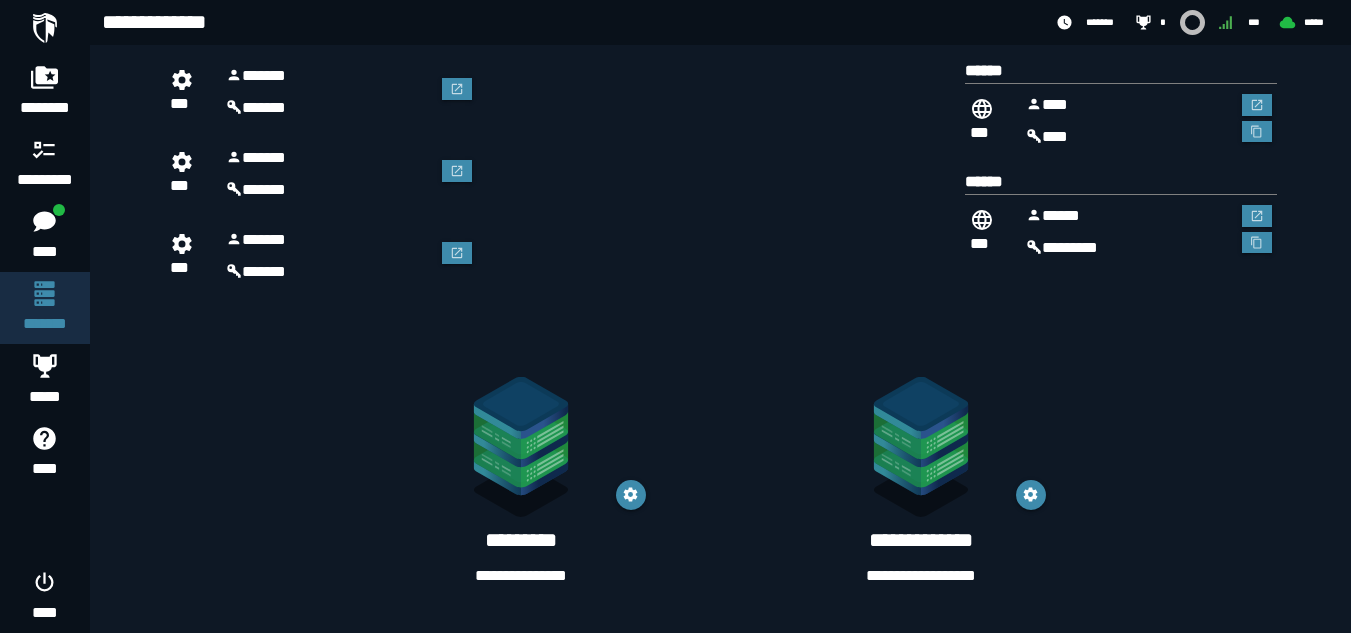 click on "**********" at bounding box center (521, 483) 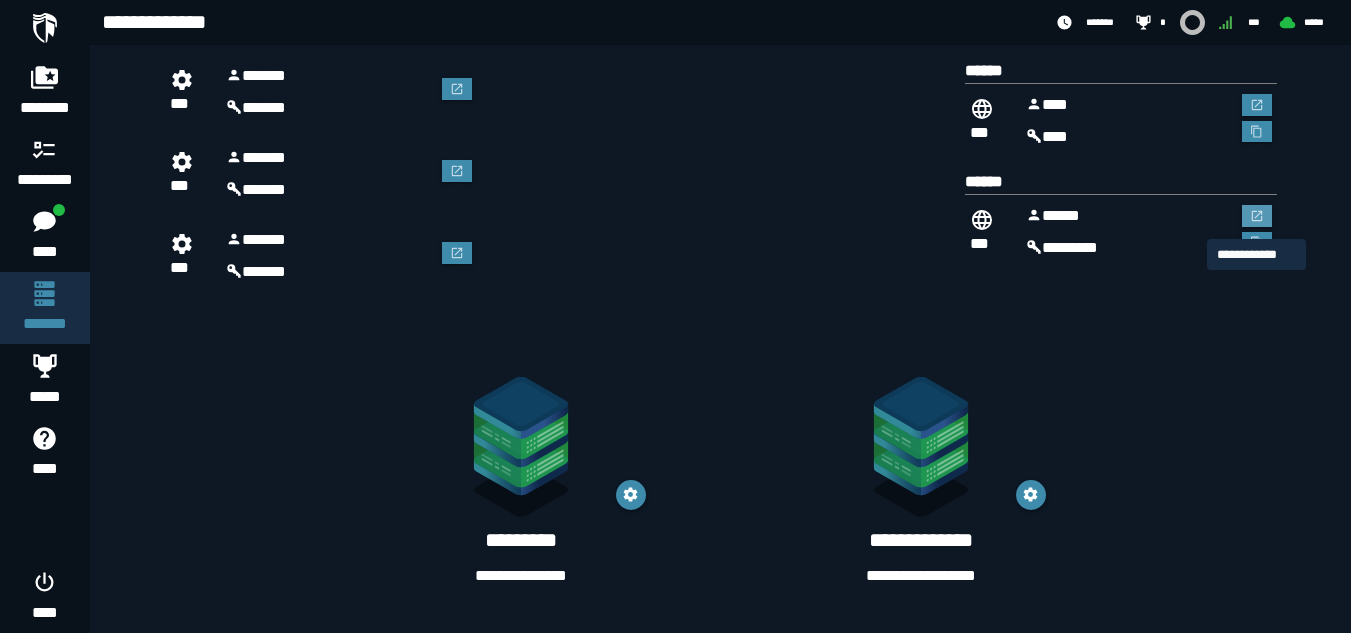 click at bounding box center [1257, 216] 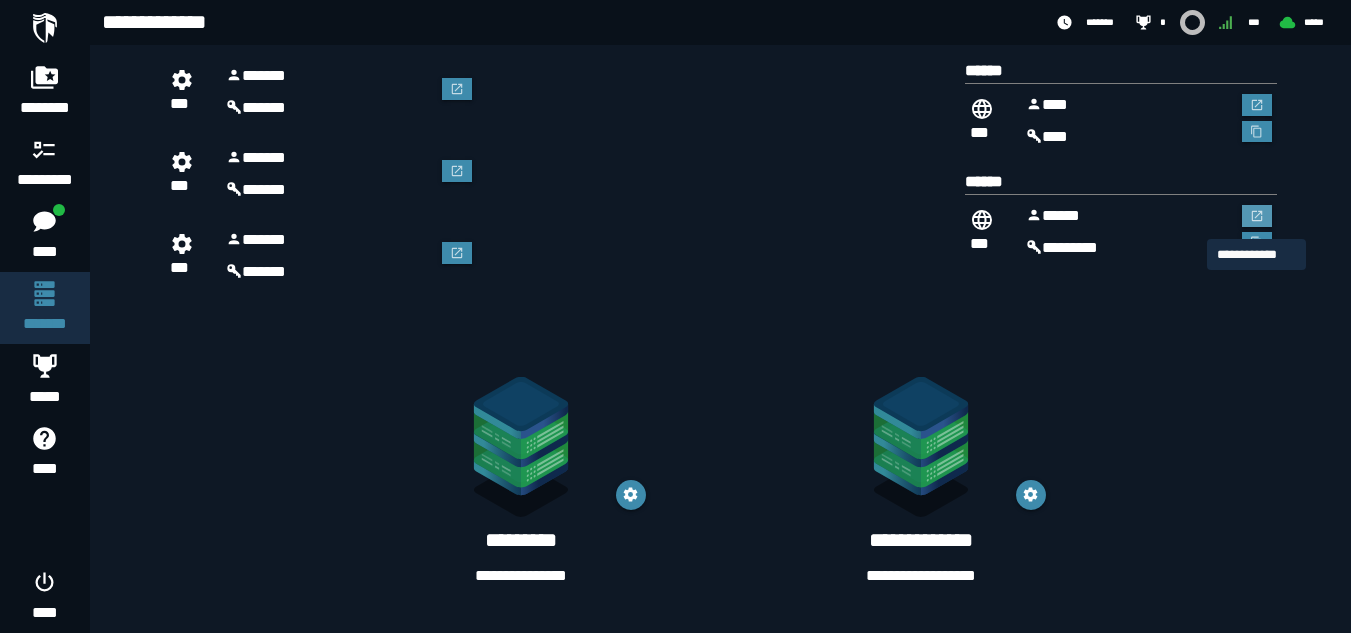 scroll, scrollTop: 0, scrollLeft: 0, axis: both 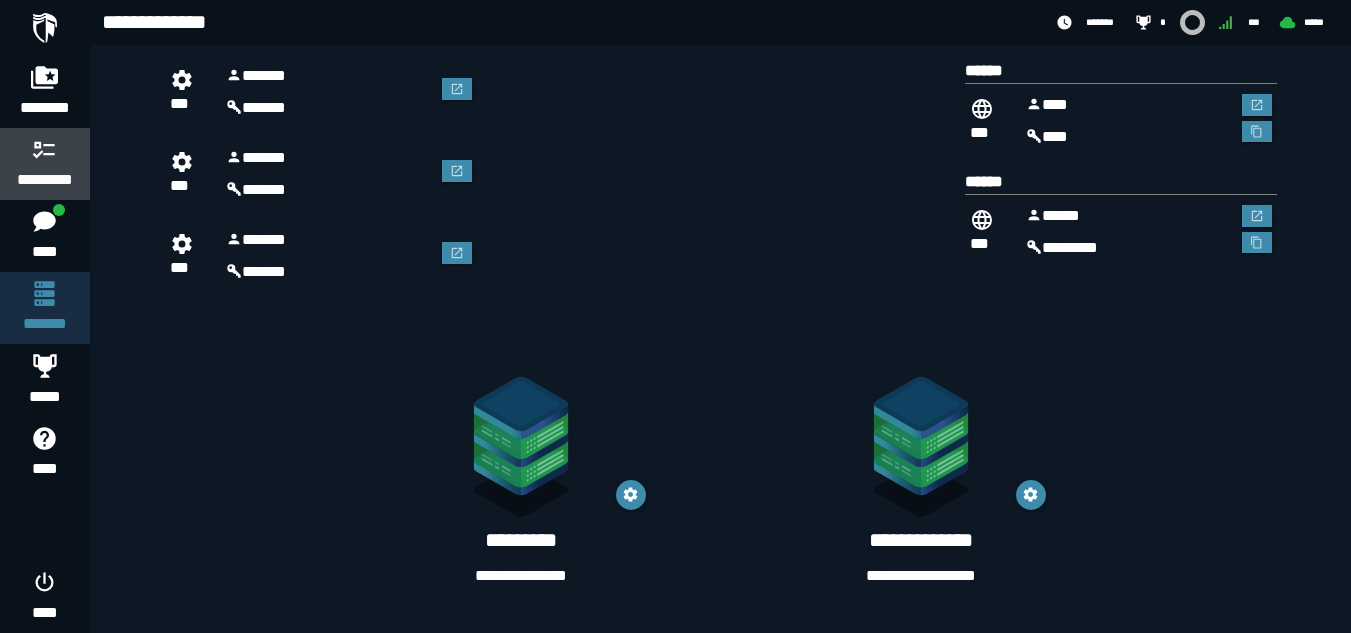 click 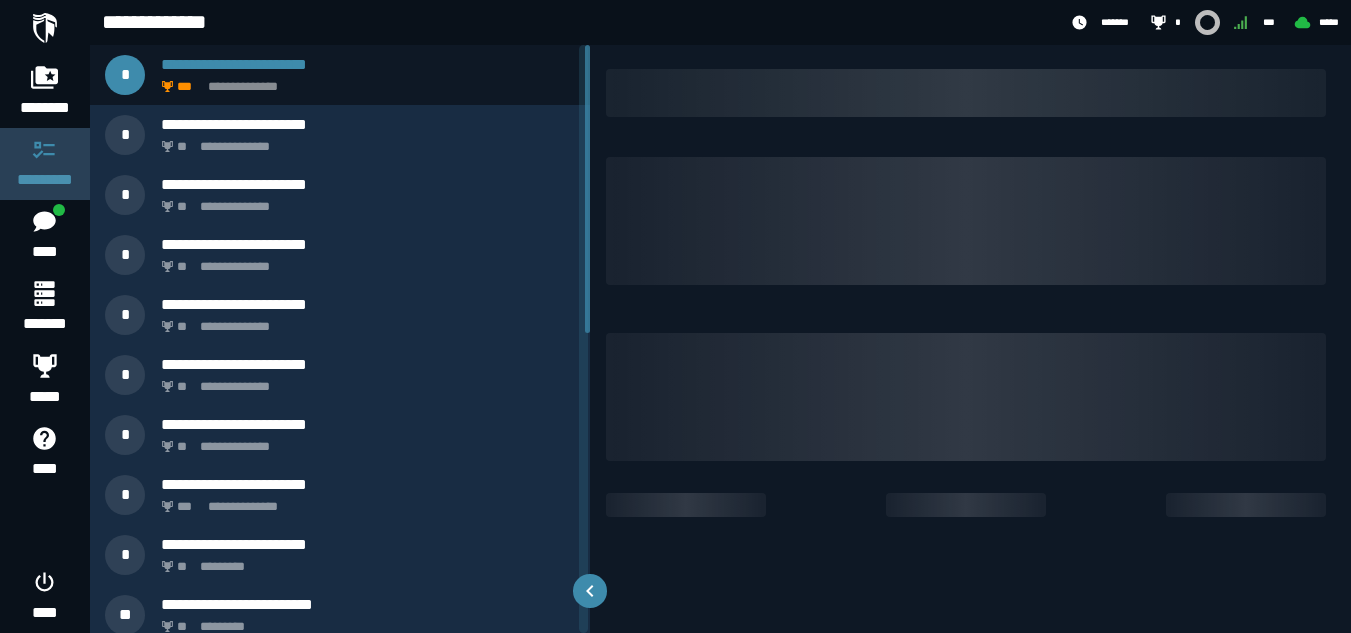 scroll, scrollTop: 0, scrollLeft: 0, axis: both 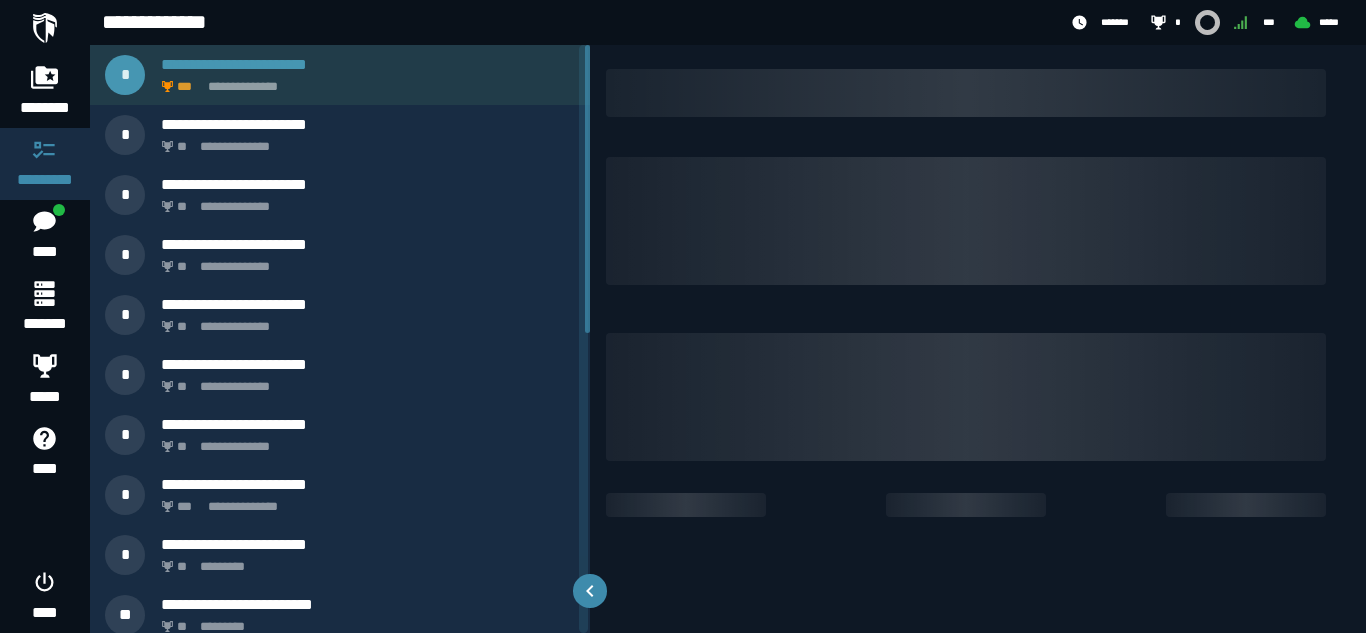 click on "**********" at bounding box center [364, 81] 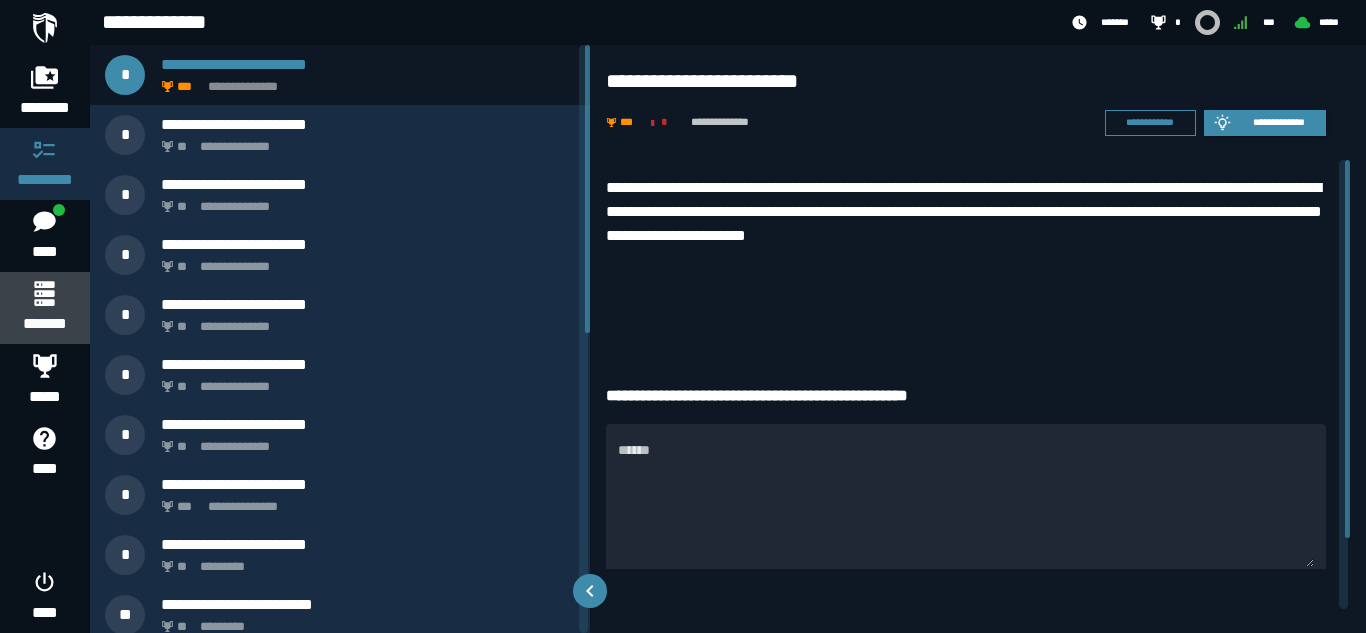 click on "*******" at bounding box center (44, 324) 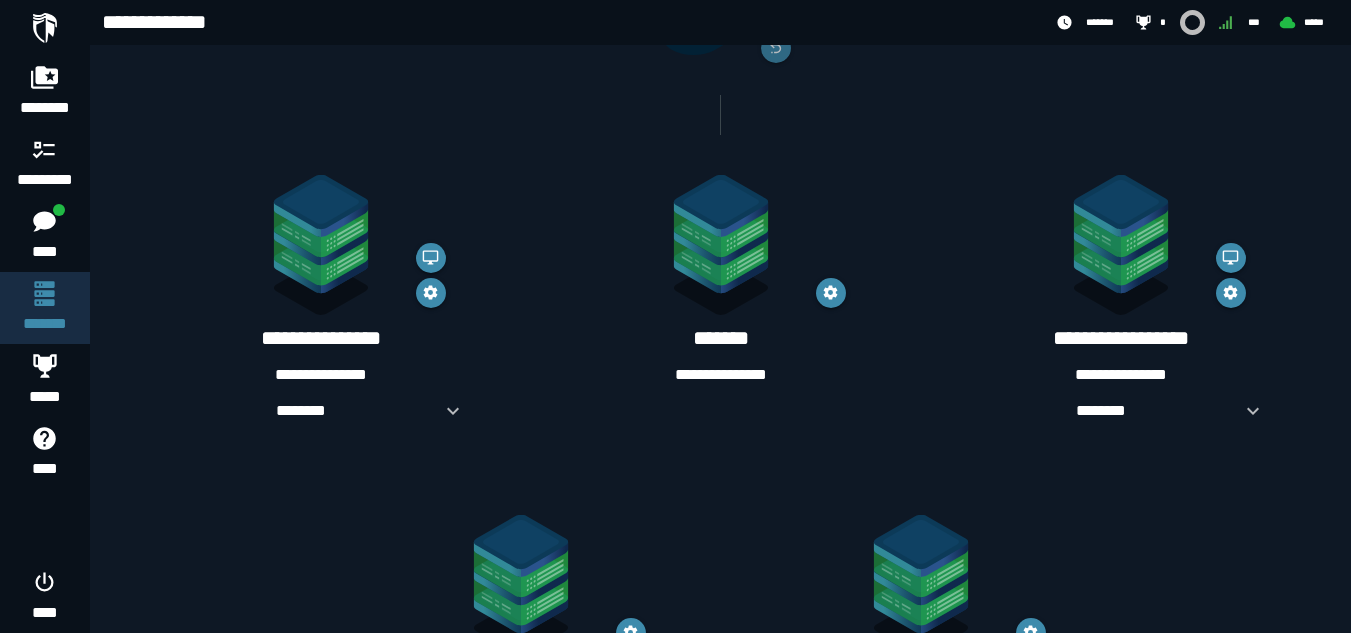 scroll, scrollTop: 317, scrollLeft: 0, axis: vertical 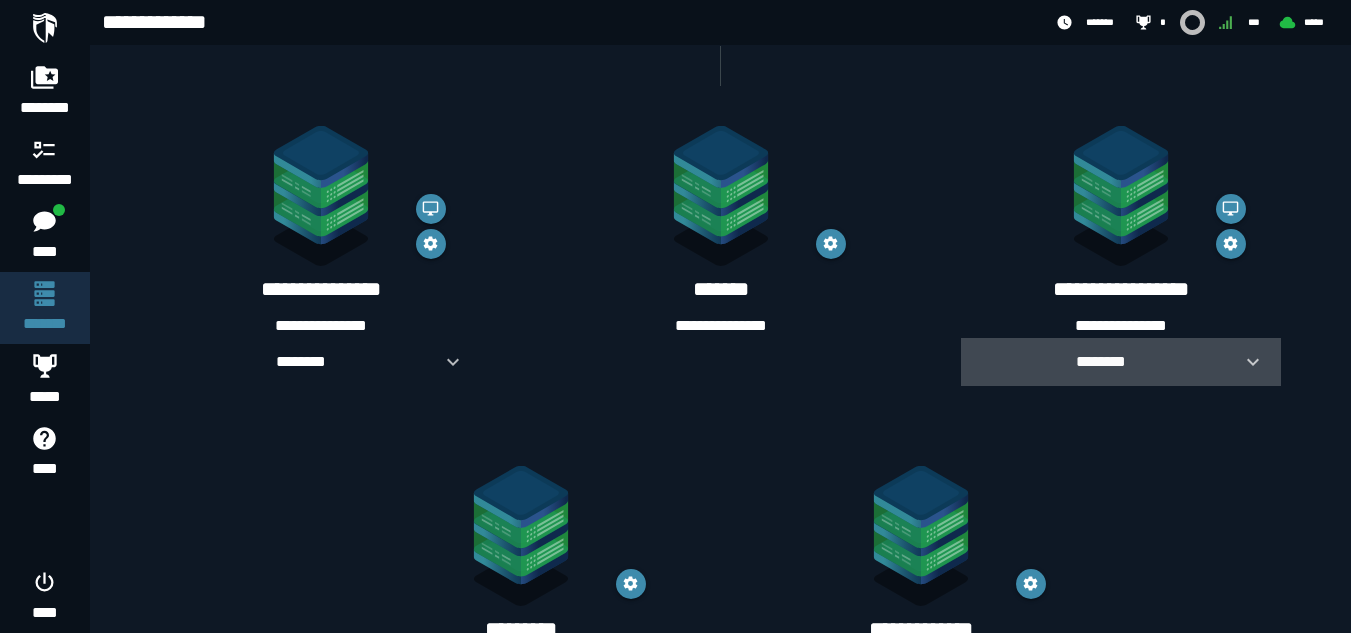 click on "********" at bounding box center [1101, 361] 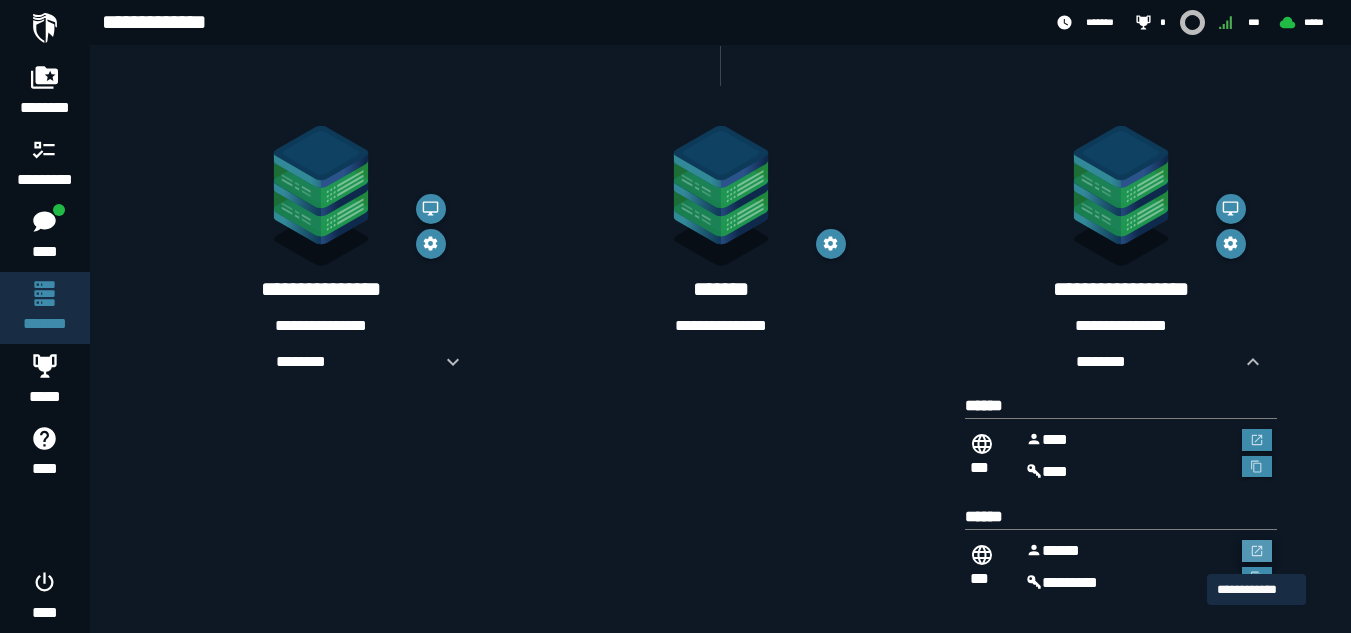 click 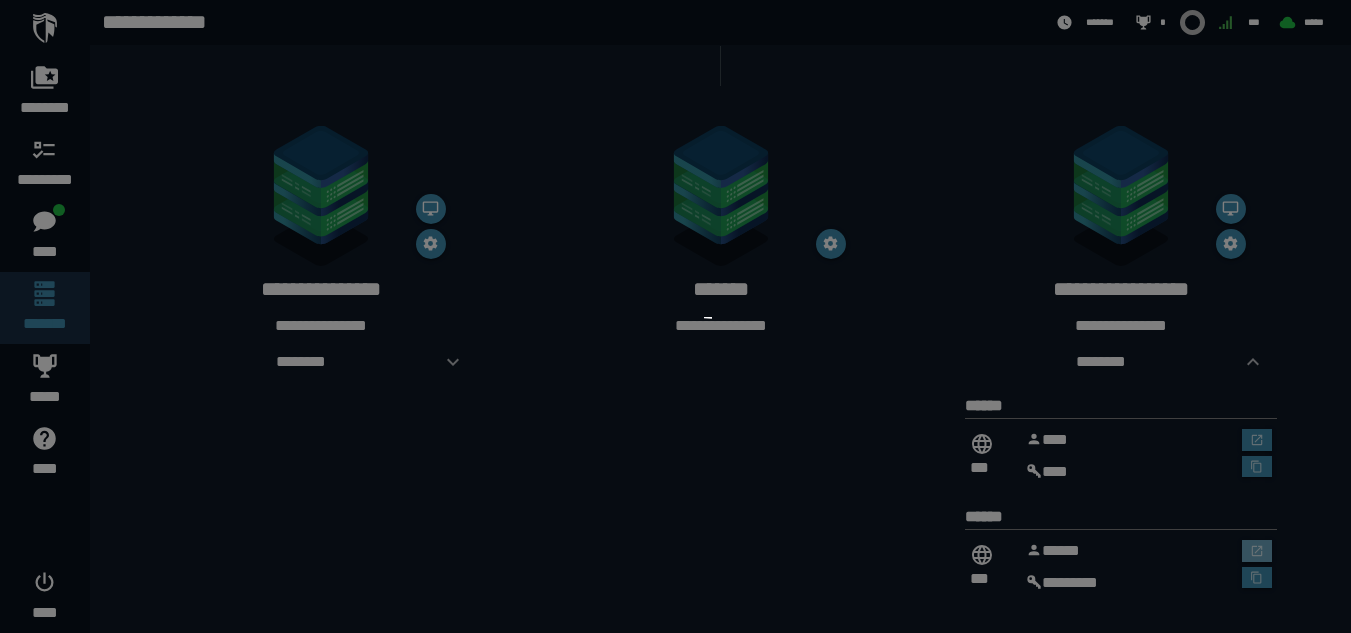 scroll, scrollTop: 0, scrollLeft: 0, axis: both 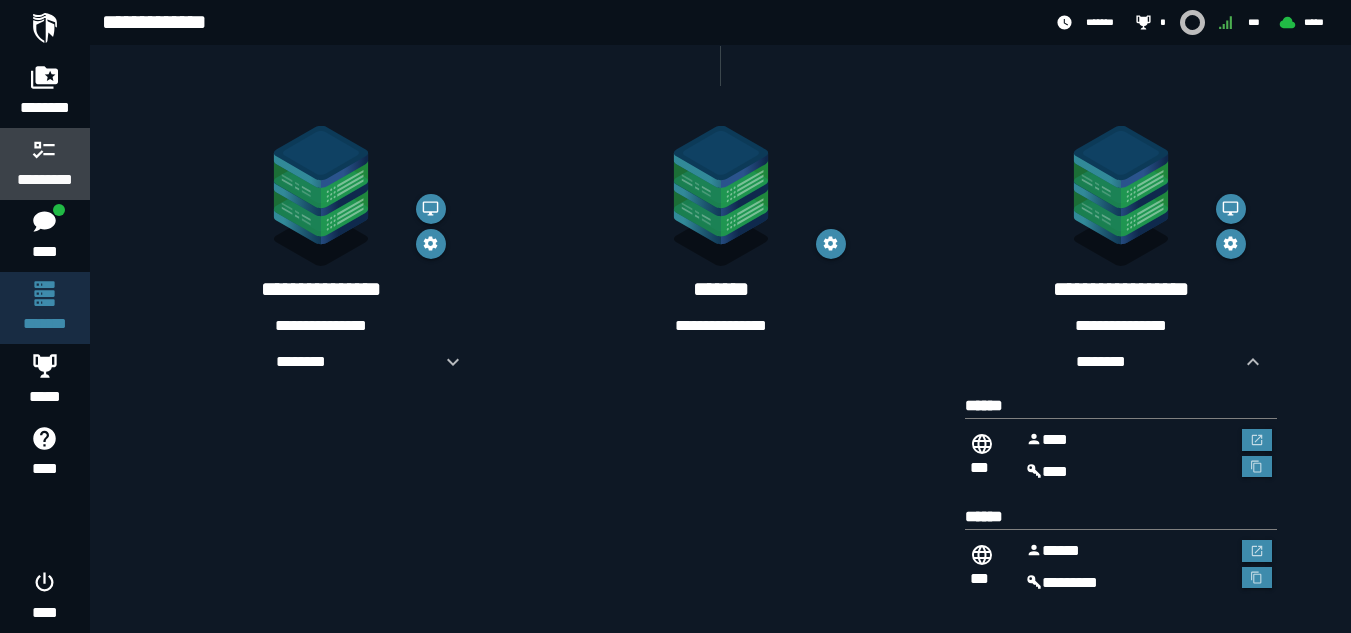 click 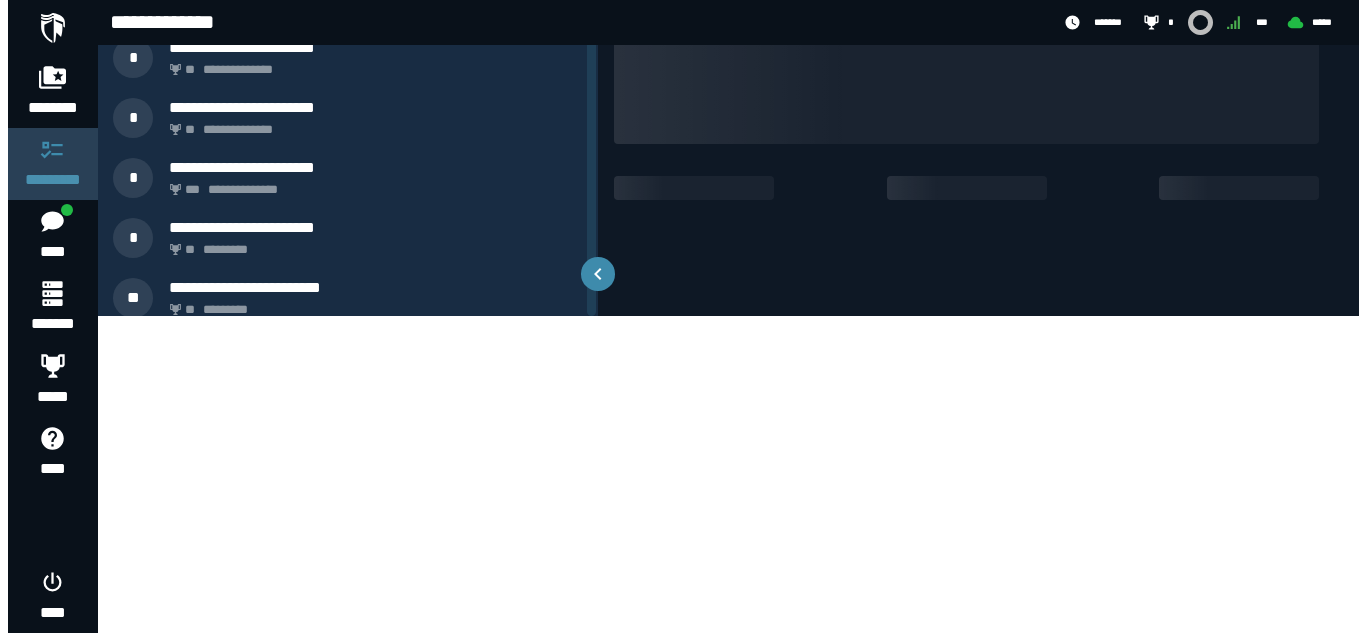scroll, scrollTop: 0, scrollLeft: 0, axis: both 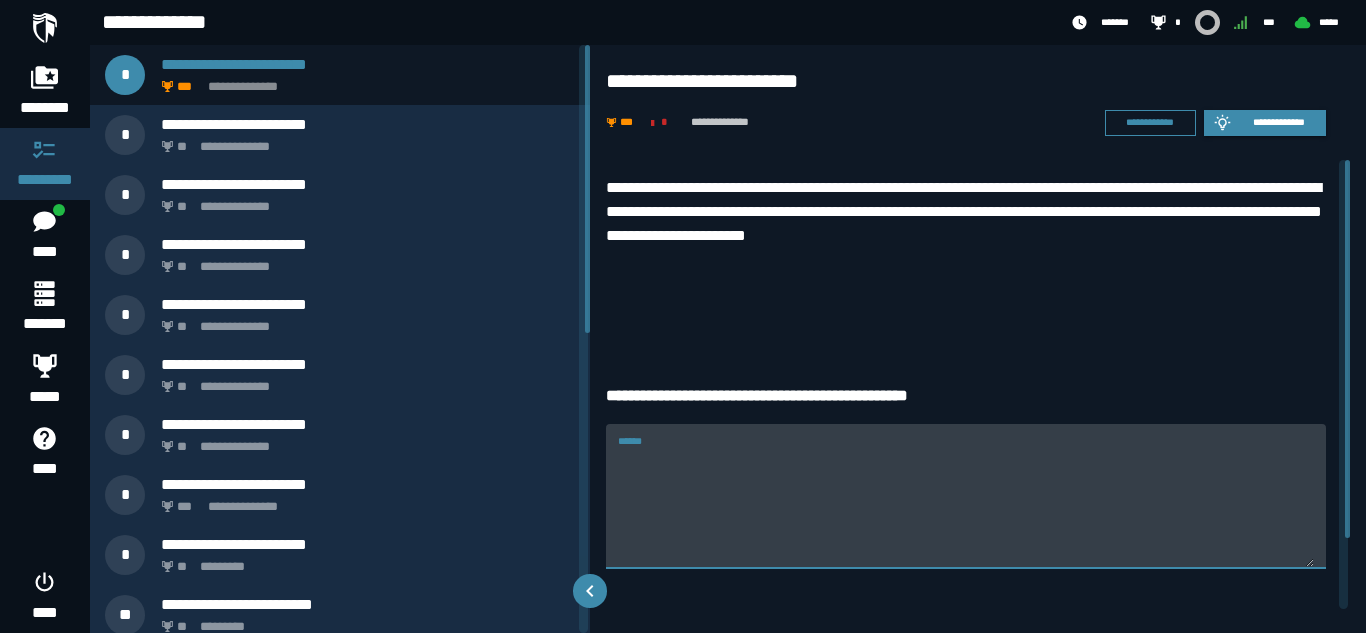 click on "******" at bounding box center [966, 507] 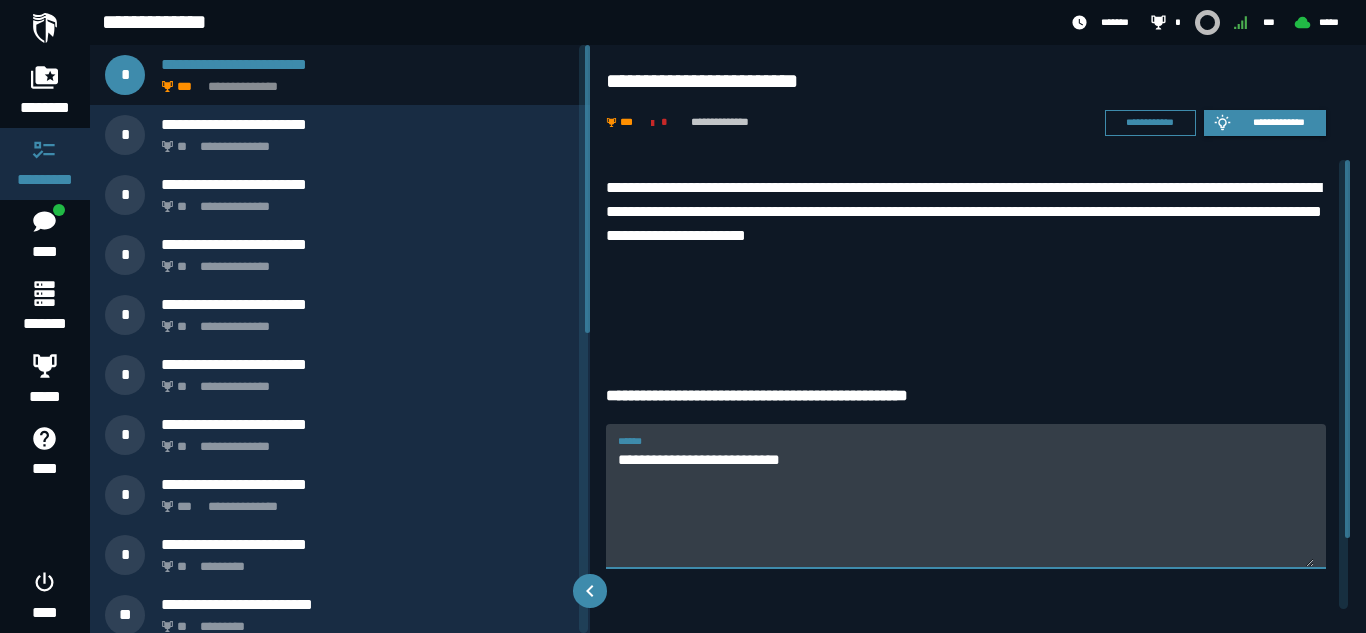 type on "**********" 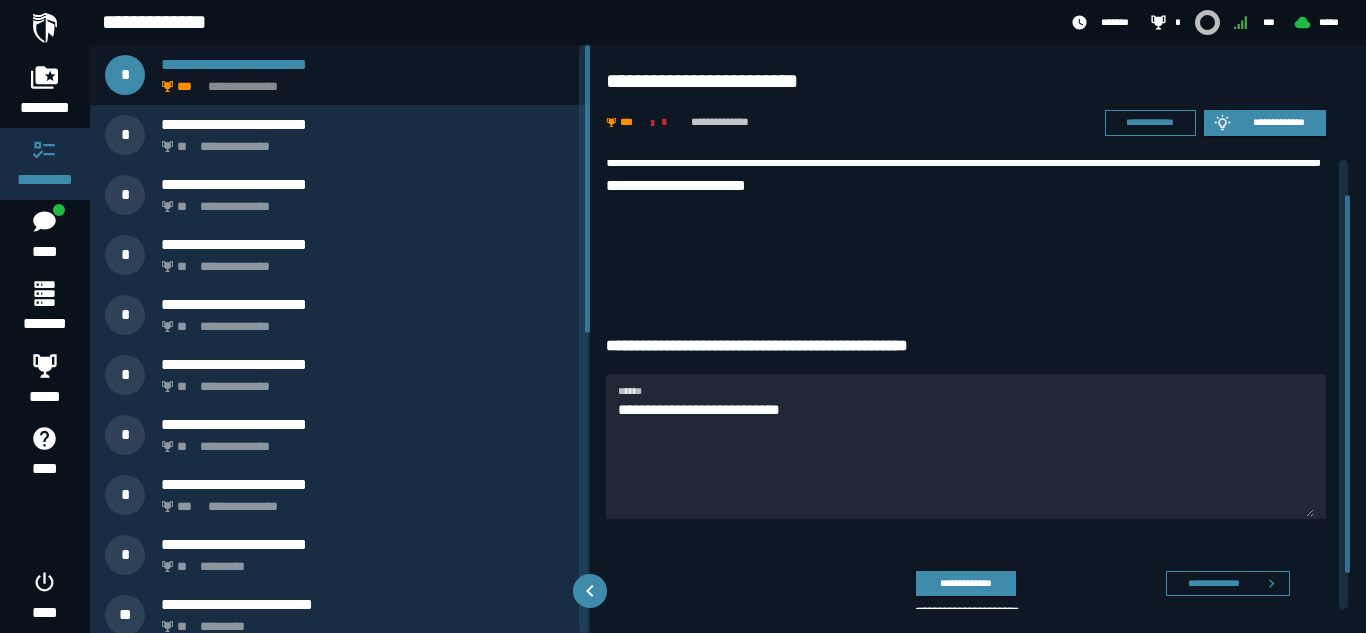 scroll, scrollTop: 75, scrollLeft: 0, axis: vertical 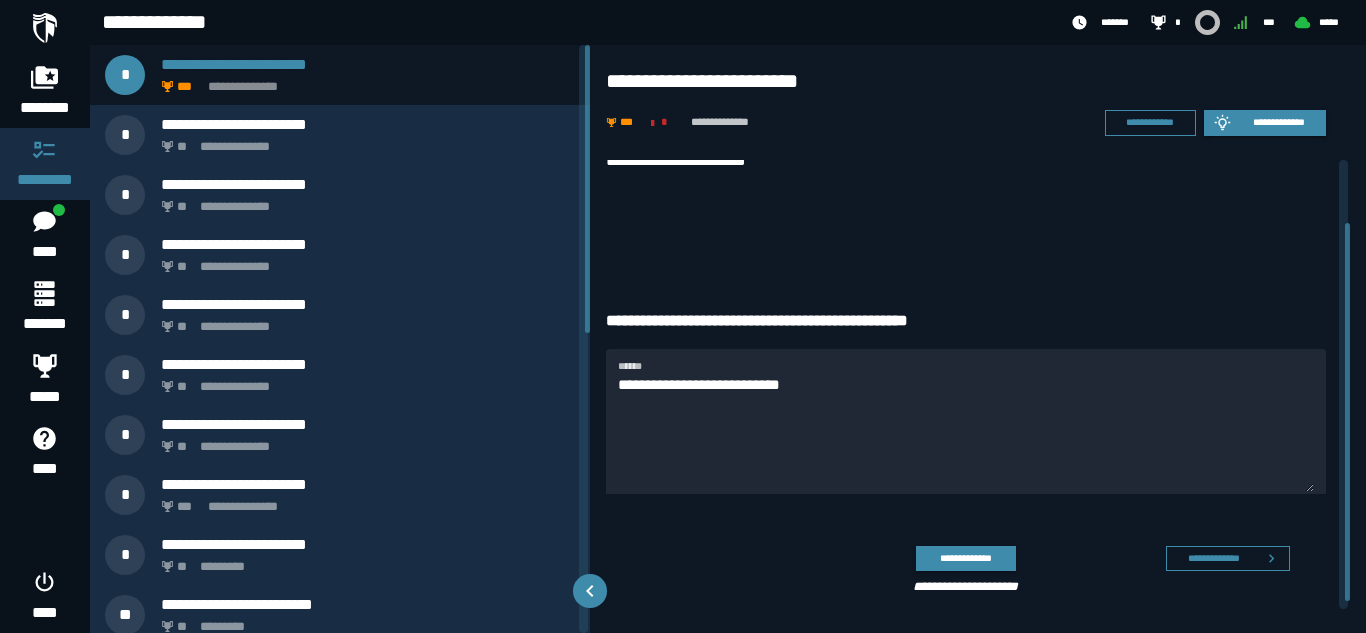 drag, startPoint x: 1348, startPoint y: 465, endPoint x: 1337, endPoint y: 528, distance: 63.953106 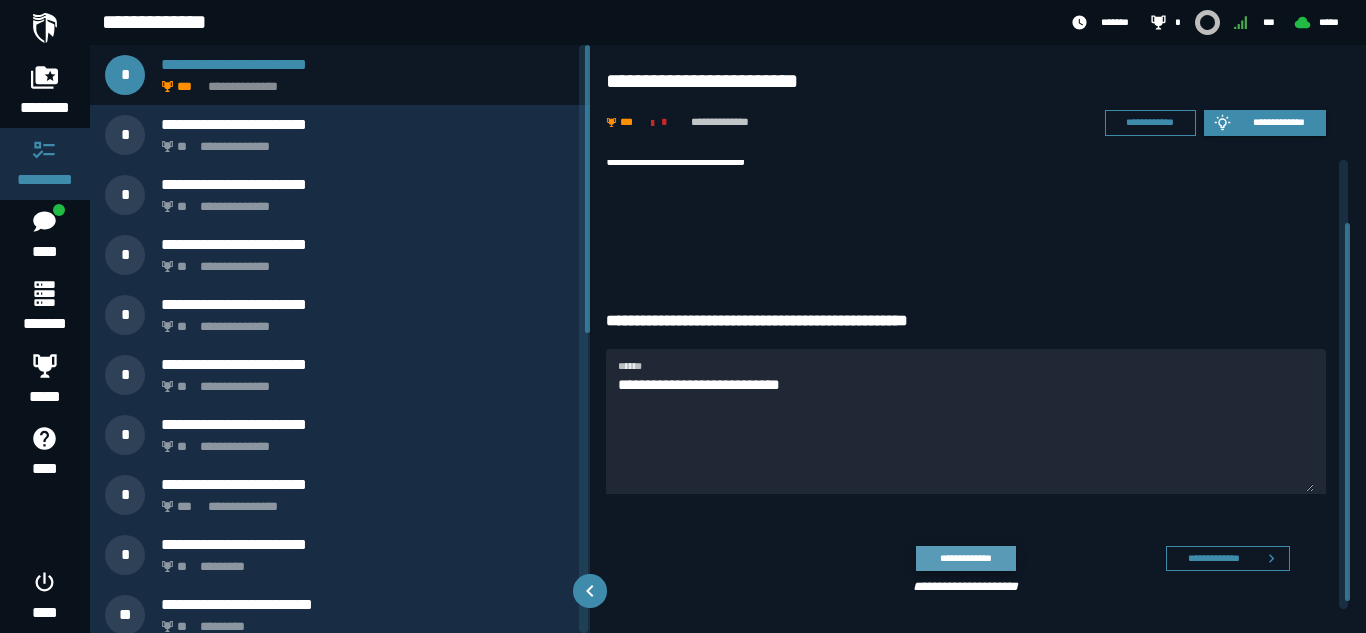 click on "**********" 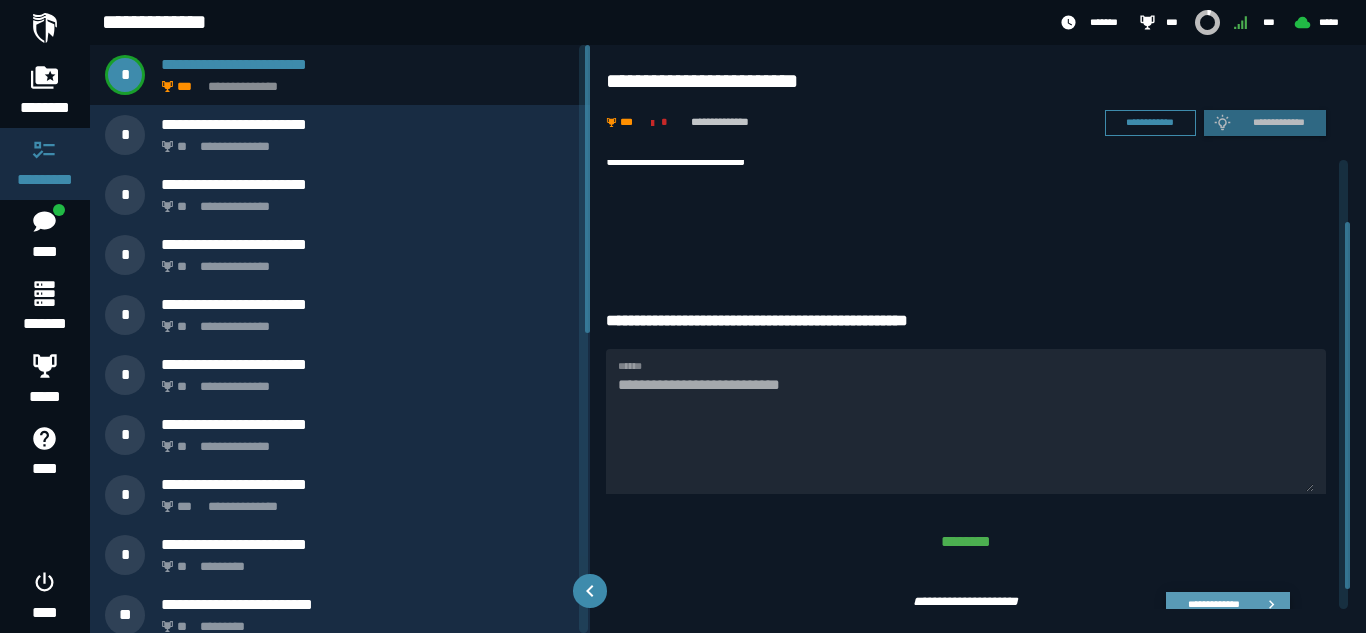 click on "**********" at bounding box center [1213, 604] 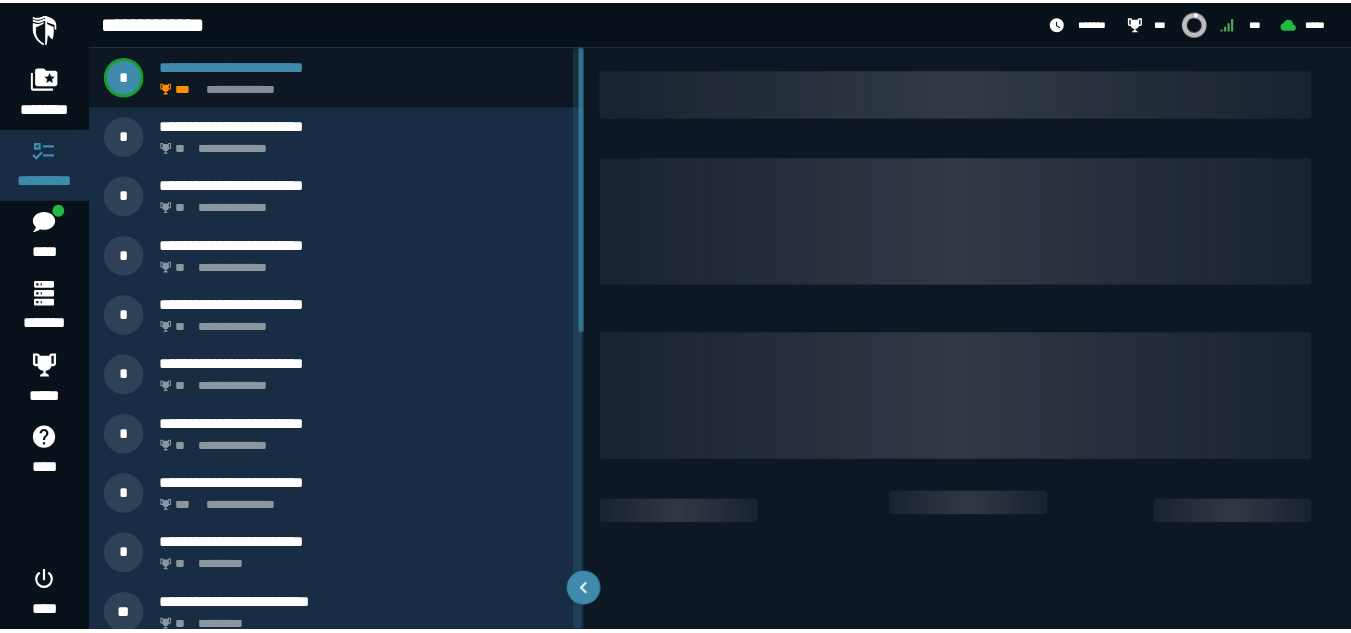 scroll, scrollTop: 0, scrollLeft: 0, axis: both 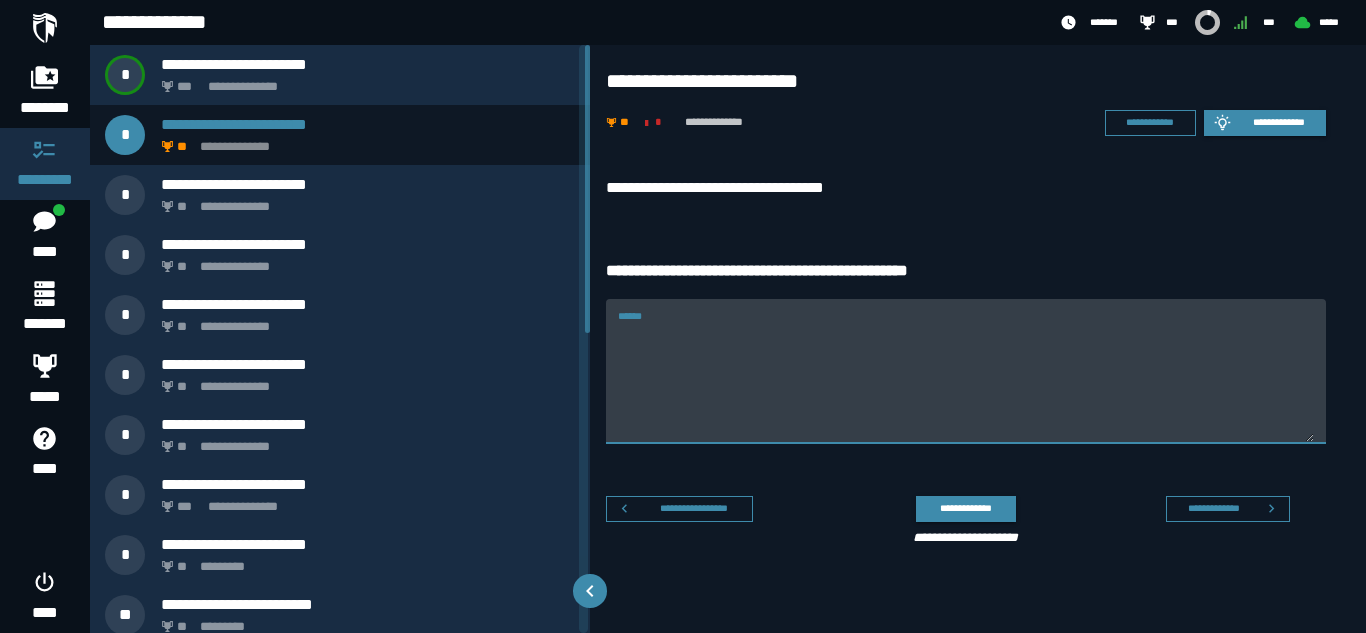 click on "******" at bounding box center [966, 383] 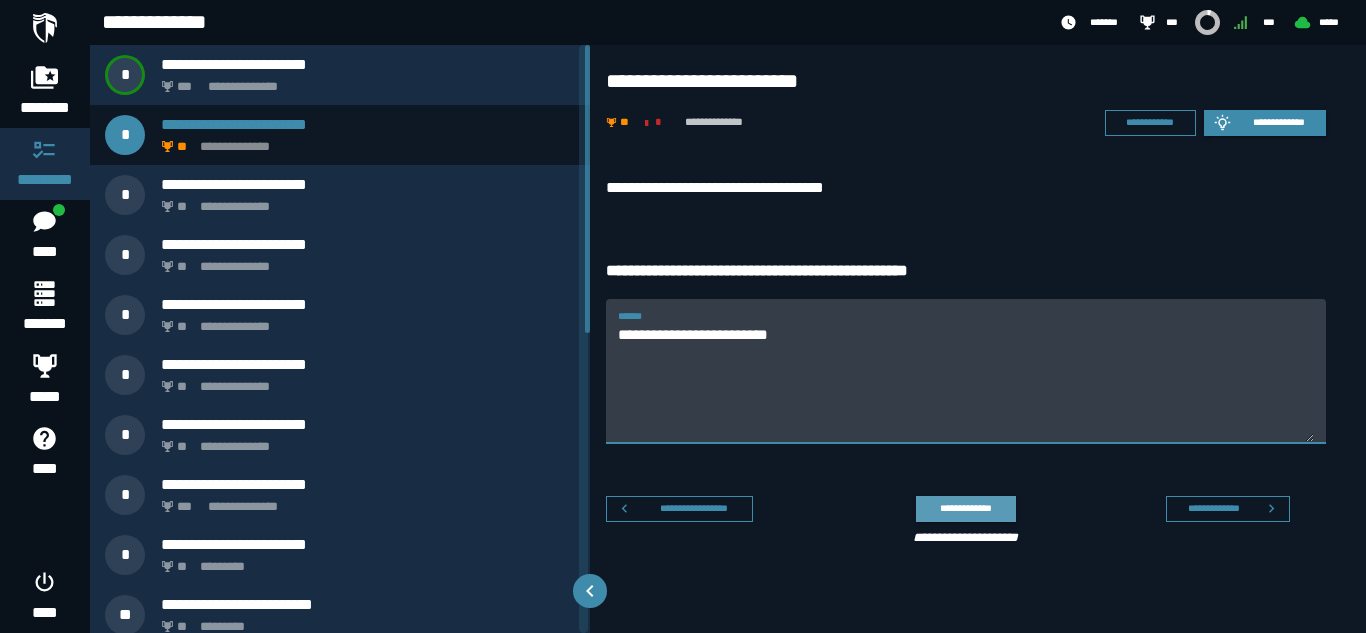 type on "**********" 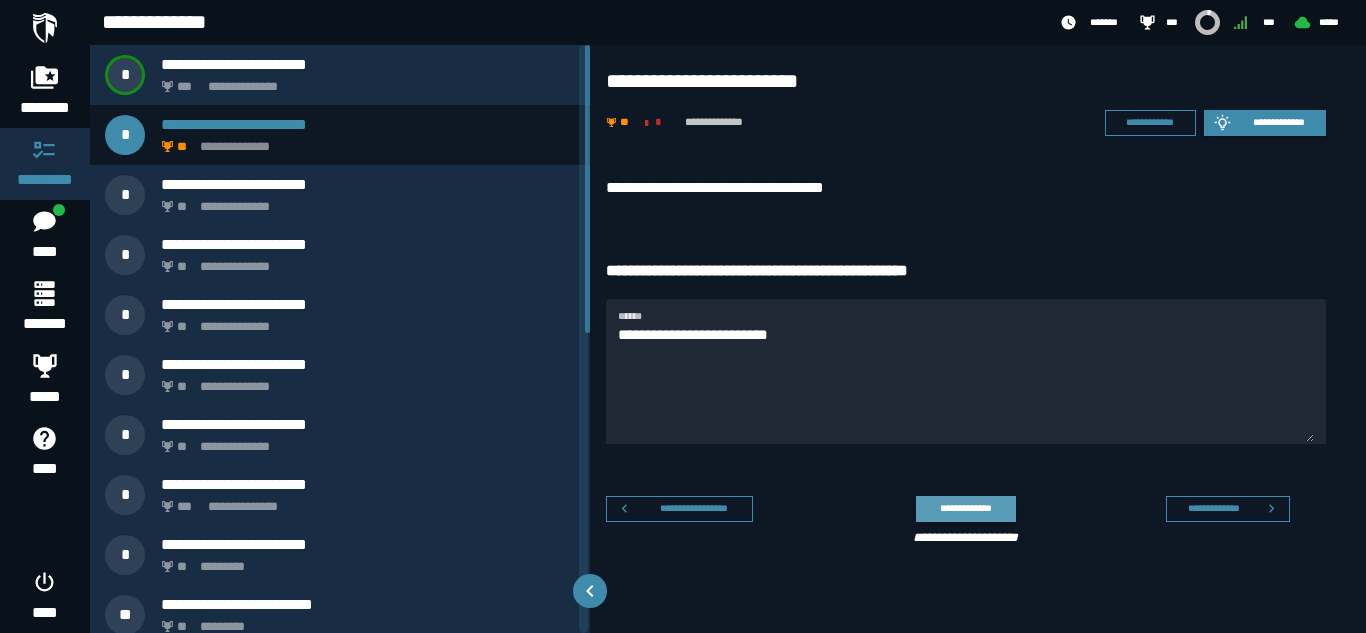 click on "**********" 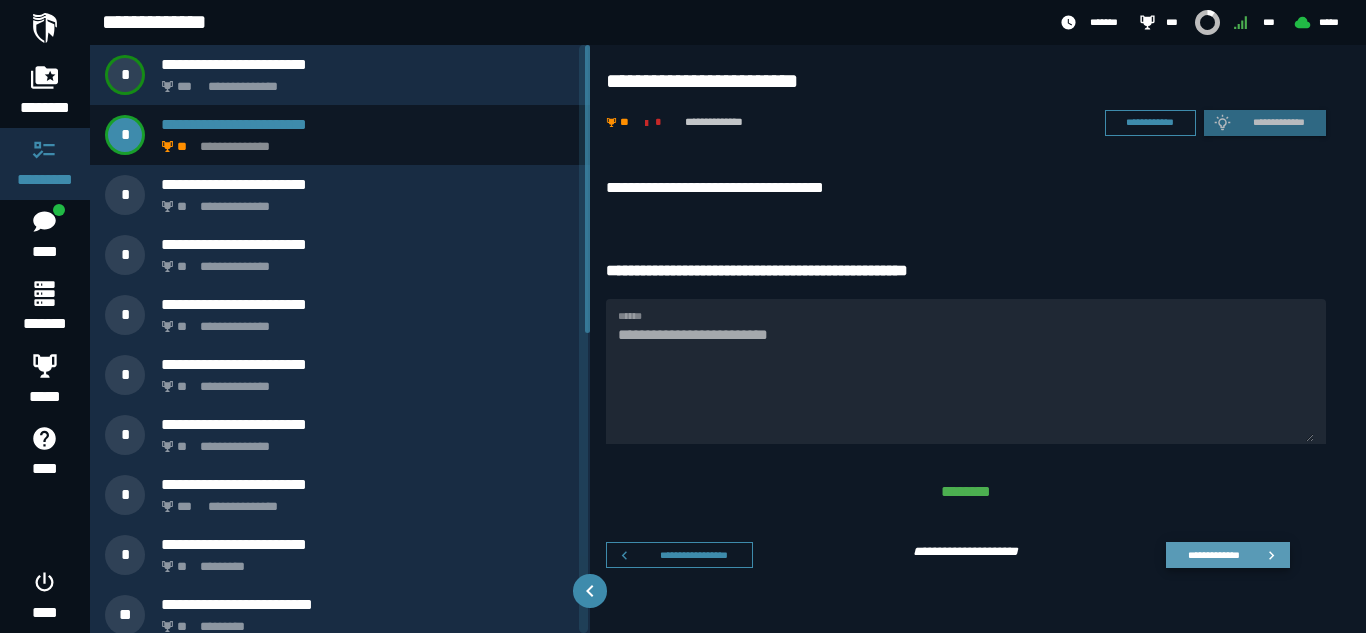 click on "**********" at bounding box center [1213, 554] 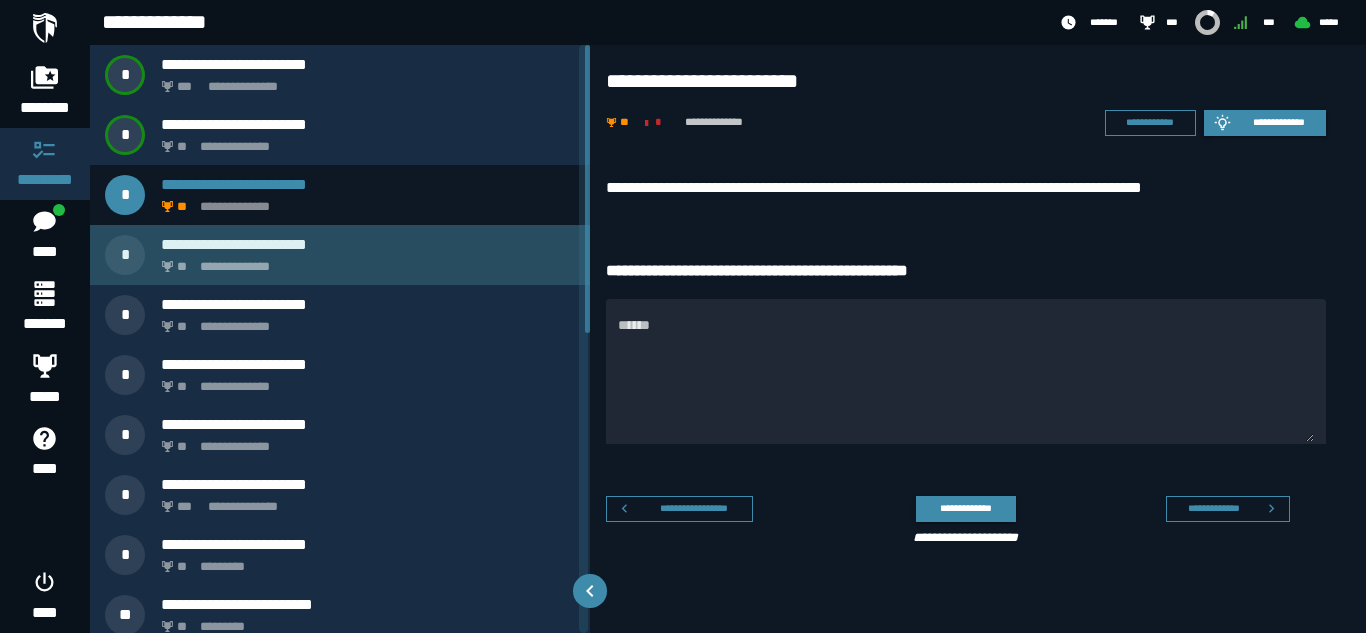 click on "**********" at bounding box center (368, 244) 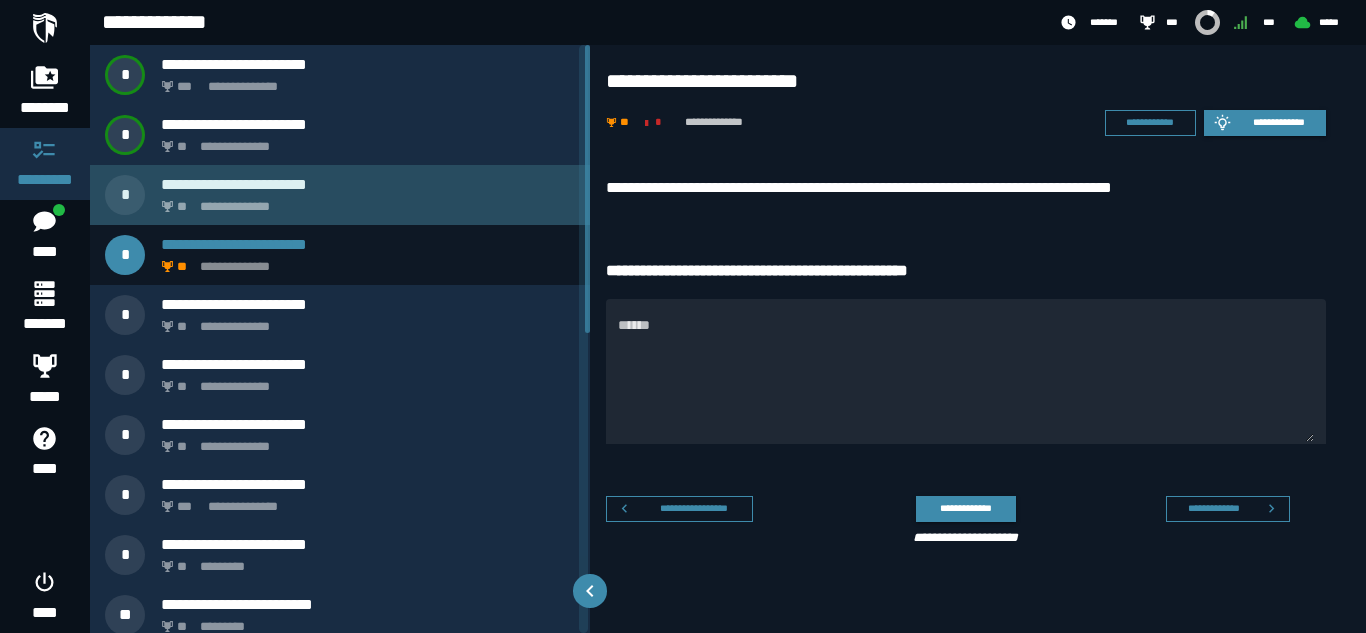 click on "**********" at bounding box center [364, 201] 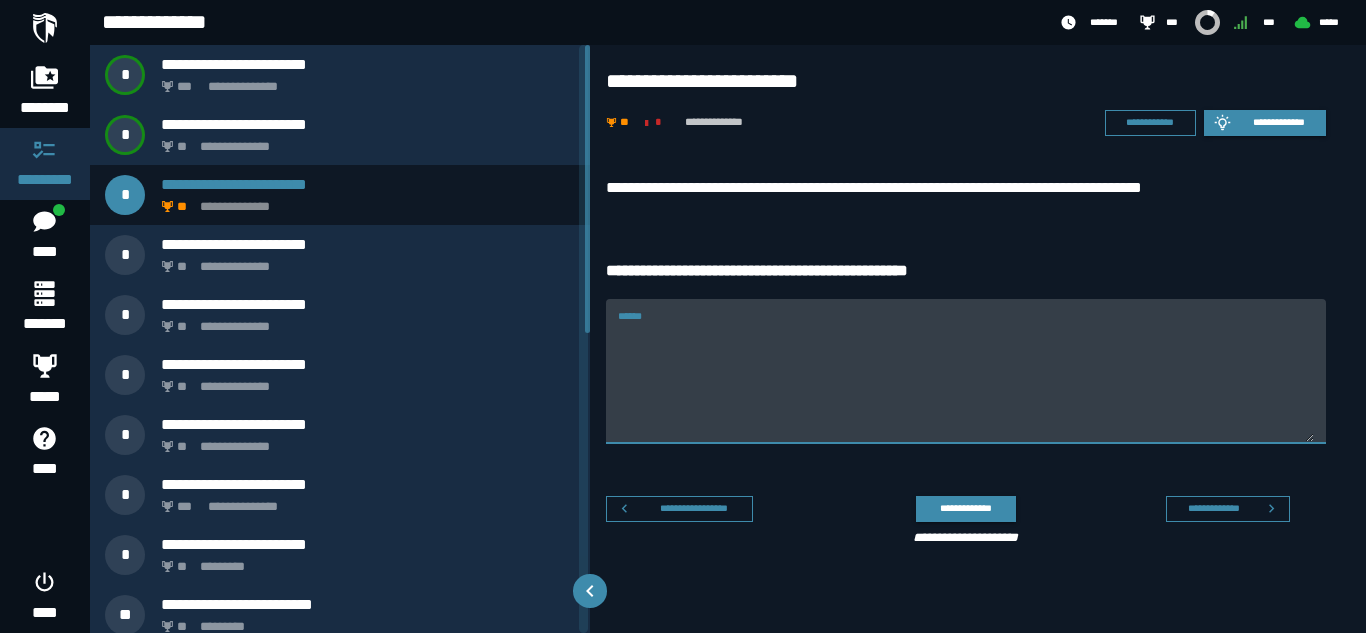 click on "******" at bounding box center (966, 383) 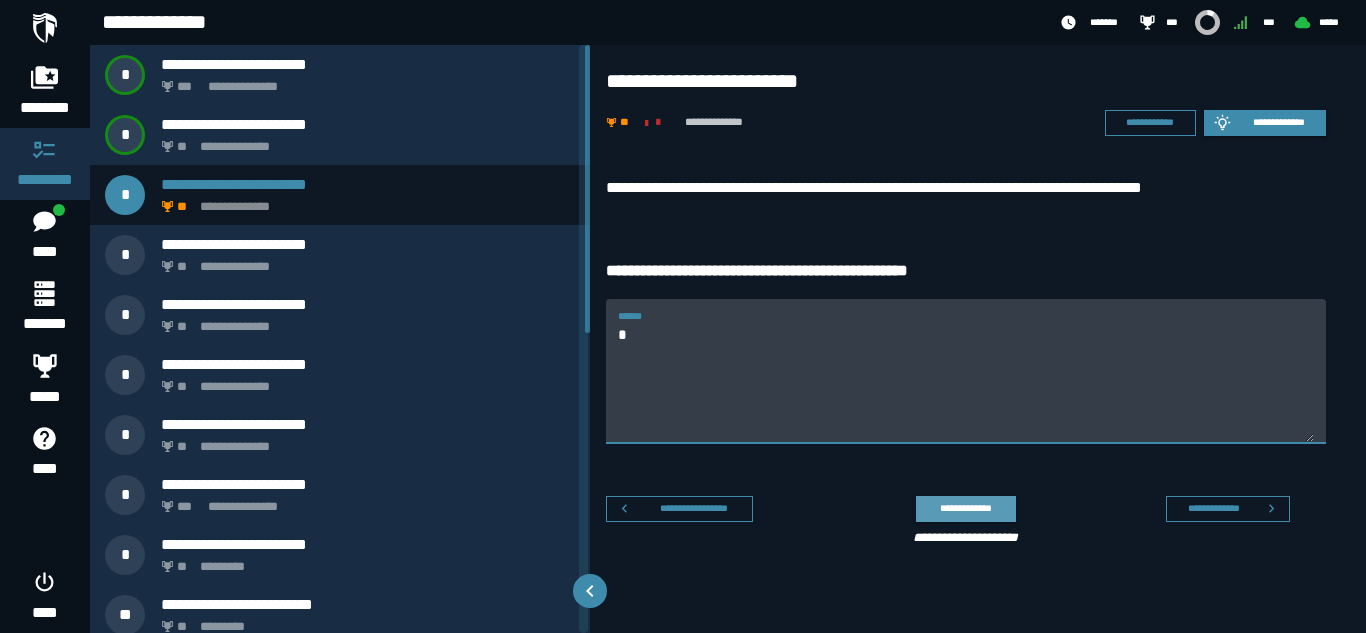 type on "*" 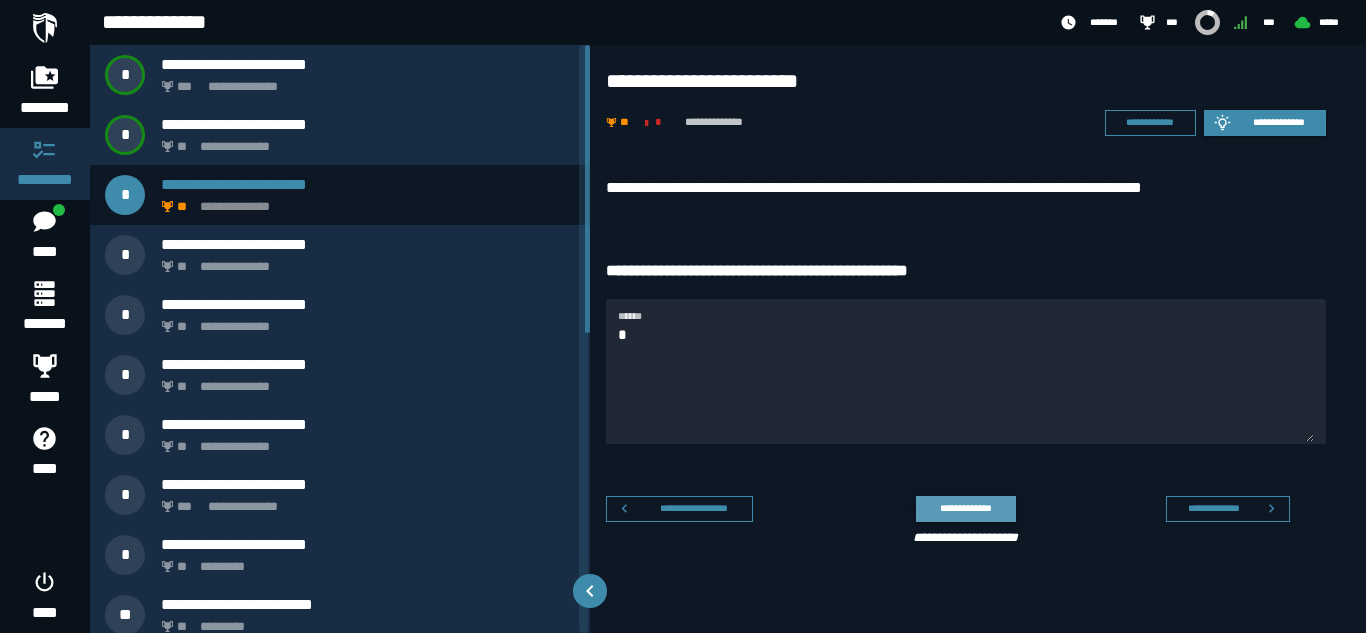 click on "**********" at bounding box center [965, 508] 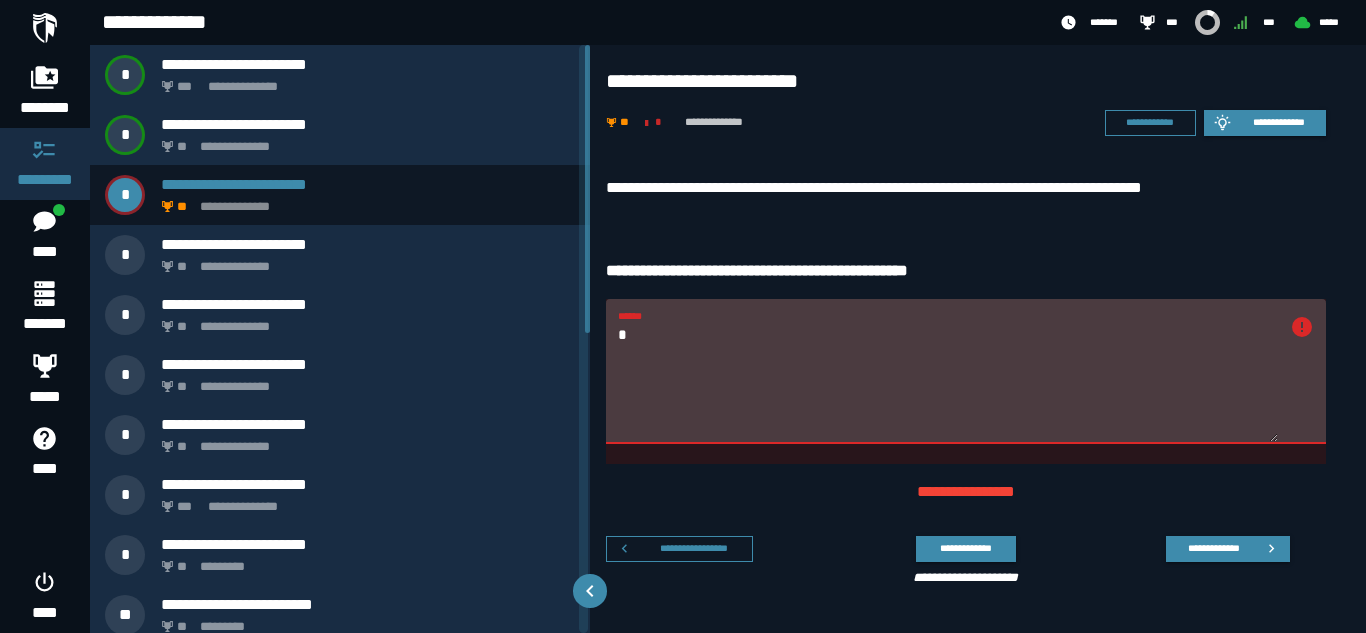 click on "*" at bounding box center [948, 383] 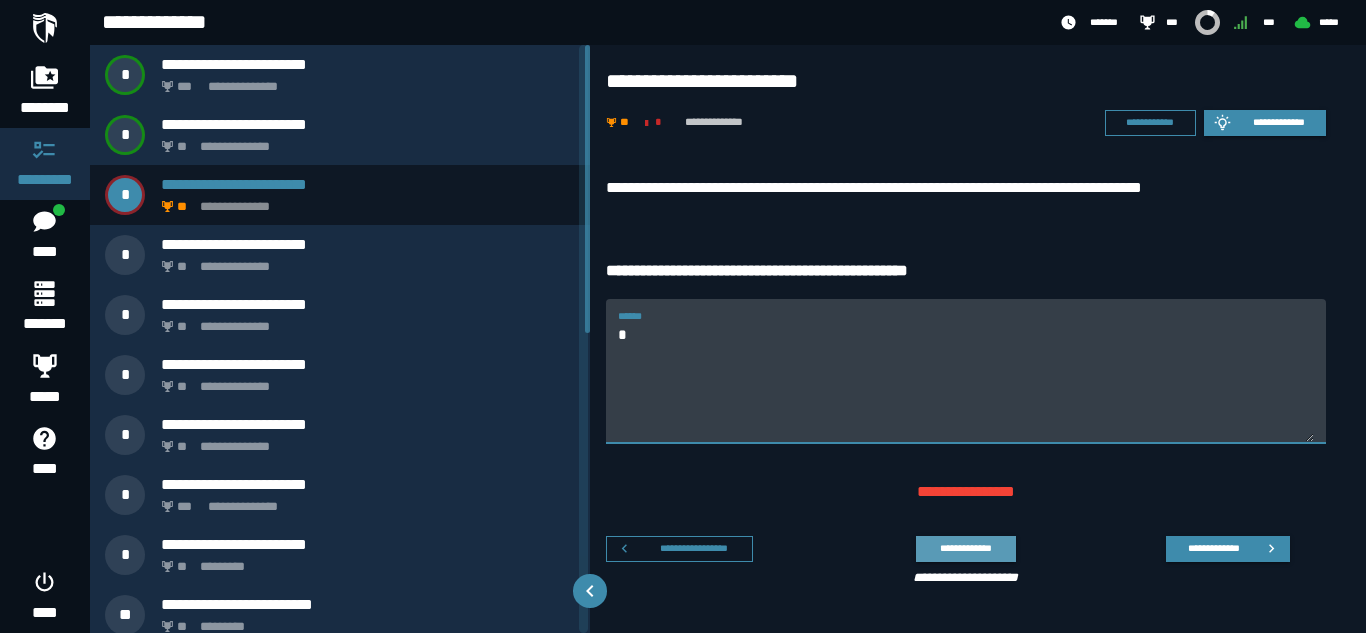 type on "*" 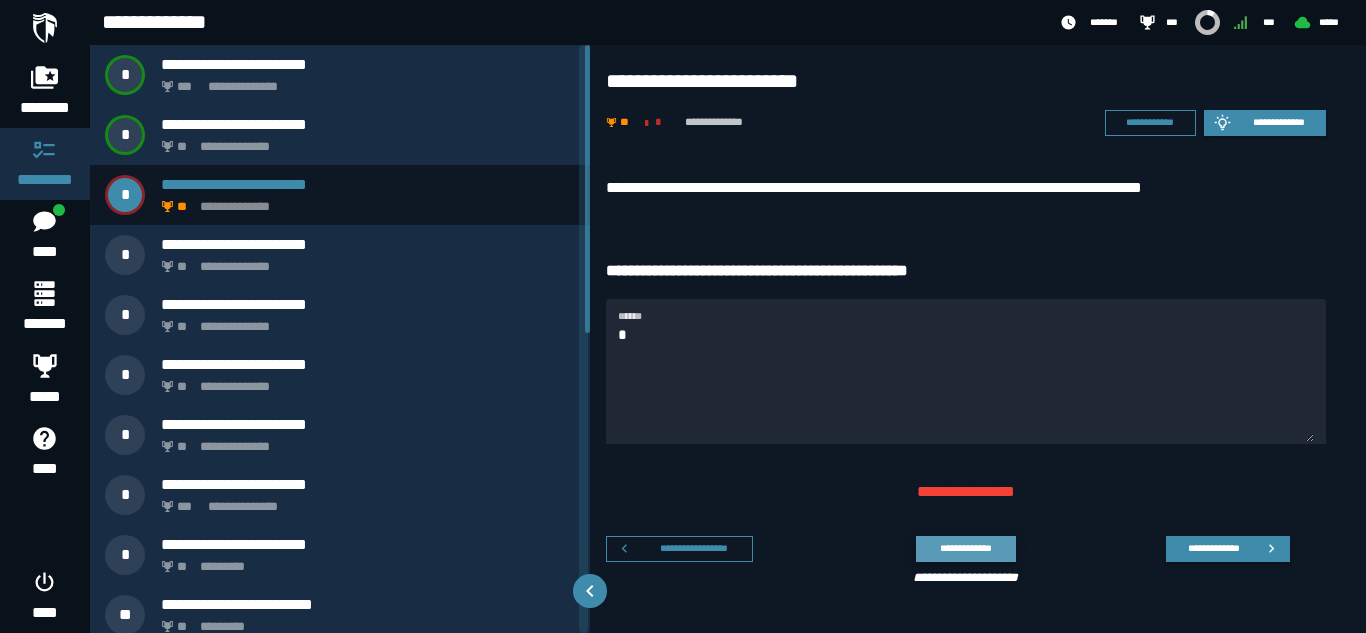 click on "**********" at bounding box center [965, 548] 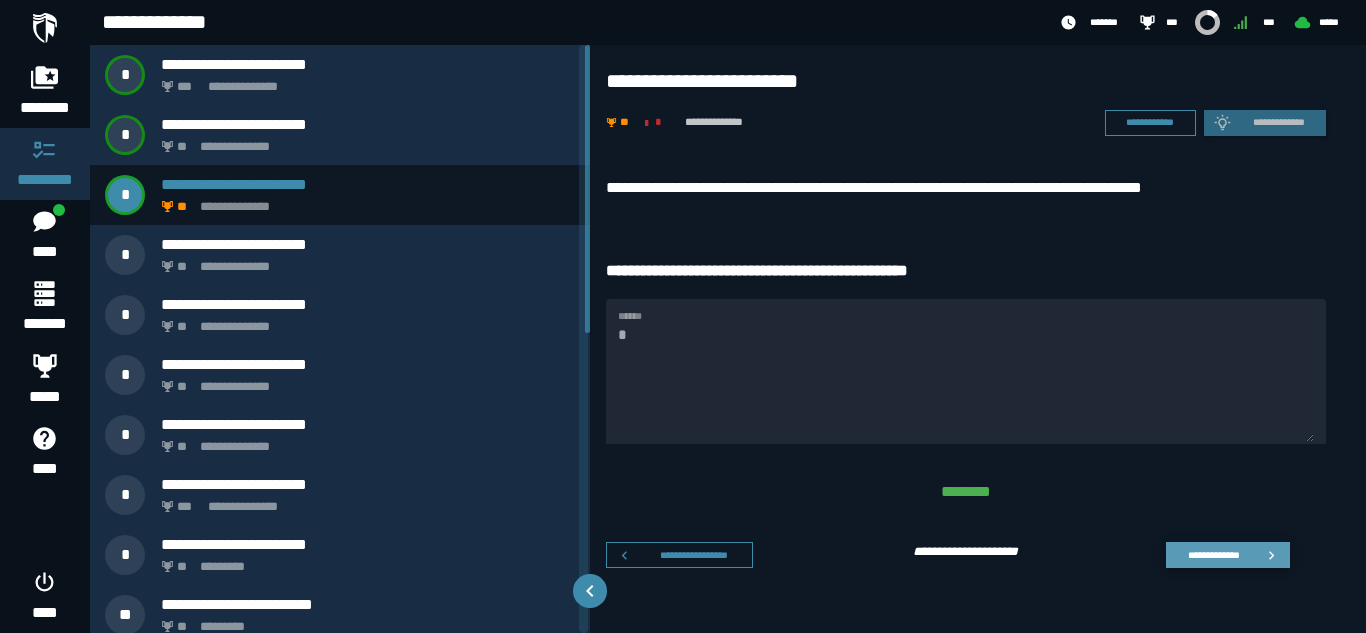 click on "**********" at bounding box center [1213, 554] 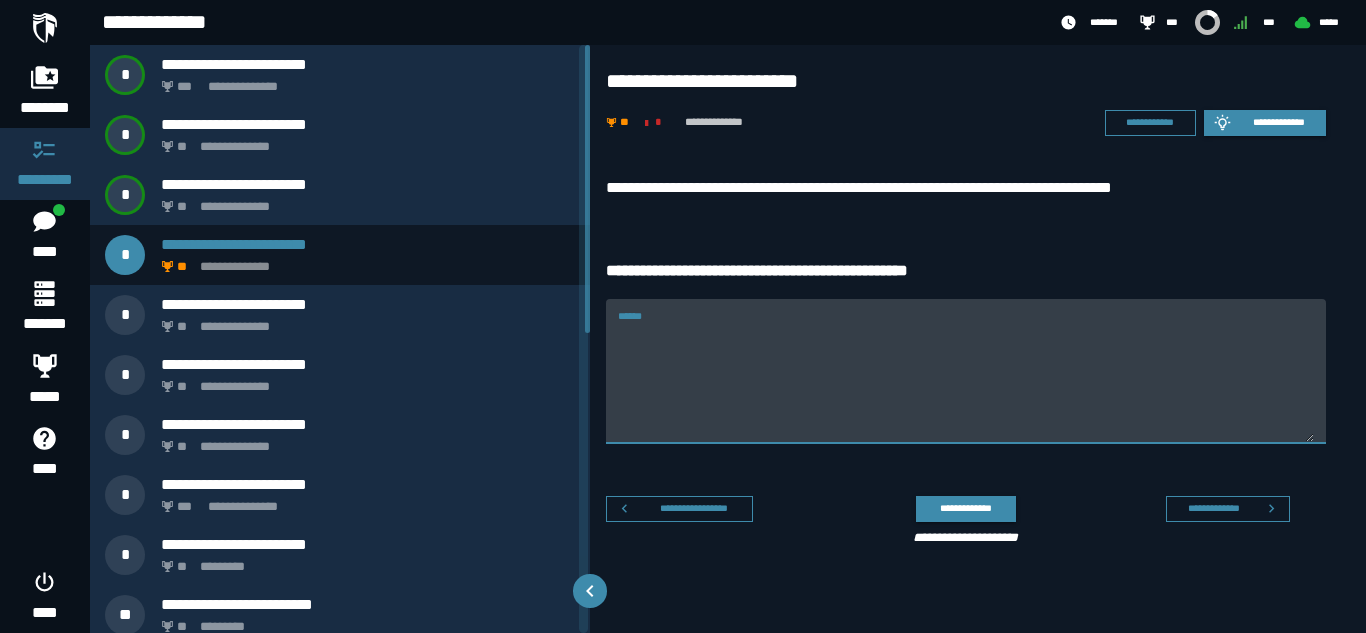 click on "******" at bounding box center (966, 383) 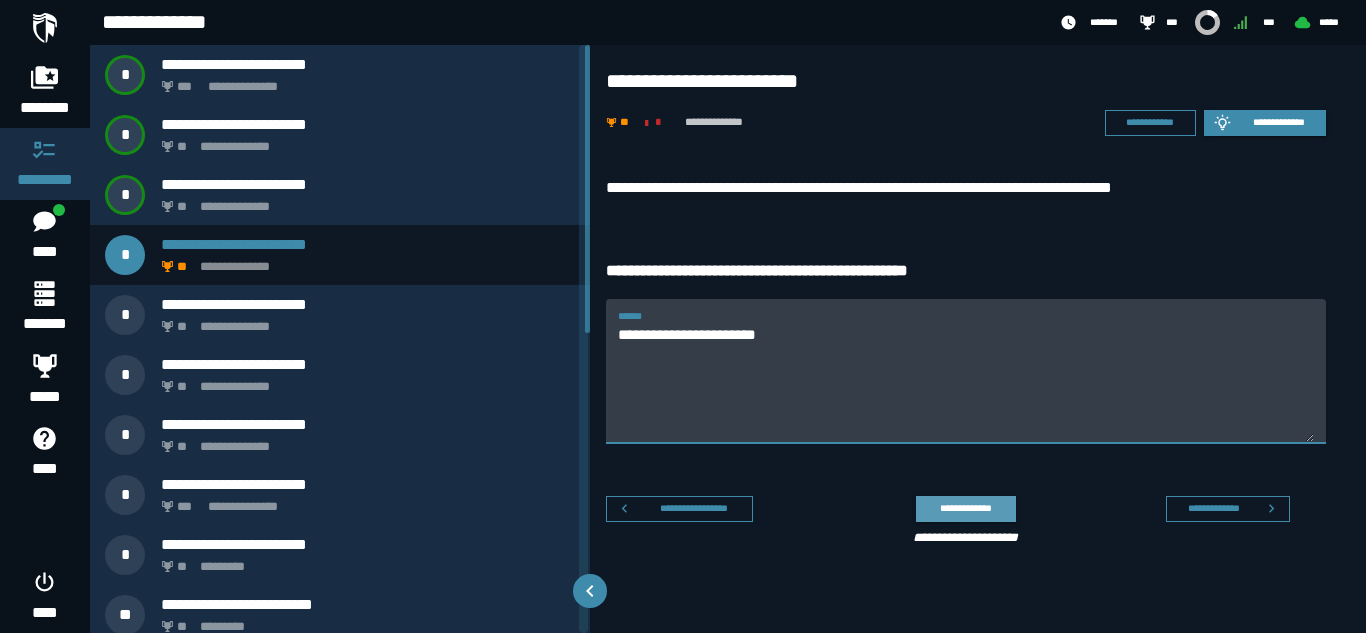 type on "**********" 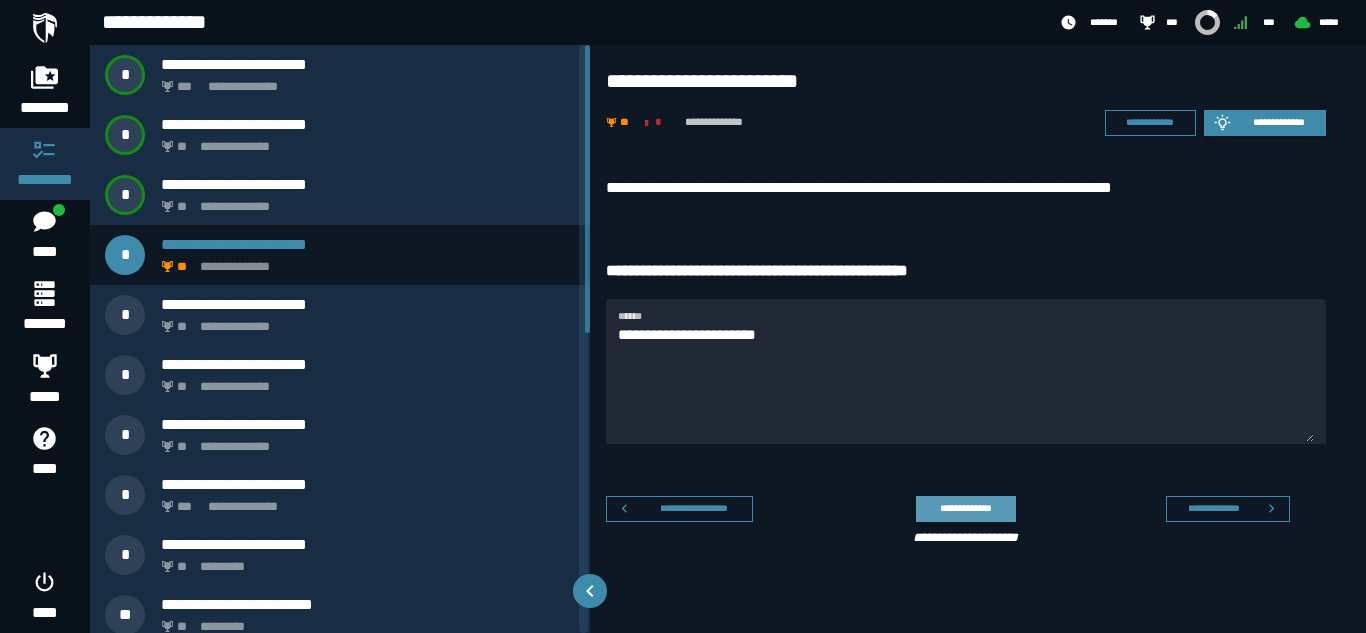 click on "**********" at bounding box center [965, 508] 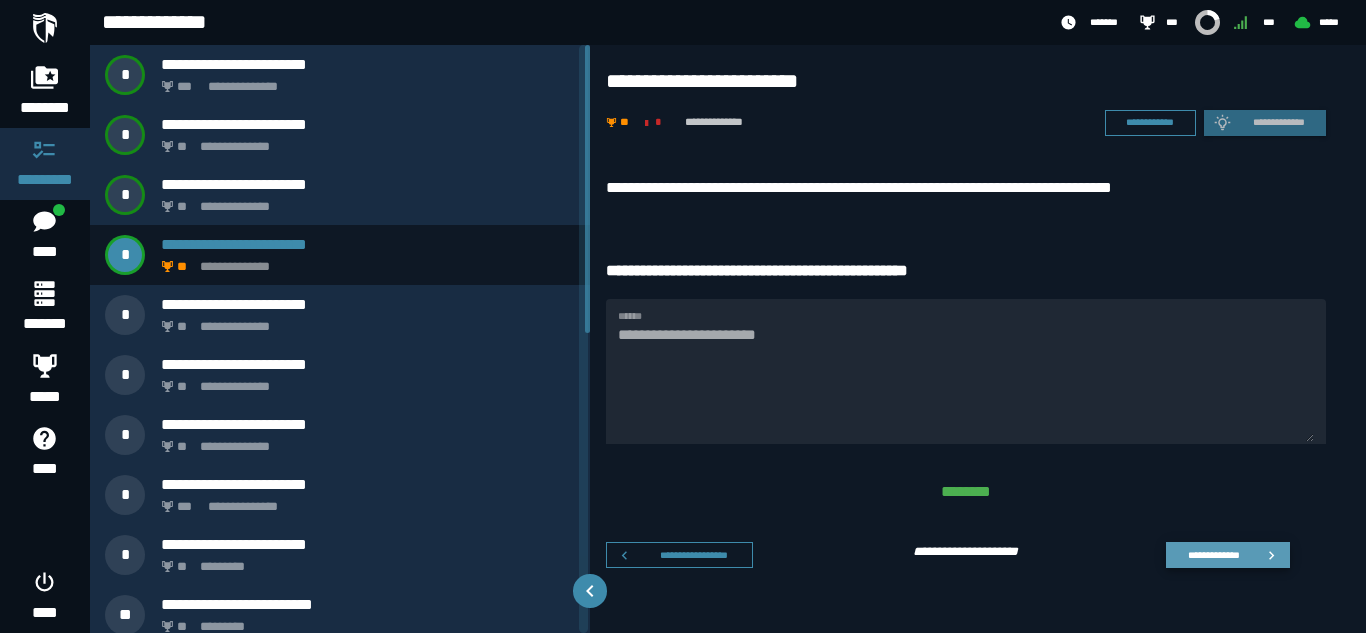 click on "**********" at bounding box center [1213, 554] 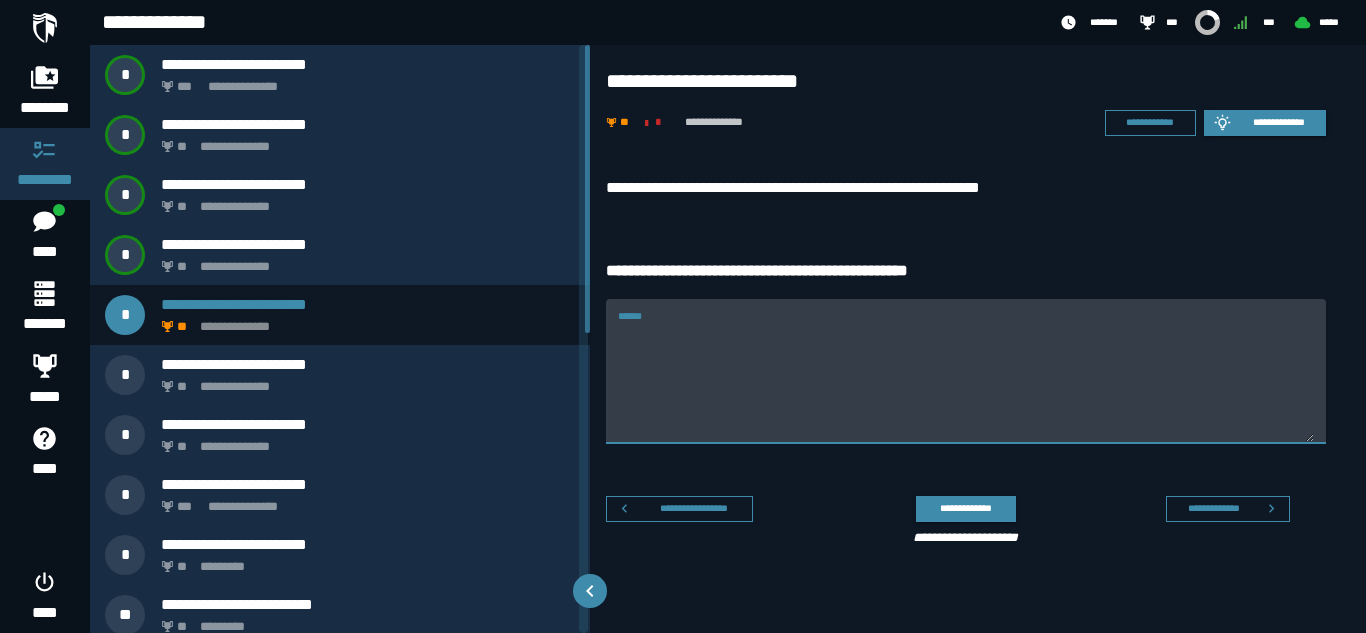 click on "******" at bounding box center [966, 383] 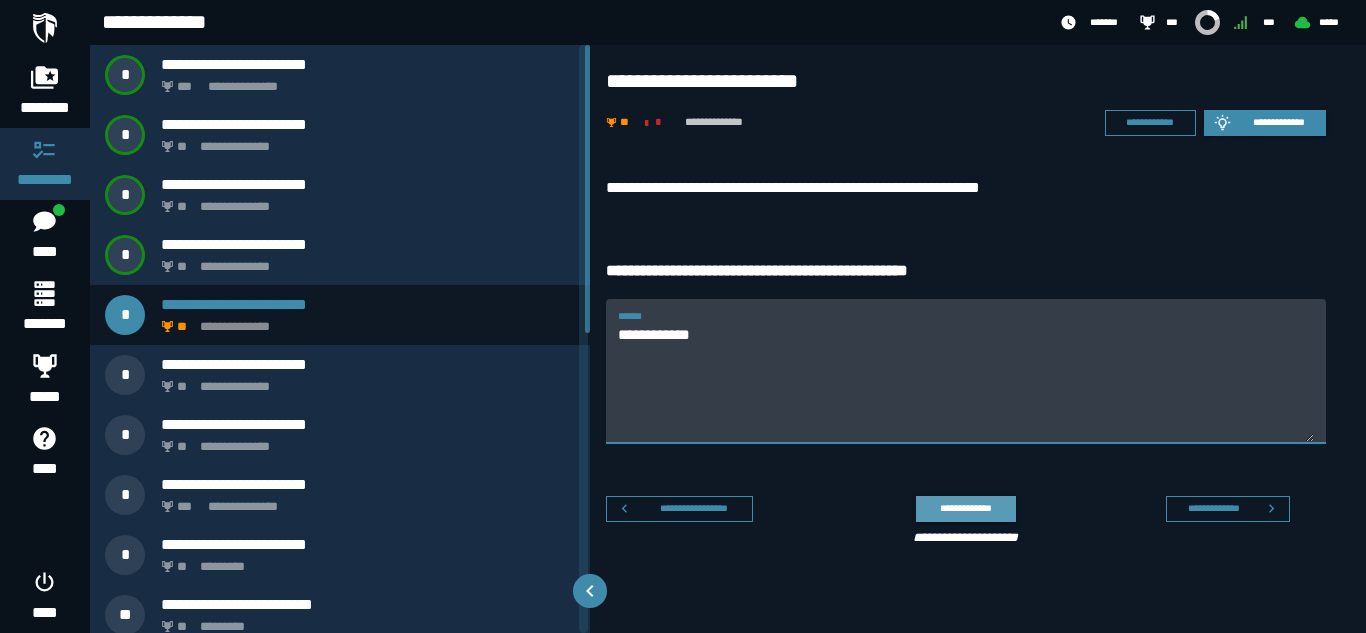 type on "**********" 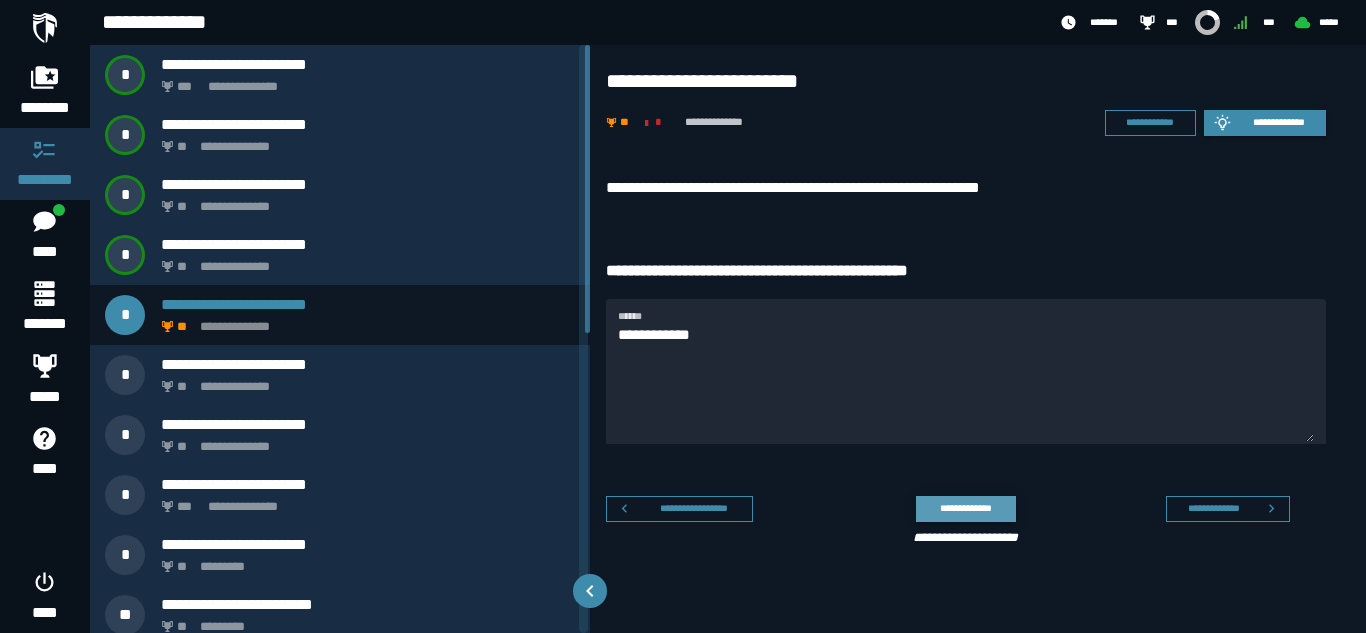 click on "**********" at bounding box center (965, 508) 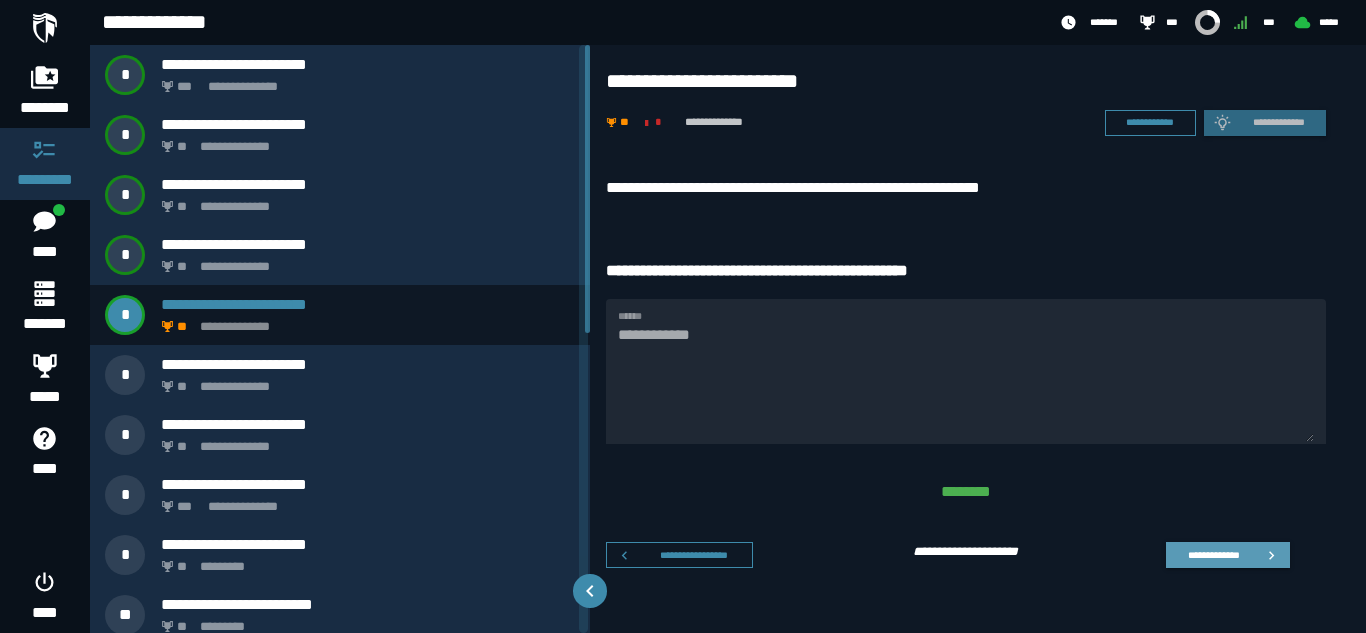 click on "**********" at bounding box center [1213, 554] 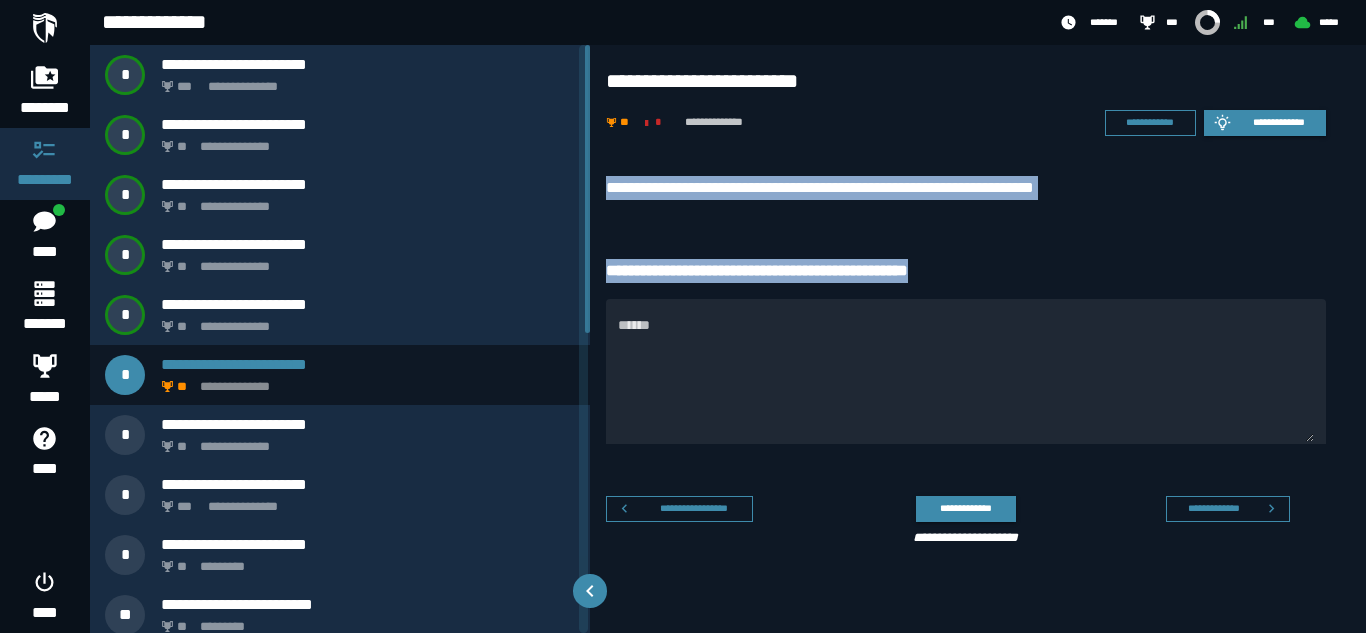 drag, startPoint x: 602, startPoint y: 169, endPoint x: 973, endPoint y: 256, distance: 381.0643 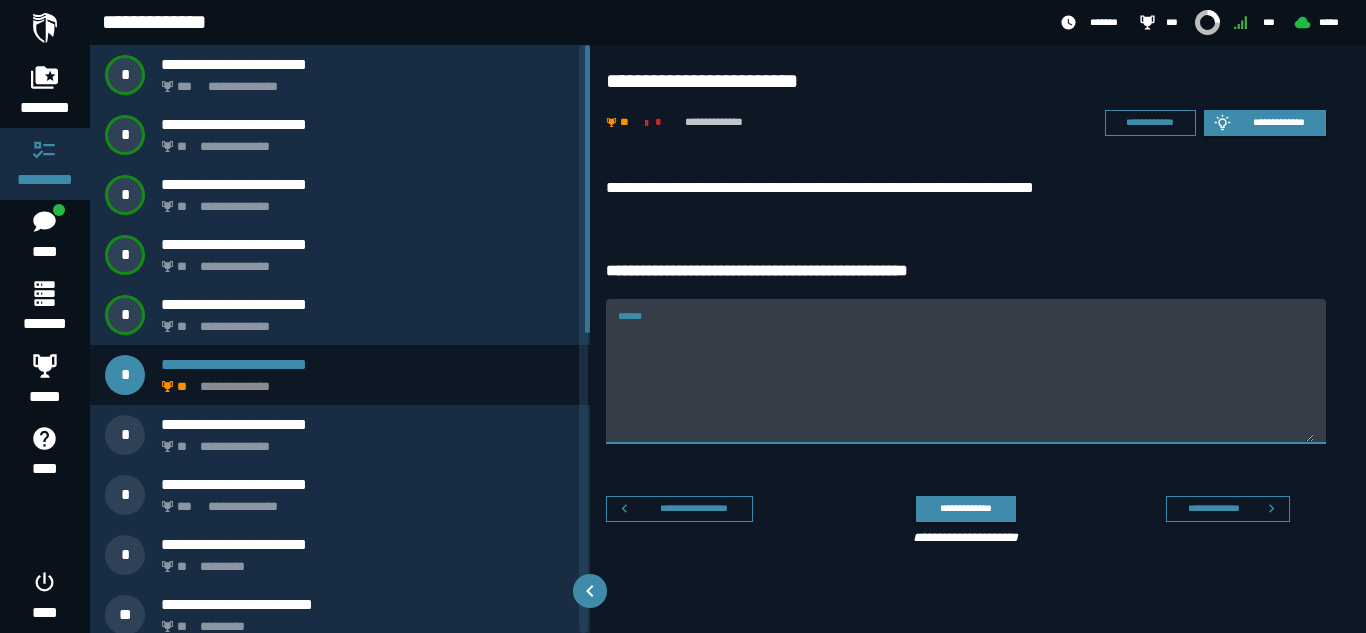 click on "******" at bounding box center (966, 383) 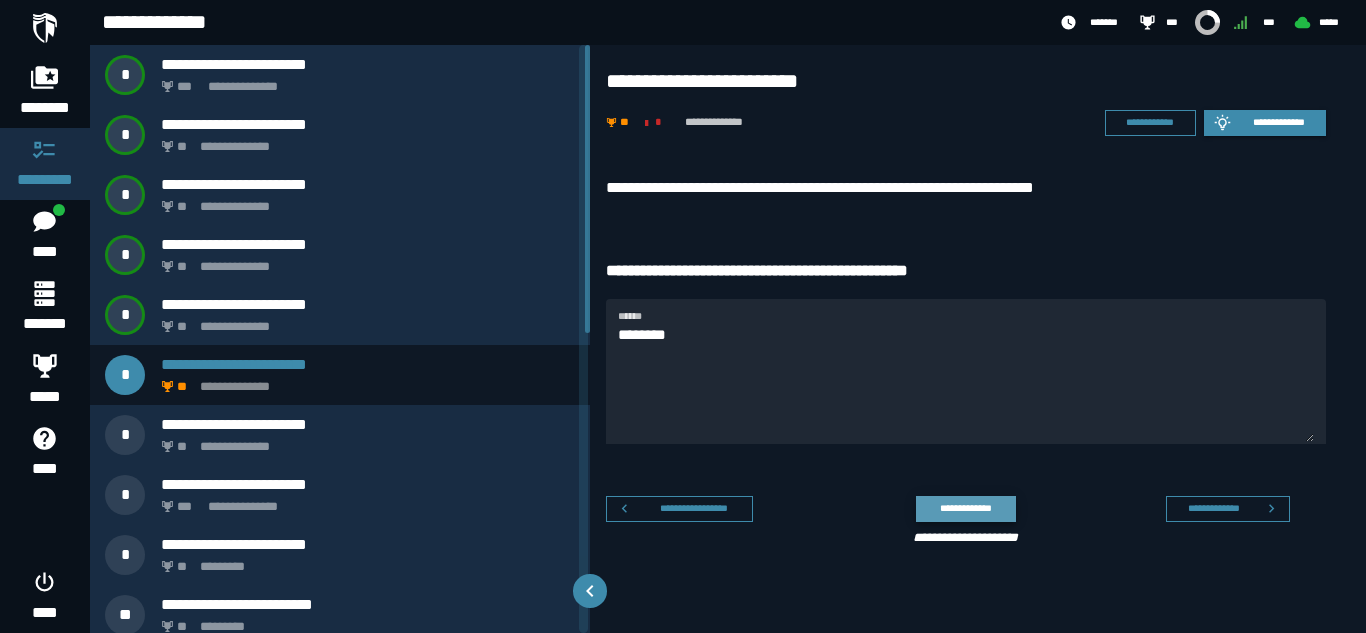 click on "**********" at bounding box center [965, 508] 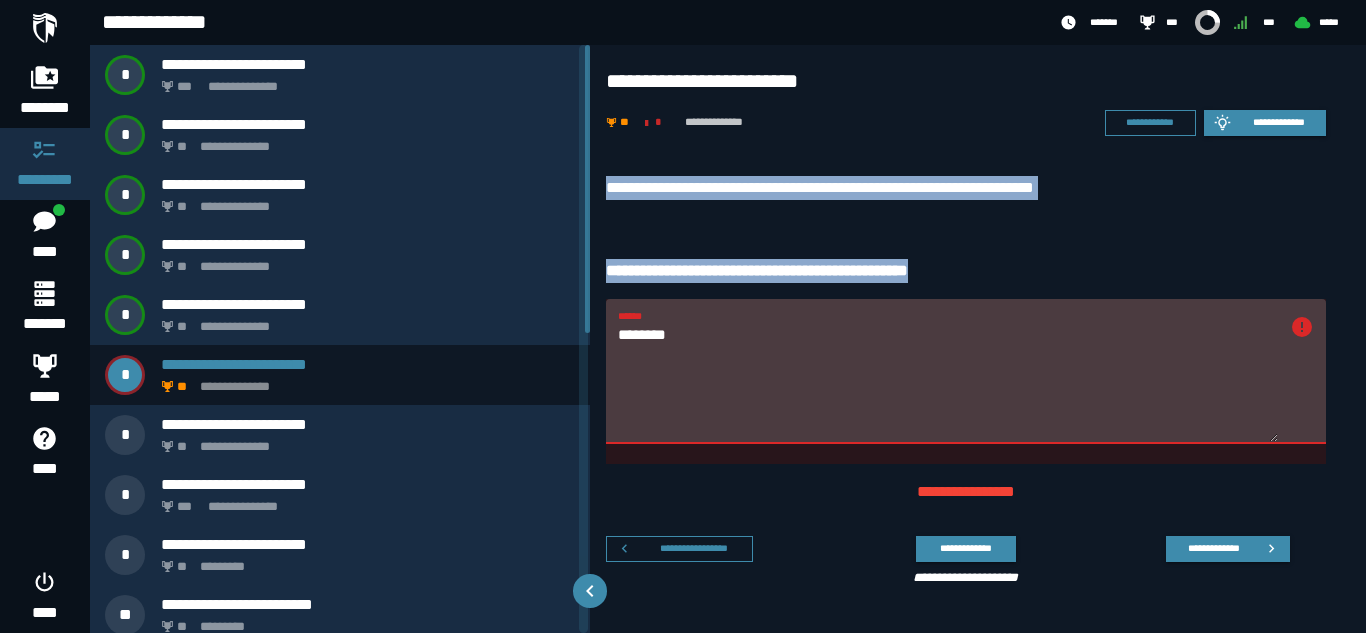drag, startPoint x: 598, startPoint y: 168, endPoint x: 997, endPoint y: 249, distance: 407.1388 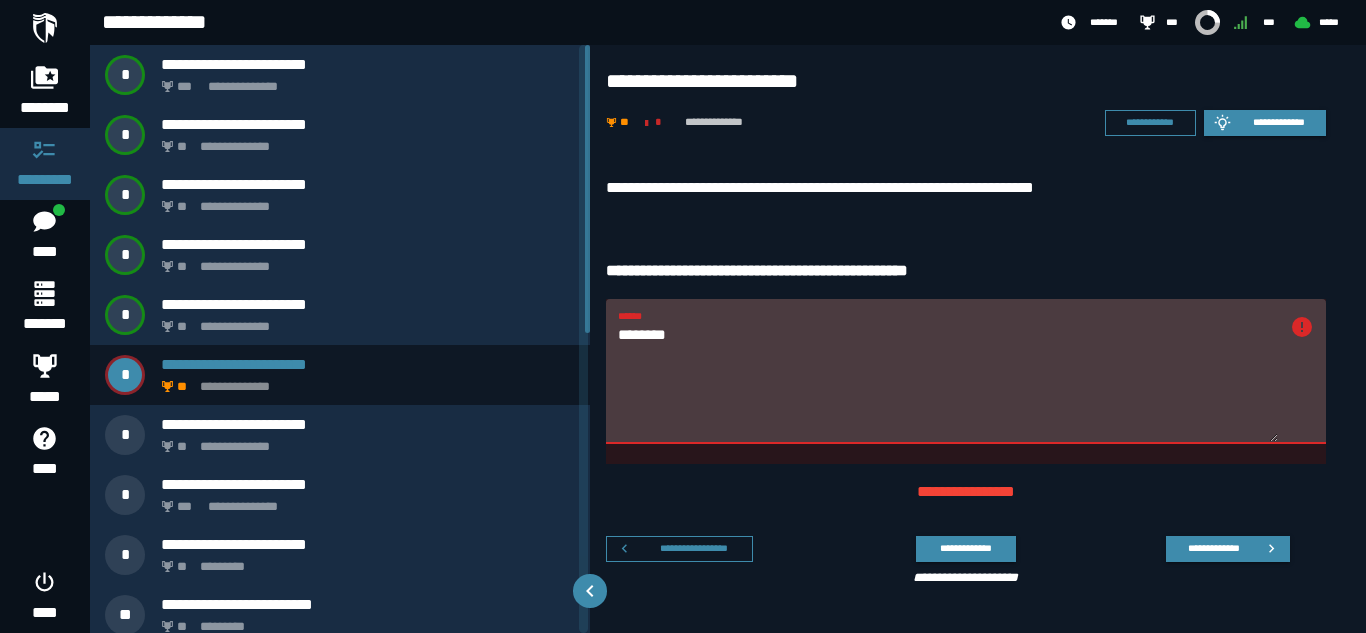 click on "********" at bounding box center [948, 383] 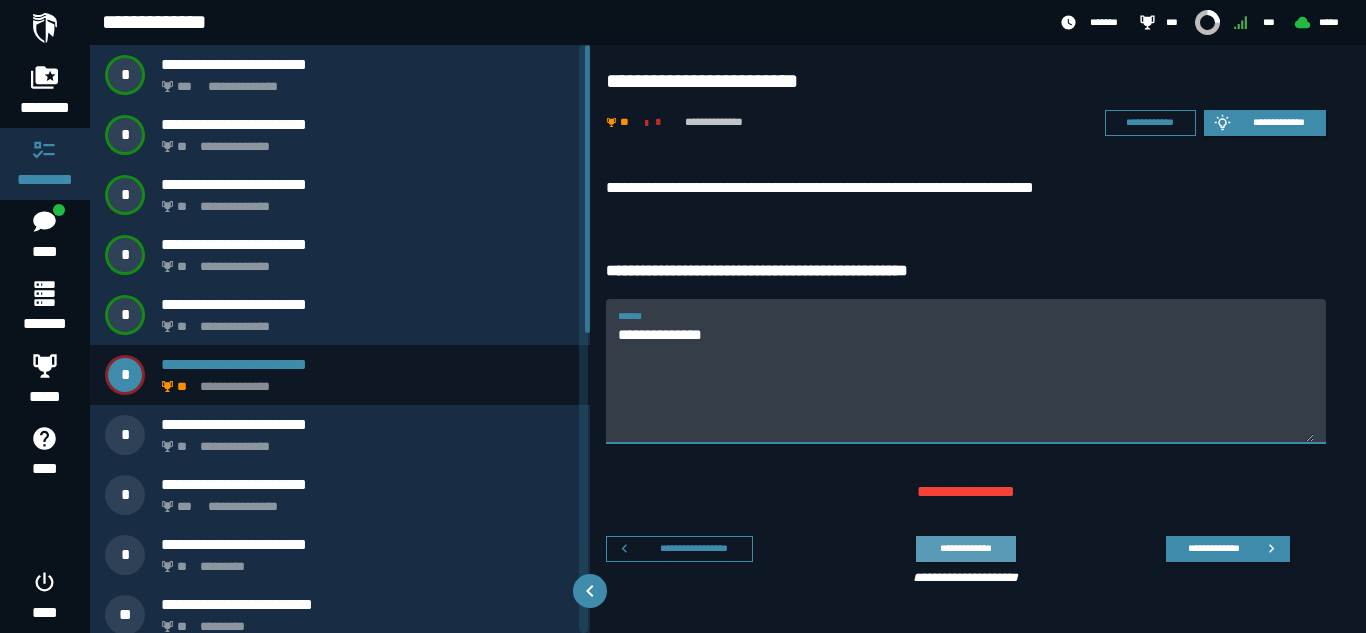 click on "**********" at bounding box center (965, 548) 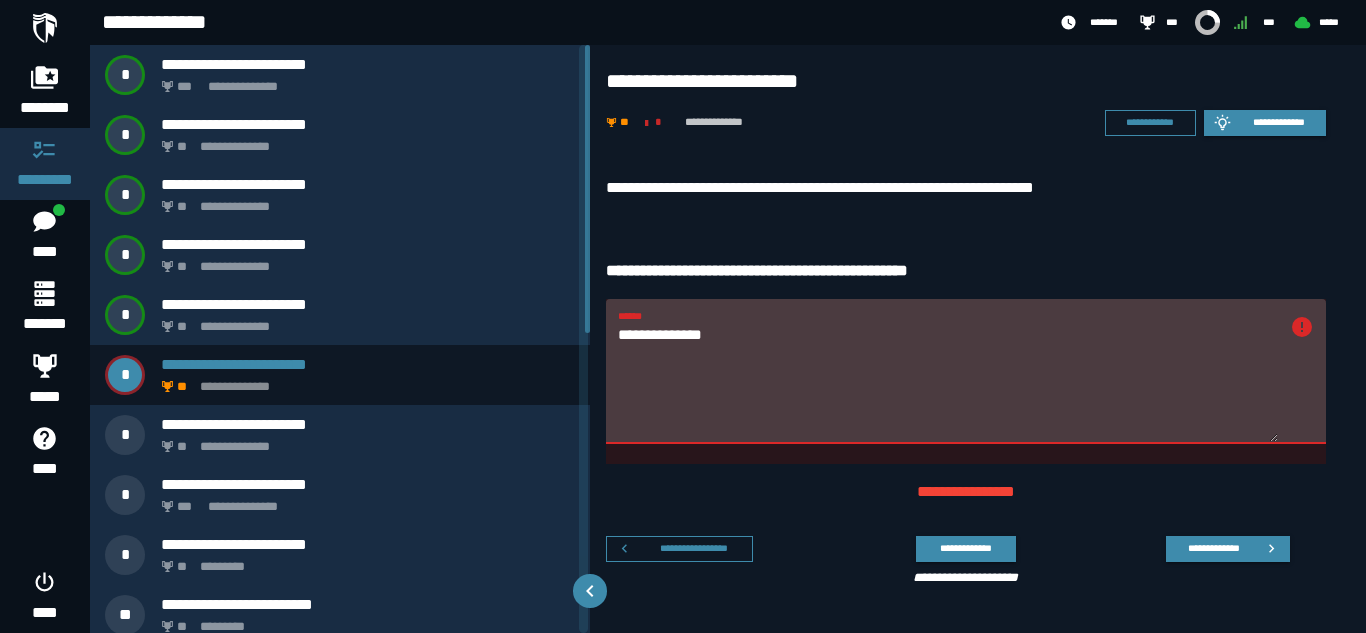 click on "**********" at bounding box center (948, 383) 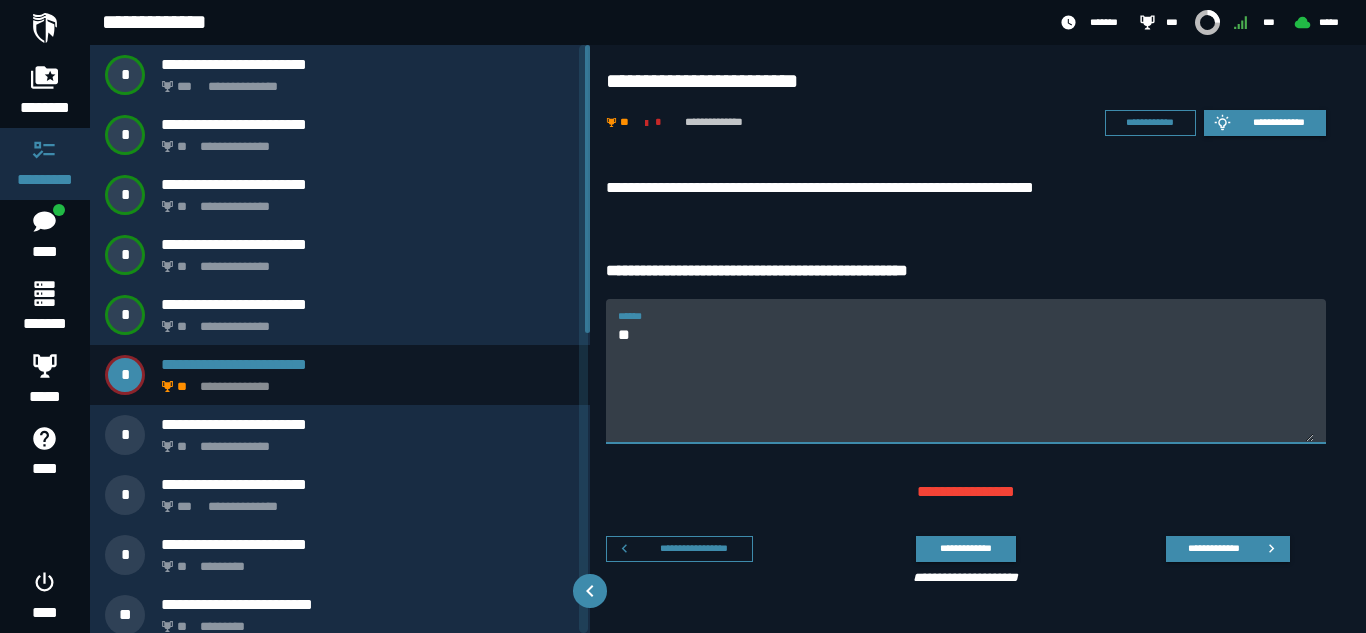 type on "*" 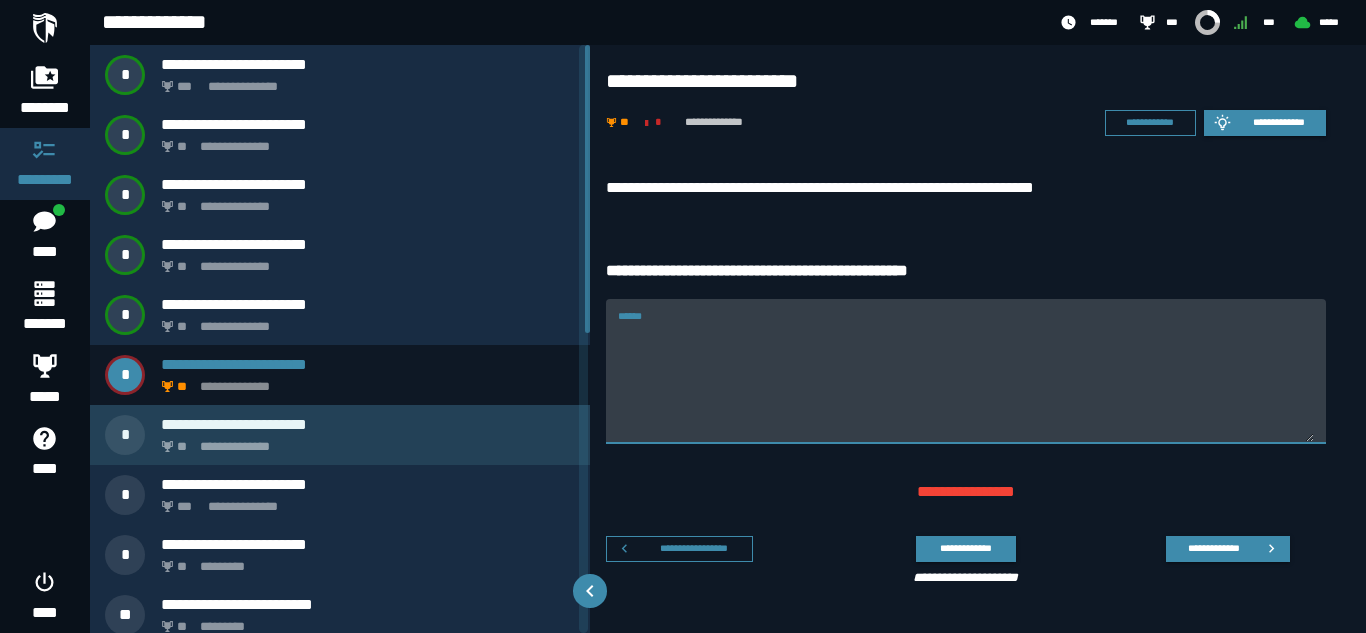 type 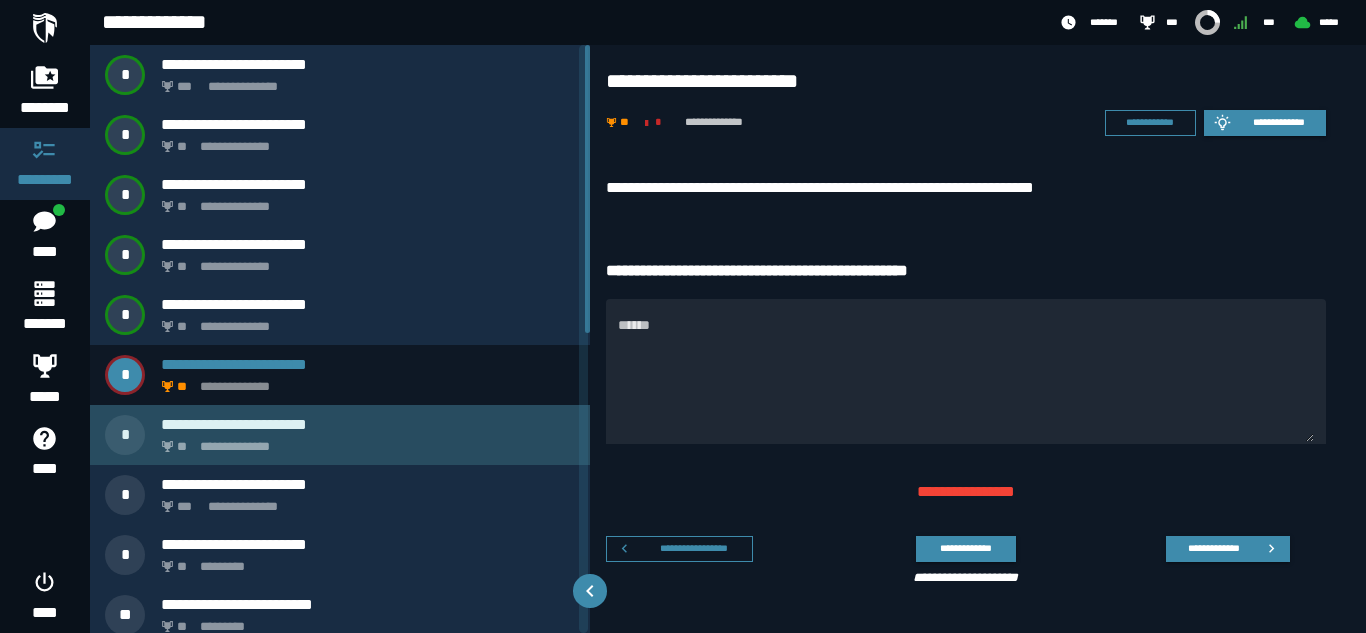 click on "**********" at bounding box center (364, 441) 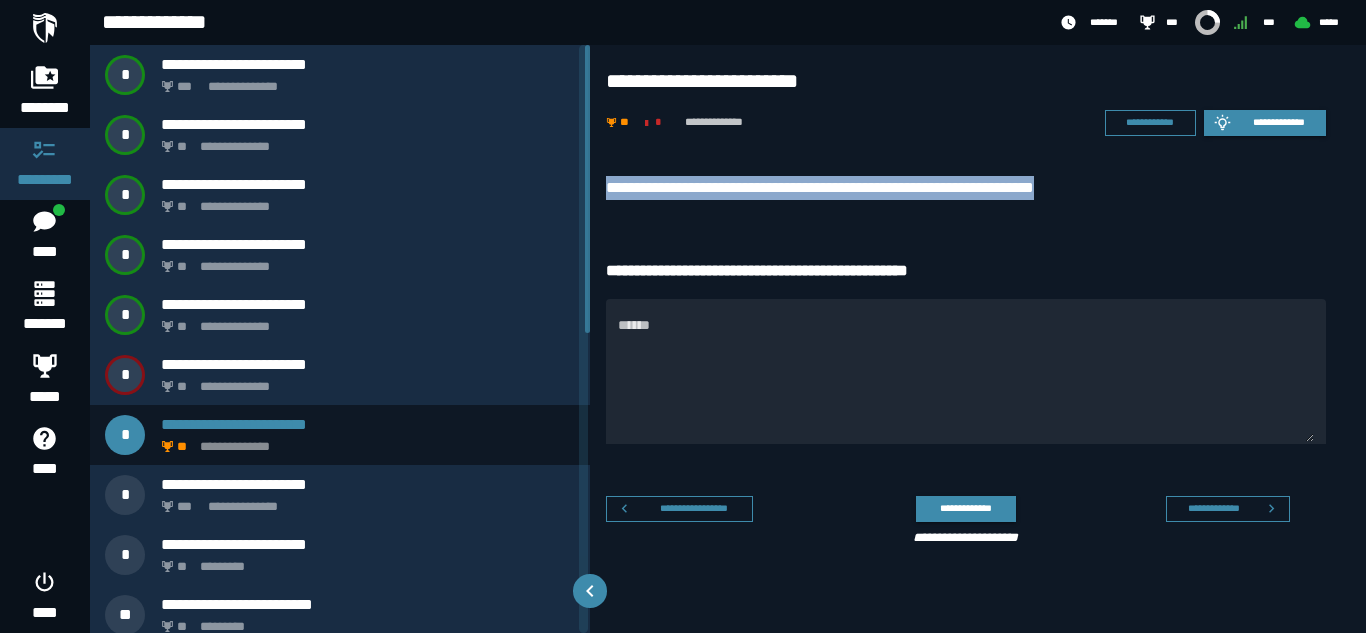 drag, startPoint x: 599, startPoint y: 175, endPoint x: 1162, endPoint y: 193, distance: 563.28766 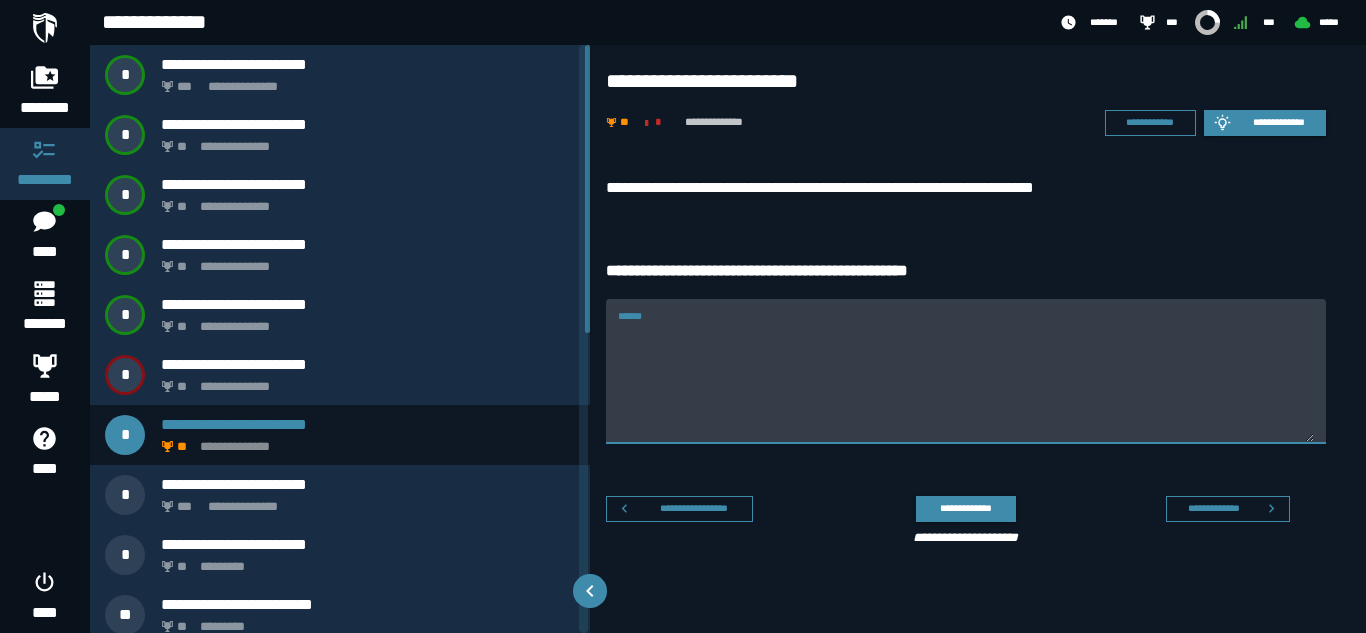 click on "******" at bounding box center [966, 383] 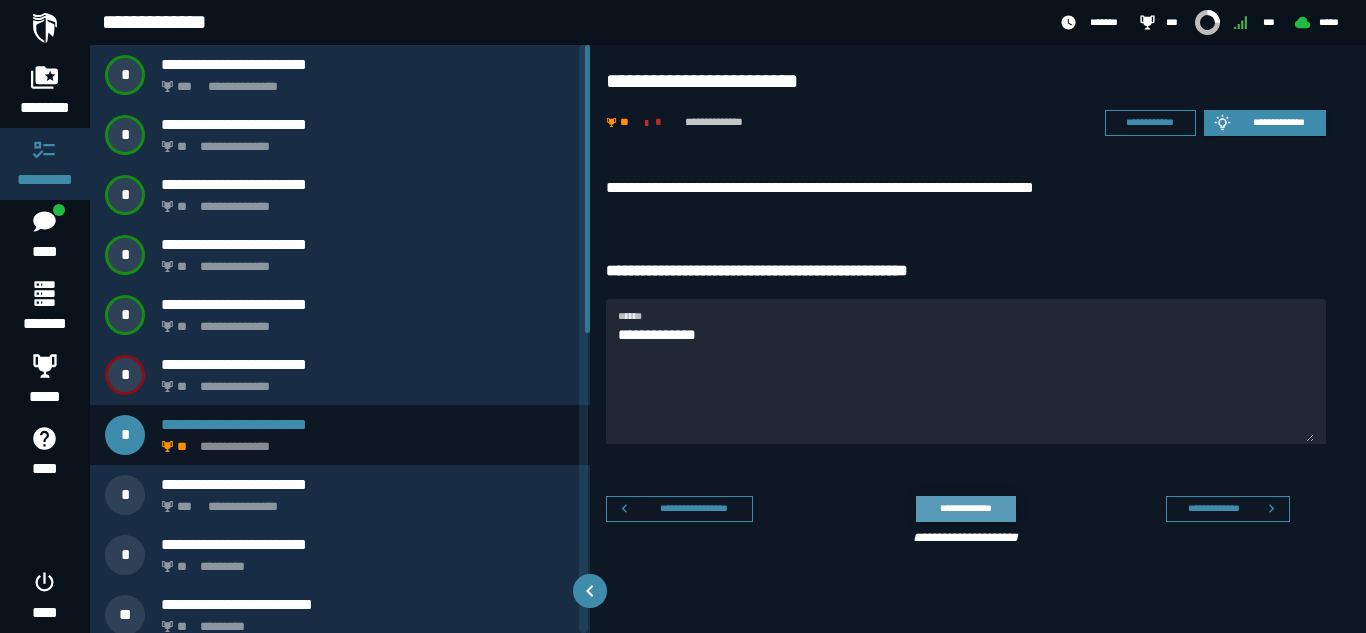 click on "**********" at bounding box center [965, 508] 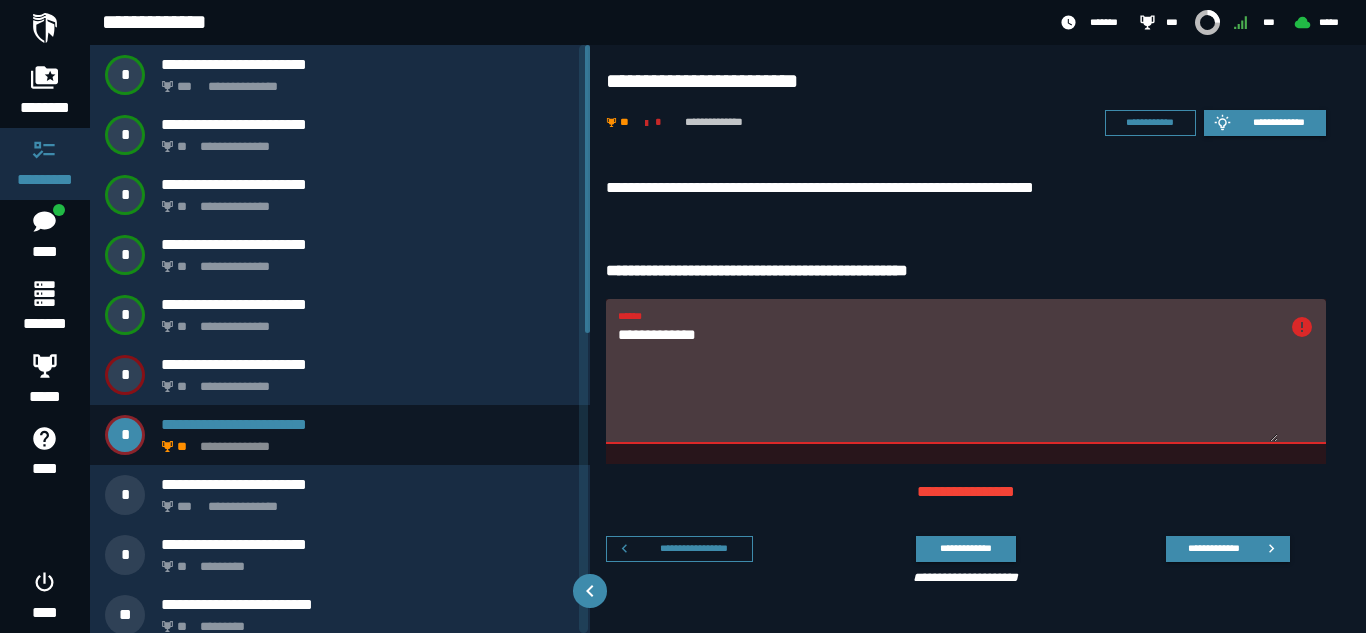 click on "**********" at bounding box center [966, 492] 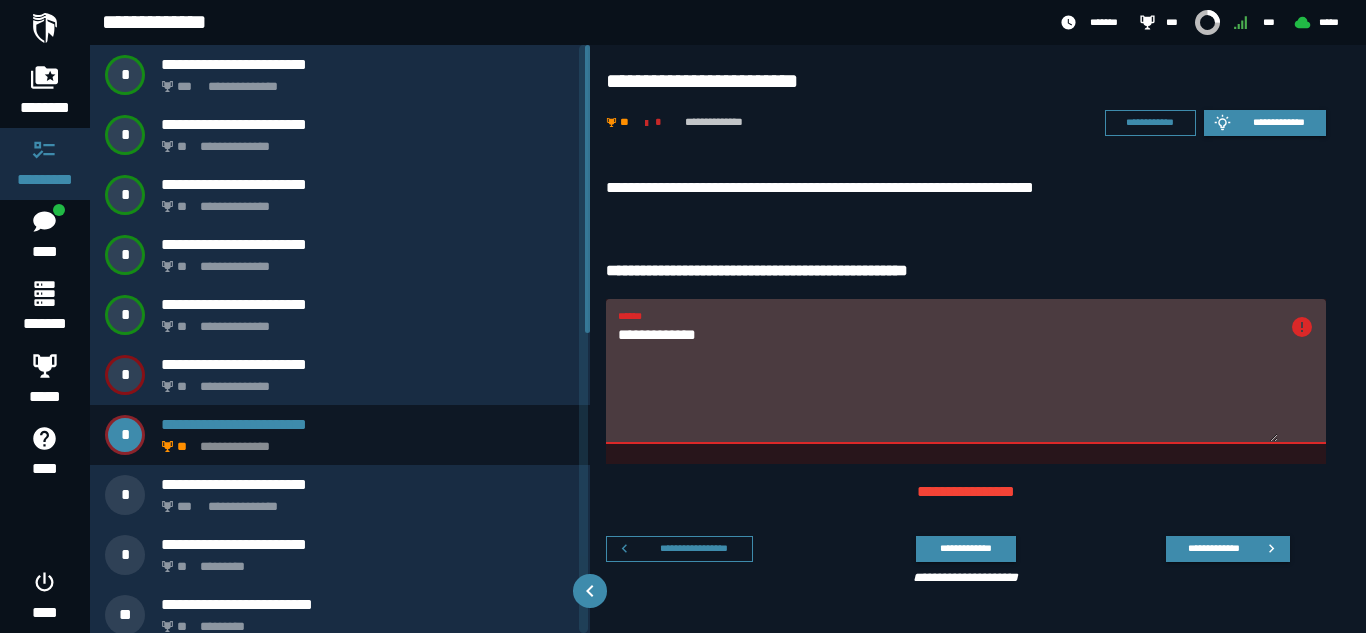 click on "**********" at bounding box center [948, 383] 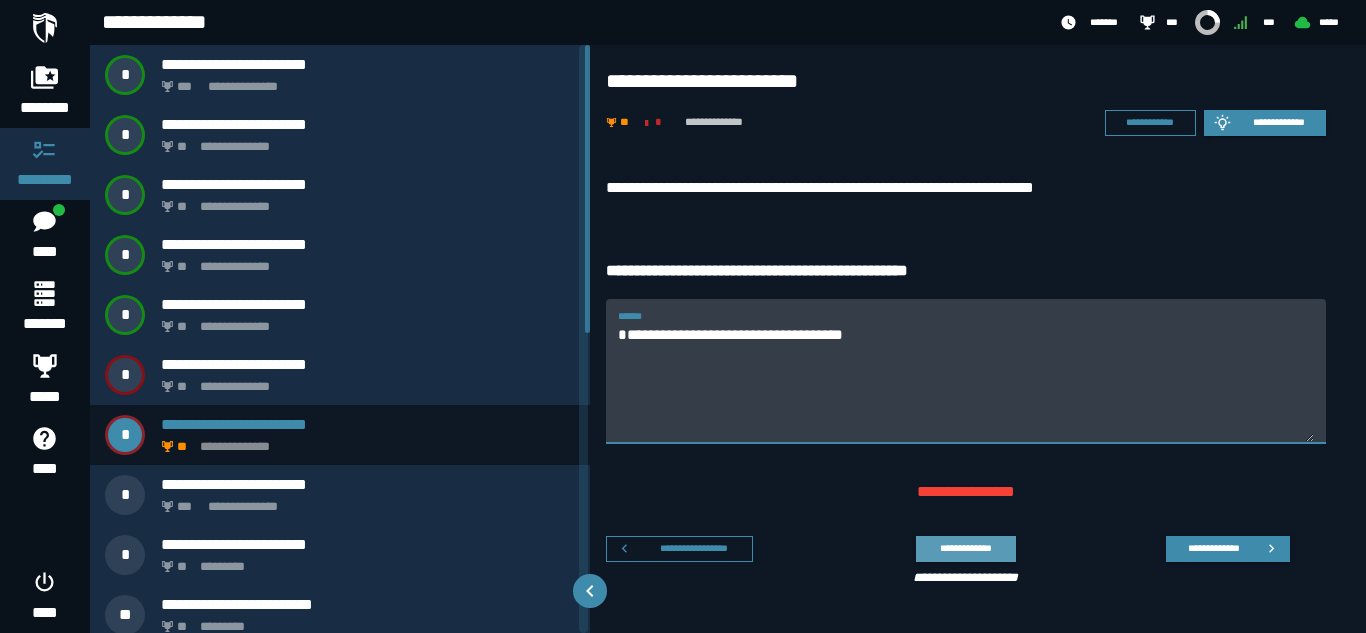 type on "**********" 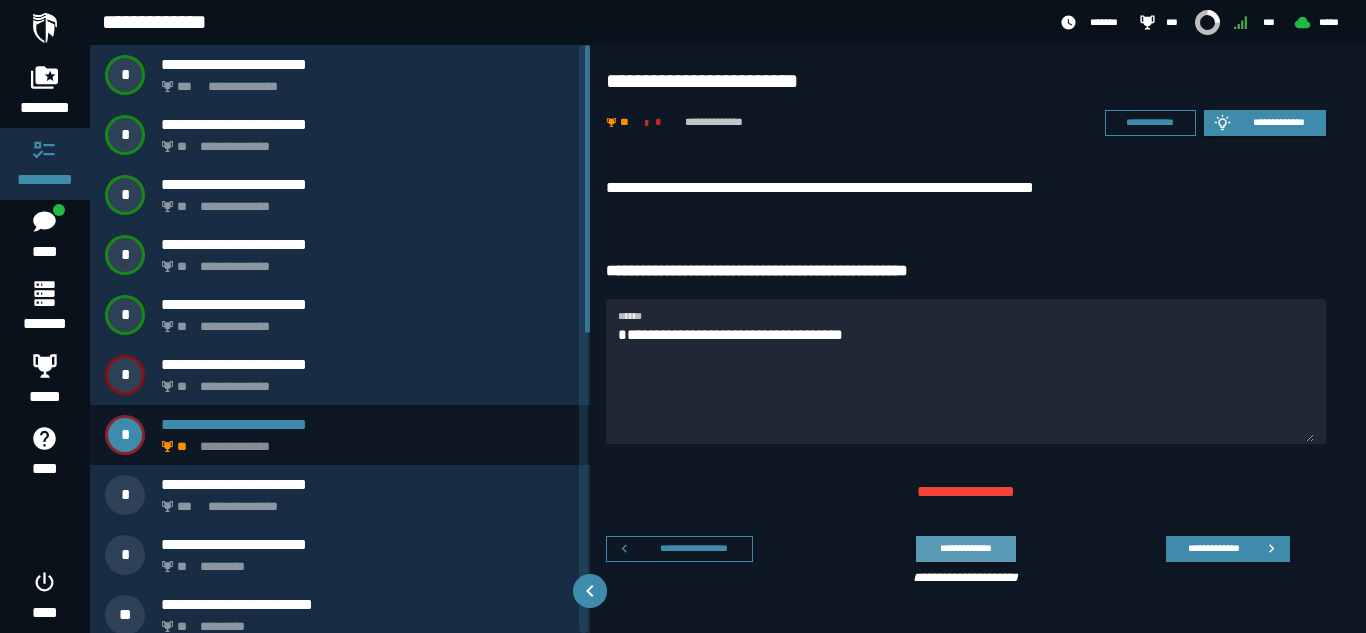 click on "**********" at bounding box center [965, 548] 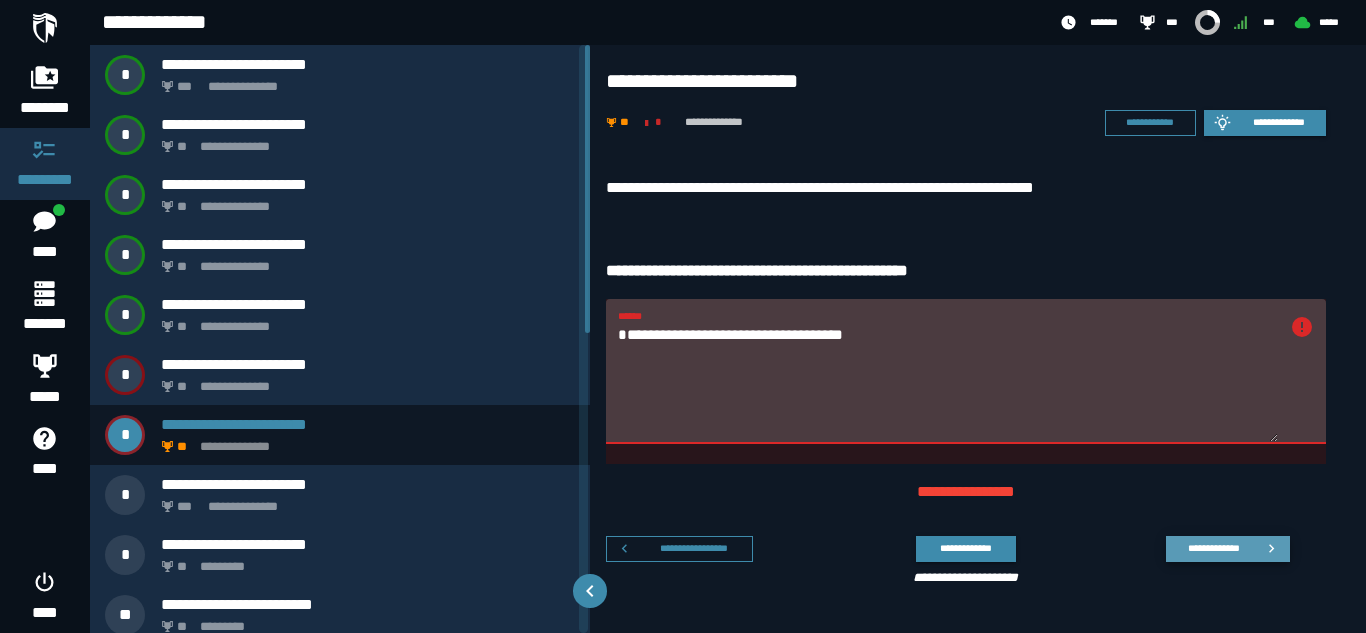 click on "**********" at bounding box center [1213, 548] 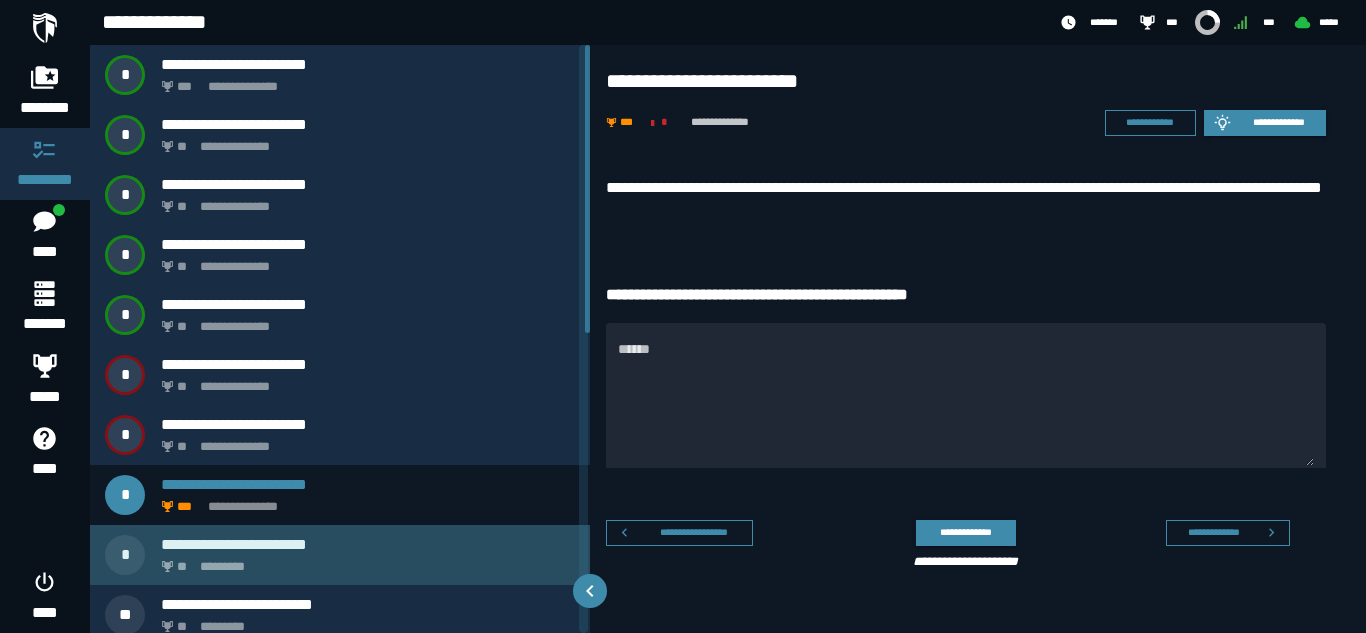 click on "**********" at bounding box center [368, 544] 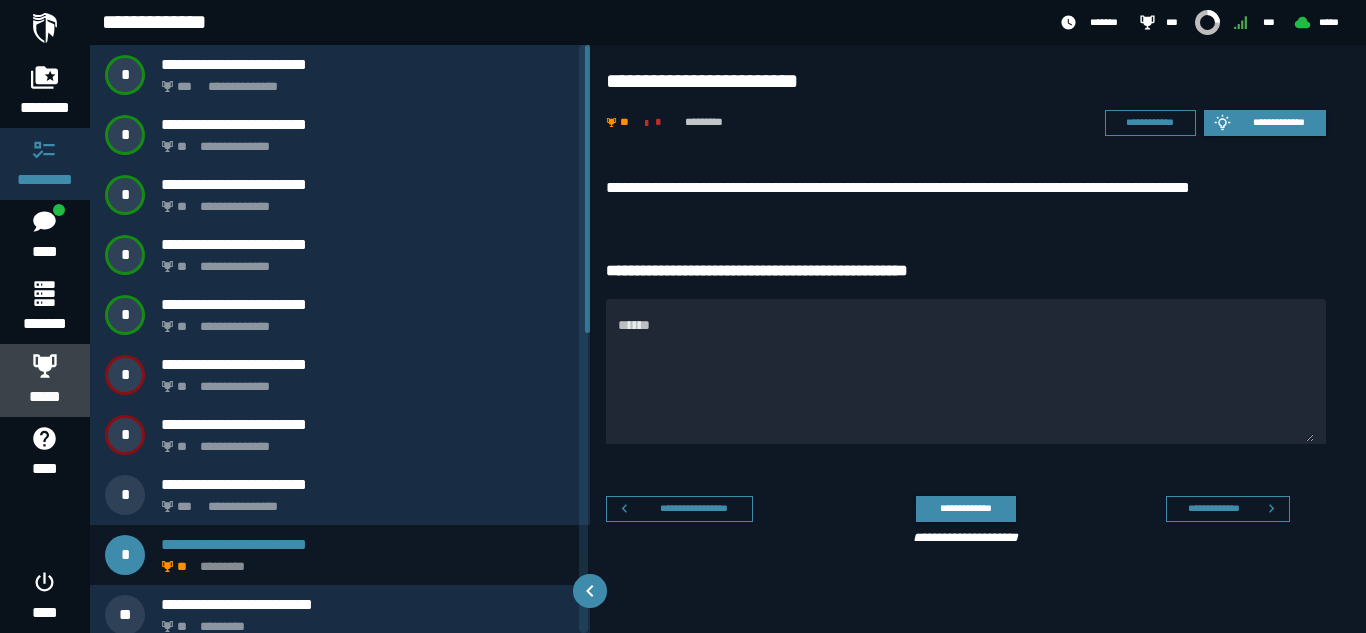 click on "*****" at bounding box center (45, 380) 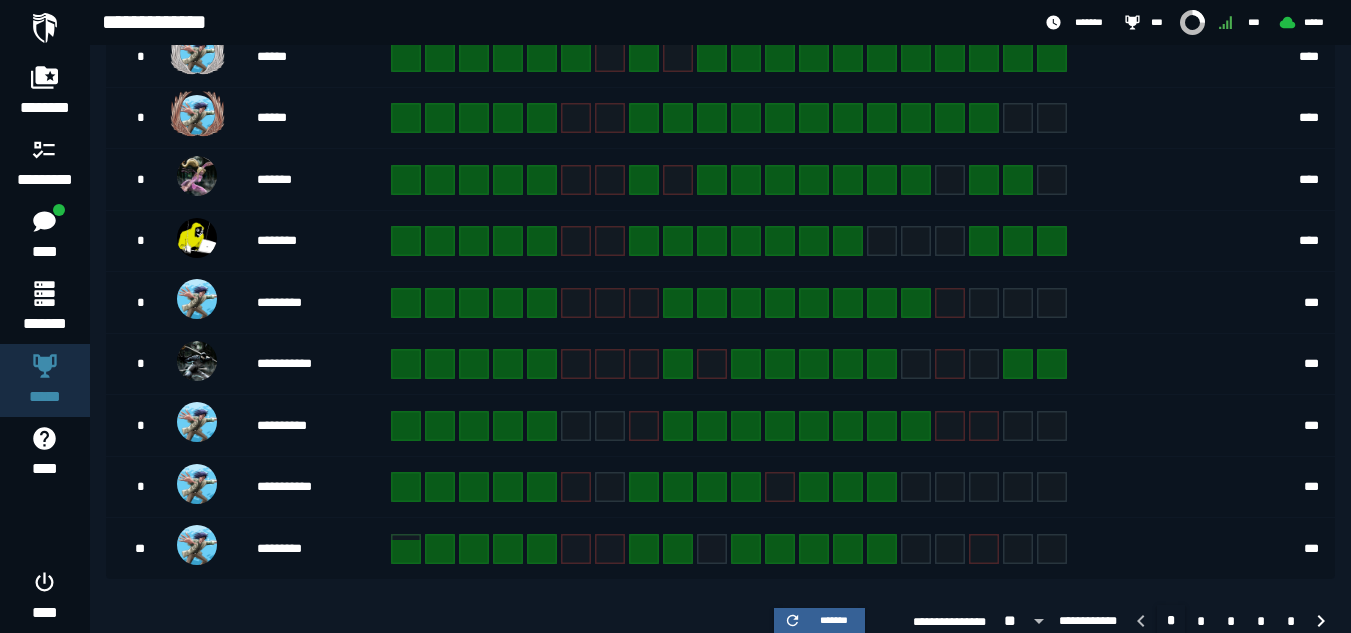 scroll, scrollTop: 573, scrollLeft: 0, axis: vertical 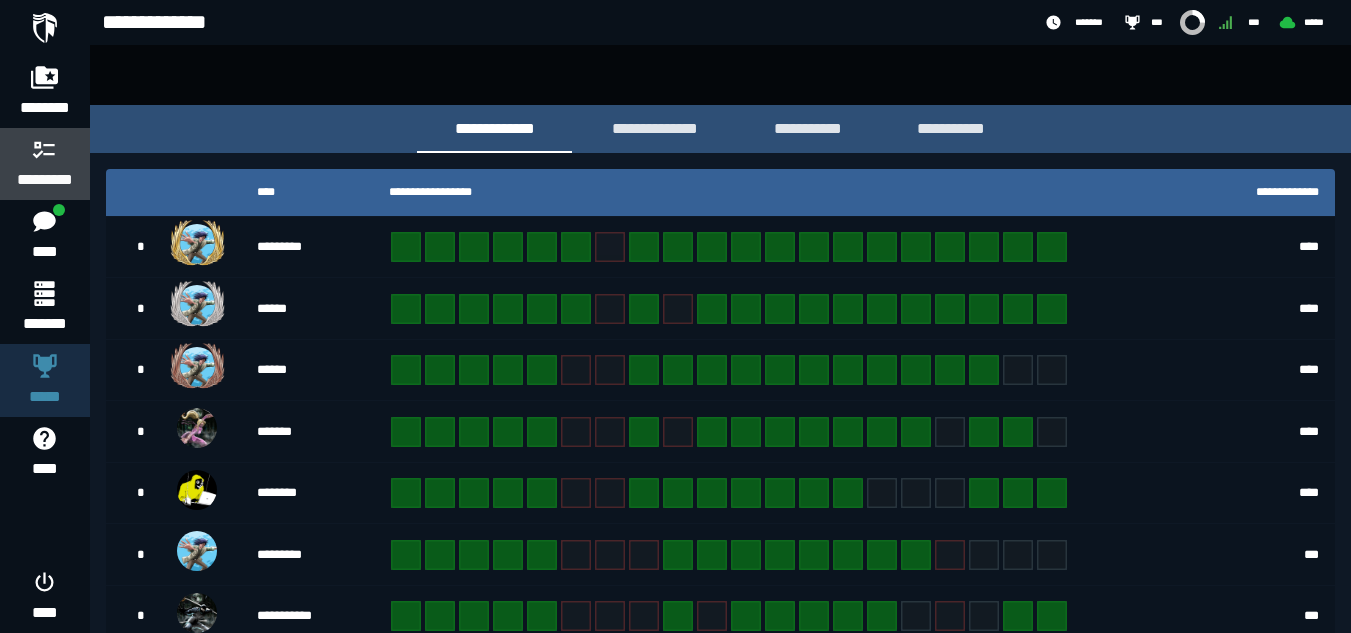 click 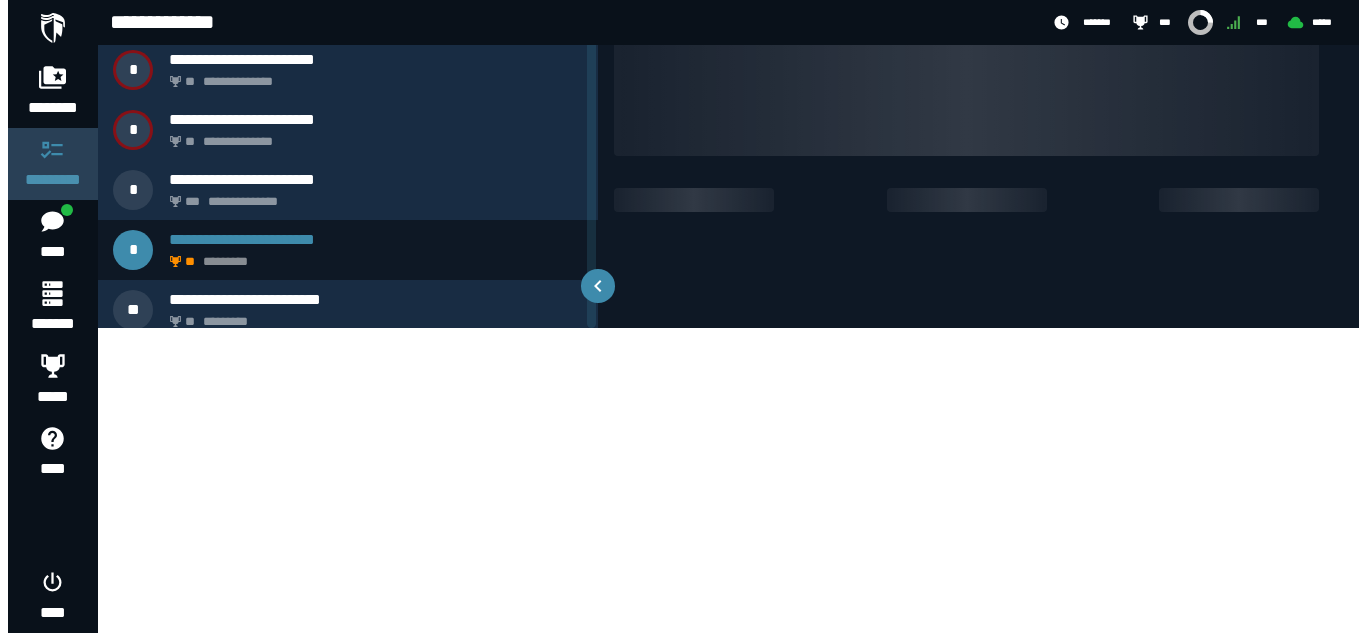 scroll, scrollTop: 0, scrollLeft: 0, axis: both 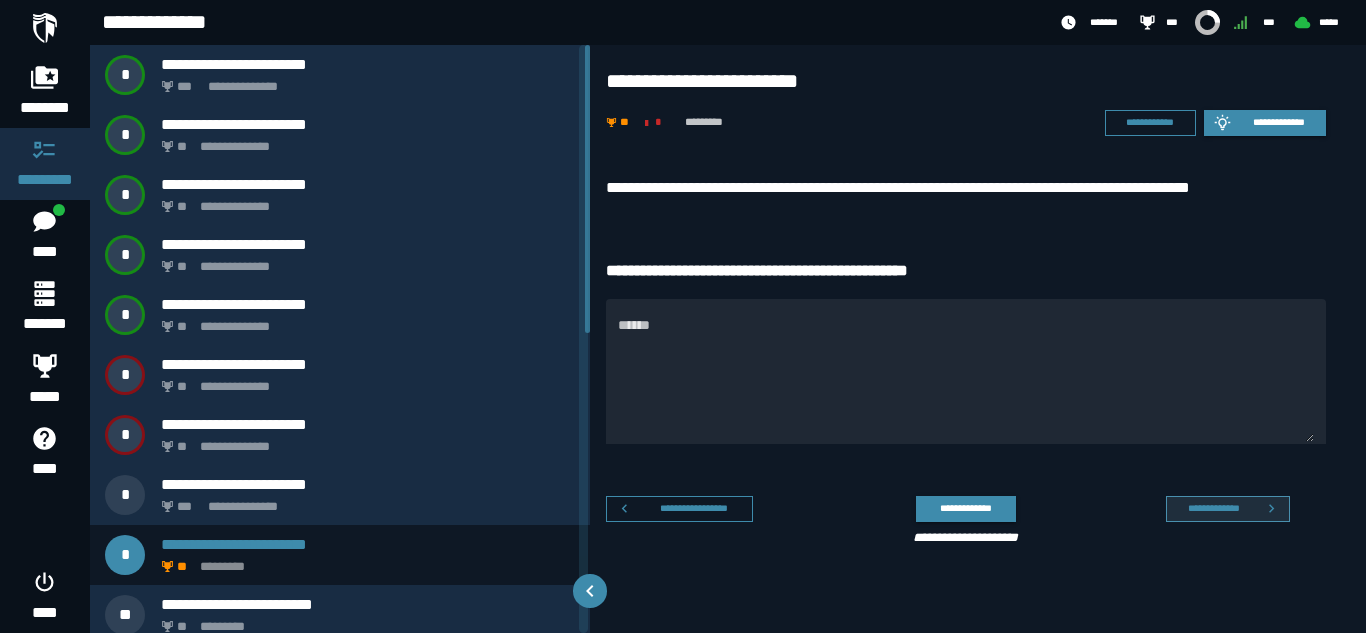 click on "**********" at bounding box center (1228, 509) 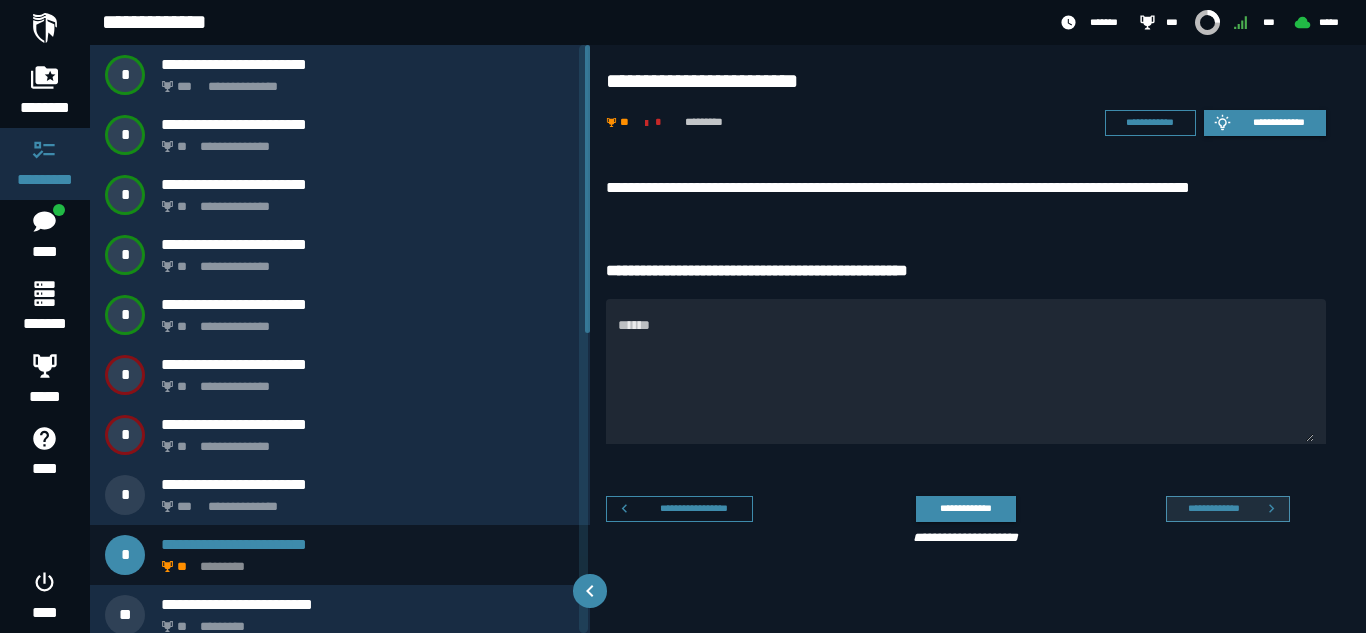 click on "**********" at bounding box center (978, 365) 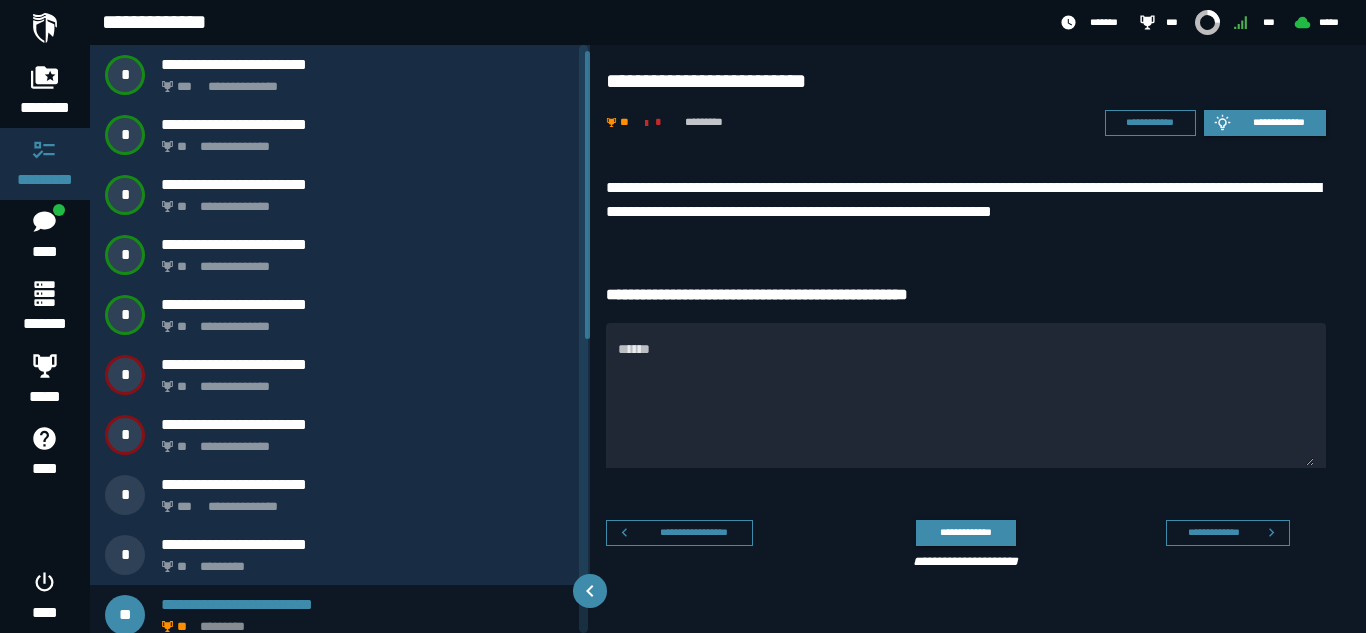 scroll, scrollTop: 12, scrollLeft: 0, axis: vertical 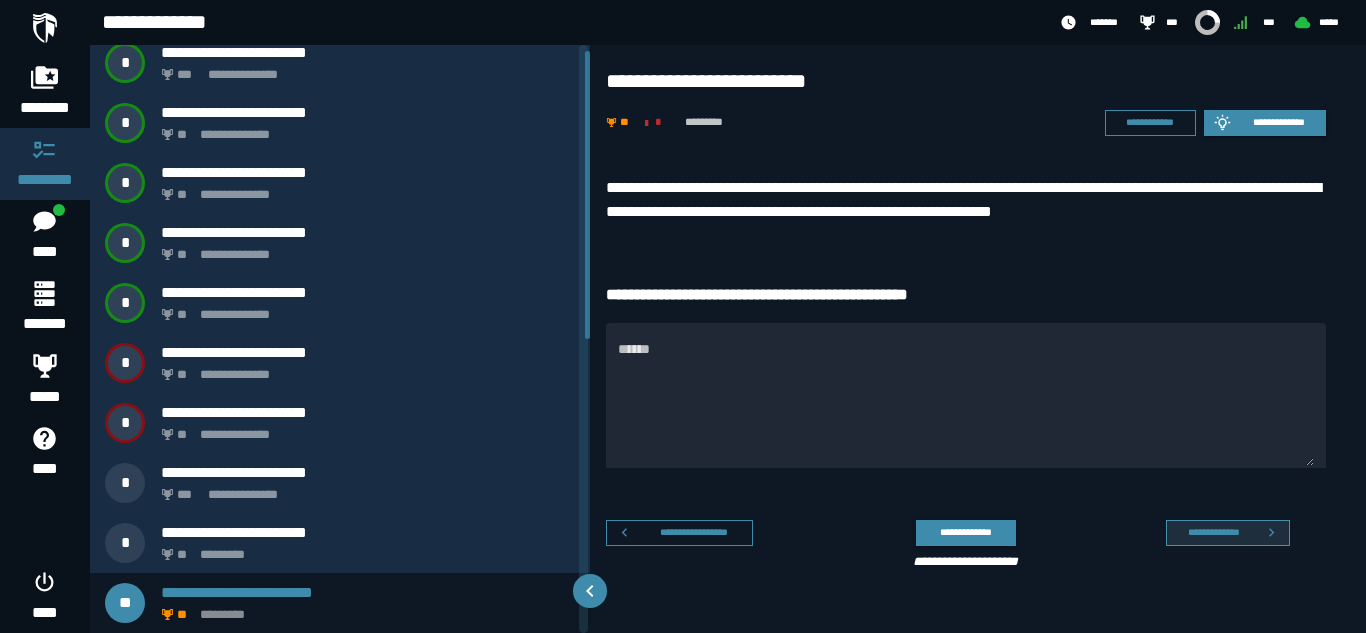 click on "**********" at bounding box center [1228, 533] 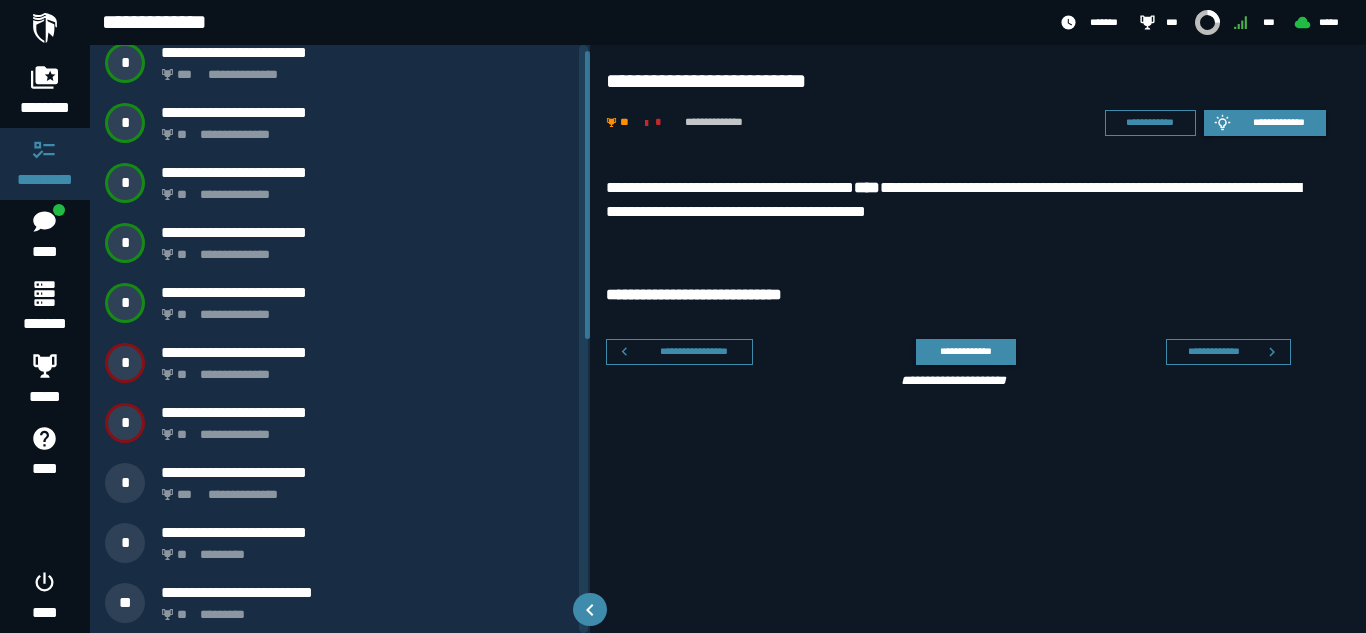 scroll, scrollTop: 72, scrollLeft: 0, axis: vertical 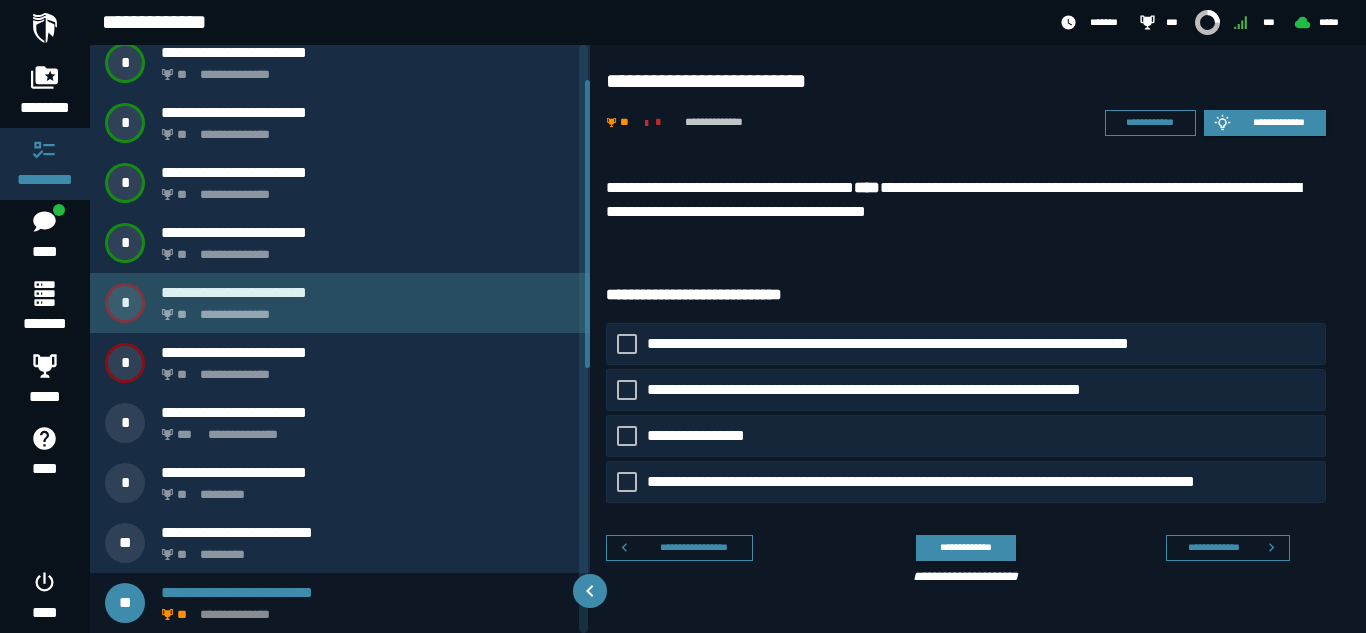 click on "**********" at bounding box center (340, 303) 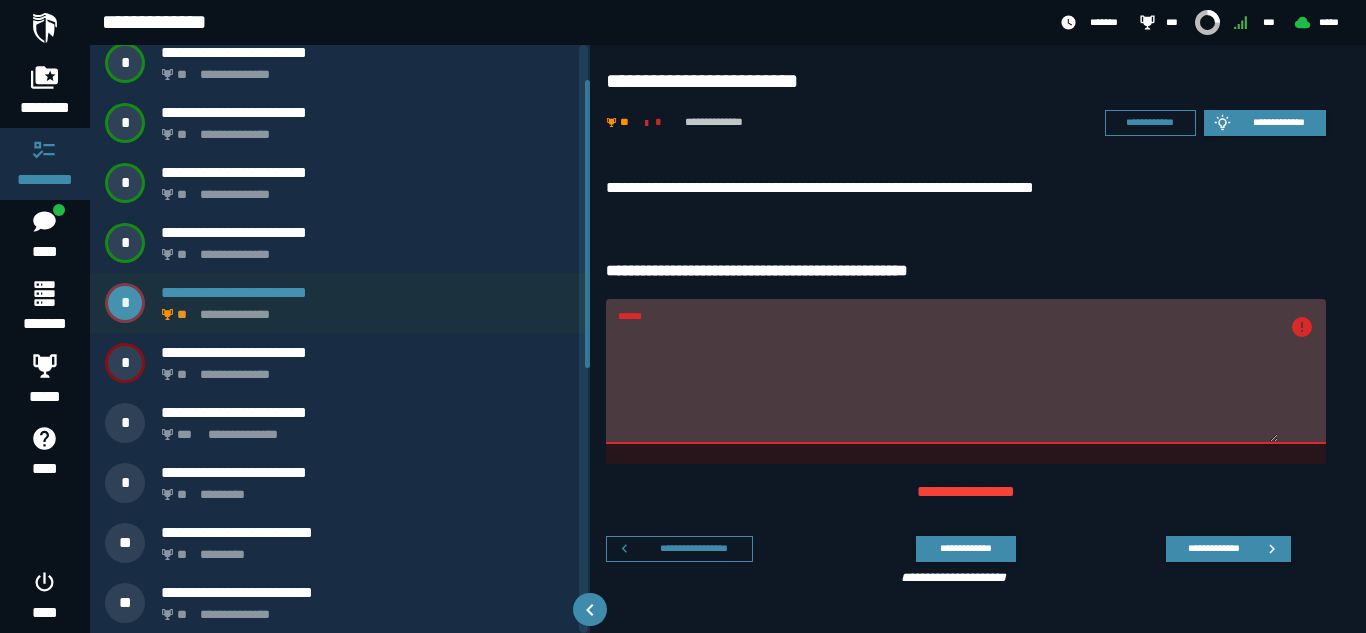 scroll, scrollTop: 0, scrollLeft: 0, axis: both 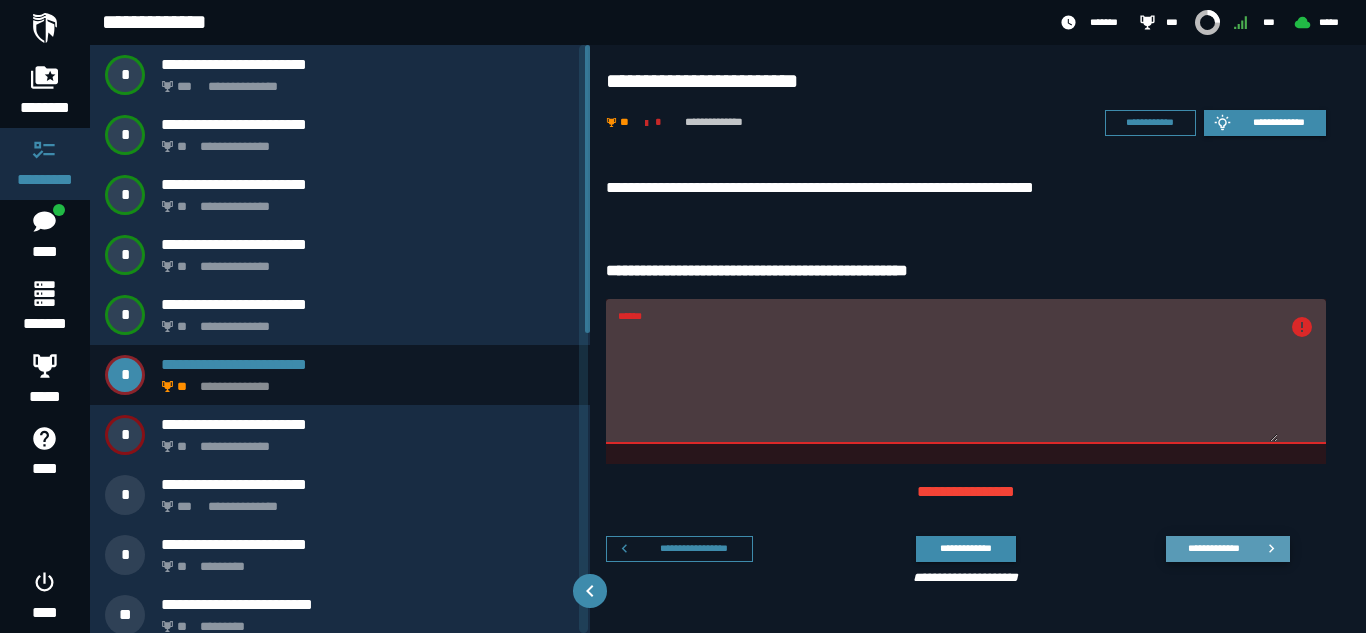 click on "**********" at bounding box center (1213, 548) 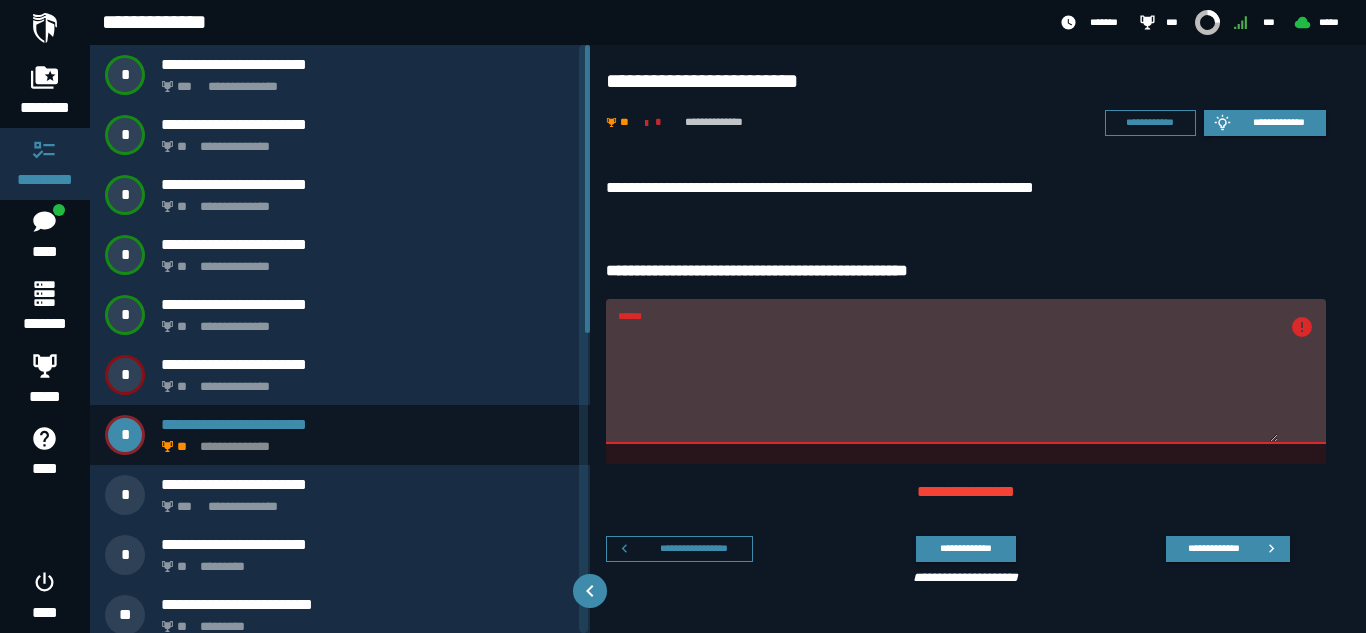 click on "******" at bounding box center (948, 383) 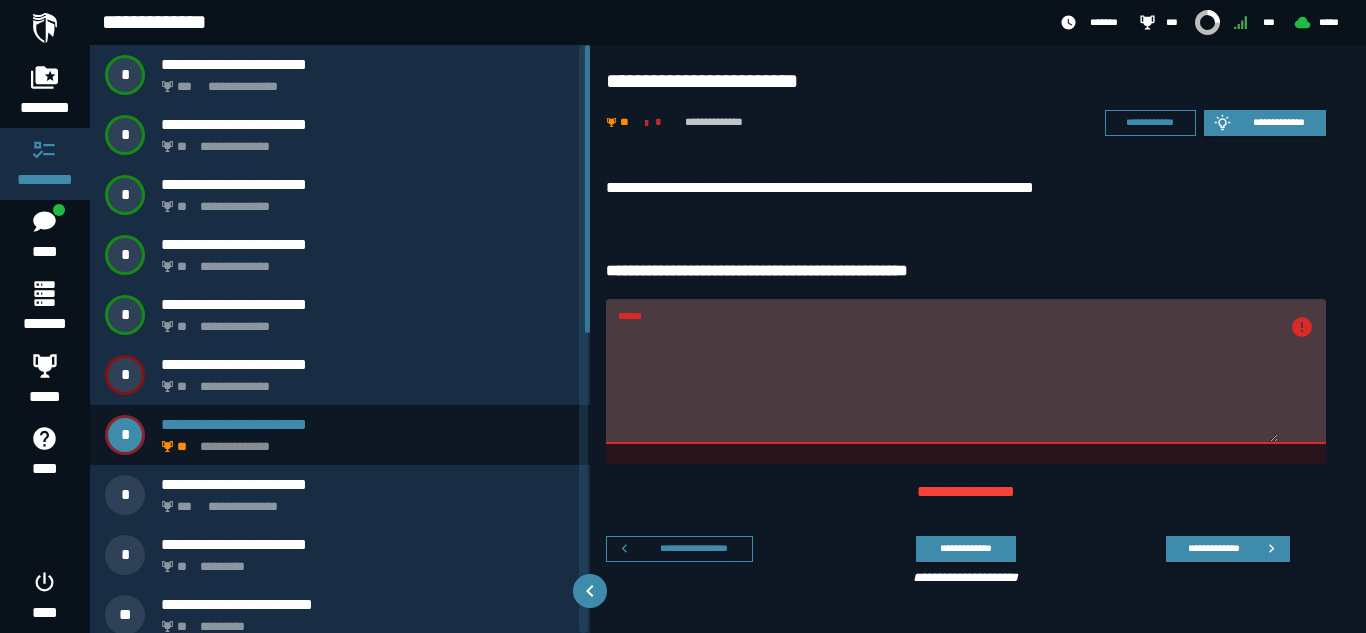 paste on "**********" 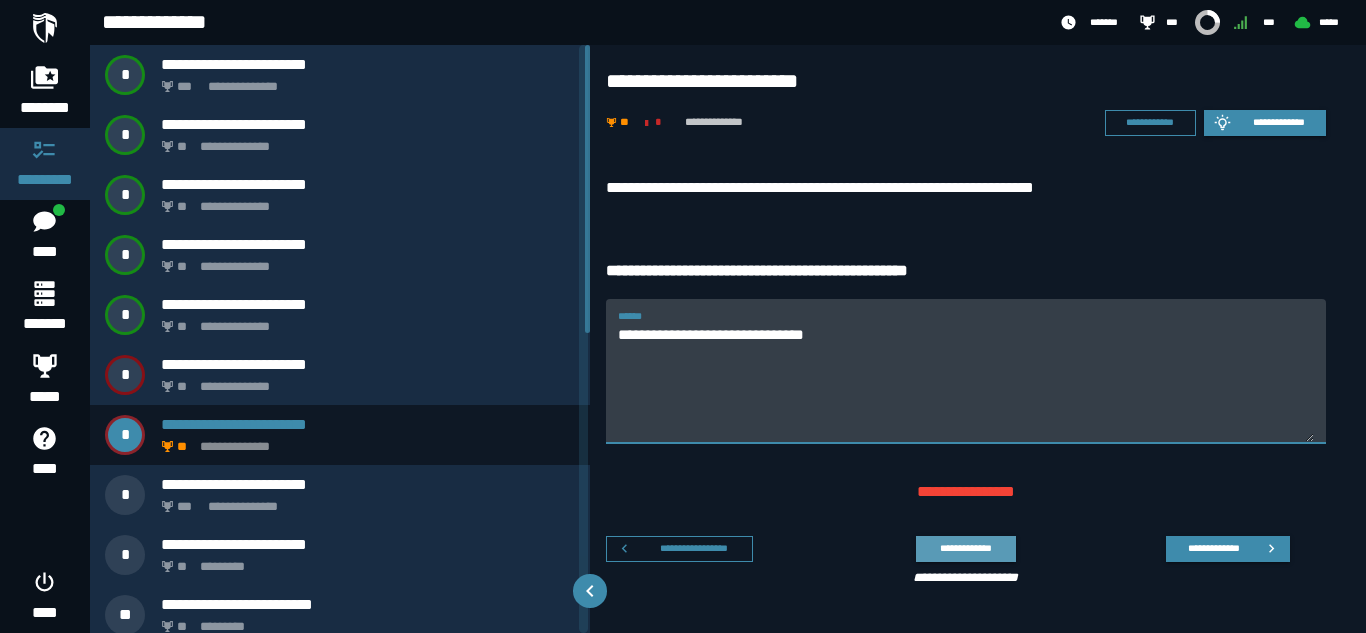 type on "**********" 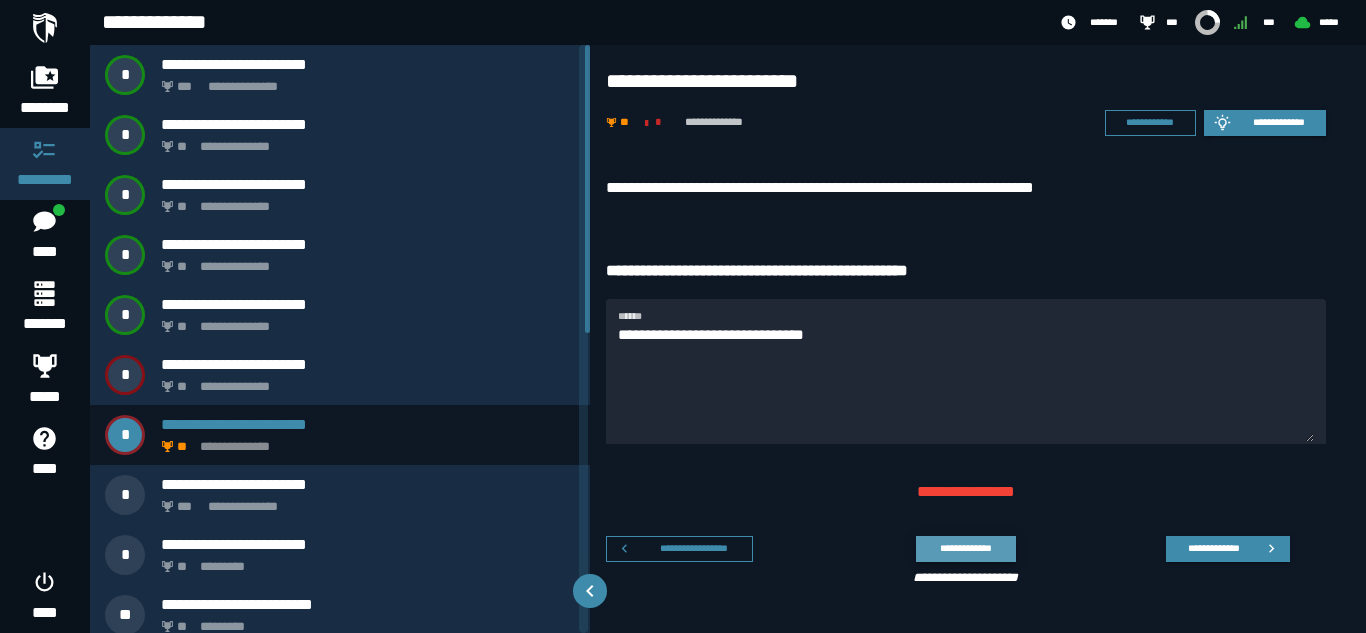 click on "**********" 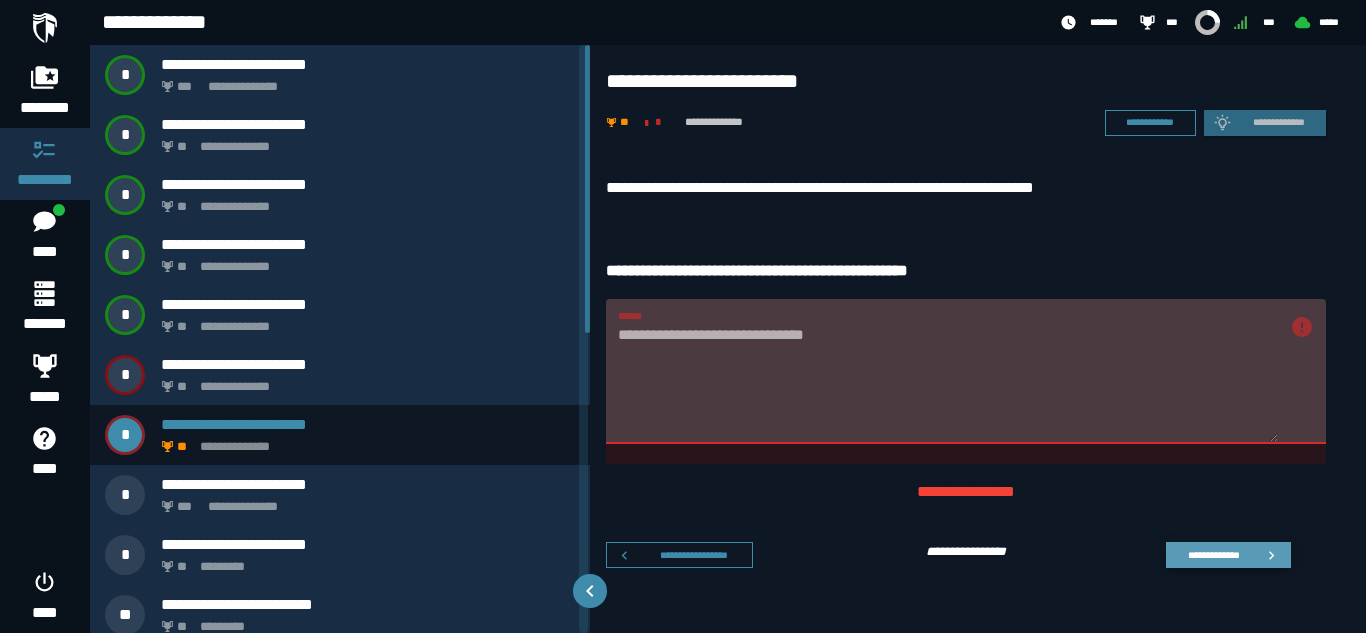 click on "**********" at bounding box center [1213, 554] 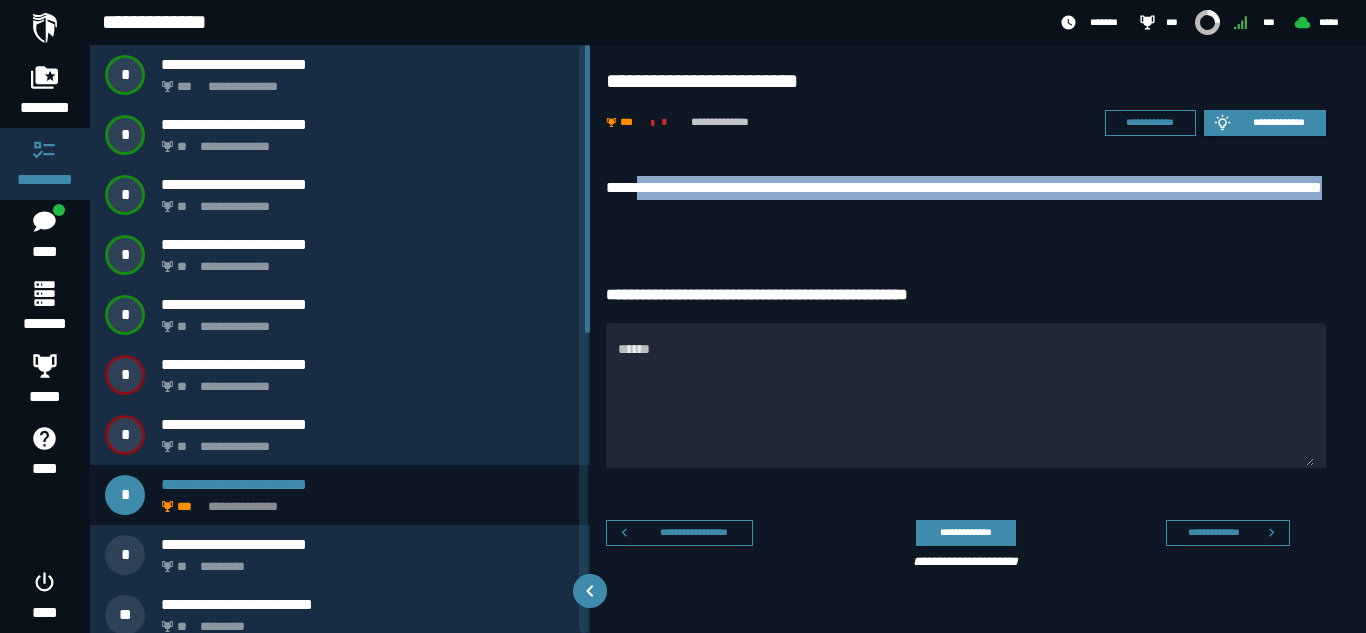 drag, startPoint x: 816, startPoint y: 218, endPoint x: 651, endPoint y: 179, distance: 169.54645 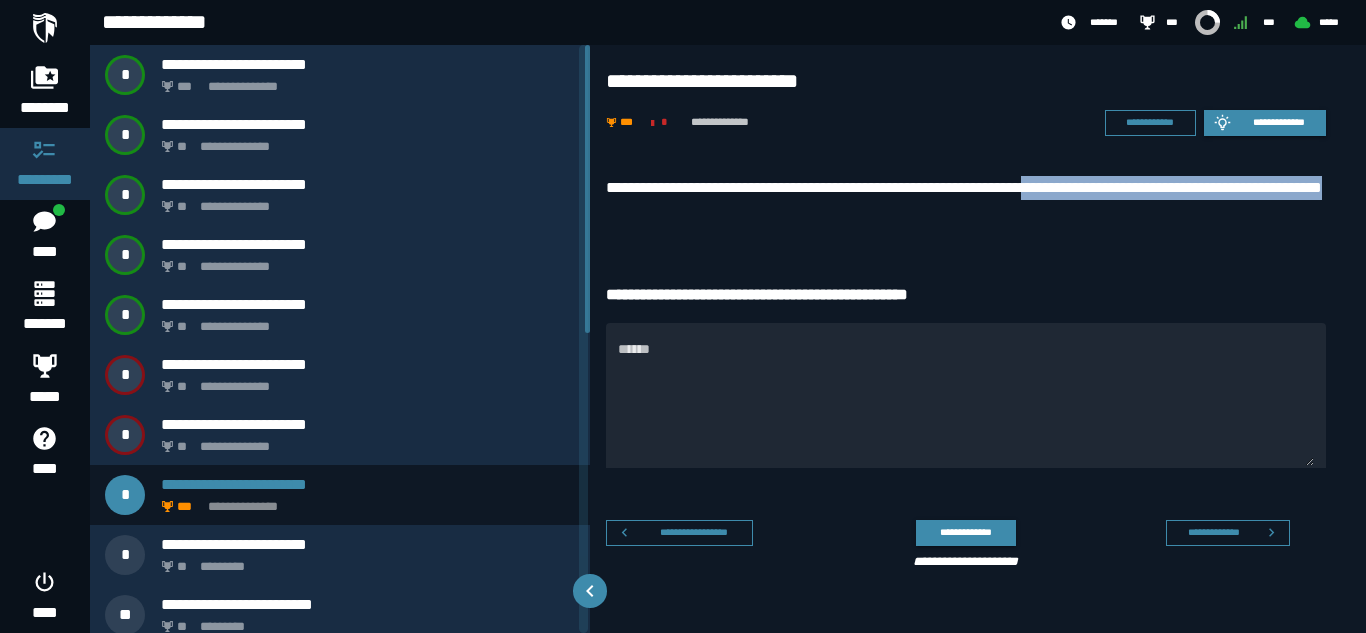 drag, startPoint x: 1121, startPoint y: 182, endPoint x: 1166, endPoint y: 214, distance: 55.21775 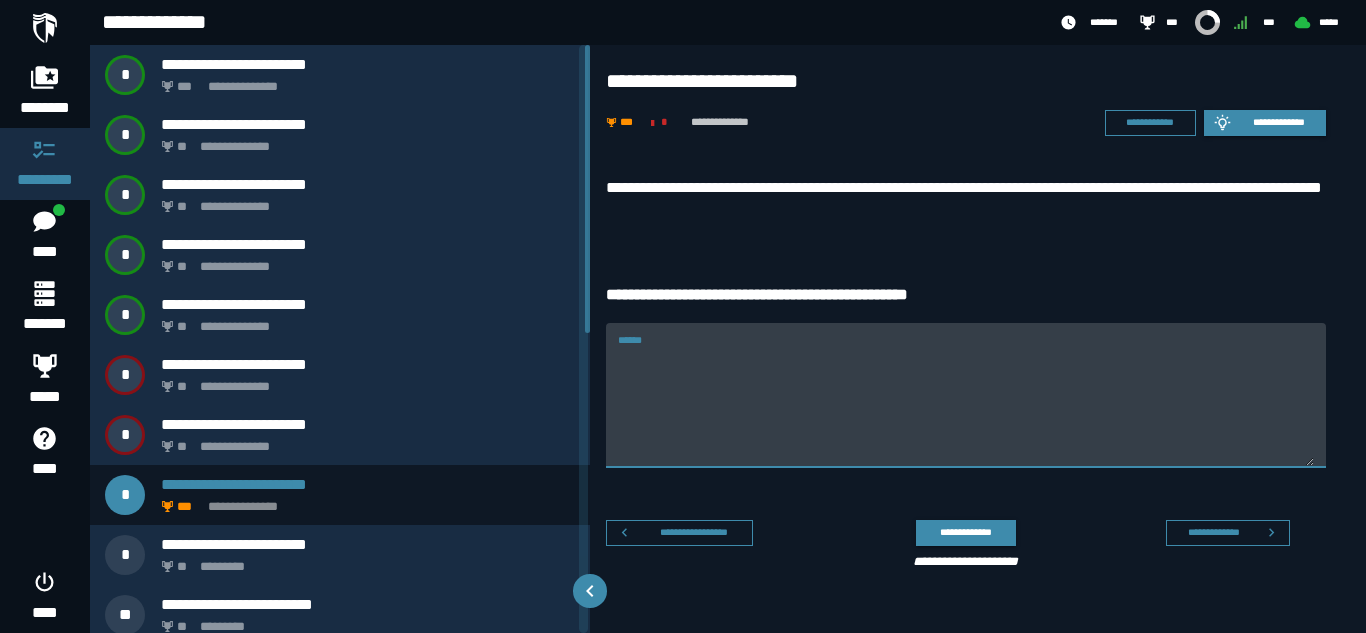 click on "******" at bounding box center [966, 407] 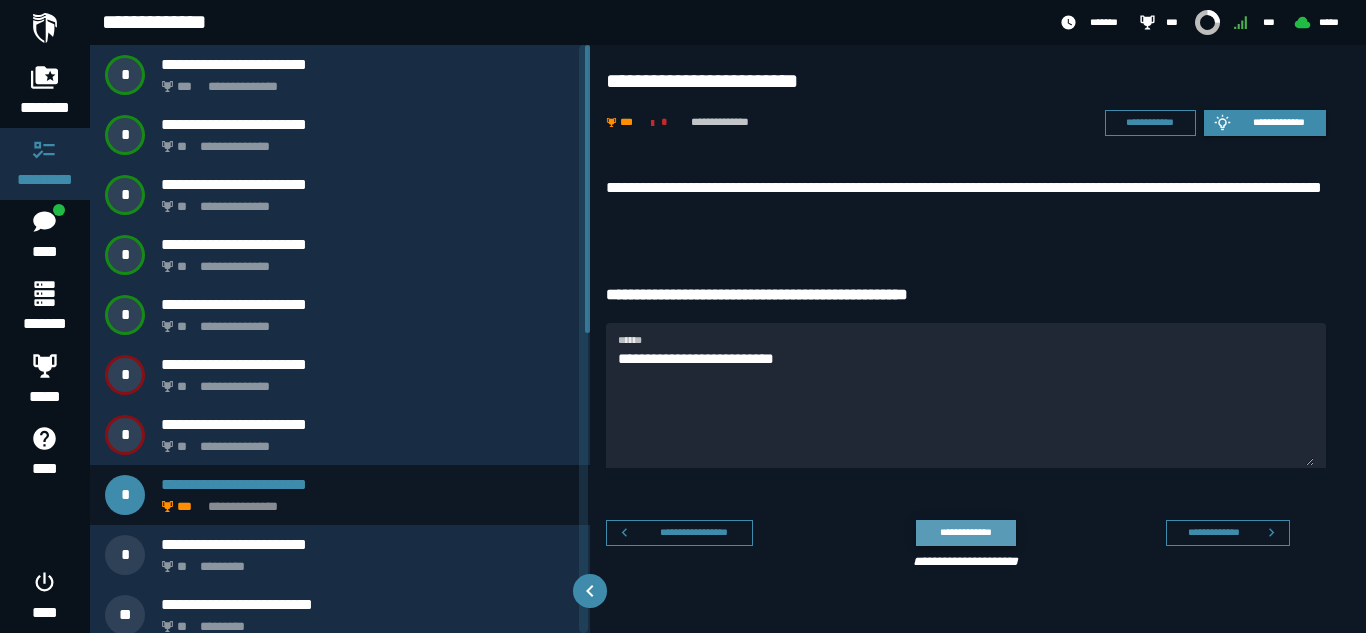 click on "**********" at bounding box center [965, 532] 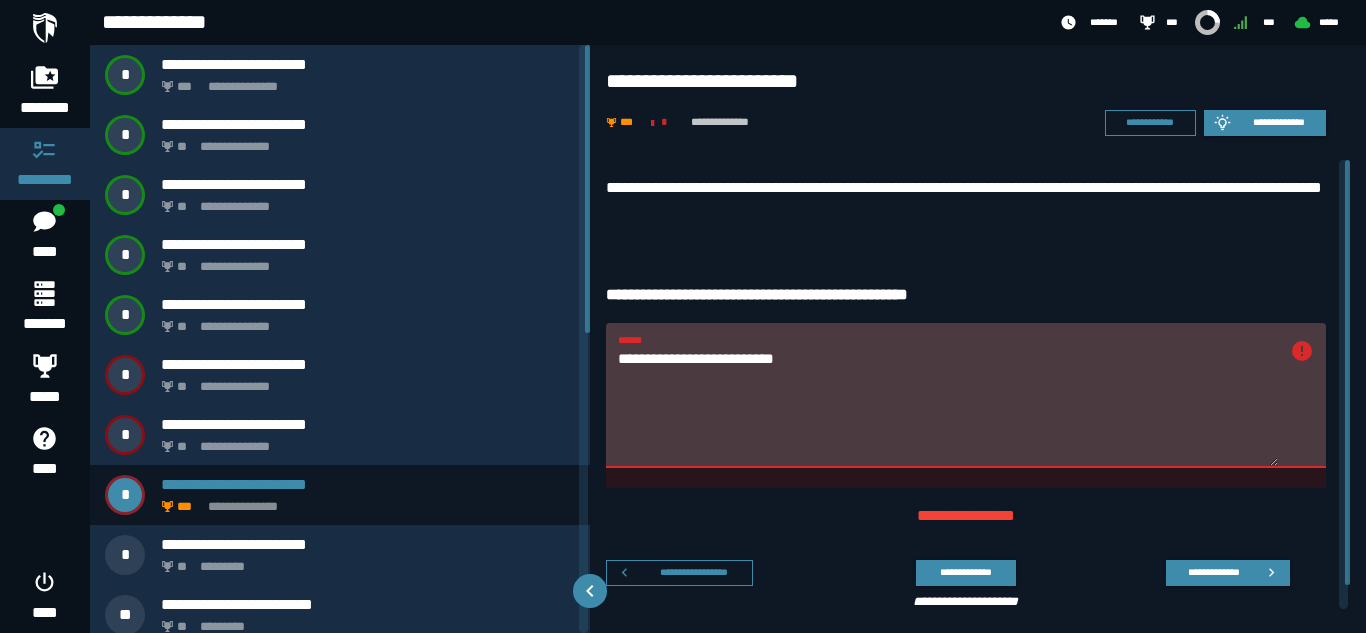 click on "**********" at bounding box center (948, 407) 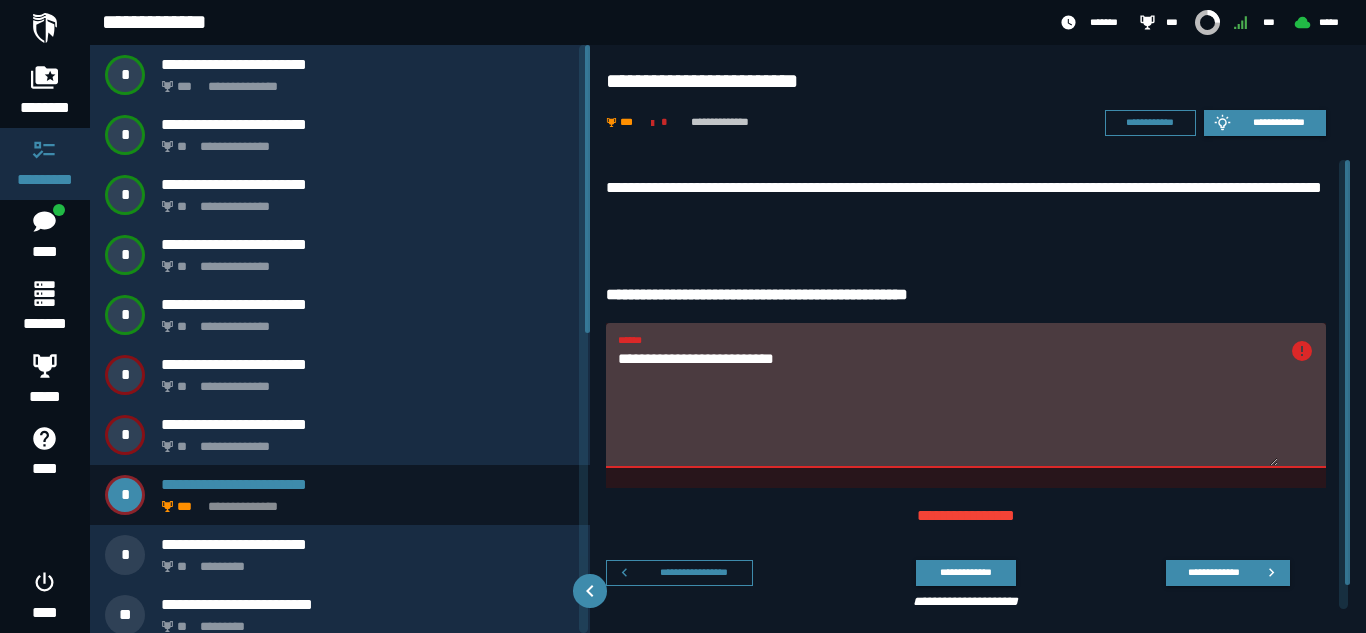 click on "**********" at bounding box center [948, 407] 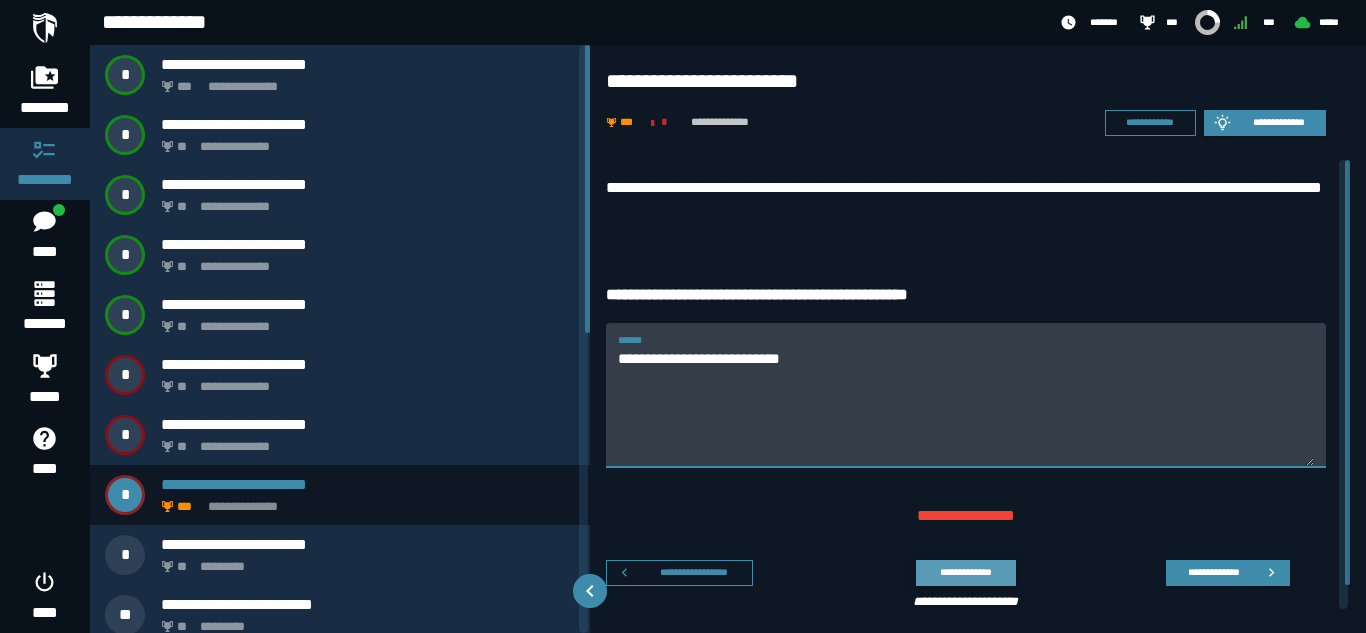 click on "**********" at bounding box center (965, 572) 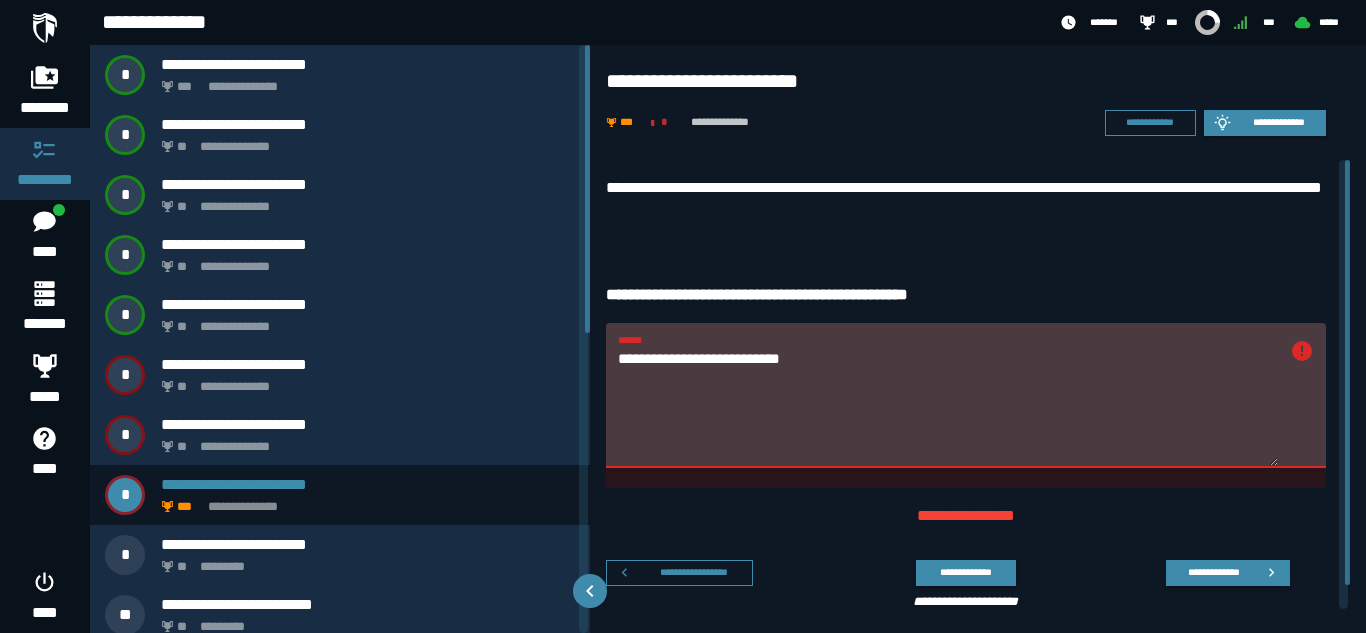 click on "**********" at bounding box center (948, 407) 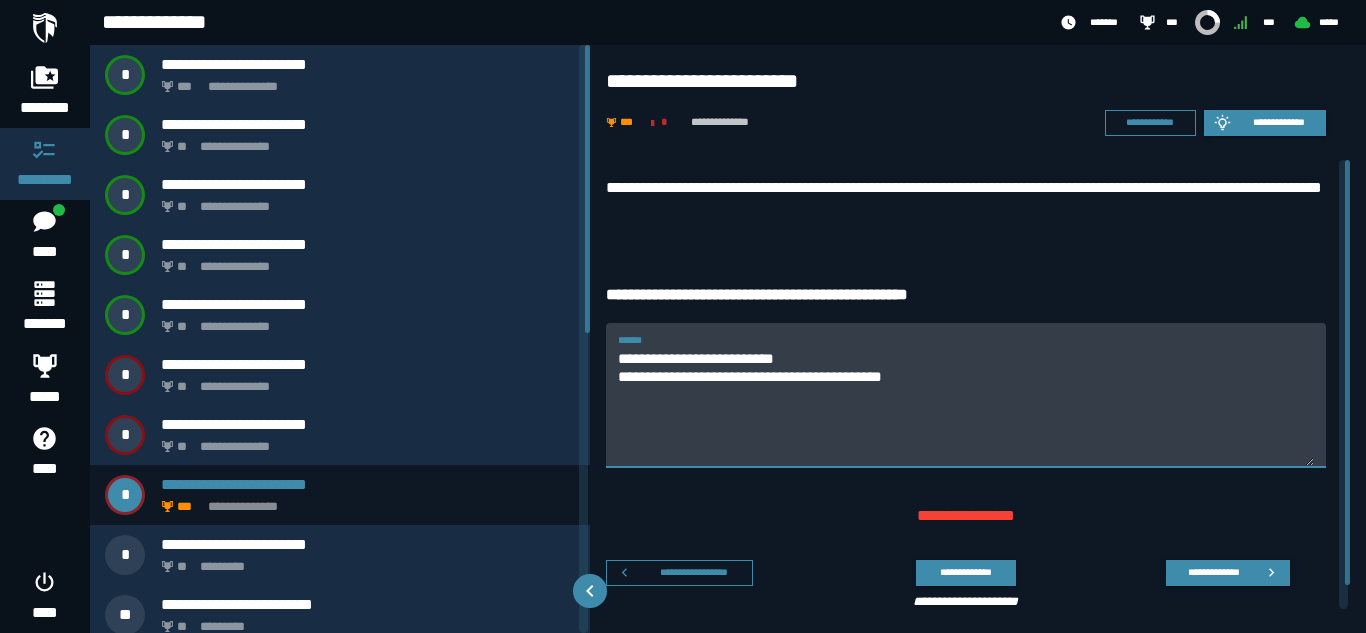 paste 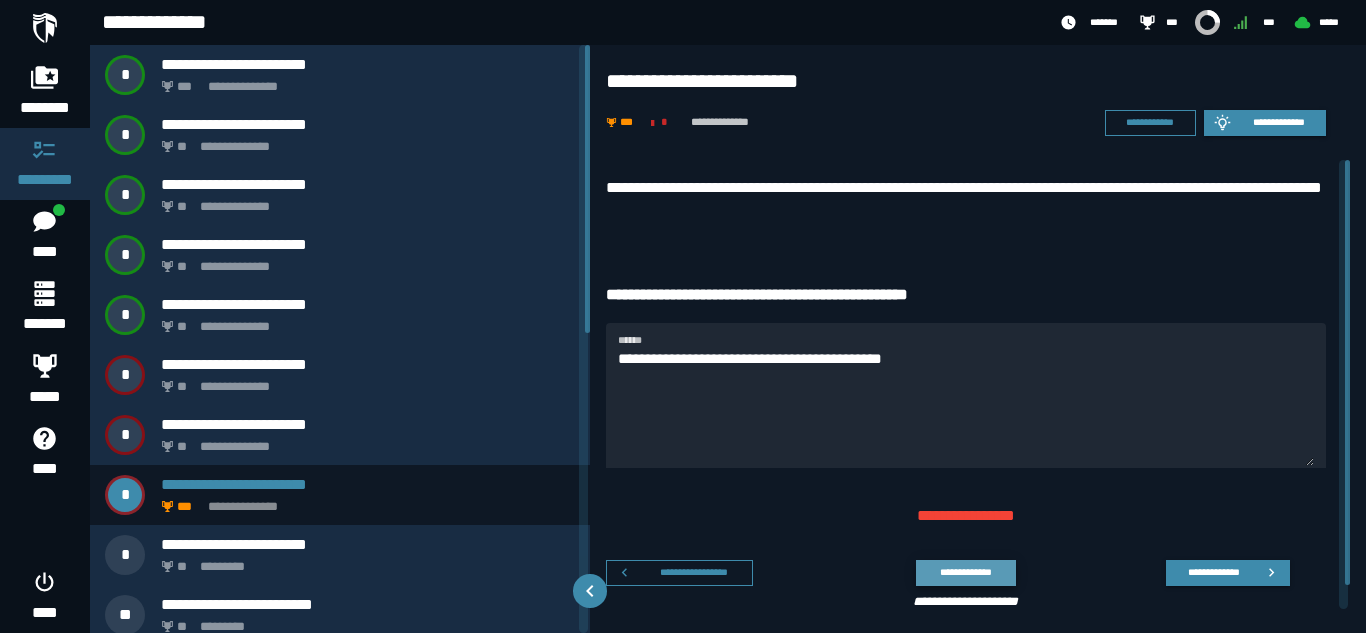 click on "**********" at bounding box center [965, 572] 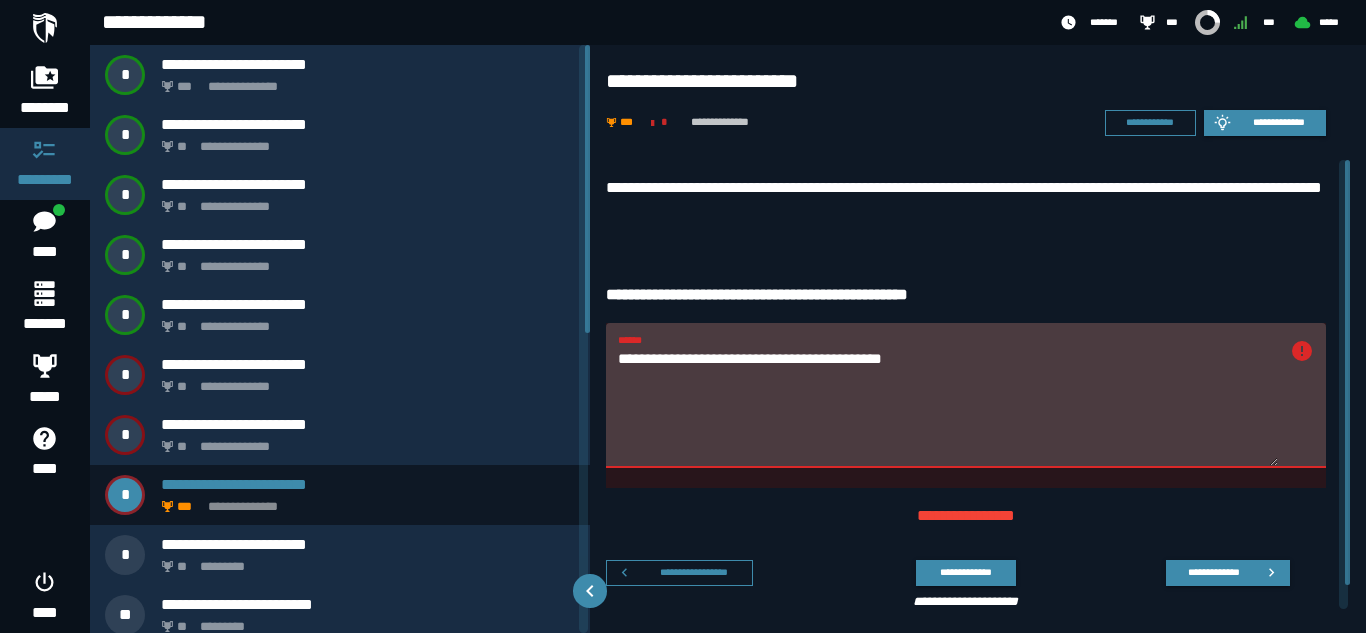 click on "**********" at bounding box center [948, 407] 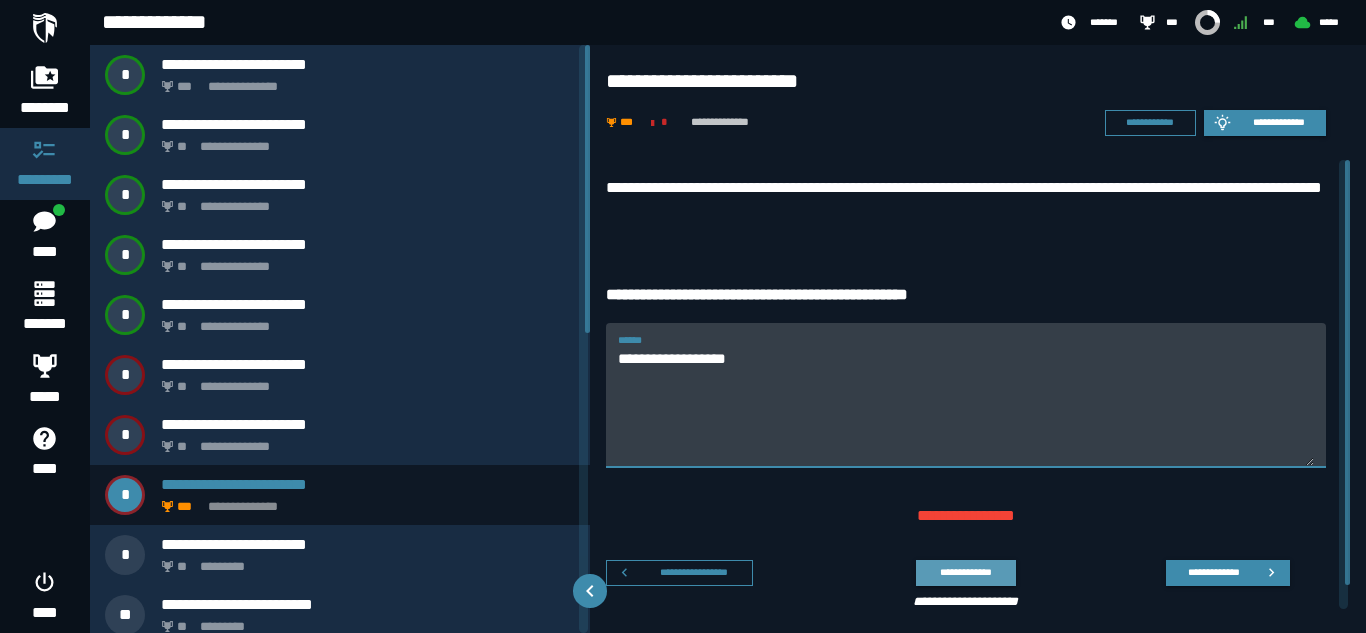 type on "**********" 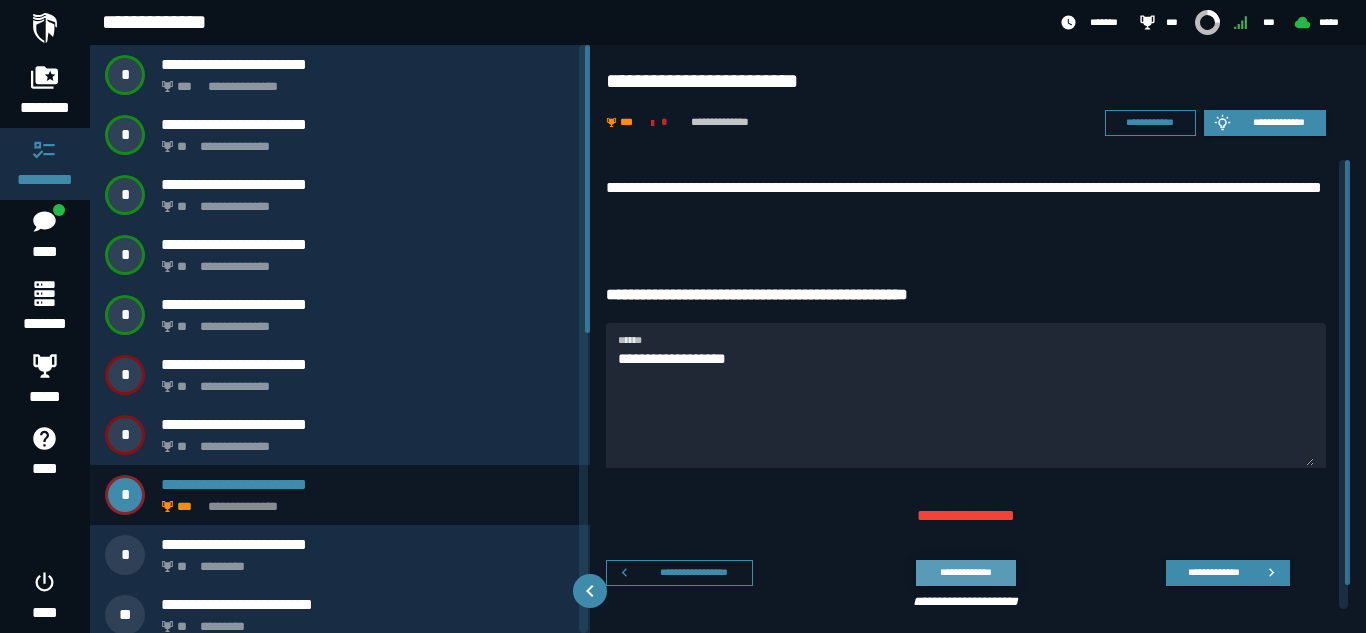 click on "**********" at bounding box center (965, 572) 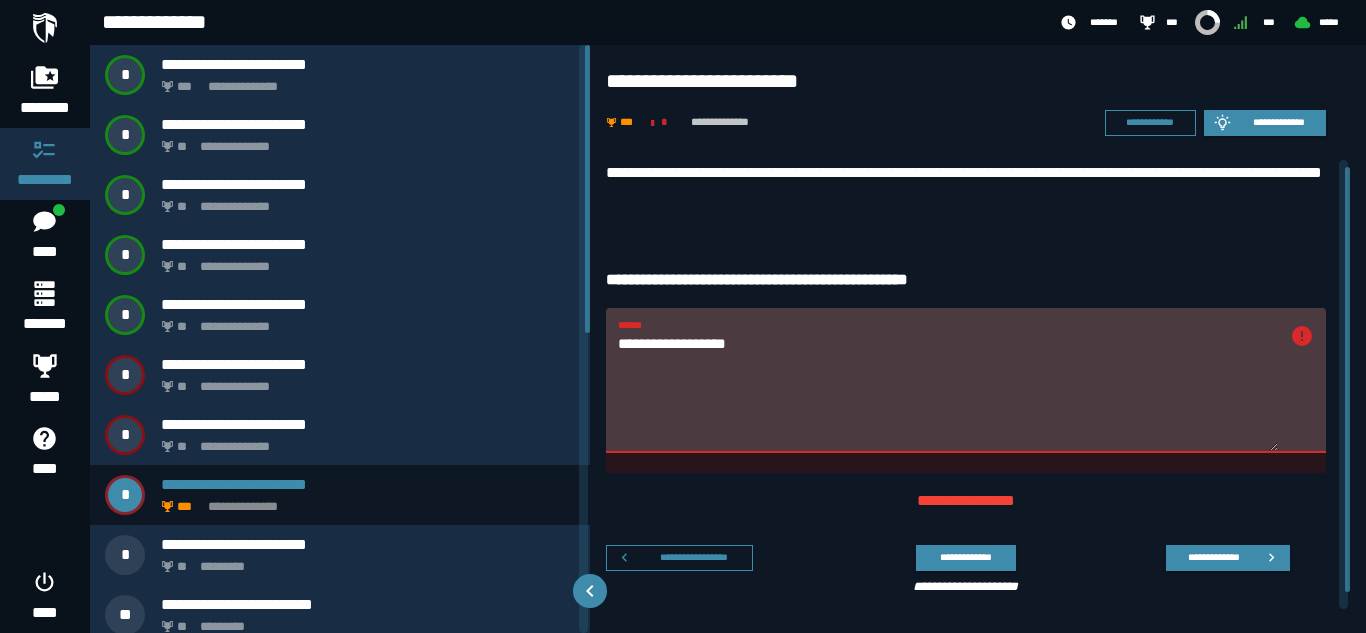scroll, scrollTop: 25, scrollLeft: 0, axis: vertical 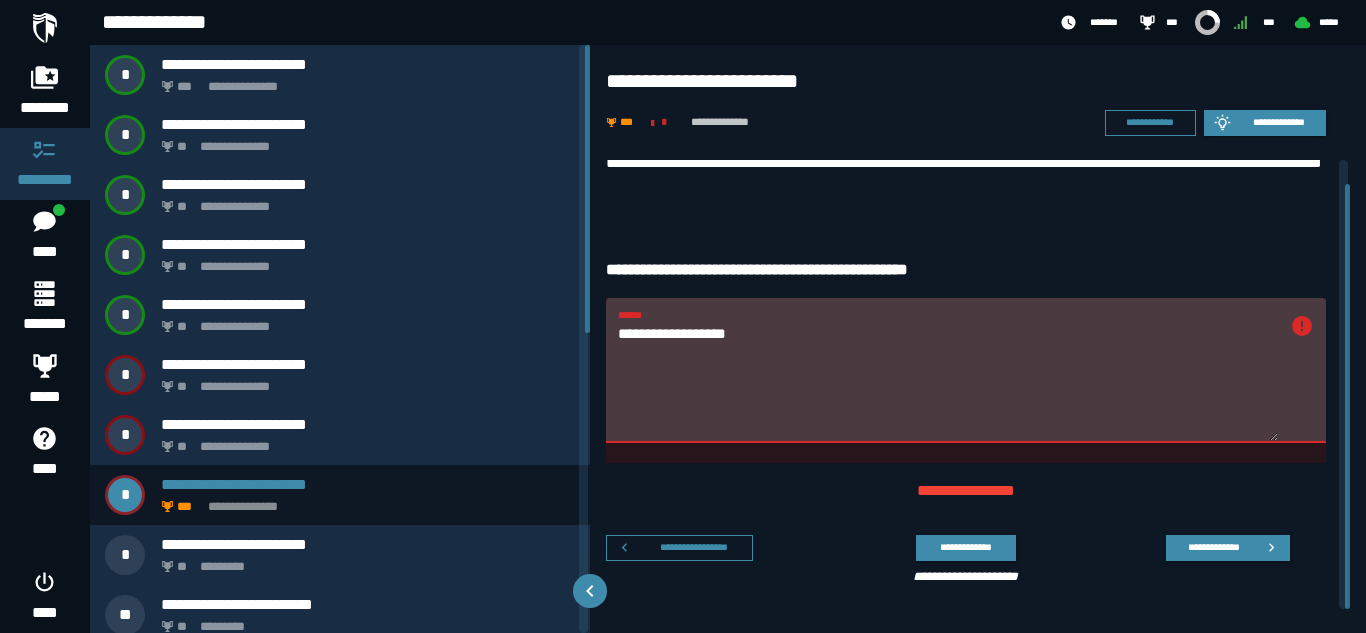 drag, startPoint x: 1348, startPoint y: 392, endPoint x: 1362, endPoint y: 441, distance: 50.96077 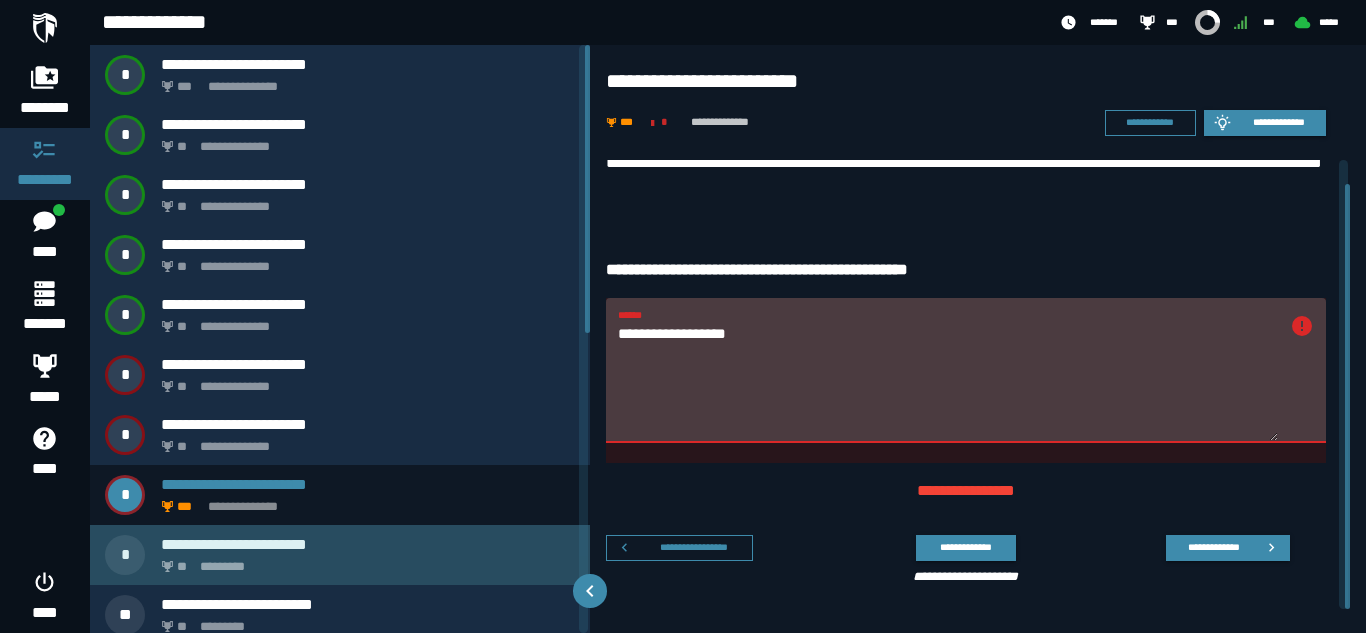 click on "** *********" at bounding box center [364, 561] 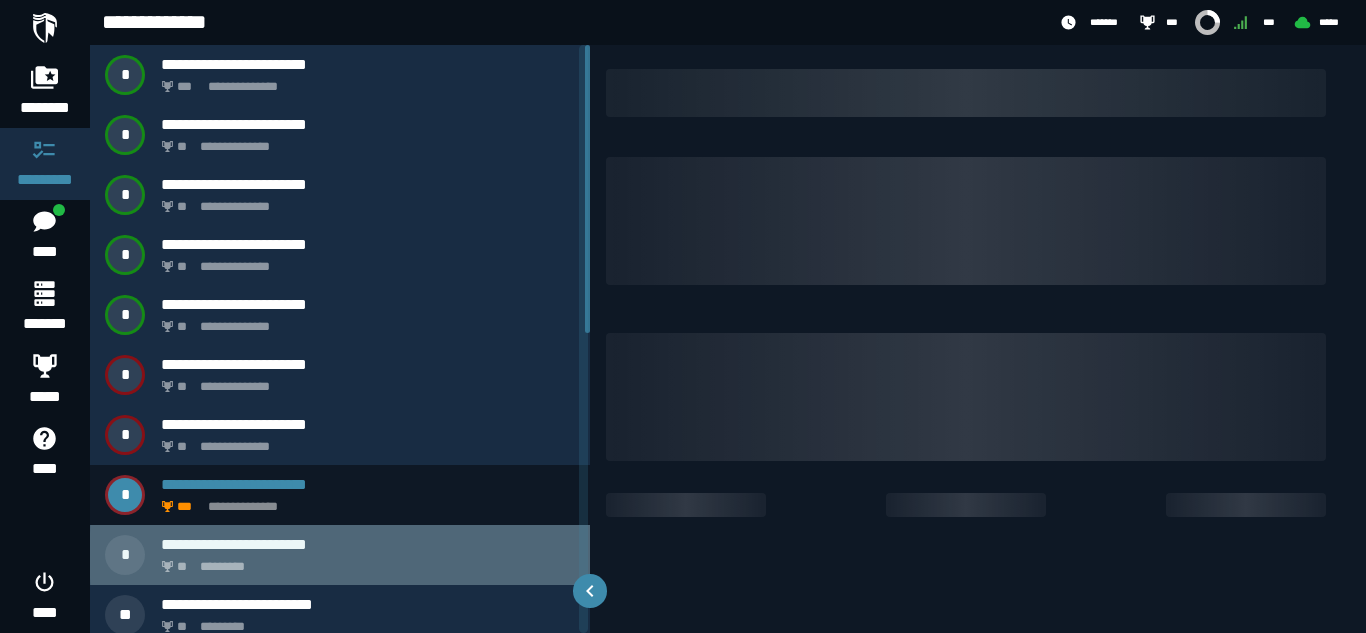 scroll, scrollTop: 0, scrollLeft: 0, axis: both 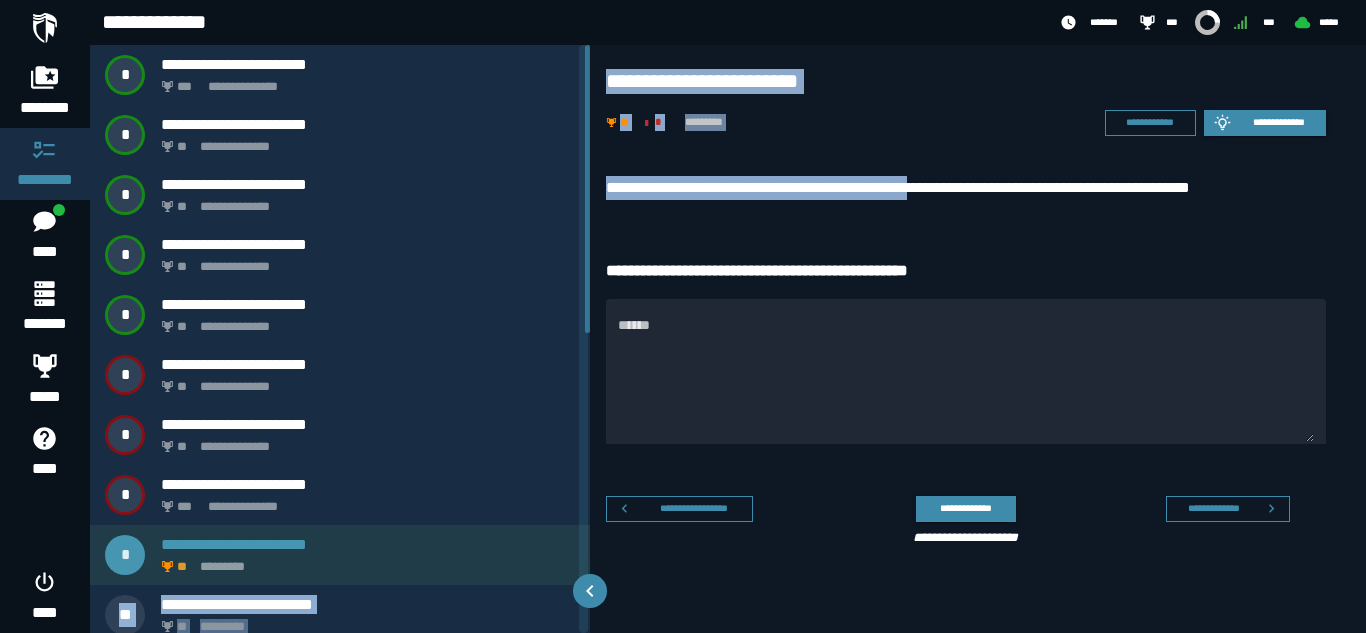 drag, startPoint x: 375, startPoint y: 560, endPoint x: 1064, endPoint y: 196, distance: 779.2413 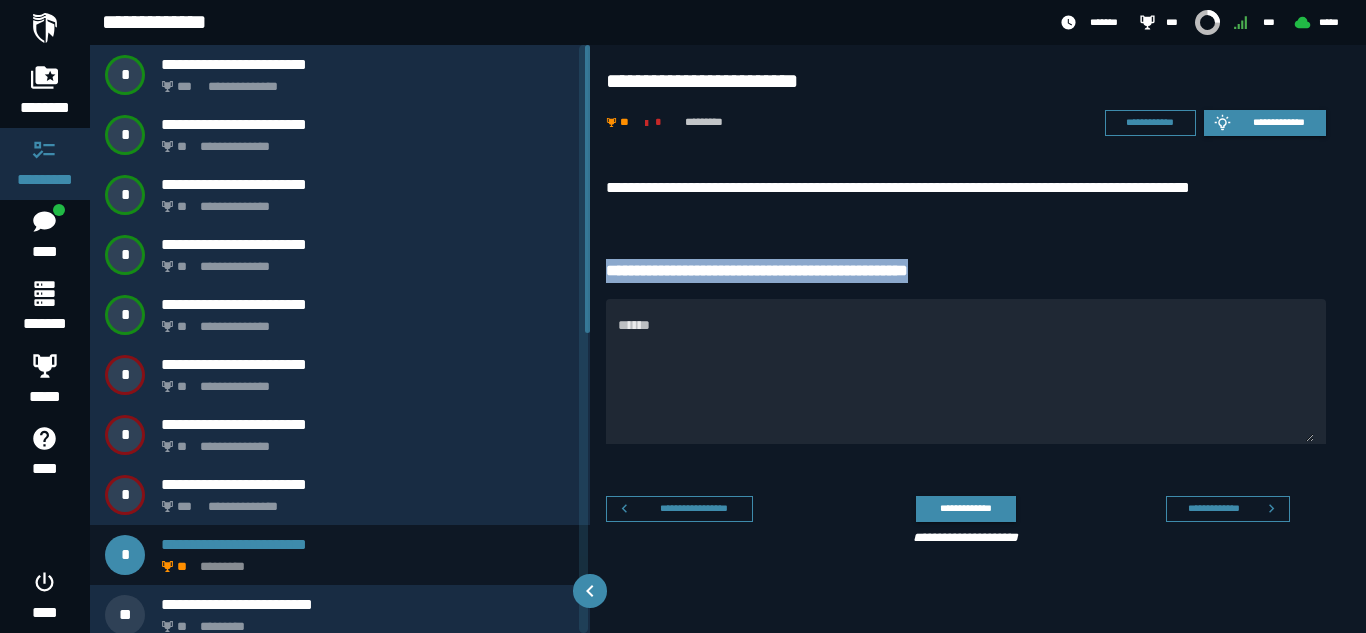 drag, startPoint x: 1131, startPoint y: 255, endPoint x: 1313, endPoint y: 196, distance: 191.32433 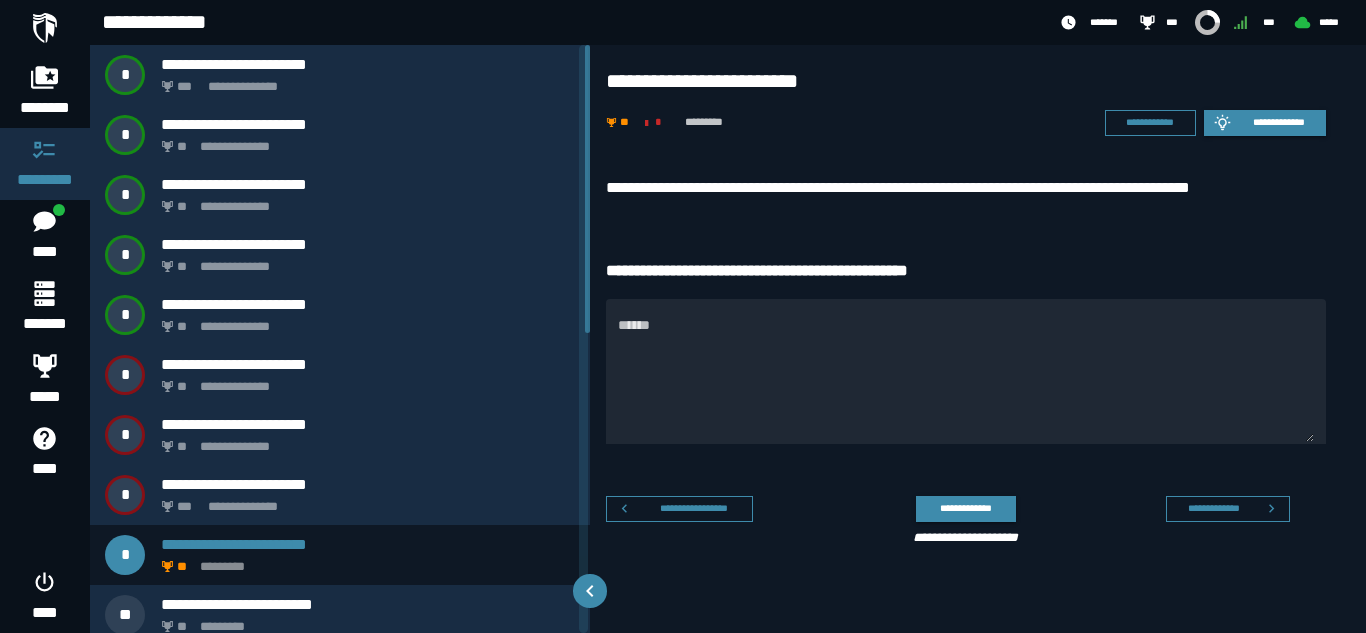 click on "**********" at bounding box center (978, 339) 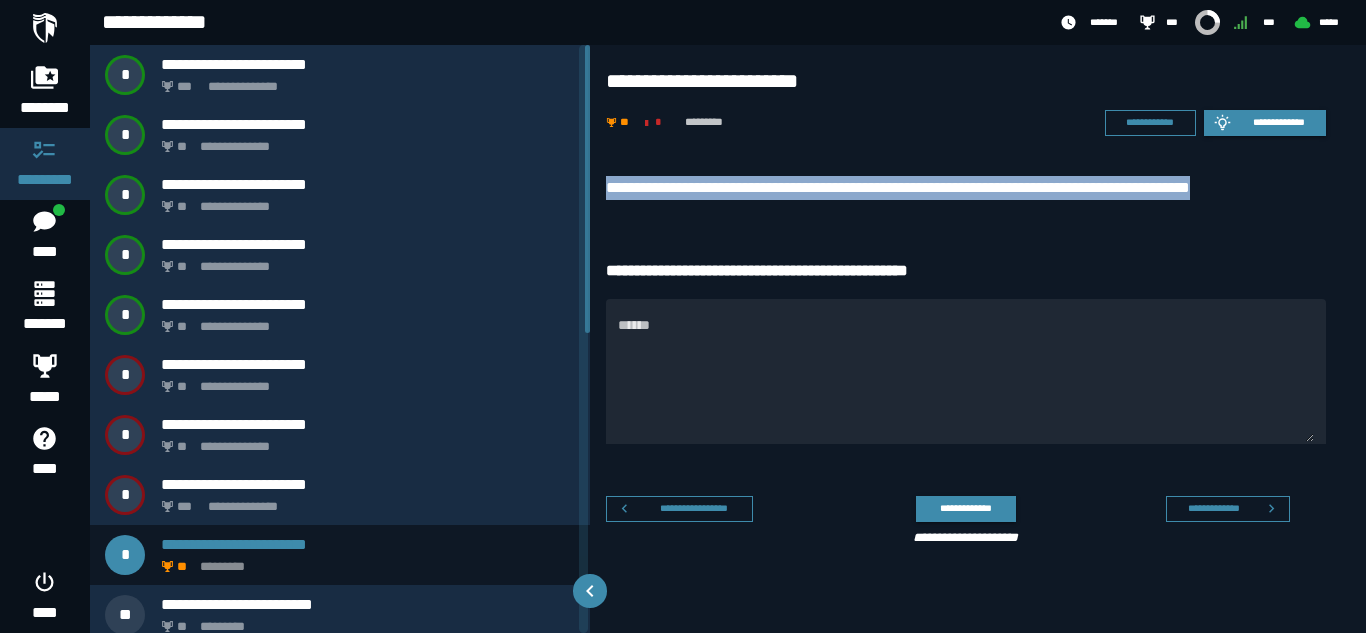 drag, startPoint x: 602, startPoint y: 161, endPoint x: 1302, endPoint y: 185, distance: 700.4113 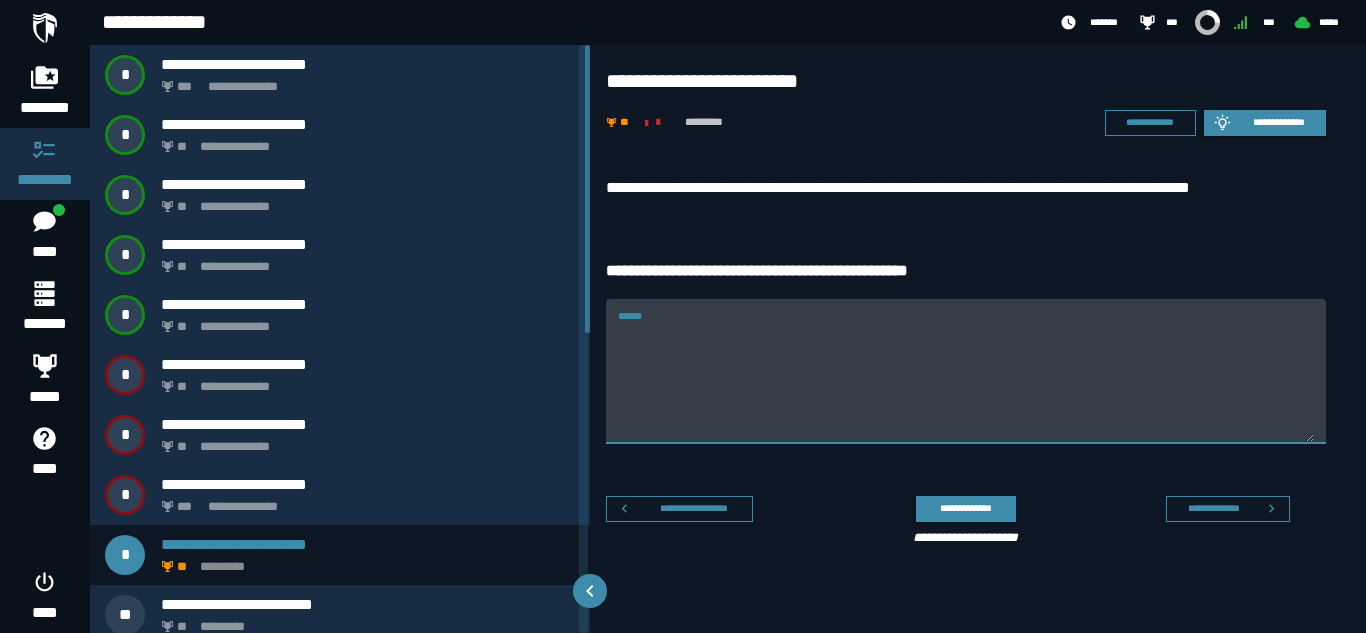 click on "******" at bounding box center (966, 383) 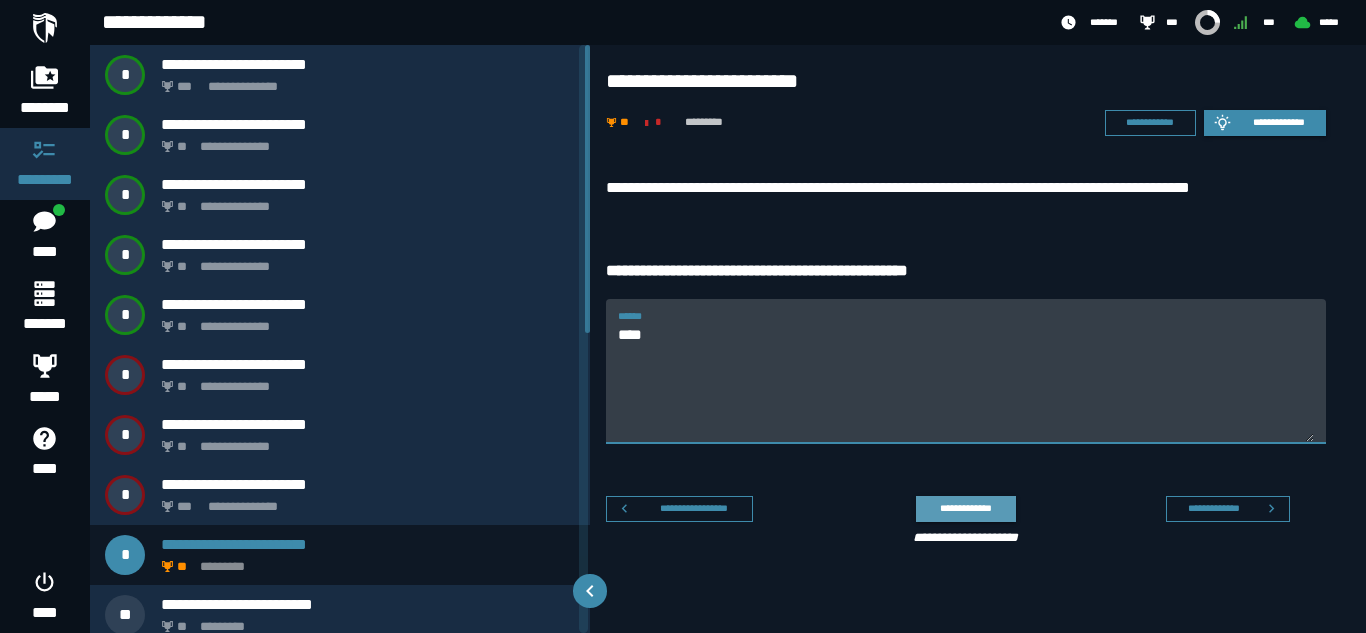 type on "***" 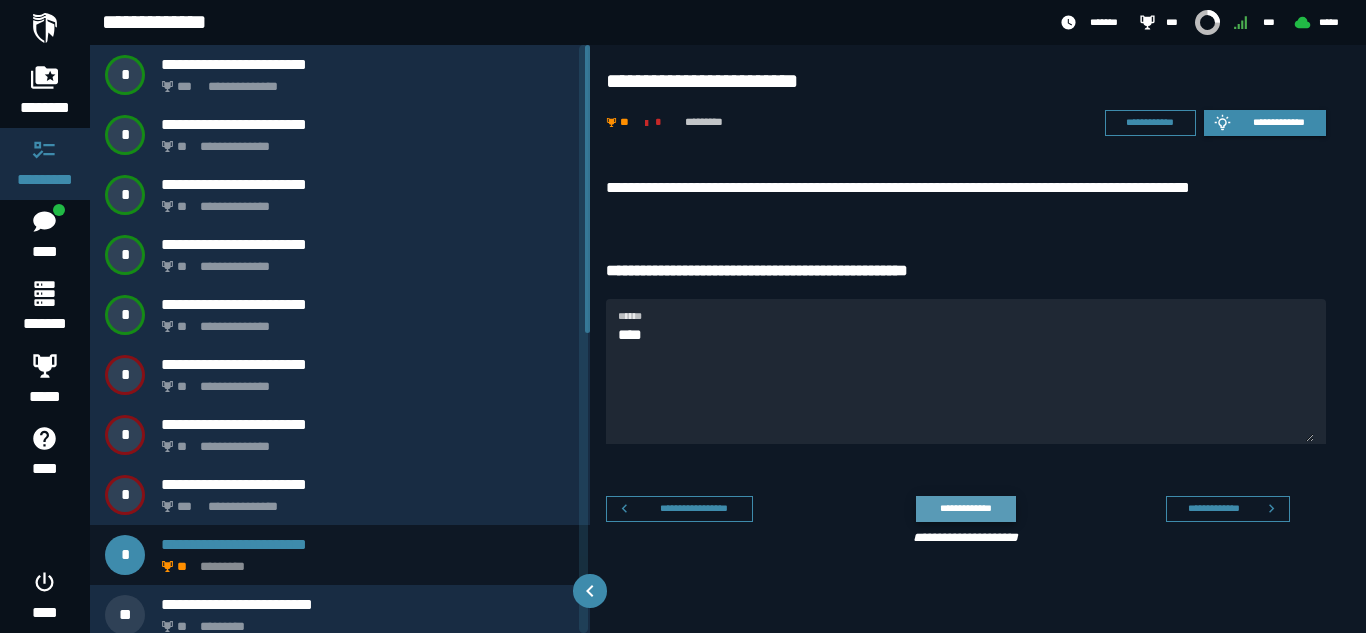 click on "**********" 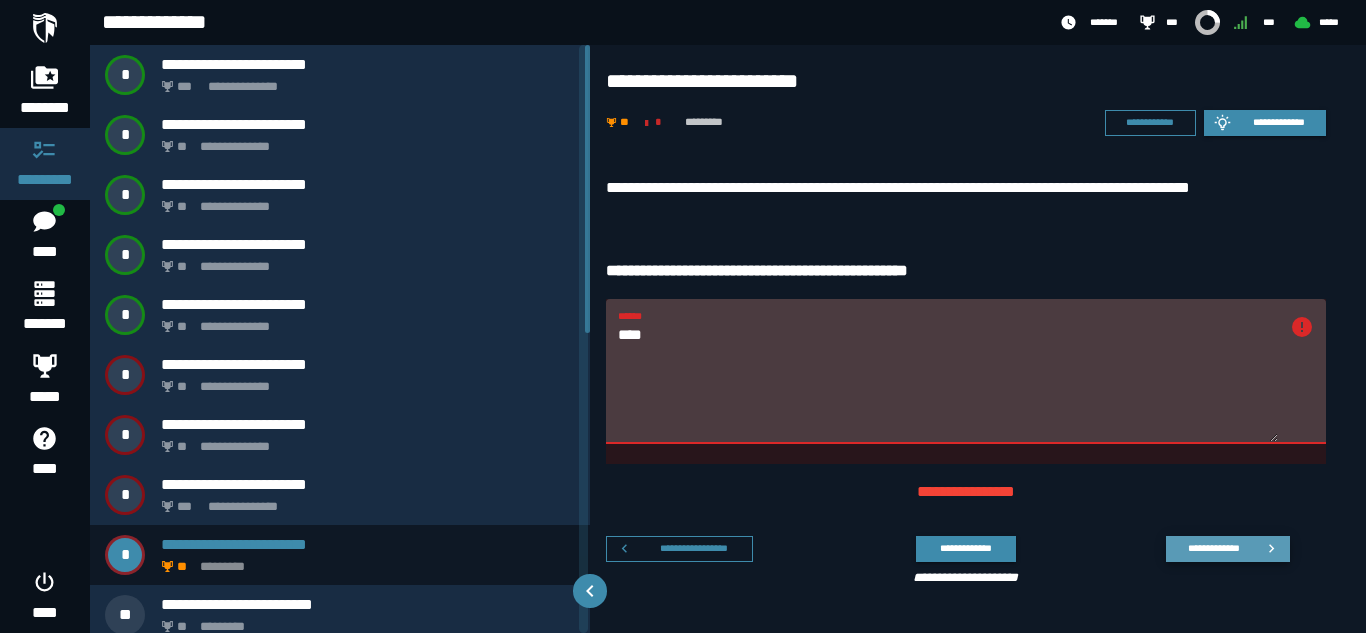 click on "**********" at bounding box center (1213, 548) 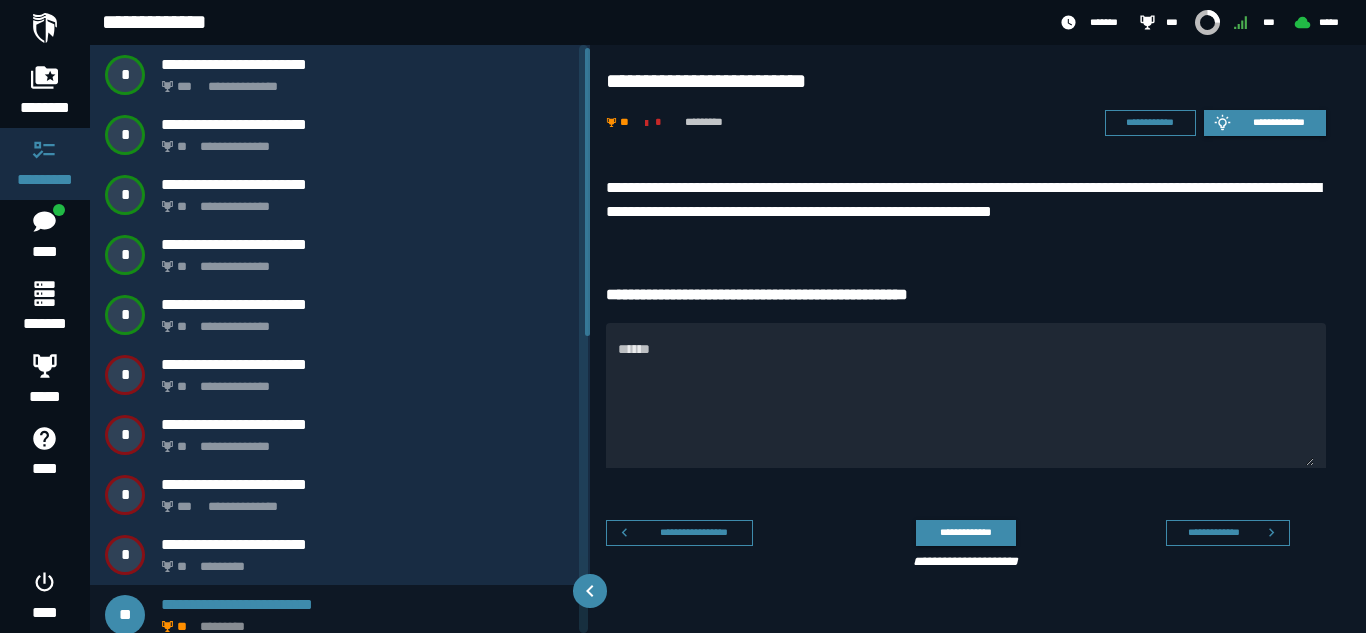 scroll, scrollTop: 12, scrollLeft: 0, axis: vertical 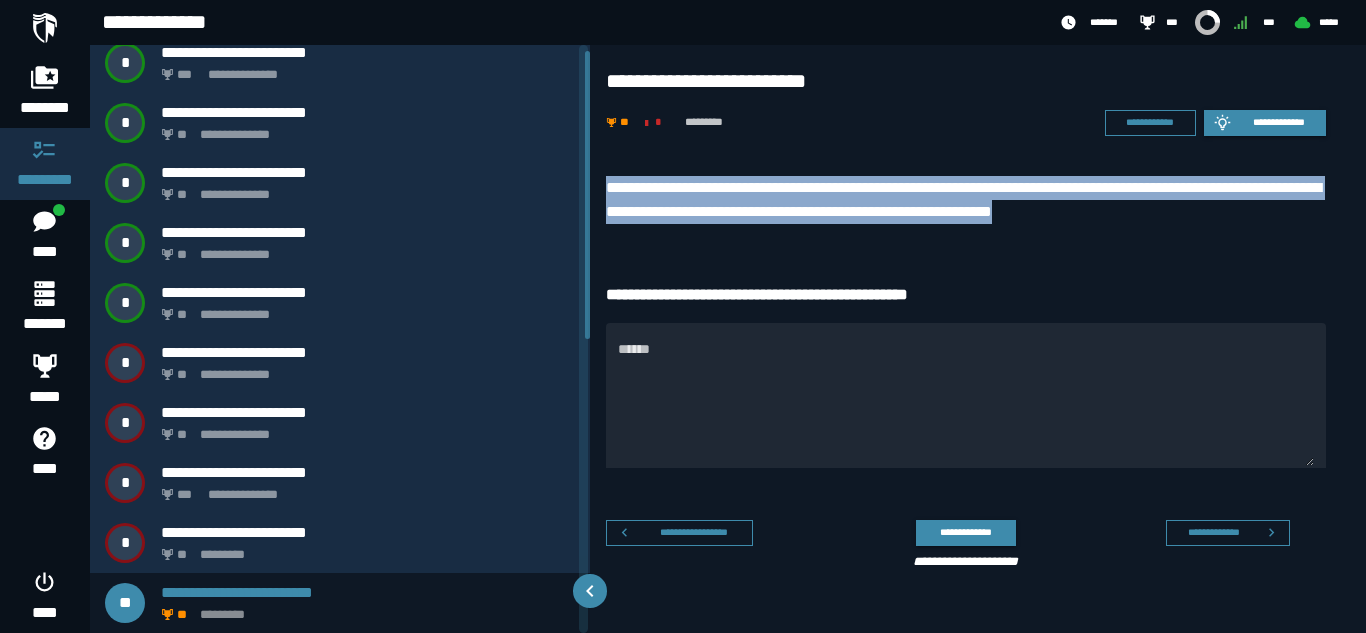 drag, startPoint x: 1219, startPoint y: 207, endPoint x: 603, endPoint y: 189, distance: 616.26294 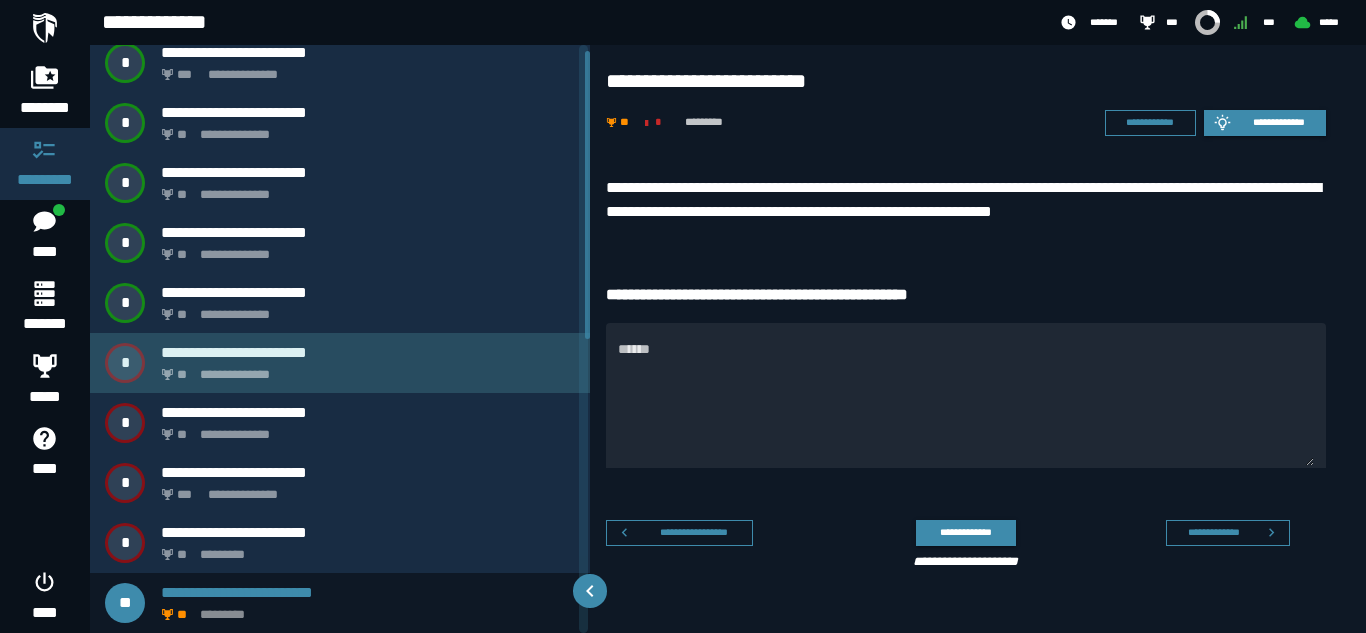 click on "**********" at bounding box center [364, 369] 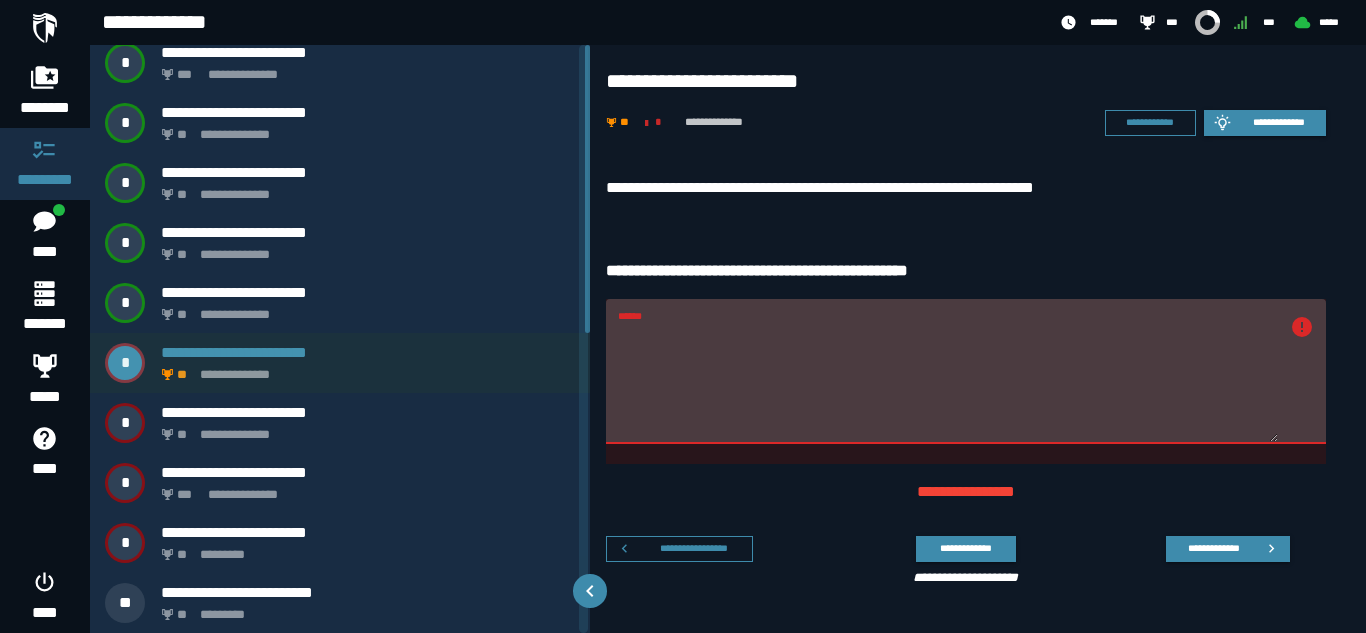 scroll, scrollTop: 0, scrollLeft: 0, axis: both 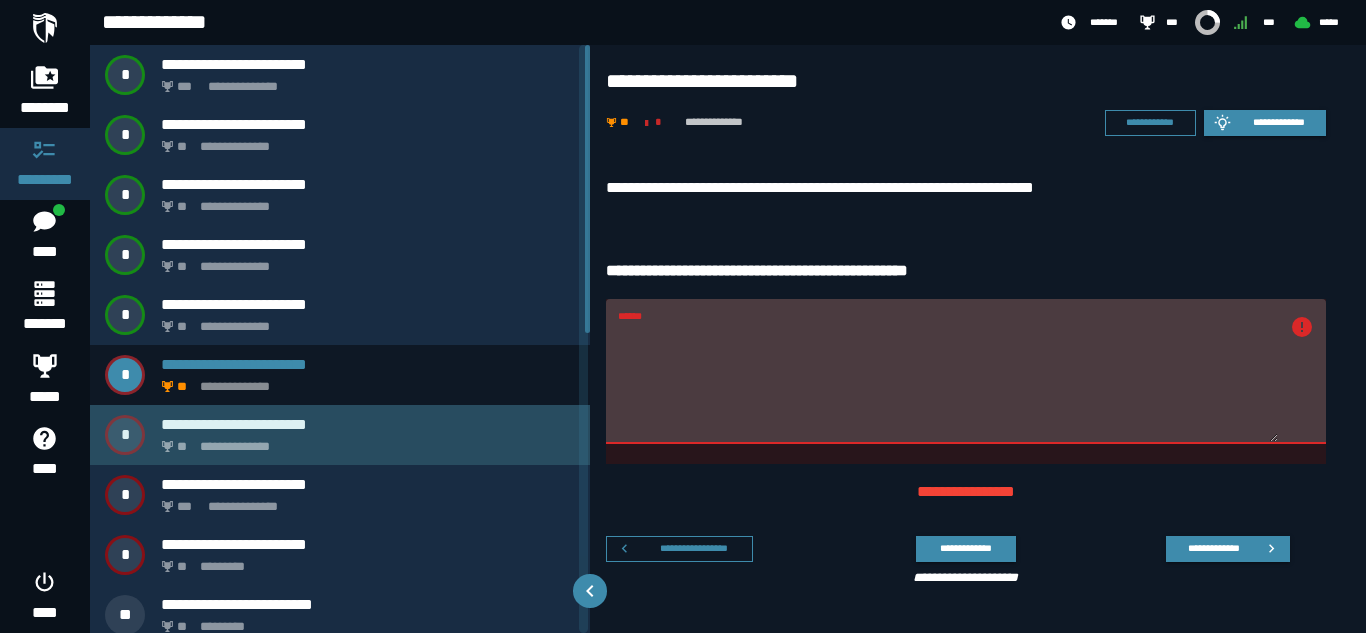 click on "**********" at bounding box center (368, 424) 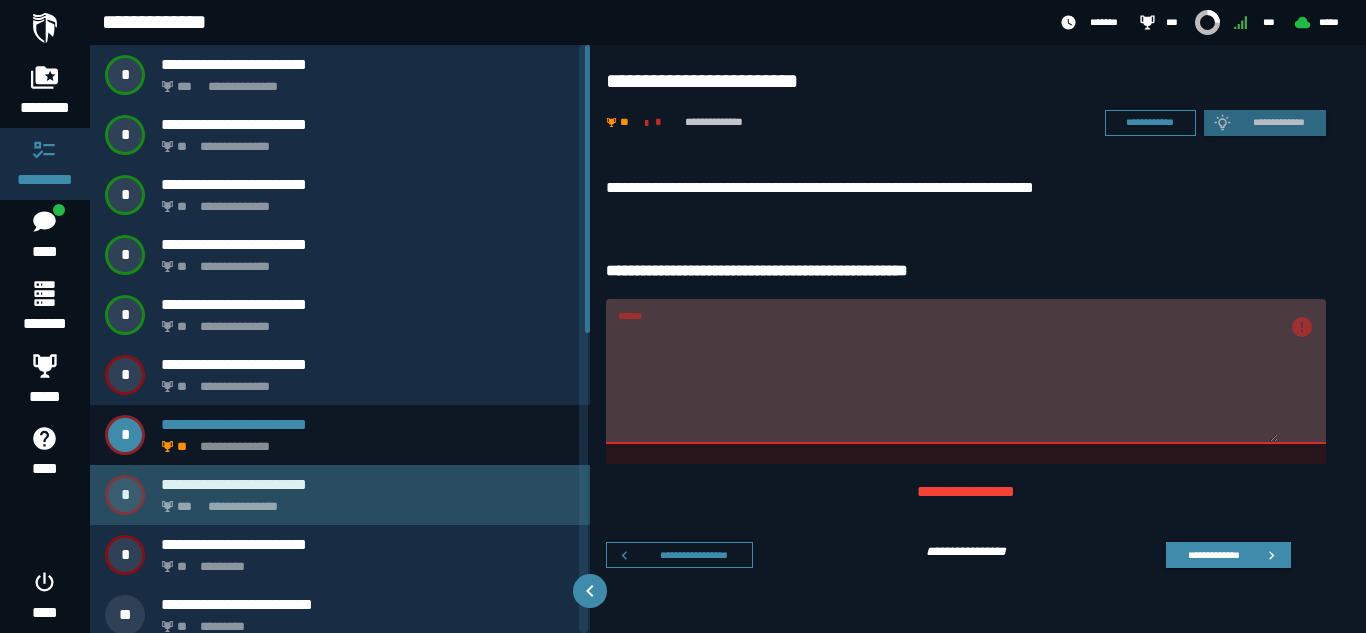 click on "**********" at bounding box center (364, 501) 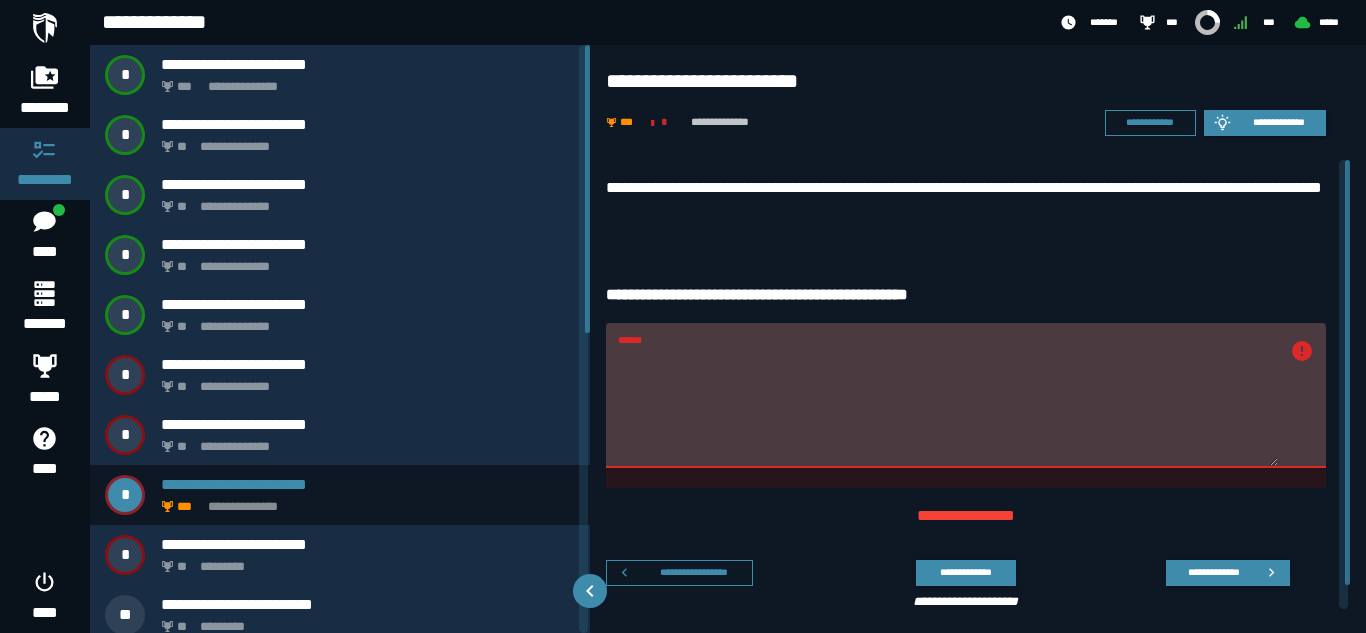 click on "******" at bounding box center [948, 407] 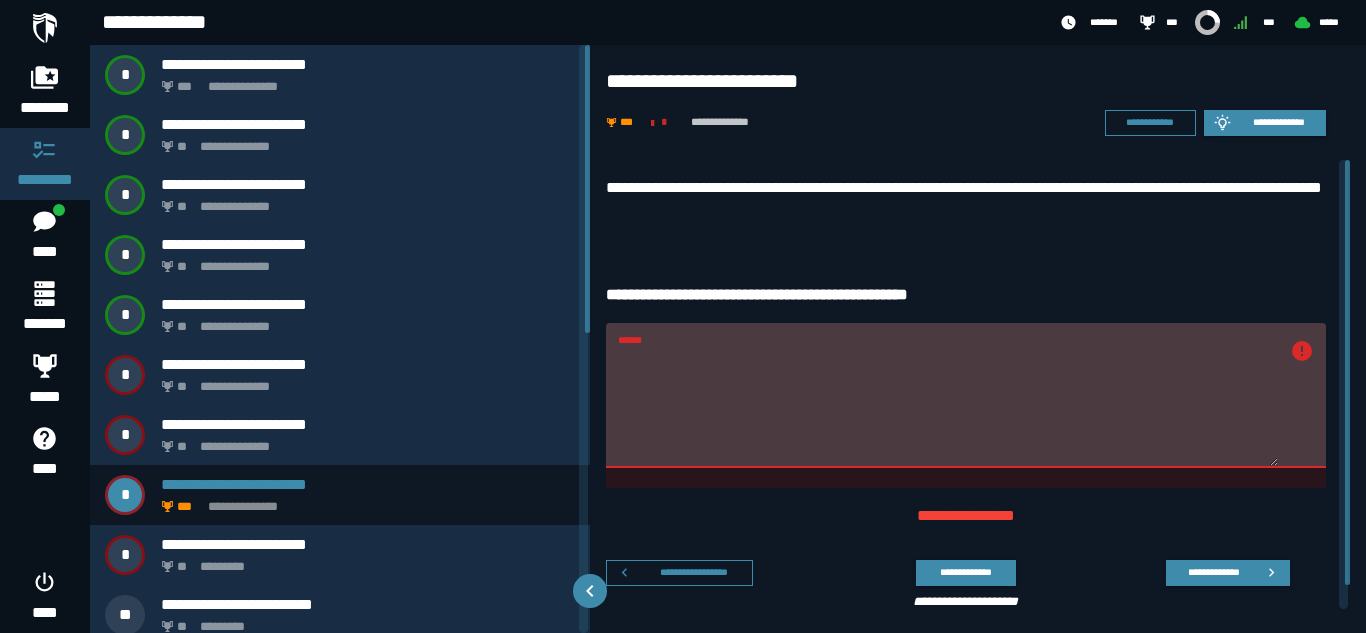paste on "**********" 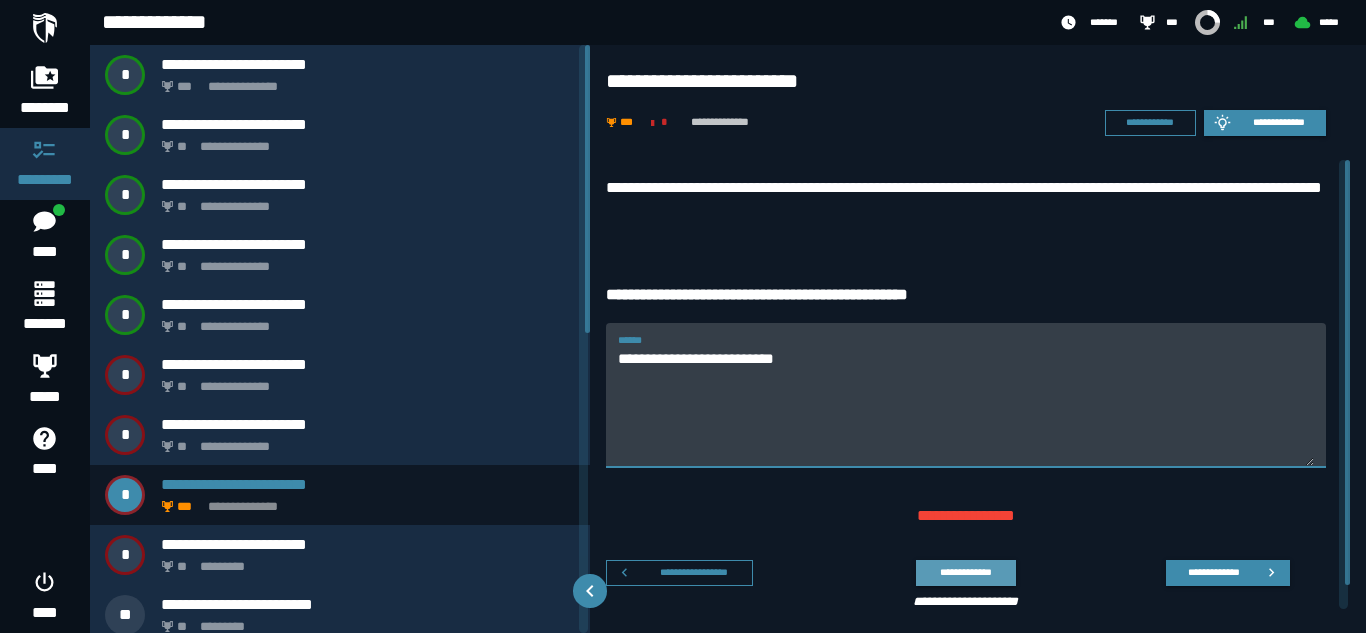 type on "**********" 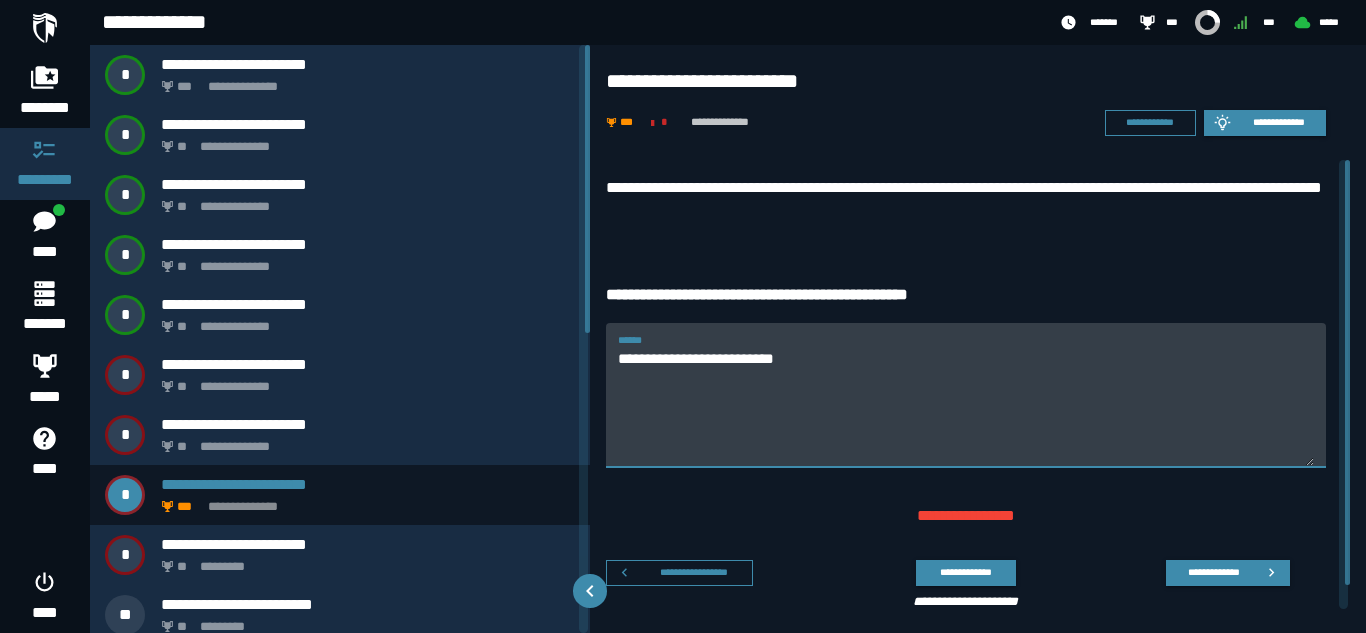 click on "**********" at bounding box center (965, 572) 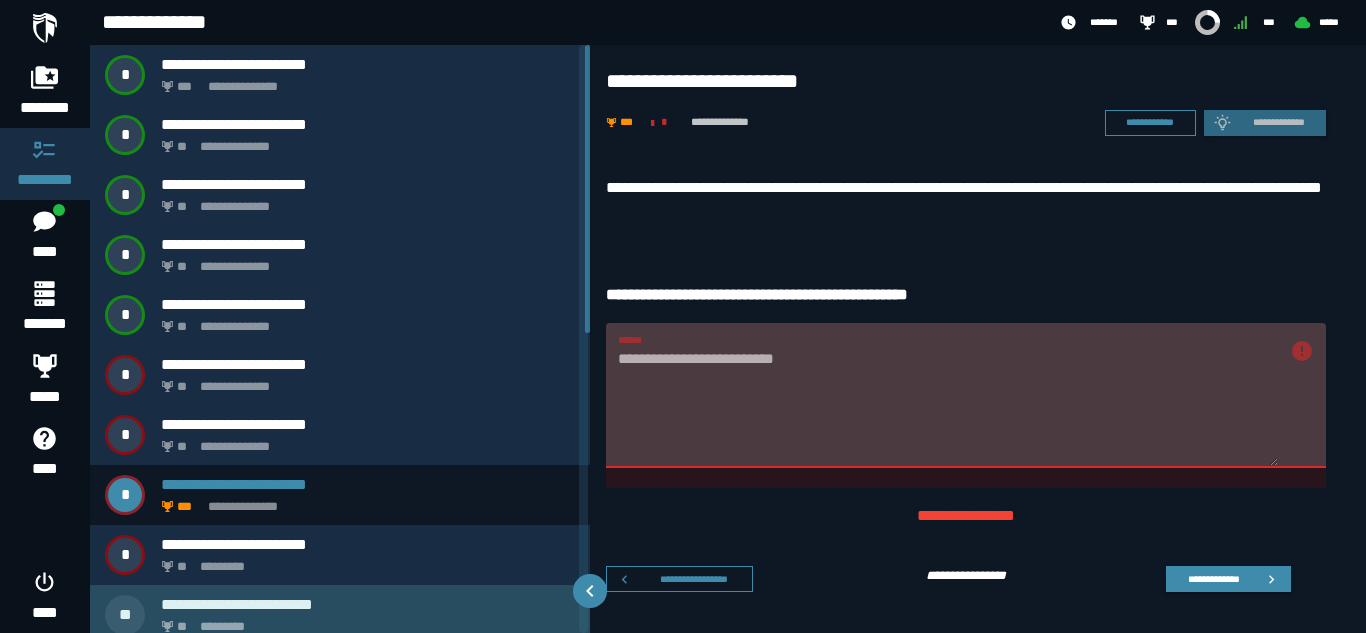 click on "** *********" at bounding box center (364, 621) 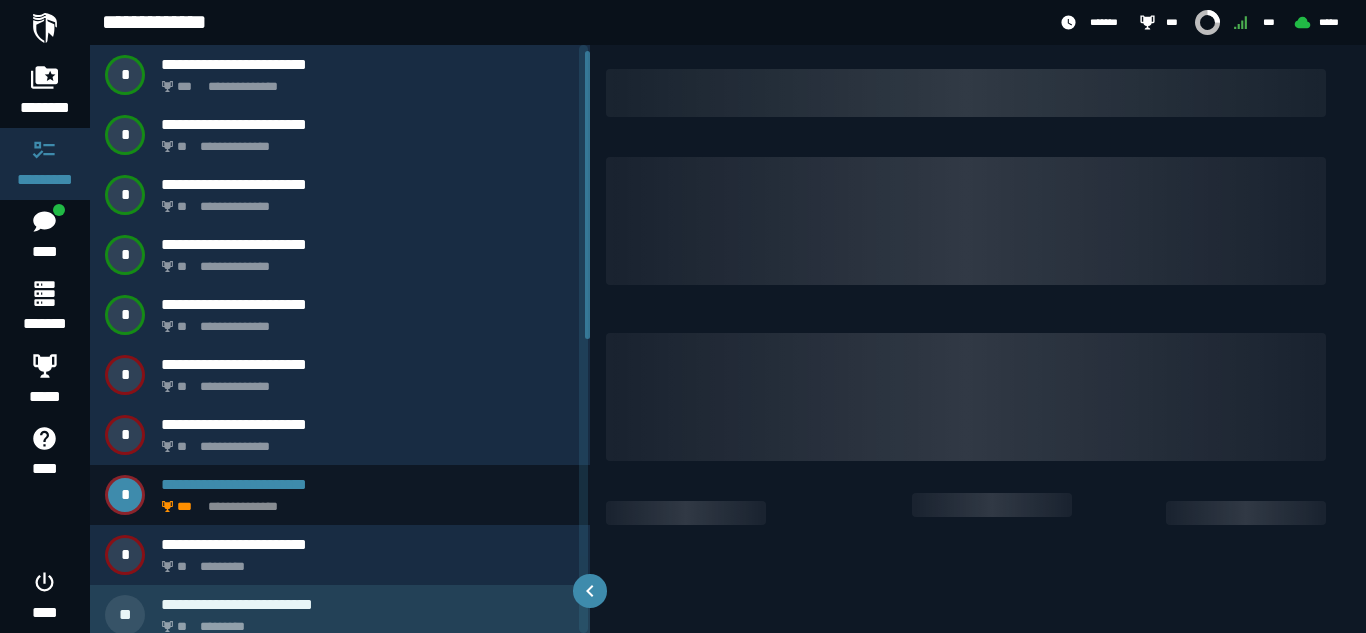 scroll, scrollTop: 12, scrollLeft: 0, axis: vertical 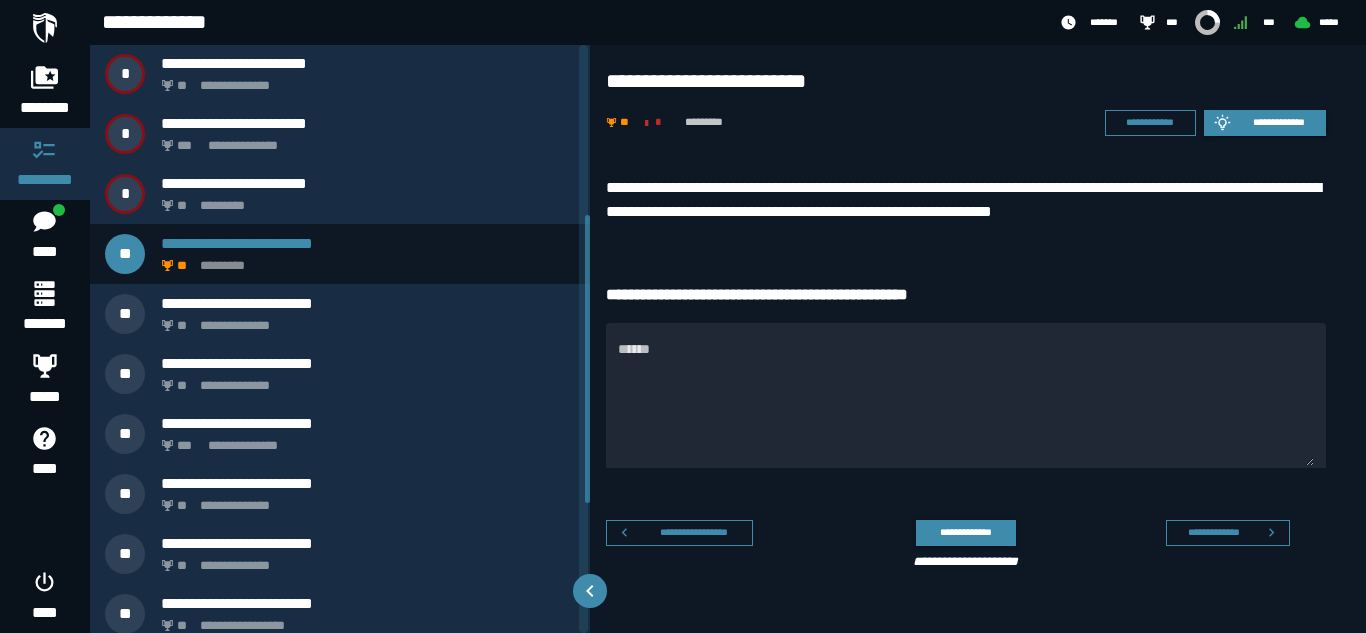 drag, startPoint x: 588, startPoint y: 182, endPoint x: 598, endPoint y: 357, distance: 175.28548 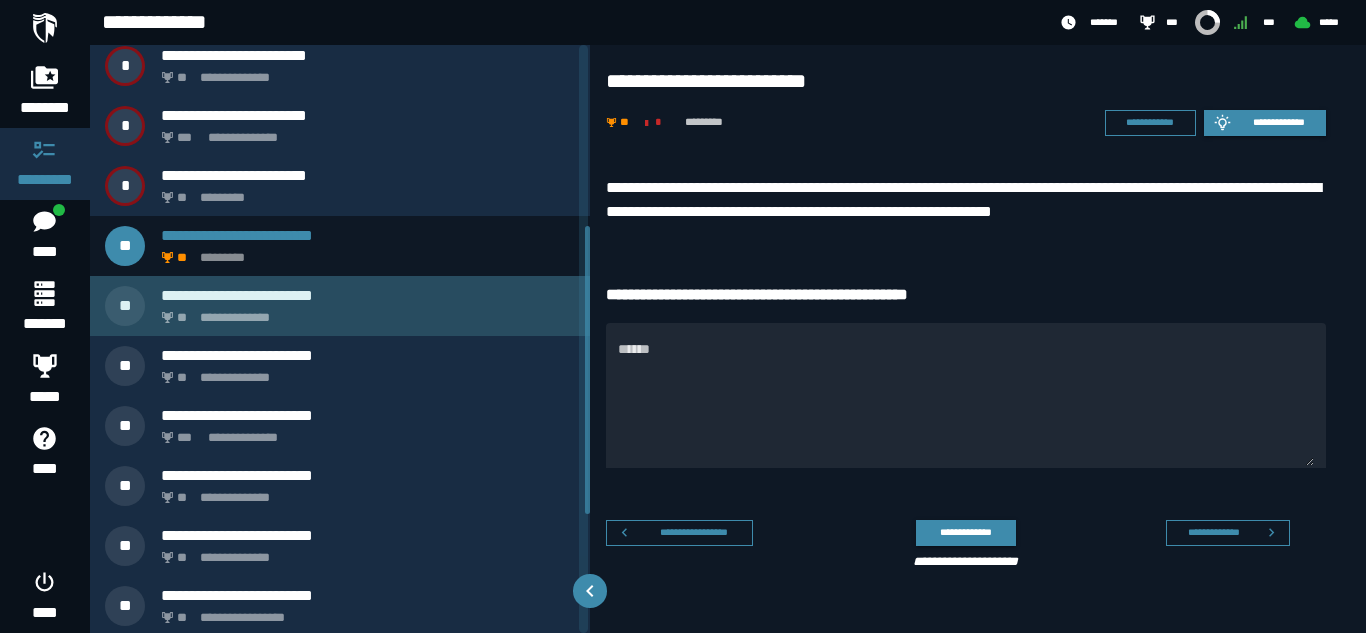click on "**********" at bounding box center (368, 295) 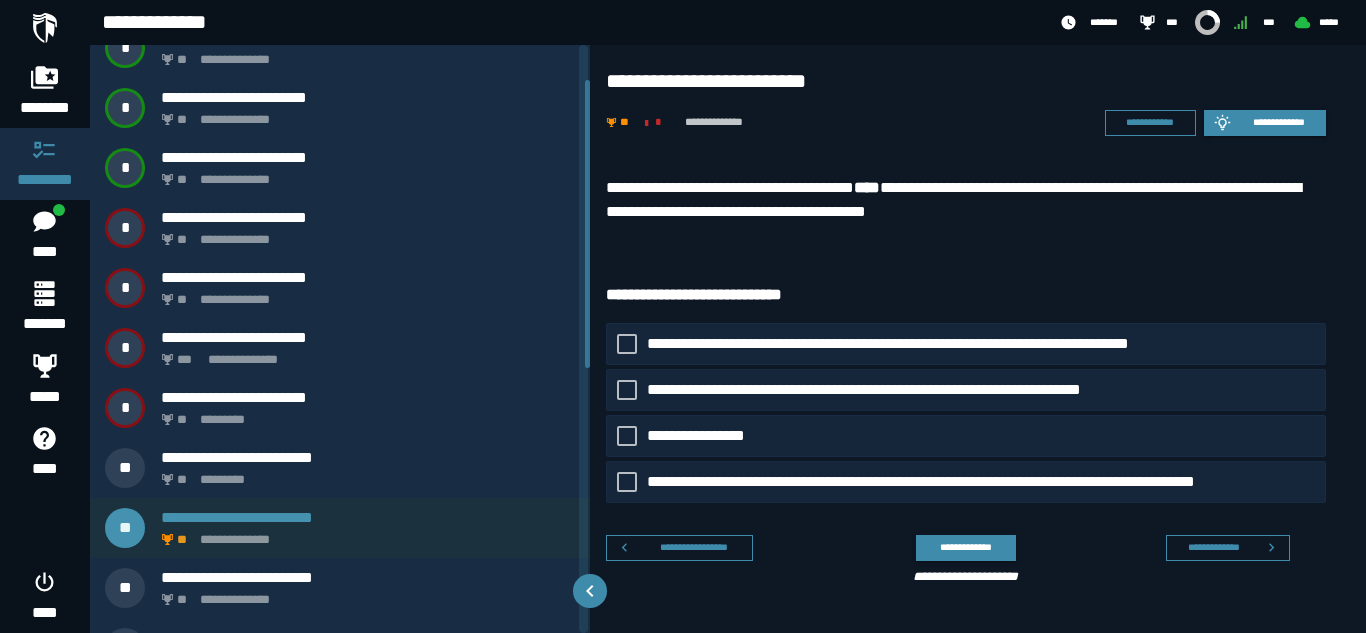 scroll, scrollTop: 72, scrollLeft: 0, axis: vertical 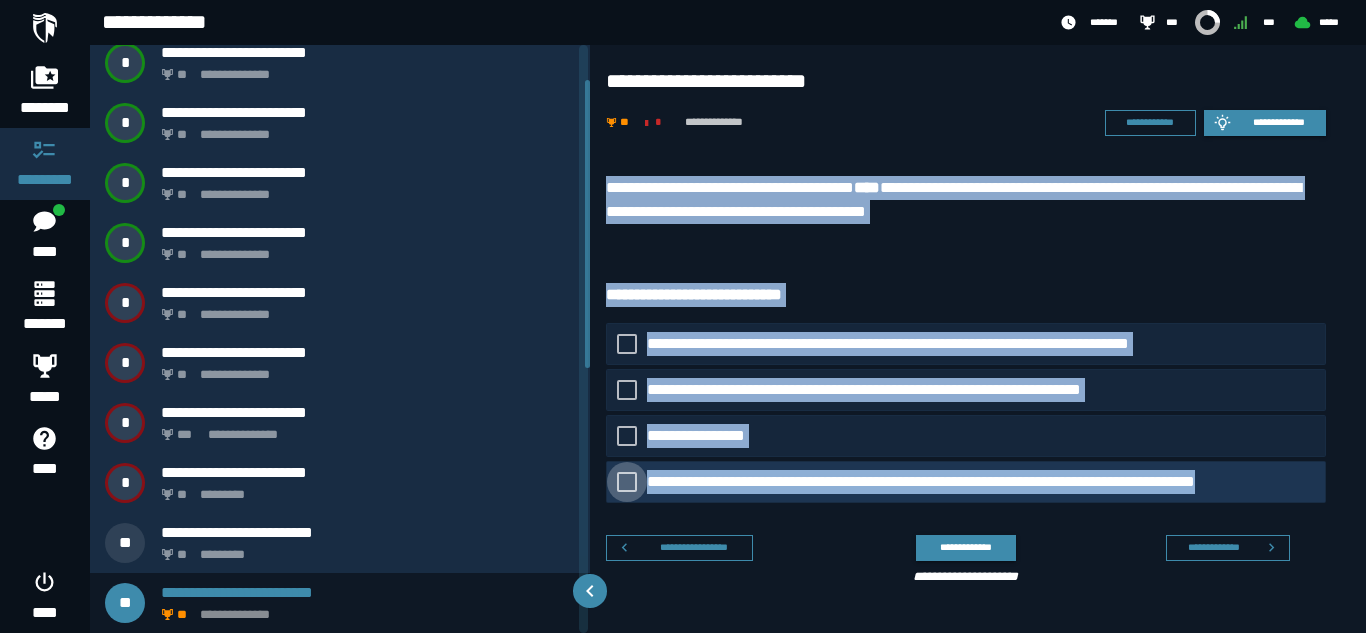 drag, startPoint x: 602, startPoint y: 172, endPoint x: 1295, endPoint y: 473, distance: 755.54614 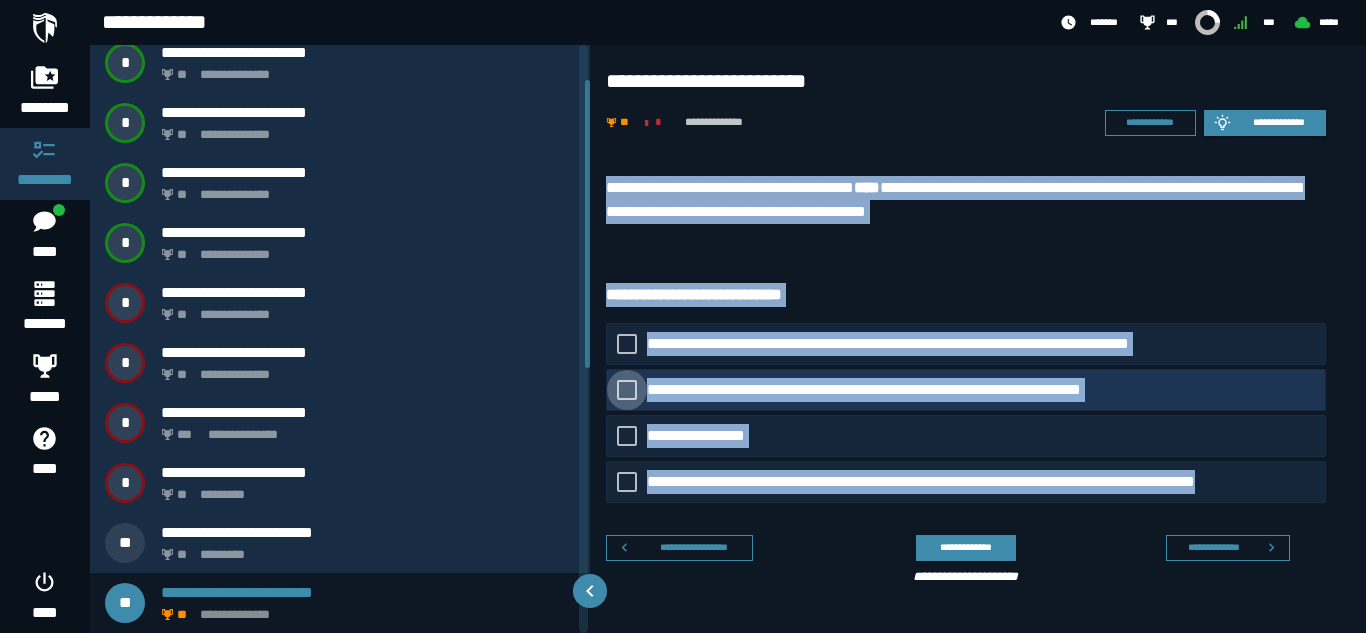 click 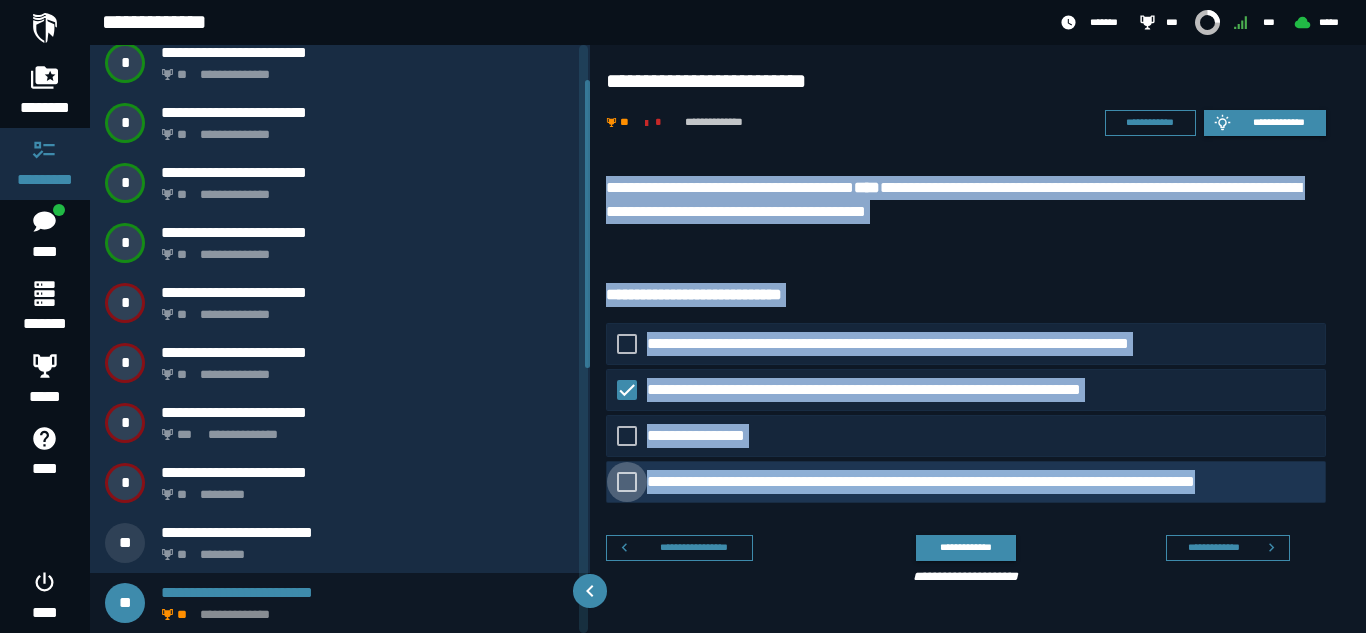 click 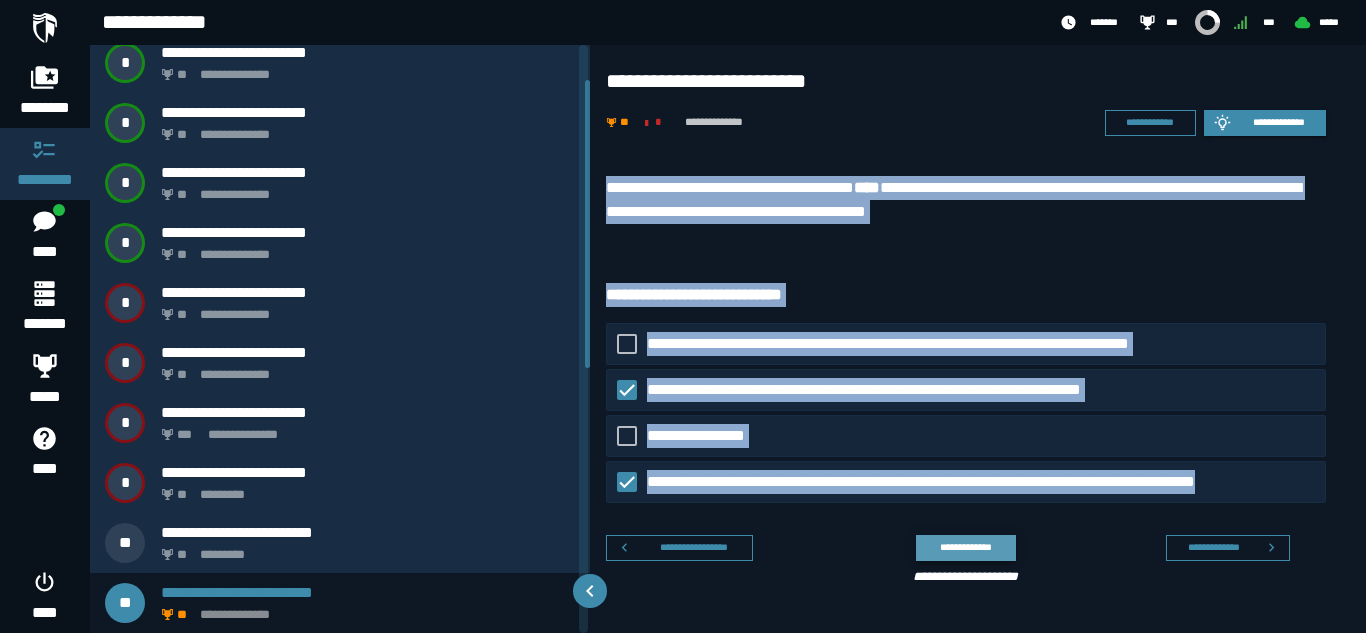 click on "**********" at bounding box center [965, 547] 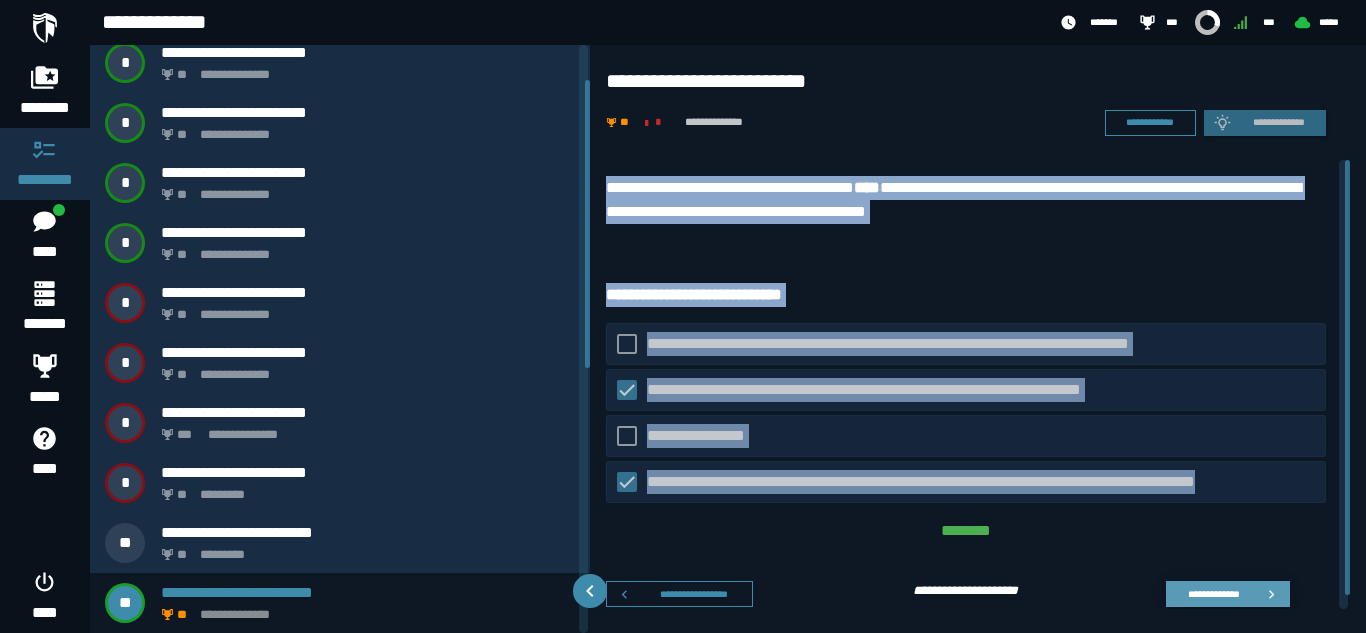click on "**********" at bounding box center (1213, 593) 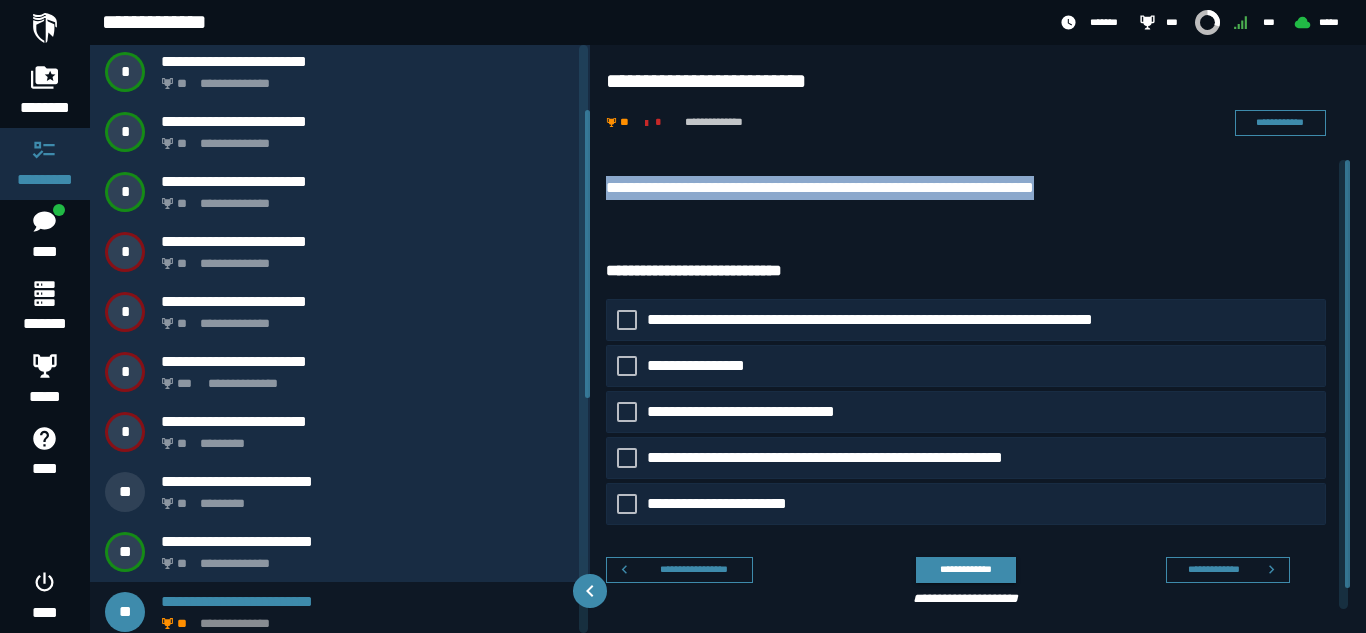 scroll, scrollTop: 132, scrollLeft: 0, axis: vertical 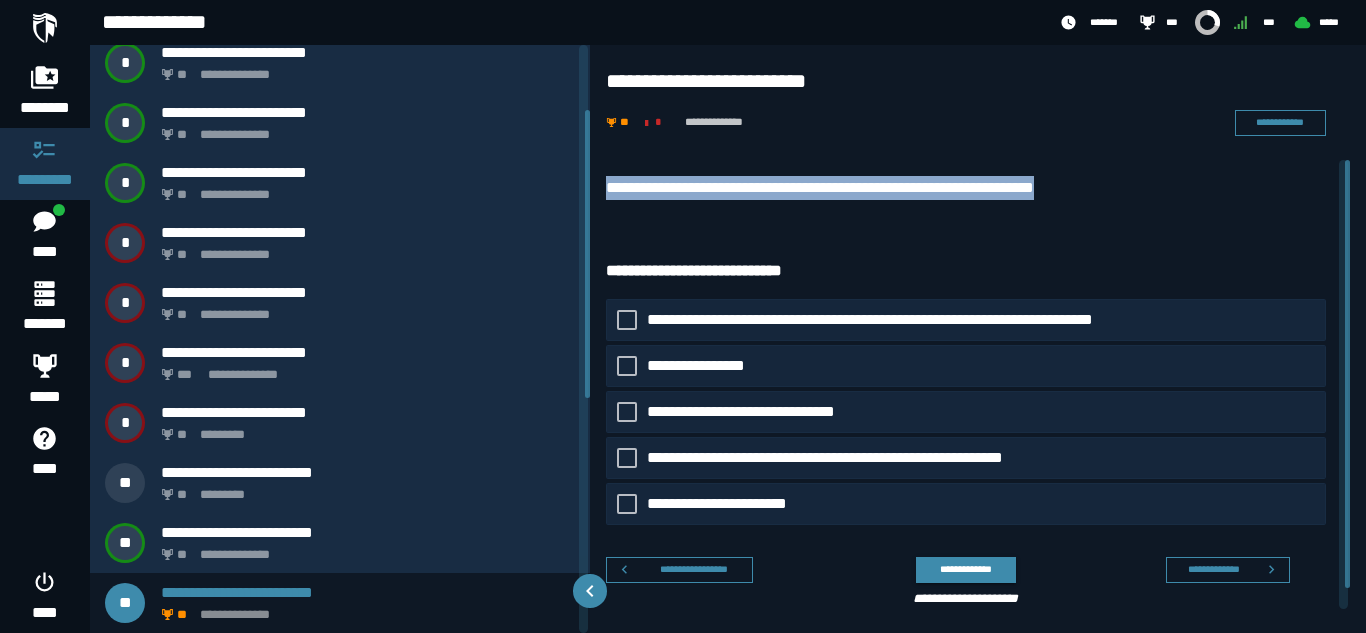 click on "**********" at bounding box center [978, 395] 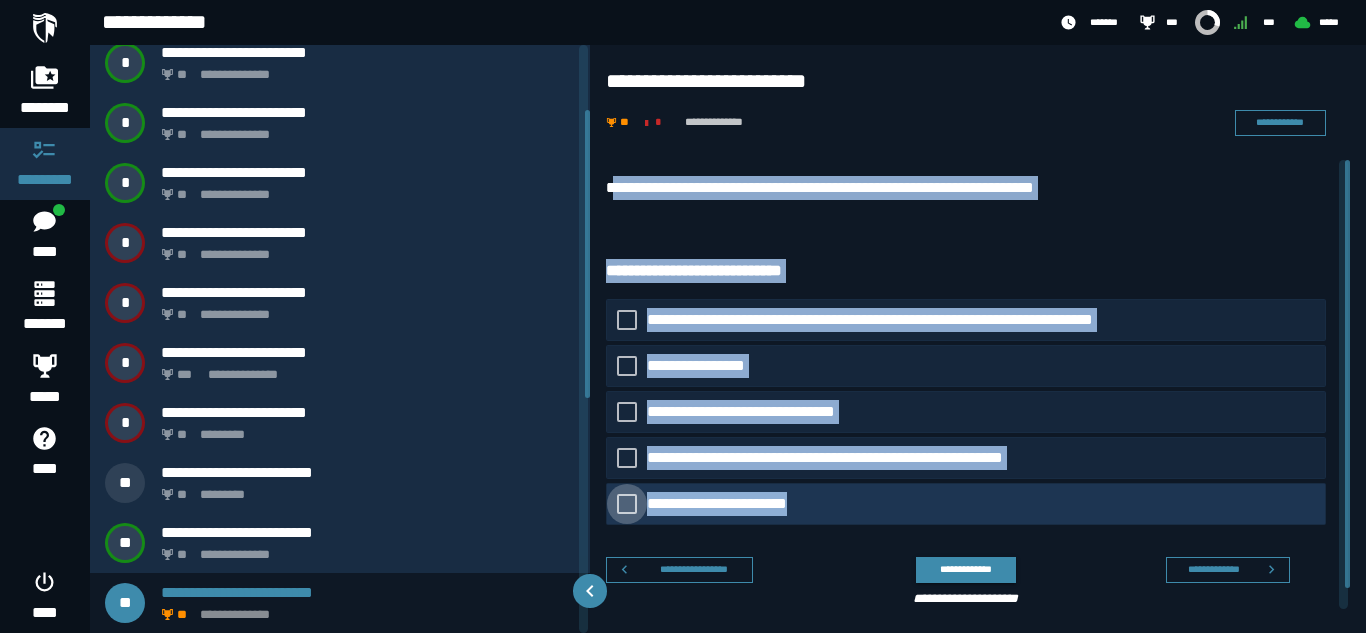 drag, startPoint x: 619, startPoint y: 161, endPoint x: 854, endPoint y: 497, distance: 410.0256 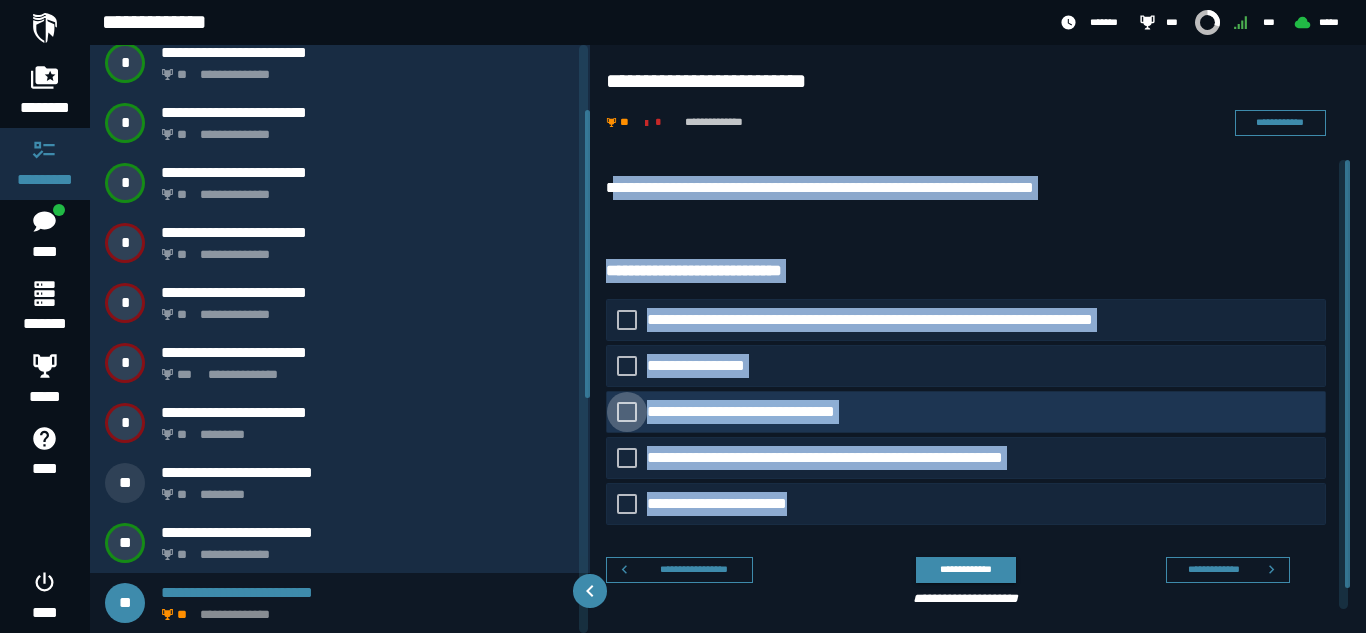 click at bounding box center (627, 412) 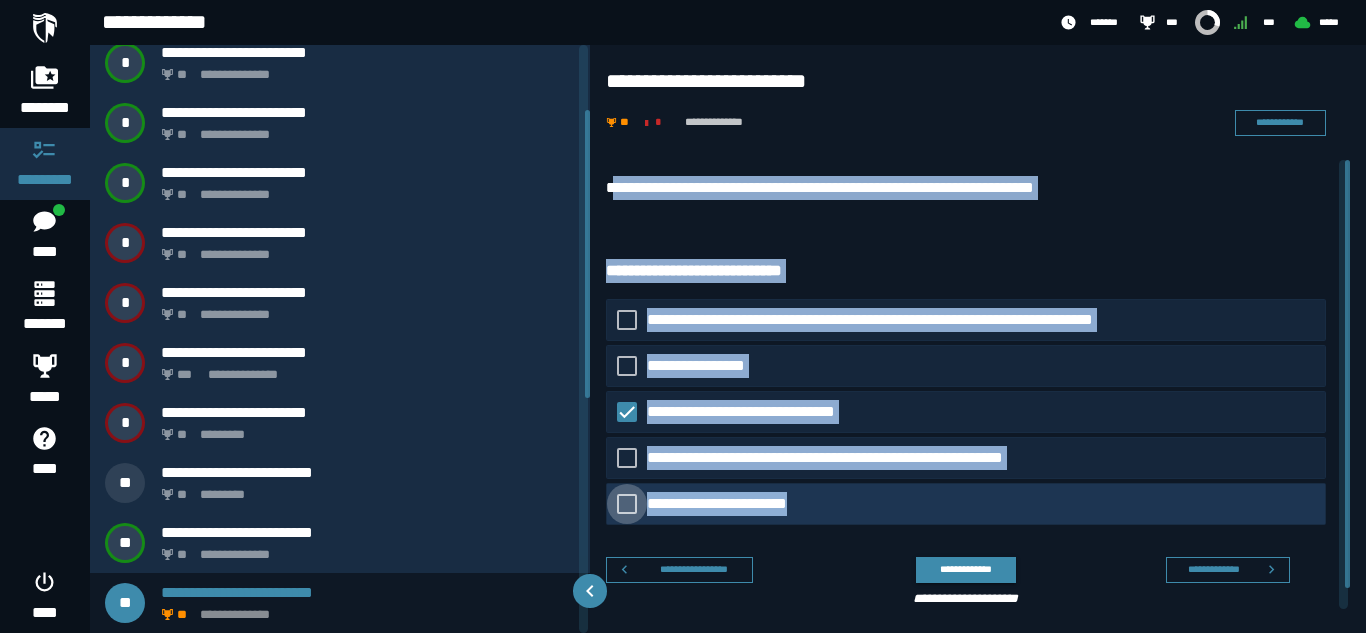click at bounding box center [627, 504] 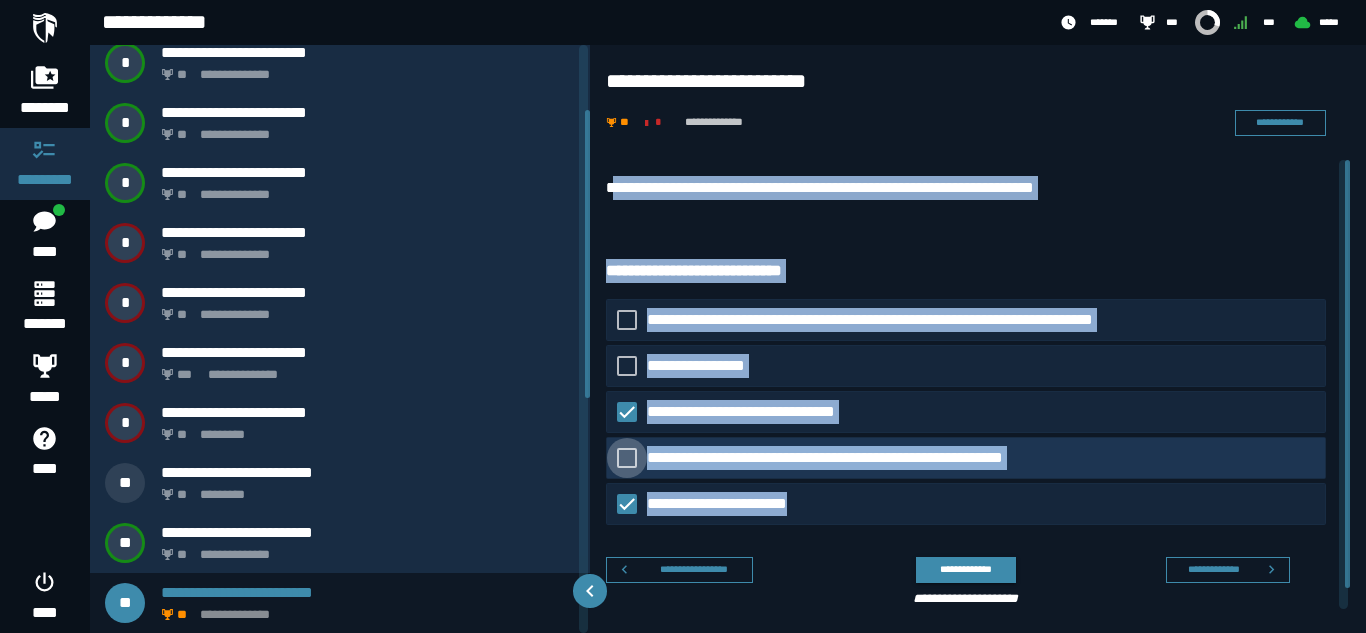 click at bounding box center [627, 458] 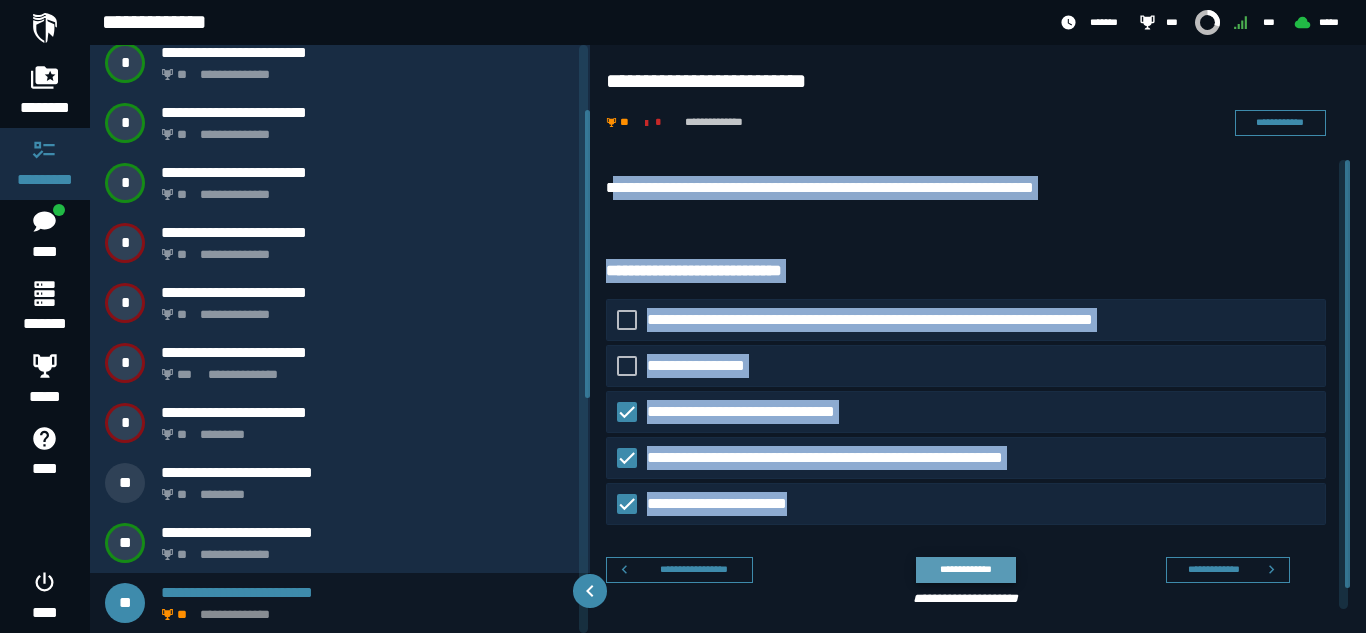 click on "**********" at bounding box center (965, 569) 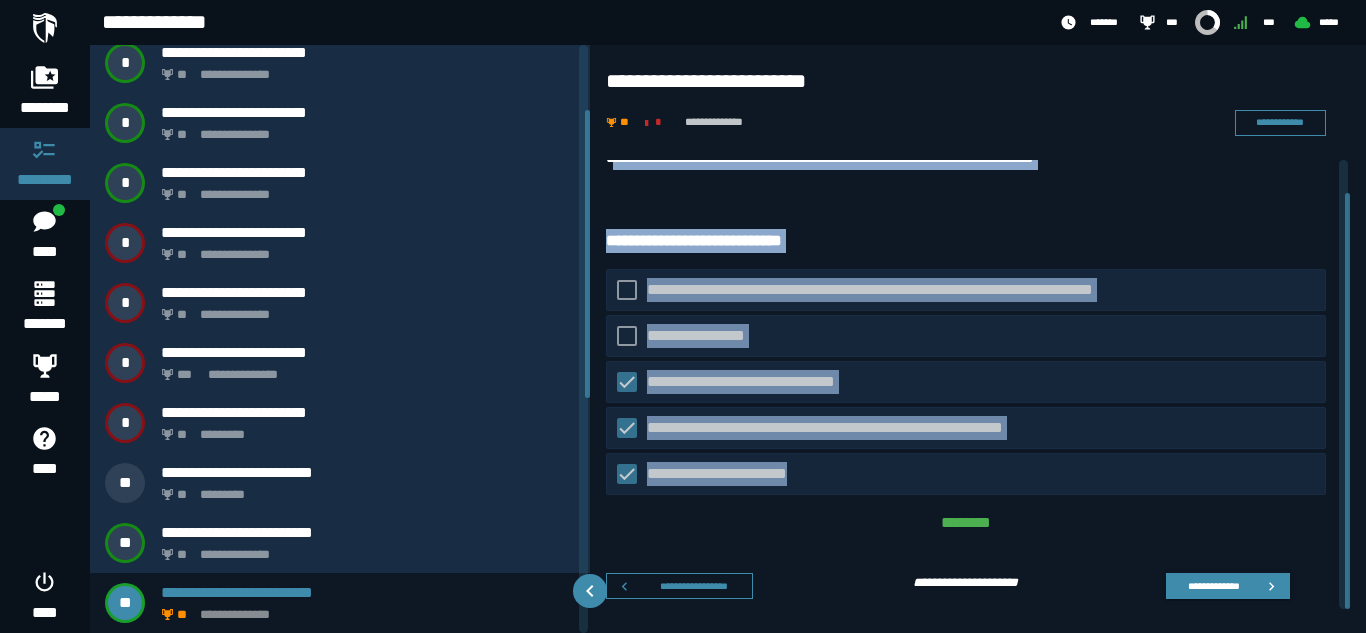 scroll, scrollTop: 36, scrollLeft: 0, axis: vertical 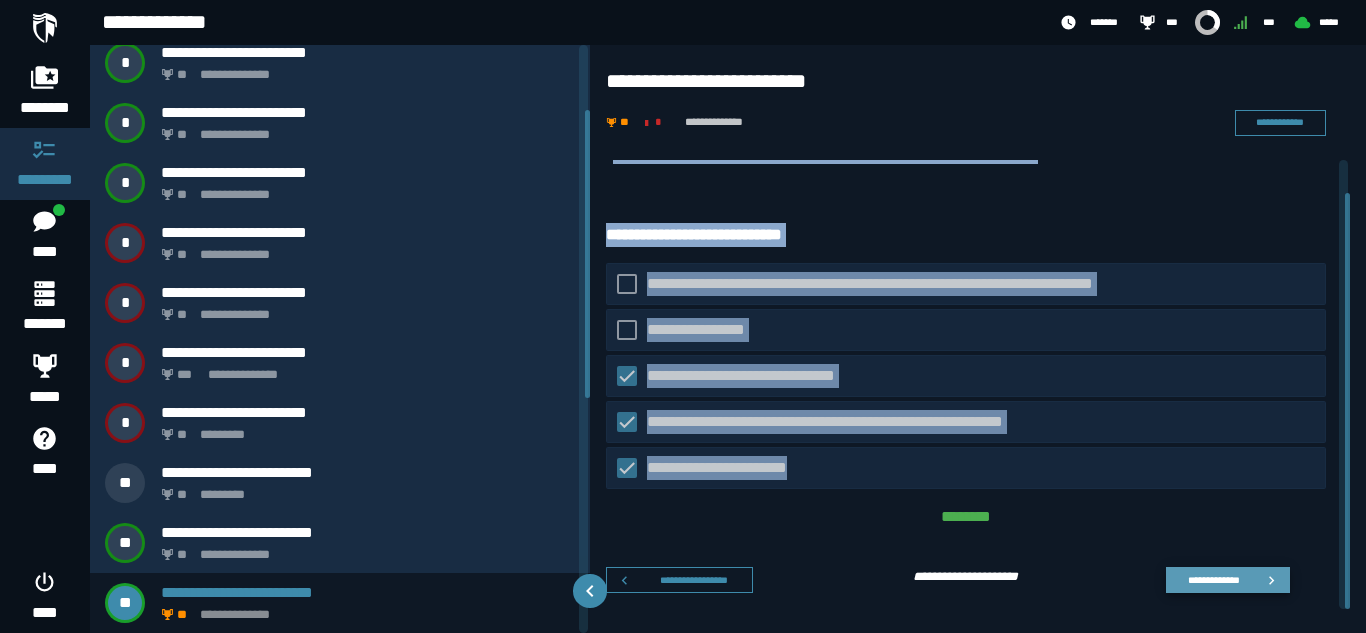 click on "**********" at bounding box center [1213, 579] 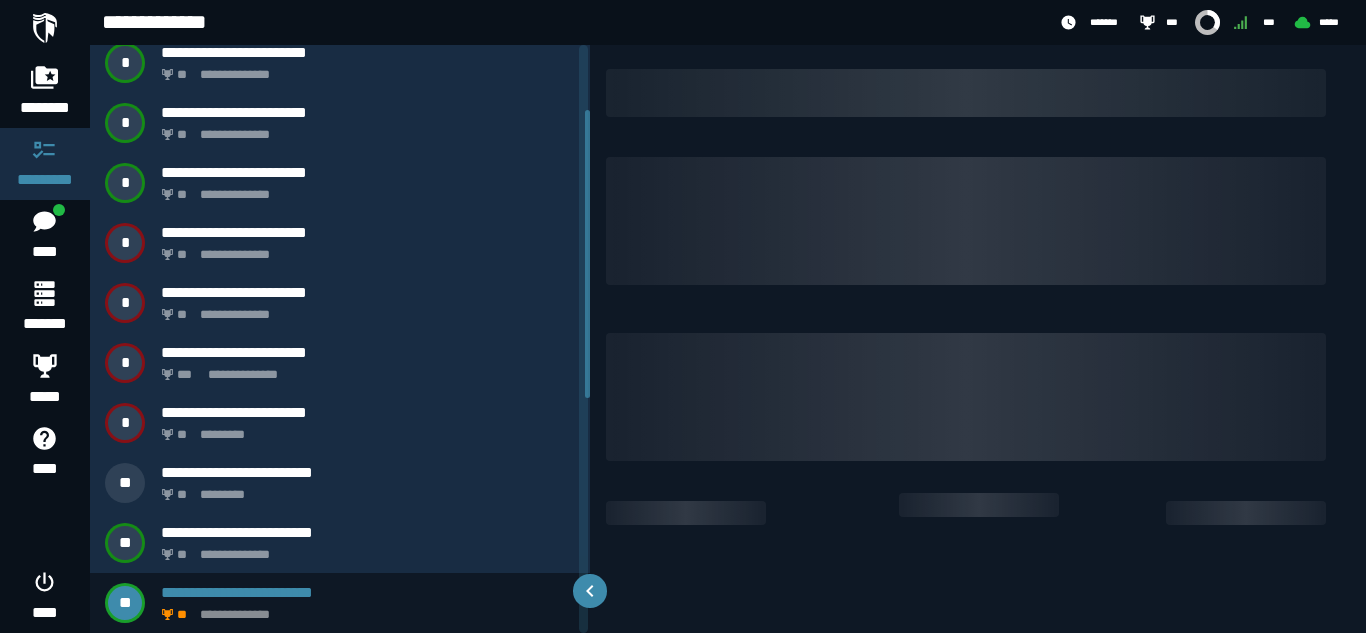scroll, scrollTop: 0, scrollLeft: 0, axis: both 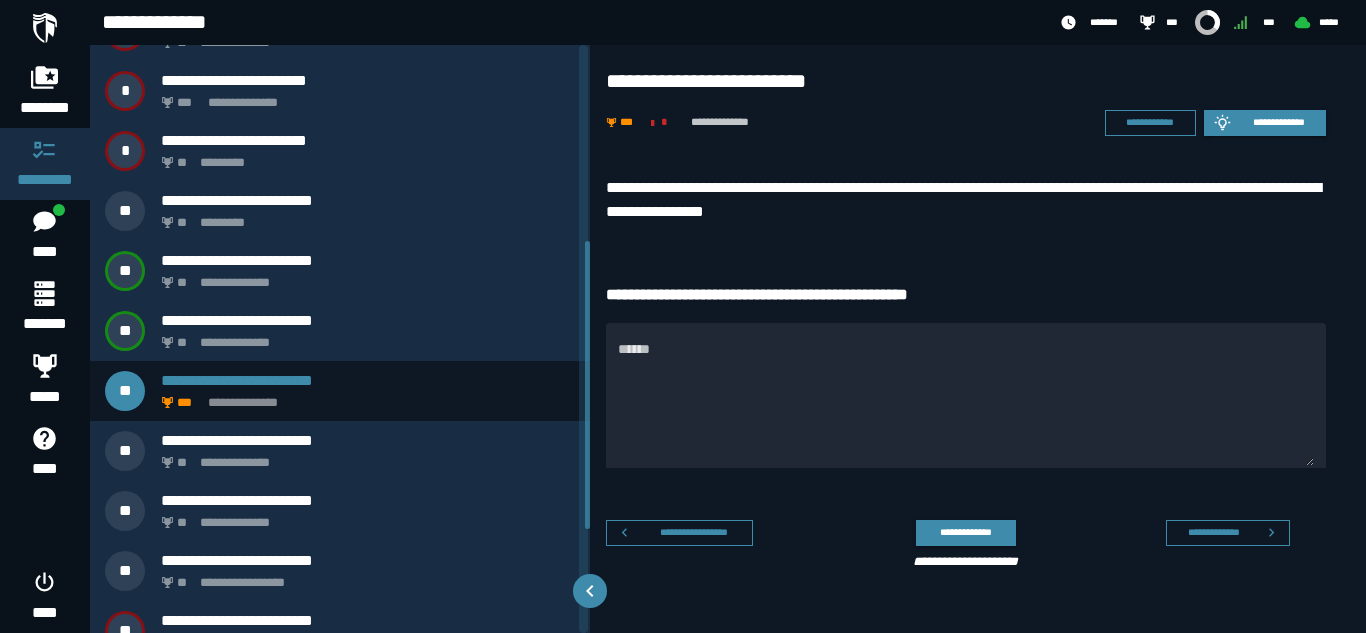 drag, startPoint x: 588, startPoint y: 364, endPoint x: 588, endPoint y: 469, distance: 105 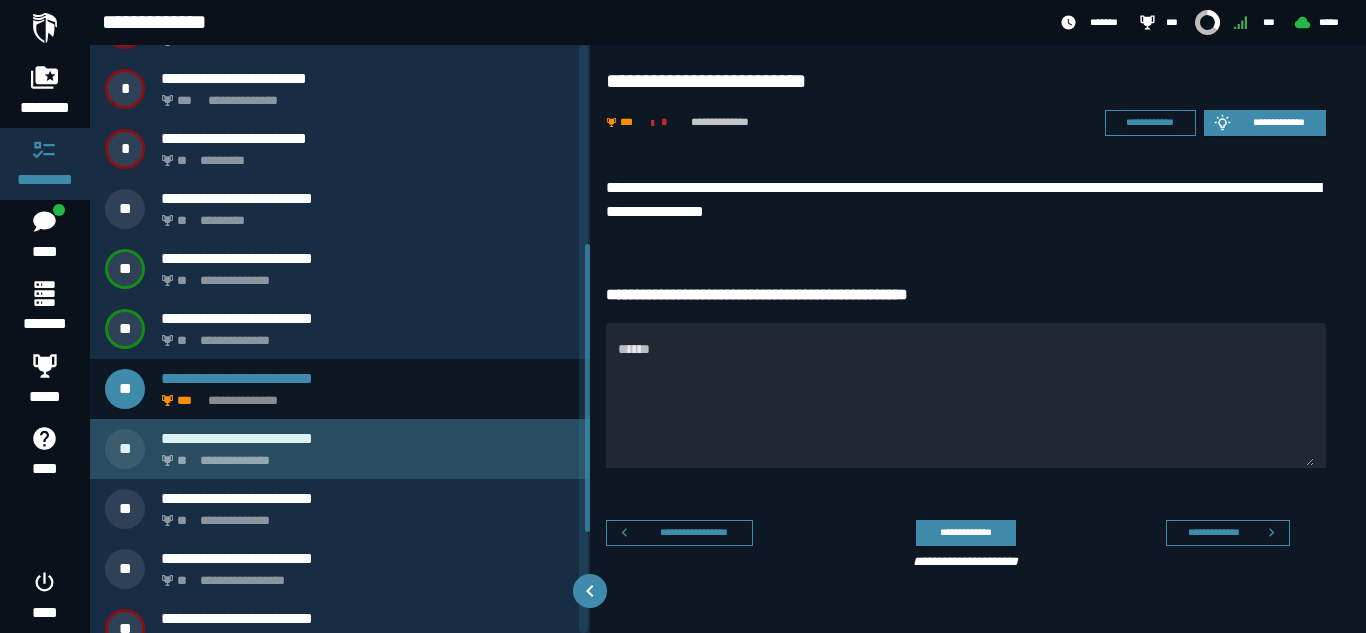 click on "**********" at bounding box center (368, 438) 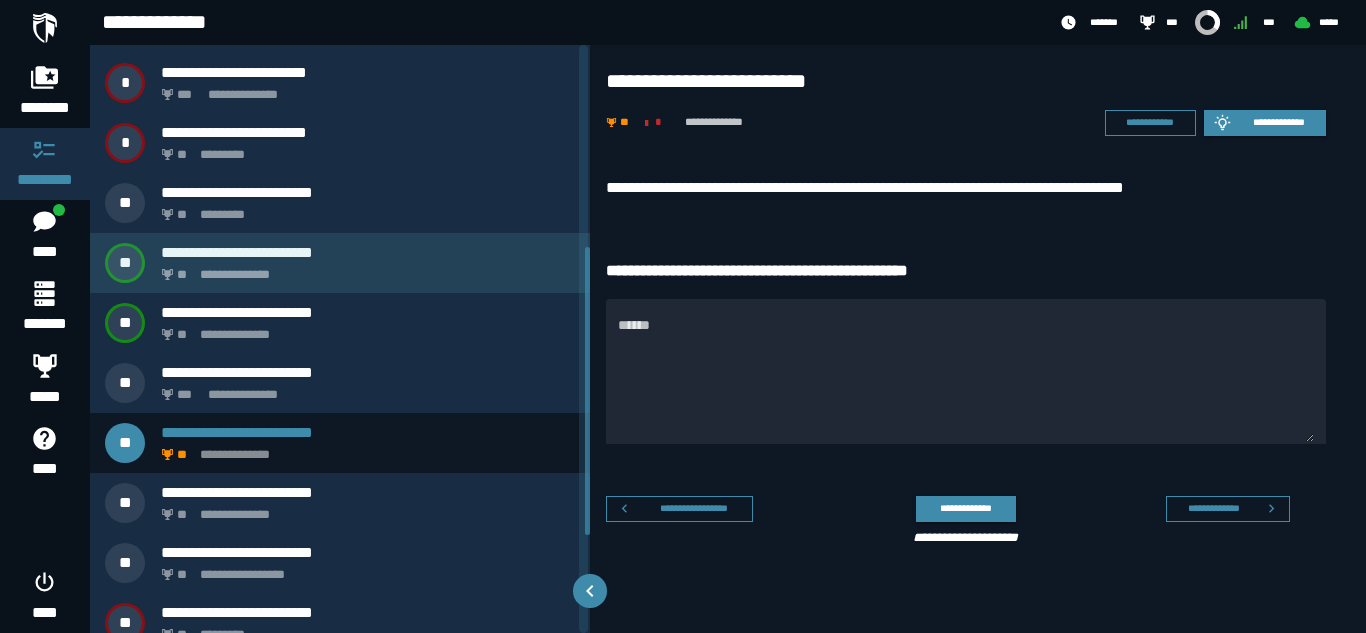 scroll, scrollTop: 452, scrollLeft: 0, axis: vertical 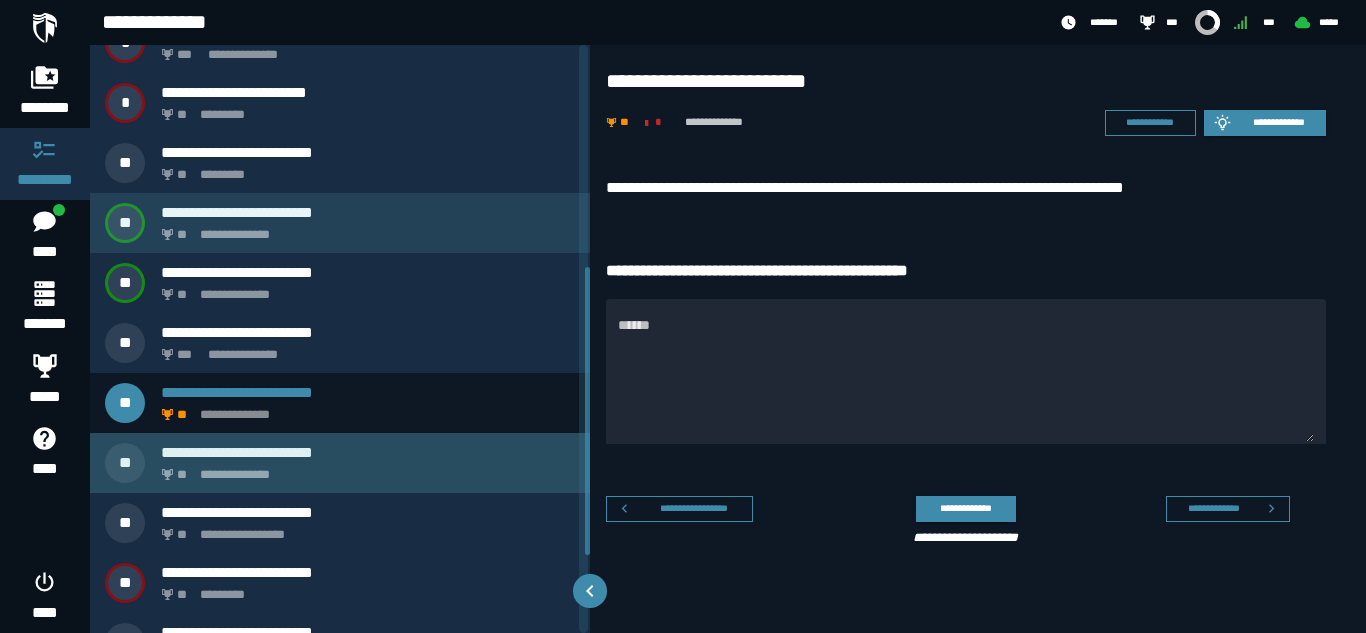 click on "**********" at bounding box center [340, 463] 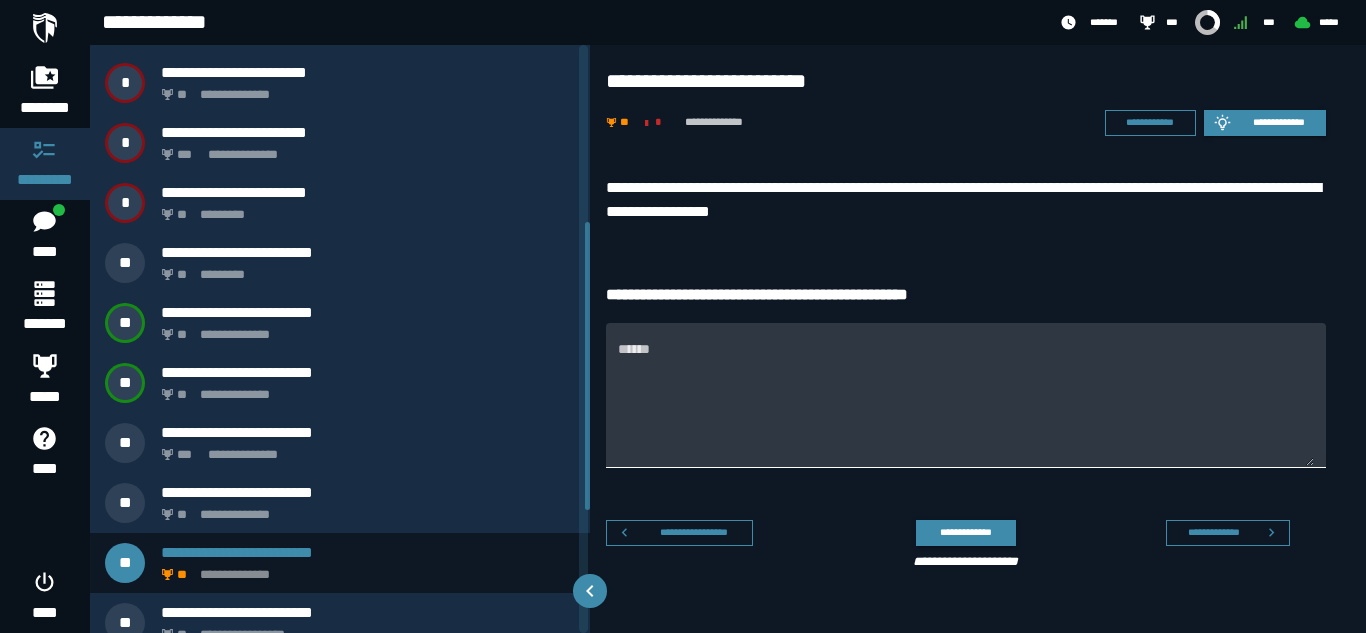 scroll, scrollTop: 392, scrollLeft: 0, axis: vertical 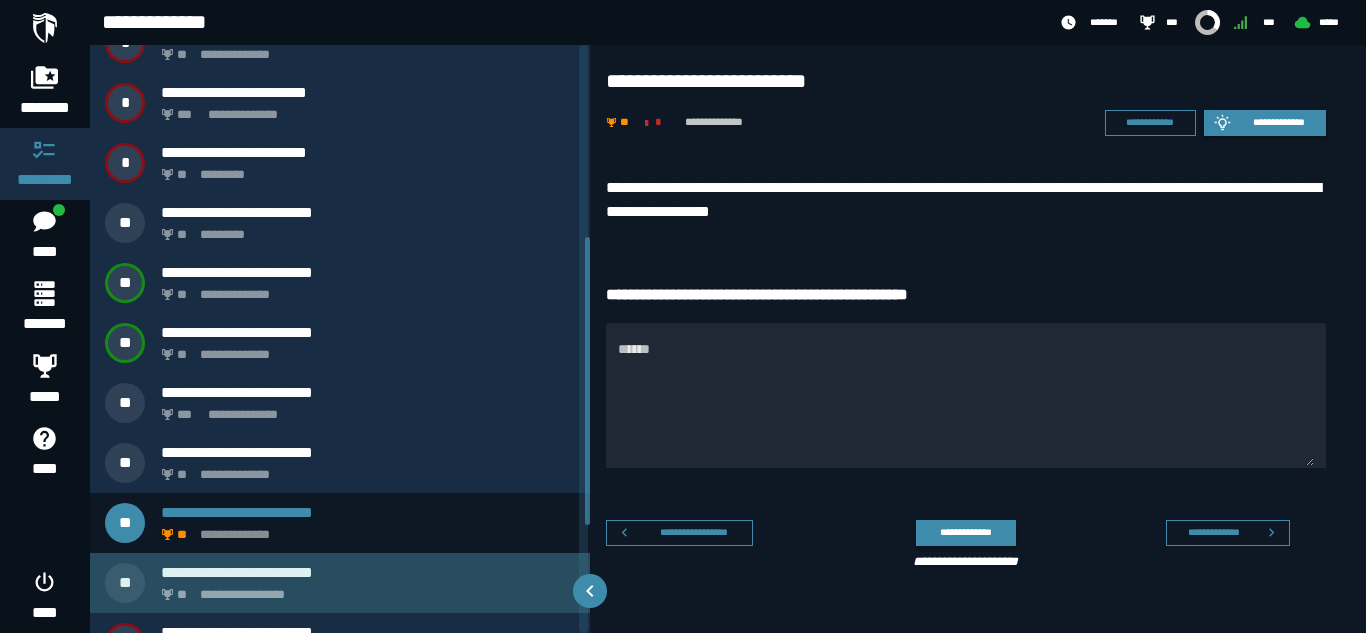 click on "**********" at bounding box center (364, 589) 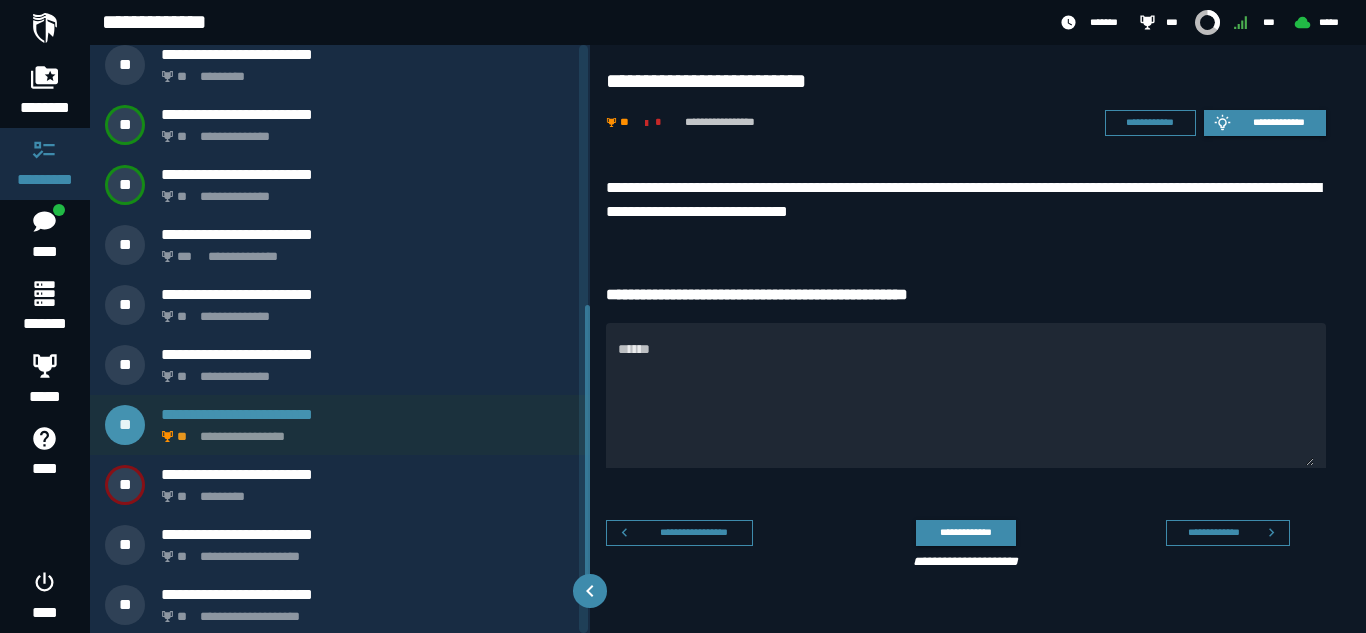 scroll, scrollTop: 572, scrollLeft: 0, axis: vertical 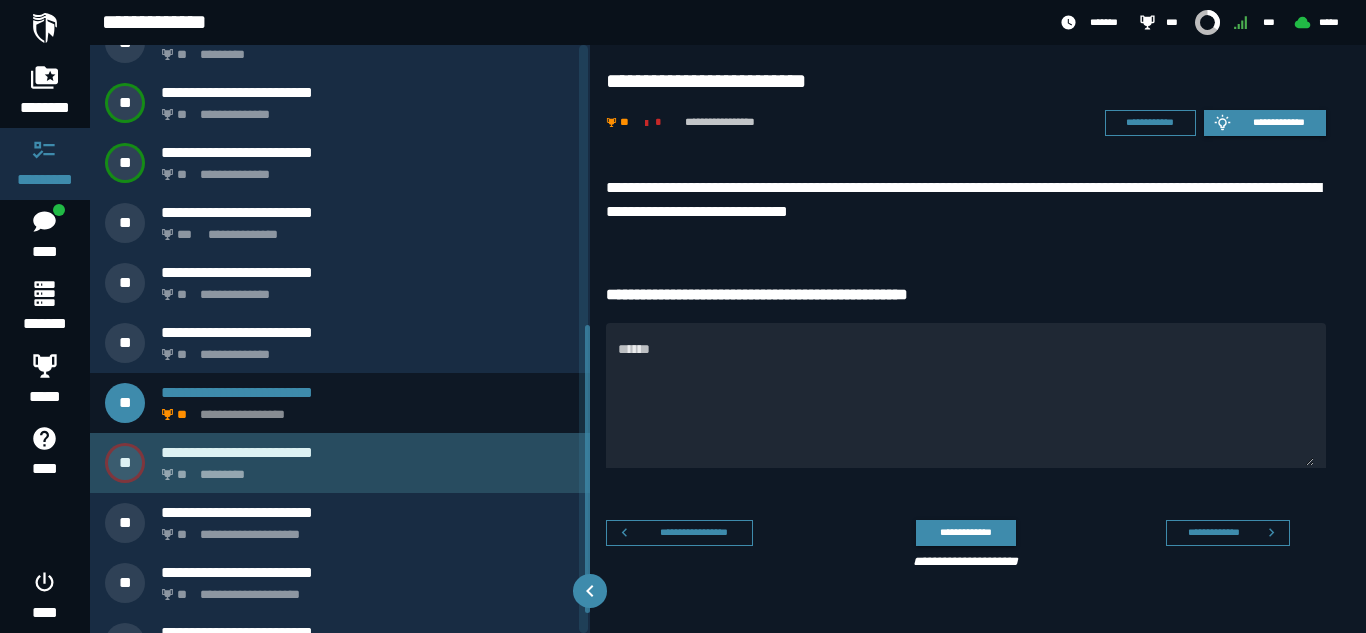 click on "** *********" at bounding box center (364, 469) 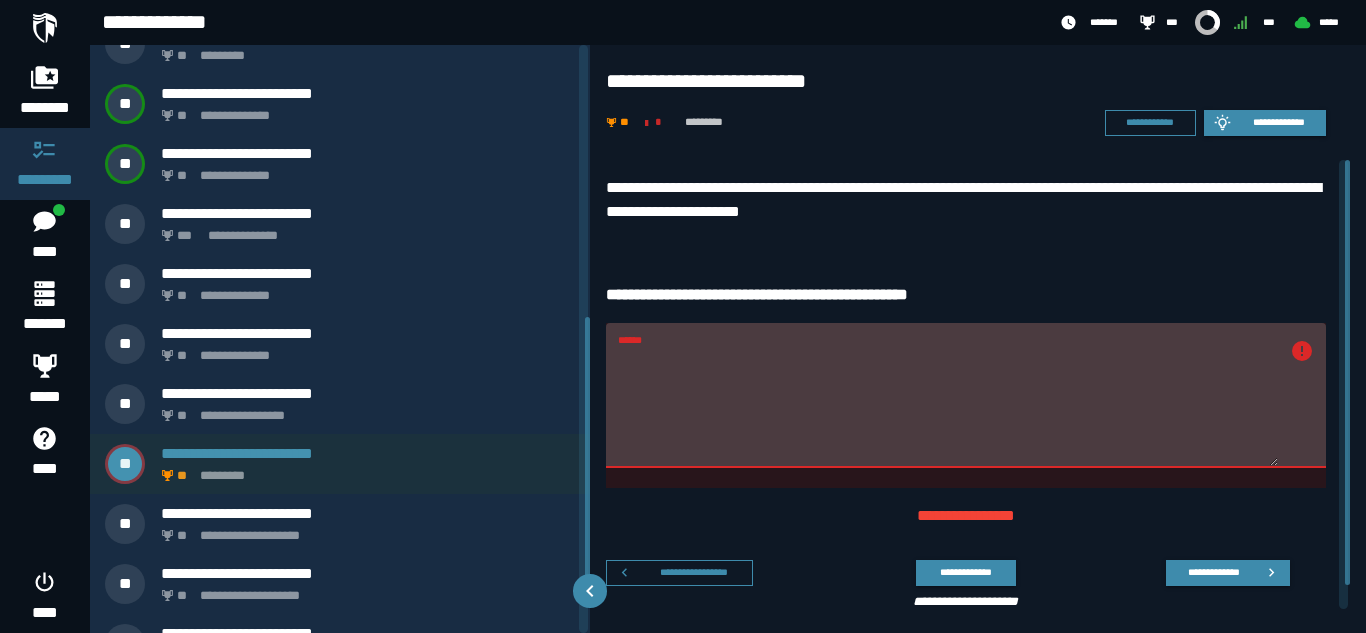 scroll, scrollTop: 592, scrollLeft: 0, axis: vertical 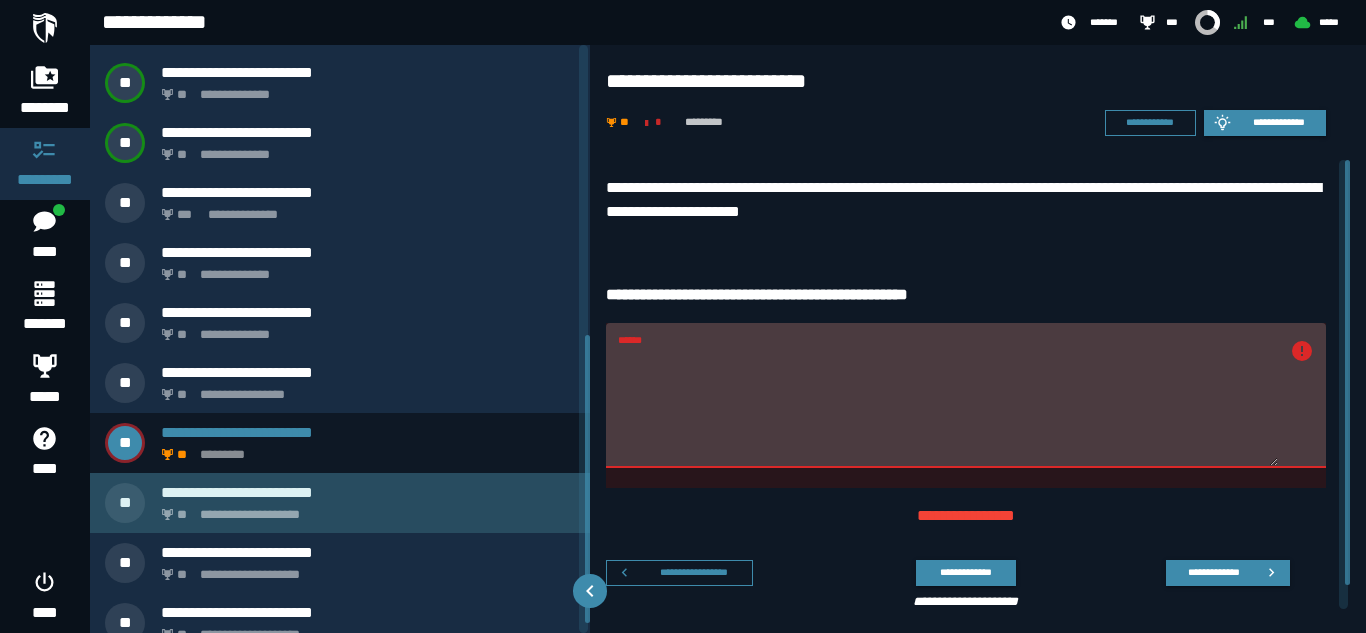 click on "**********" at bounding box center (364, 509) 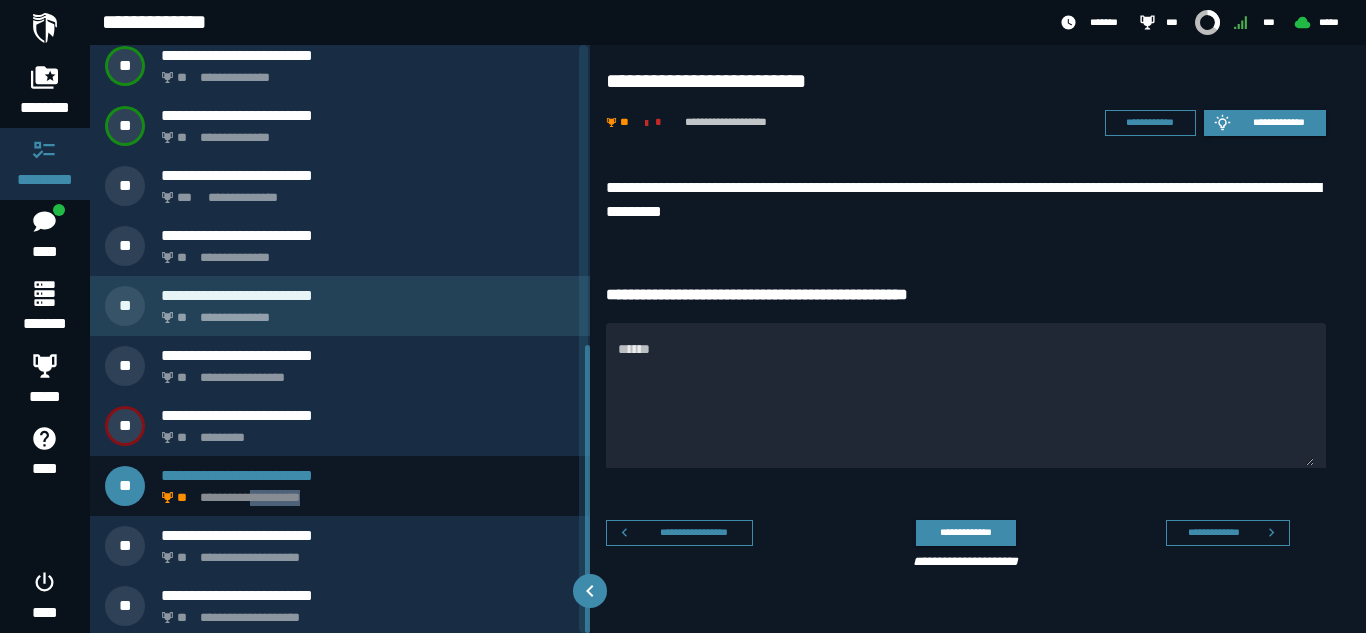 scroll, scrollTop: 612, scrollLeft: 0, axis: vertical 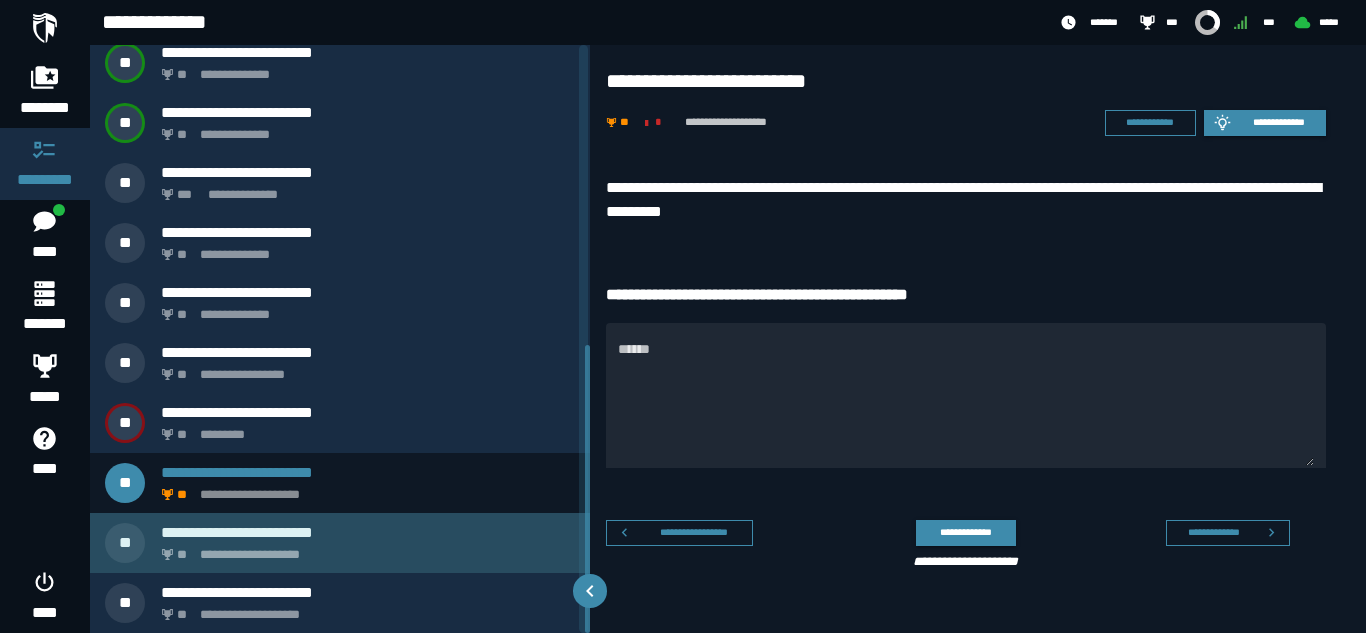 click on "**********" at bounding box center (368, 532) 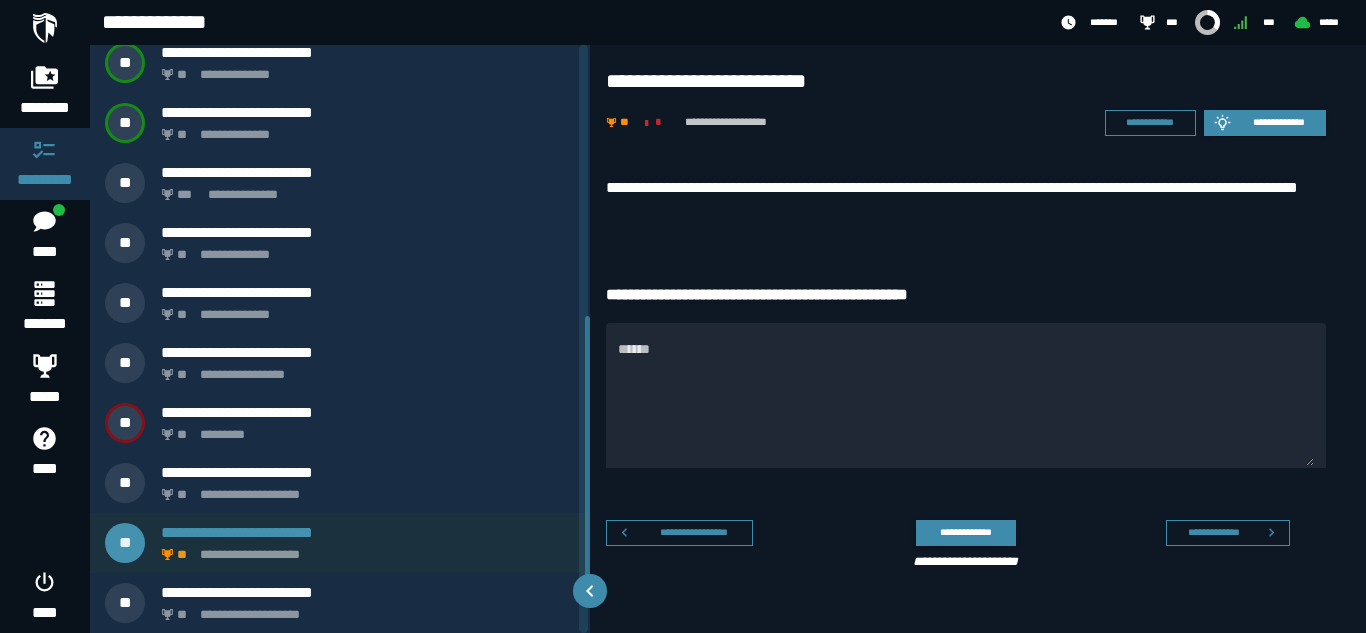 scroll, scrollTop: 552, scrollLeft: 0, axis: vertical 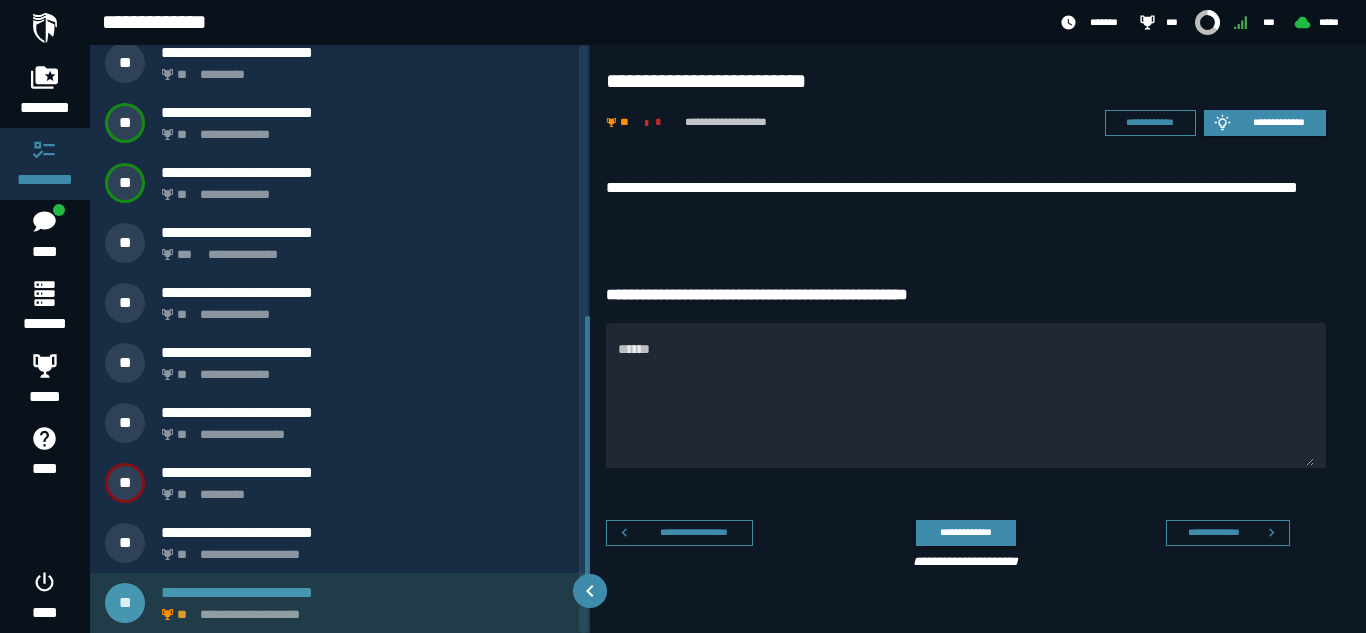 click on "**********" at bounding box center (368, 592) 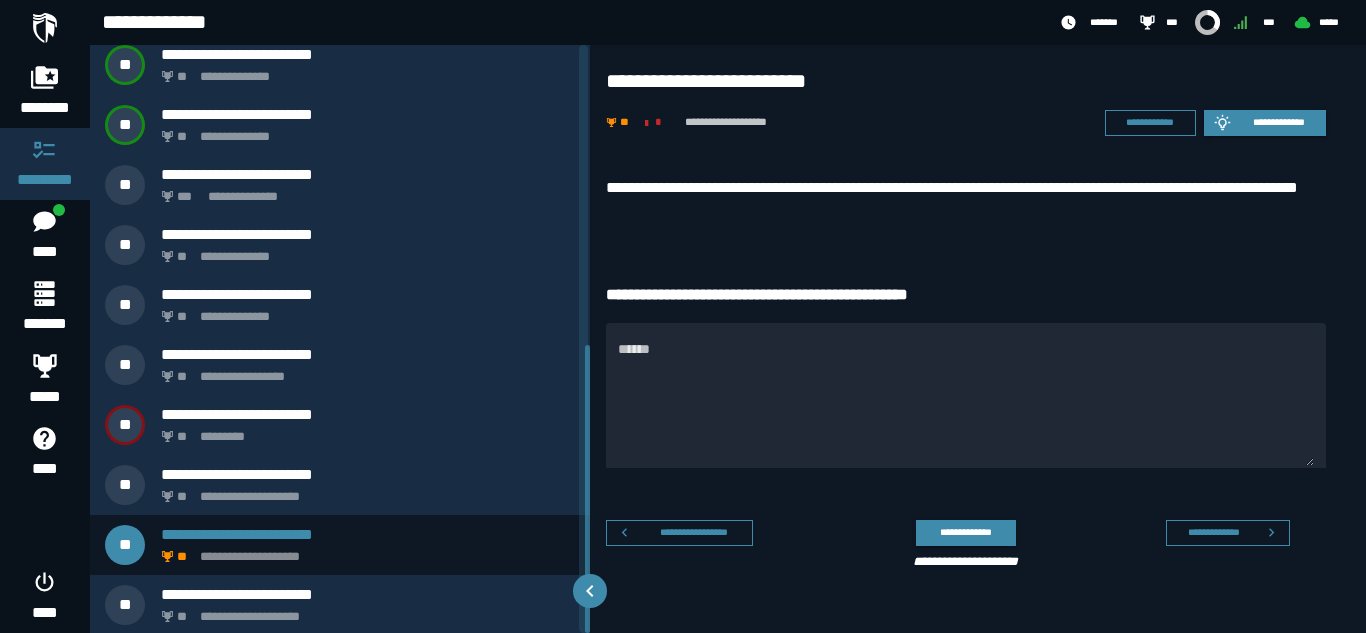 scroll, scrollTop: 612, scrollLeft: 0, axis: vertical 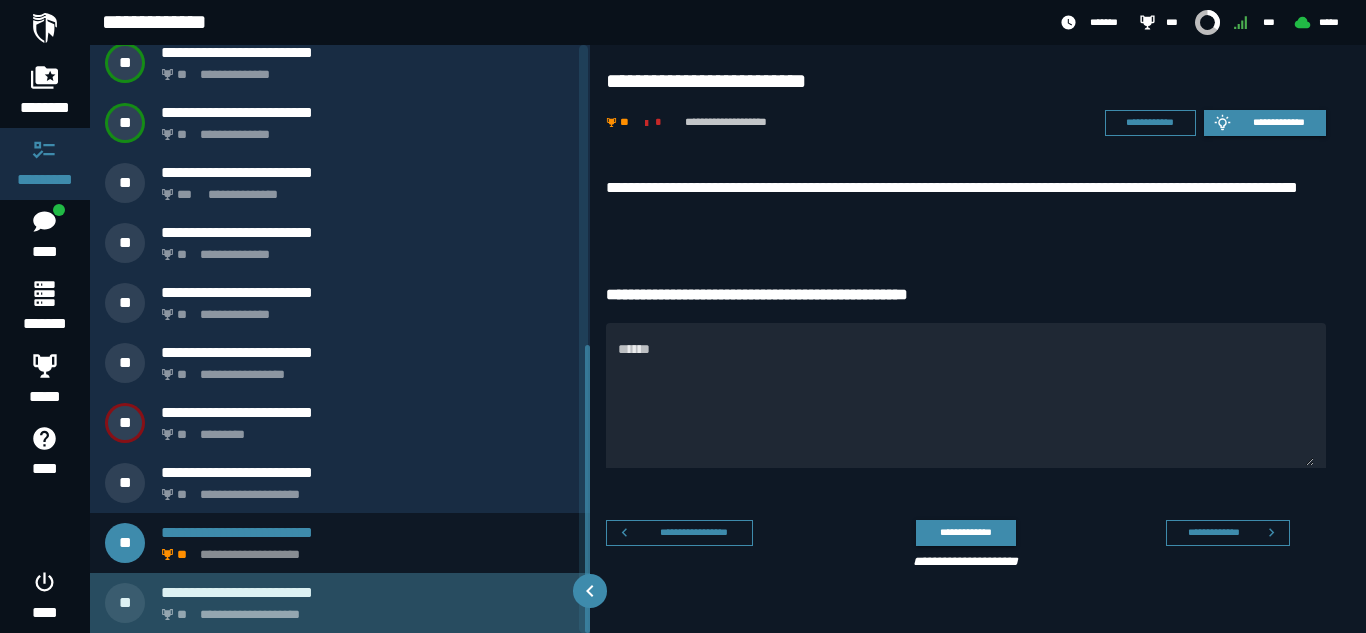 click on "**********" at bounding box center (364, 609) 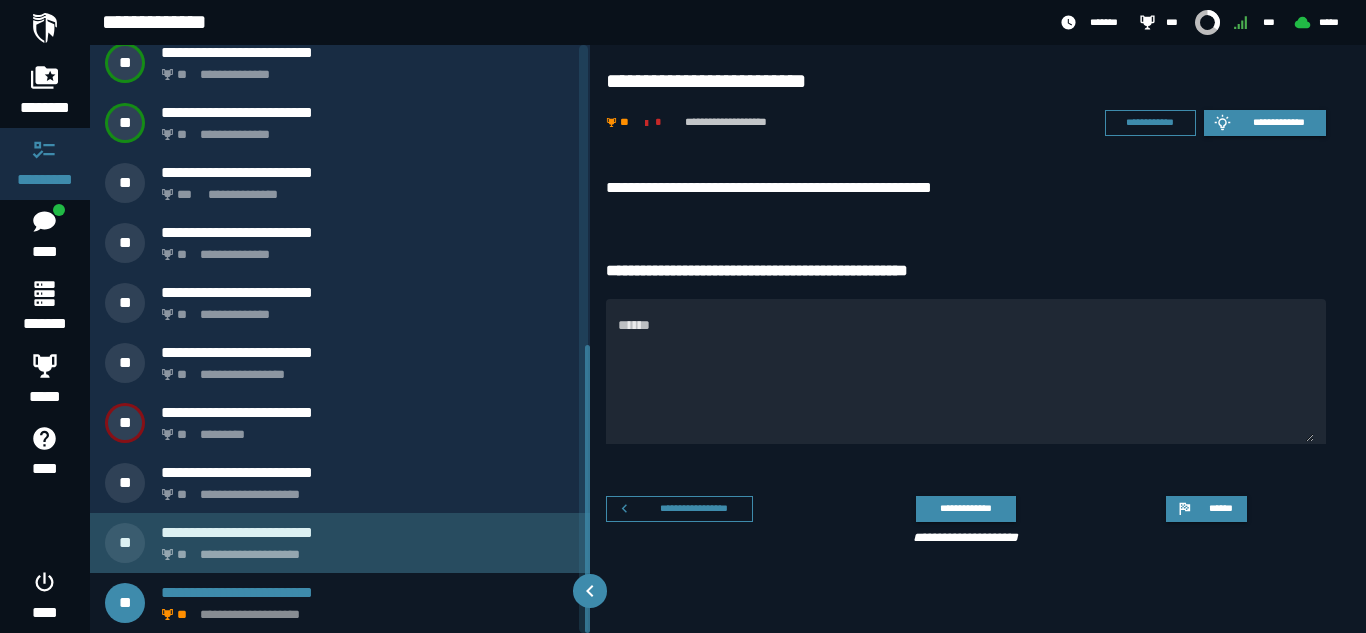 click on "**********" 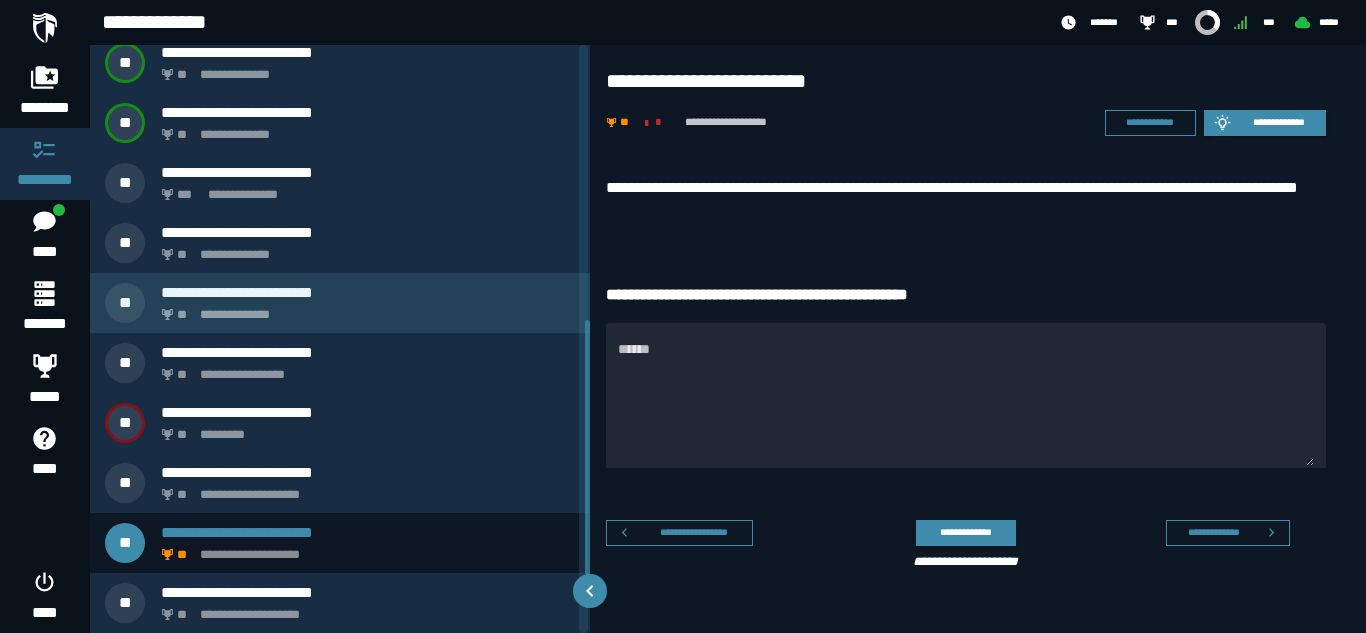 scroll, scrollTop: 552, scrollLeft: 0, axis: vertical 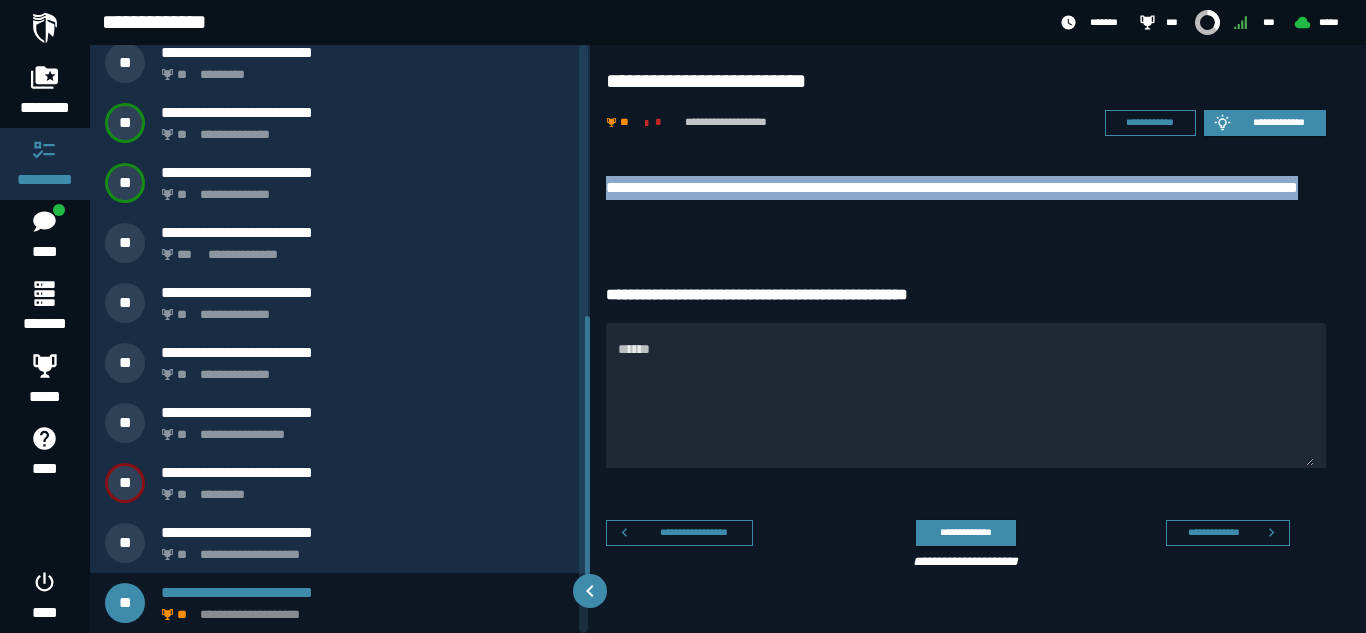 drag, startPoint x: 602, startPoint y: 179, endPoint x: 770, endPoint y: 235, distance: 177.08755 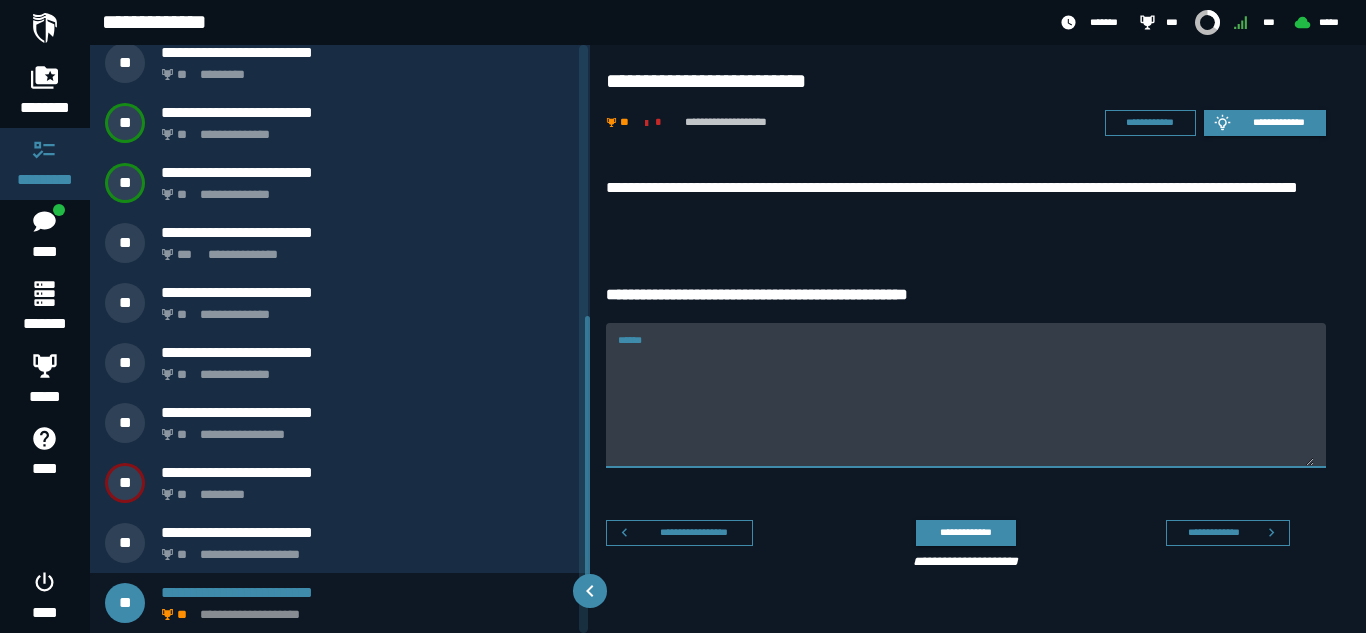 click on "******" at bounding box center [966, 407] 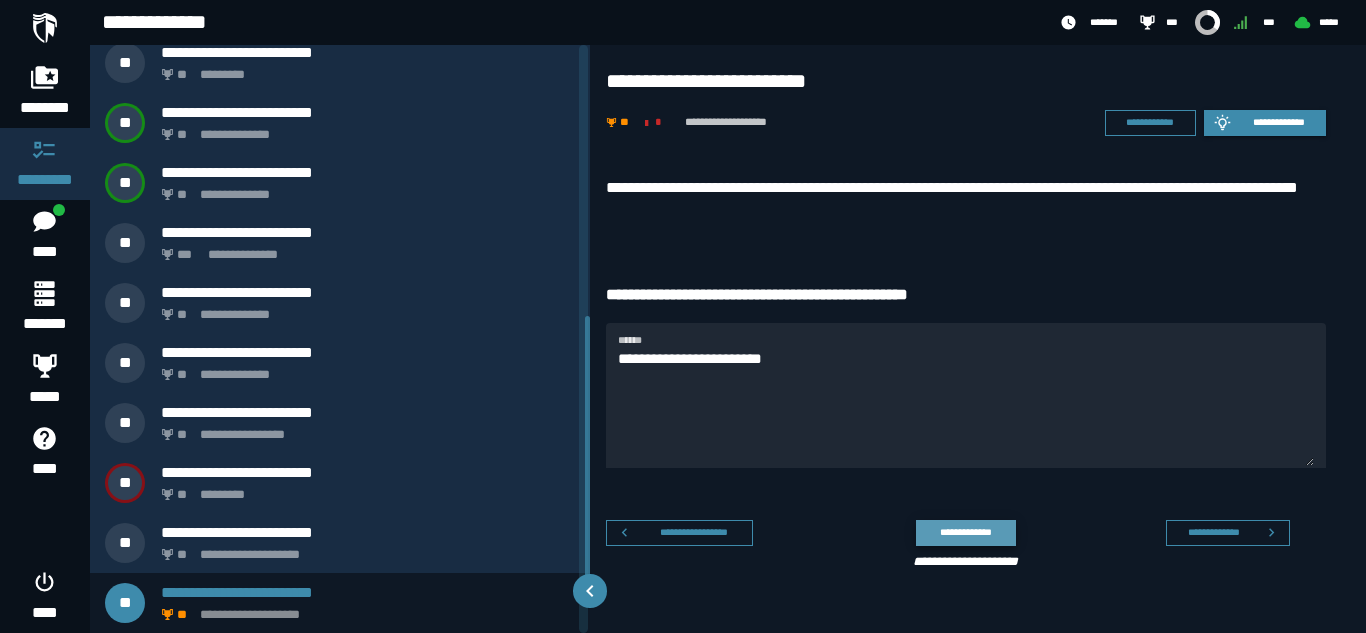 click on "**********" at bounding box center (965, 532) 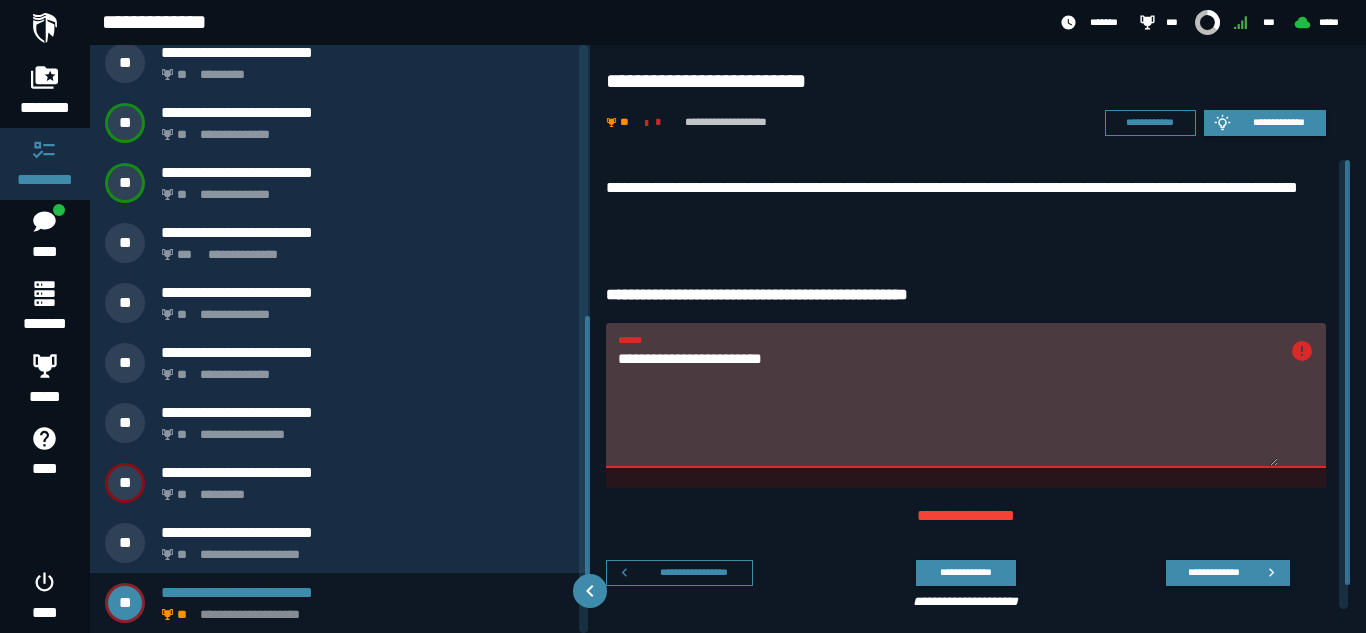 click on "**********" at bounding box center (948, 407) 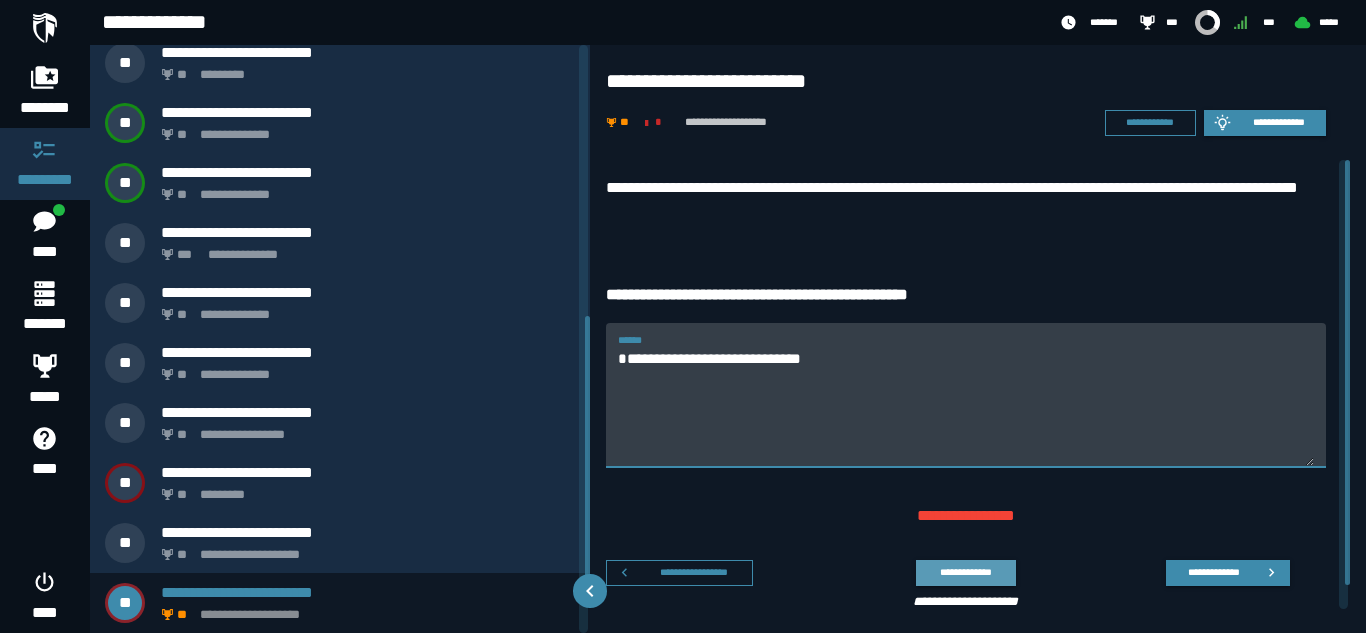 type on "**********" 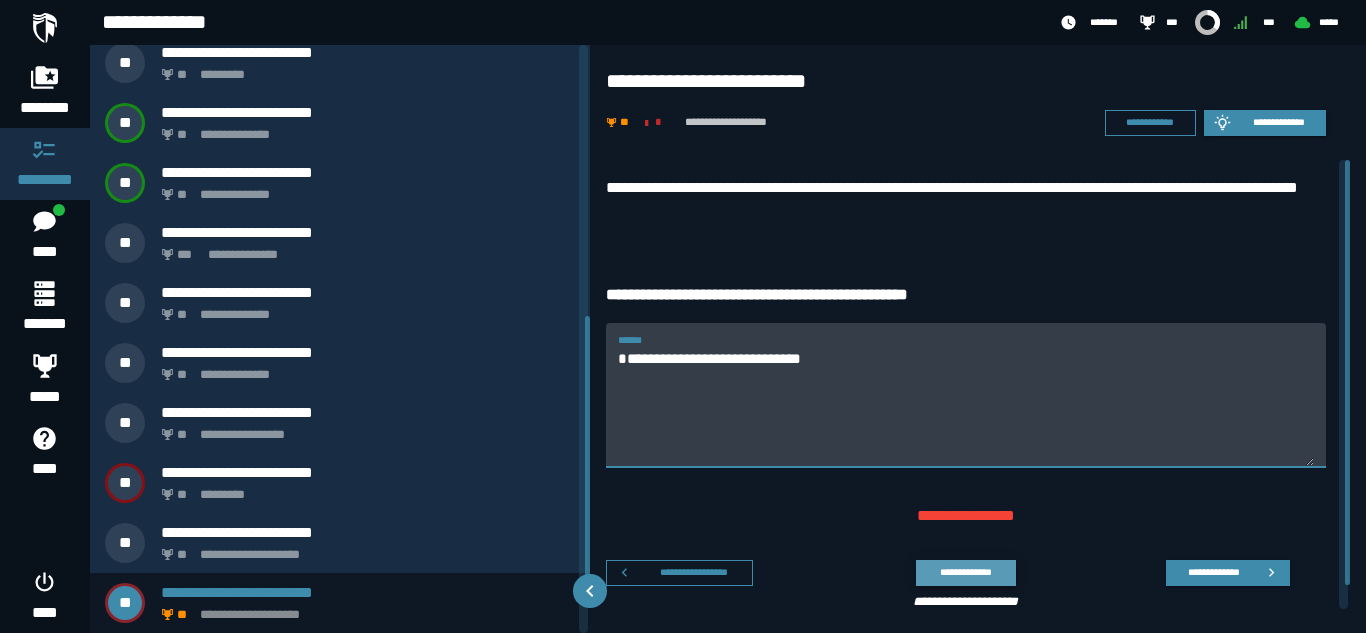 click on "**********" at bounding box center [965, 572] 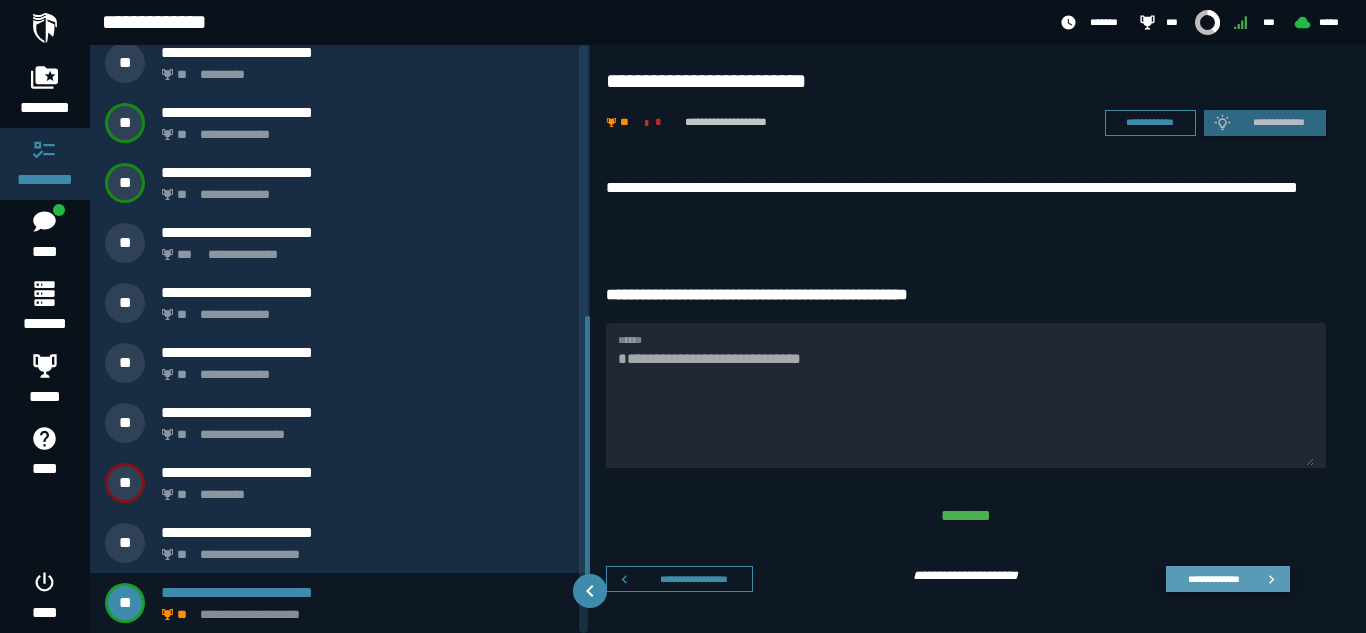 click on "**********" at bounding box center (1213, 578) 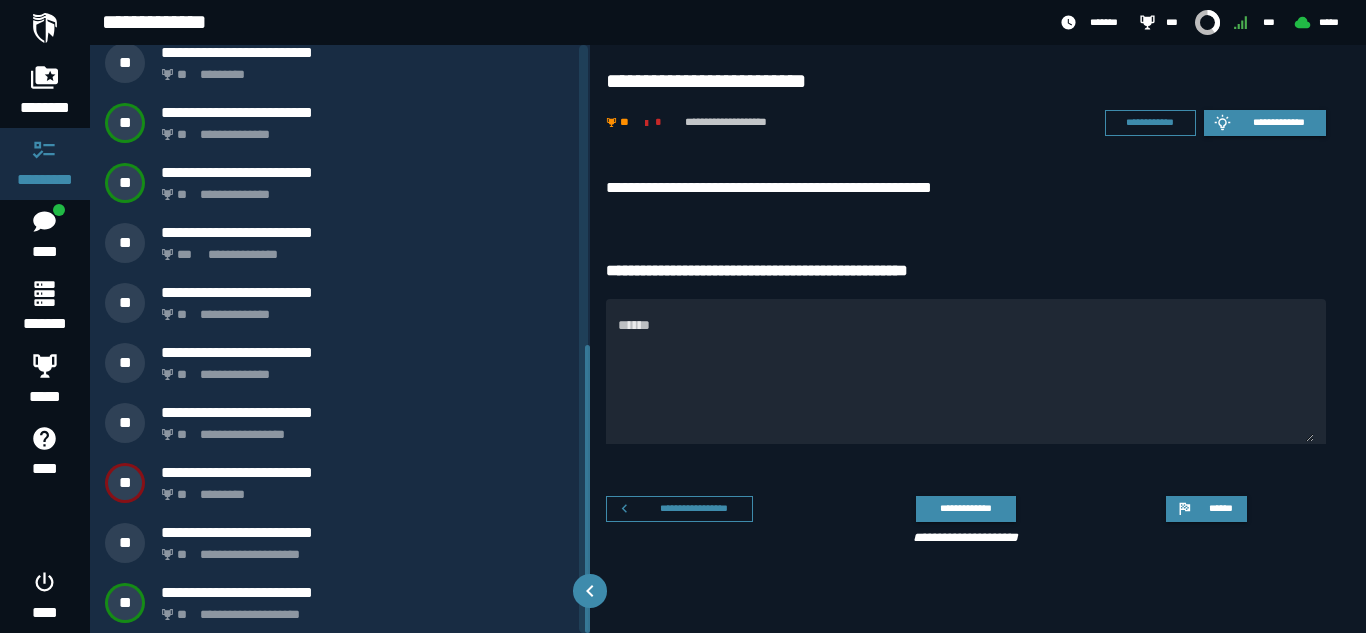 scroll, scrollTop: 612, scrollLeft: 0, axis: vertical 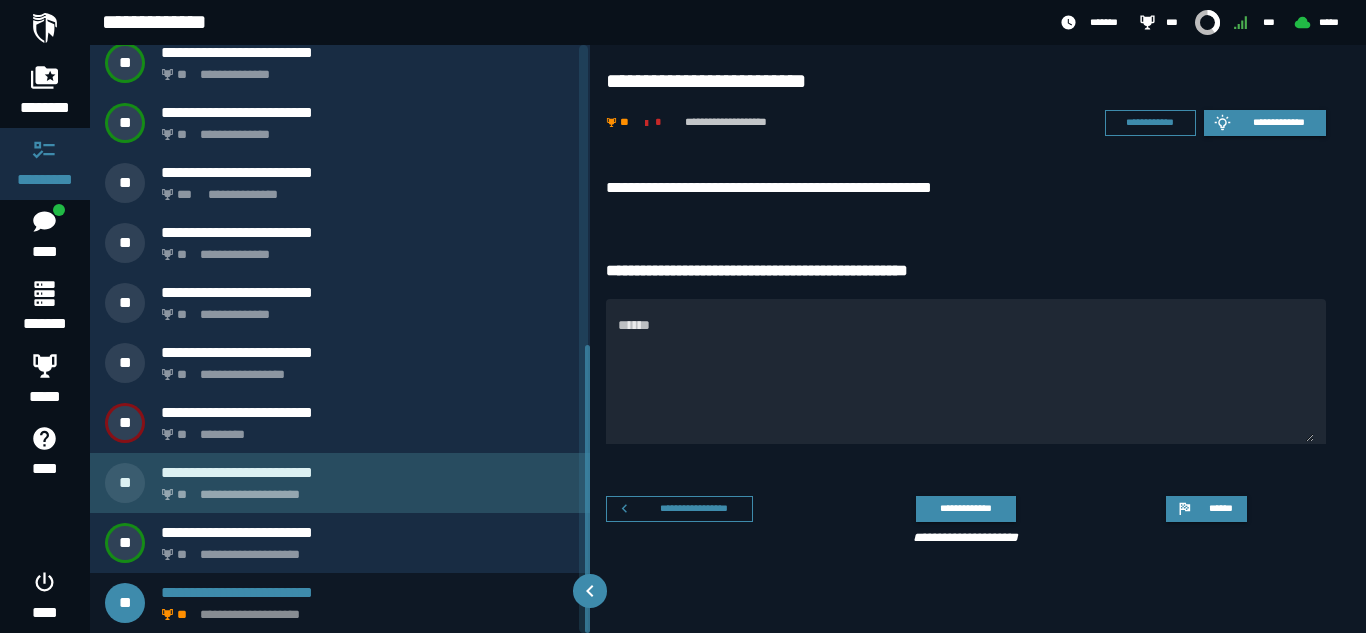 click on "**********" at bounding box center (368, 472) 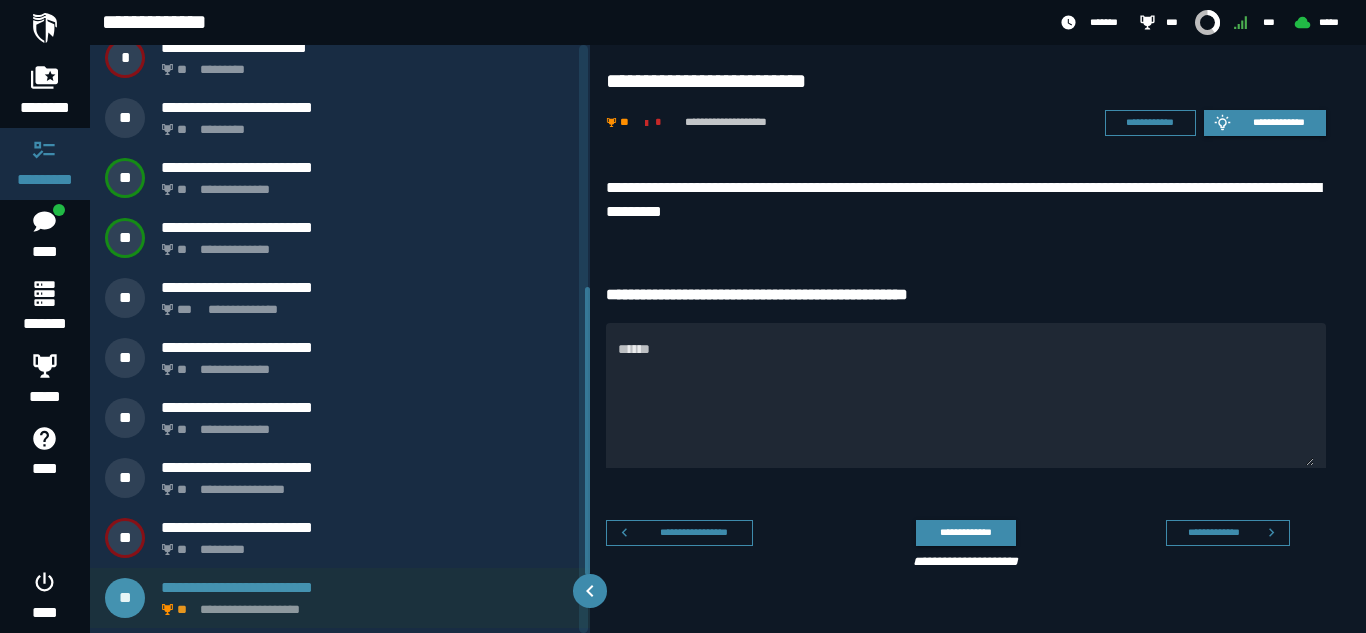 scroll, scrollTop: 492, scrollLeft: 0, axis: vertical 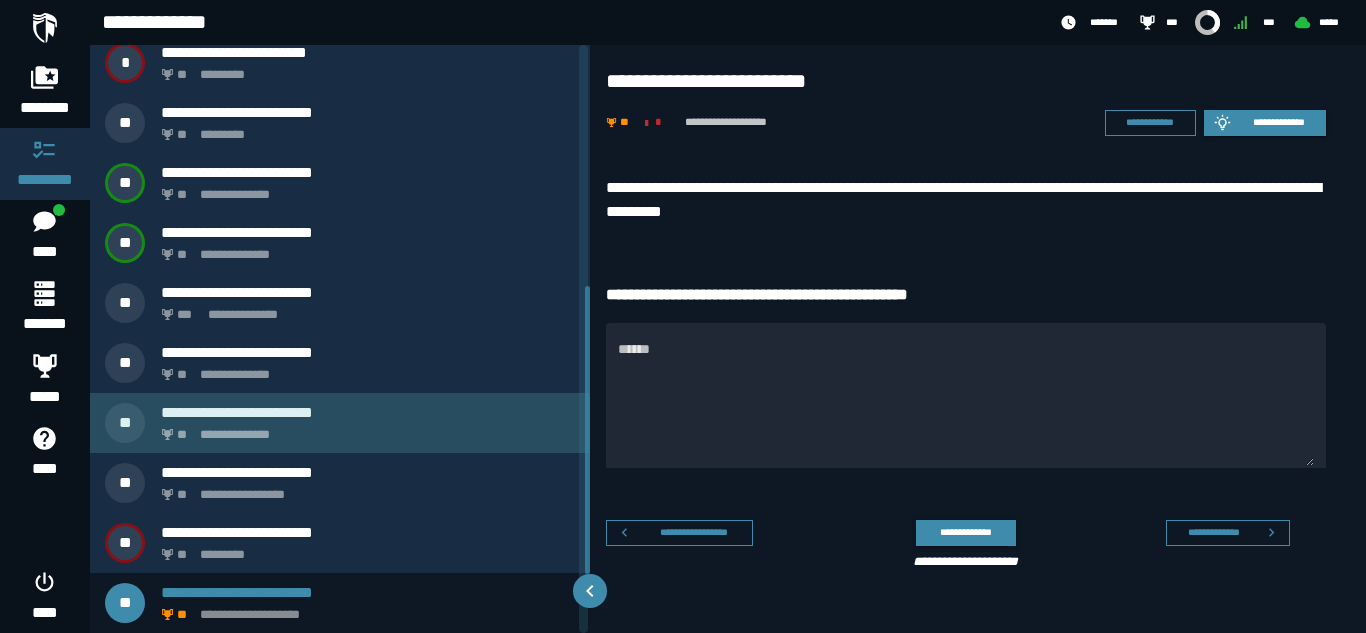 click on "**********" at bounding box center [364, 429] 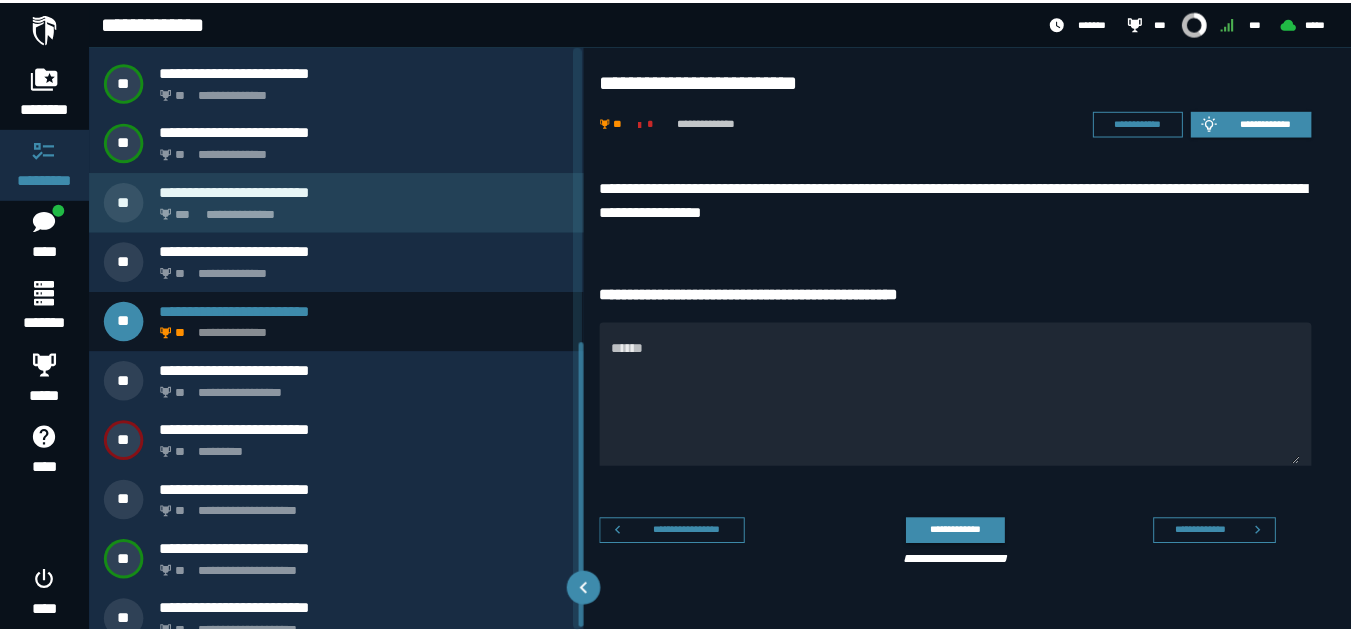 scroll, scrollTop: 612, scrollLeft: 0, axis: vertical 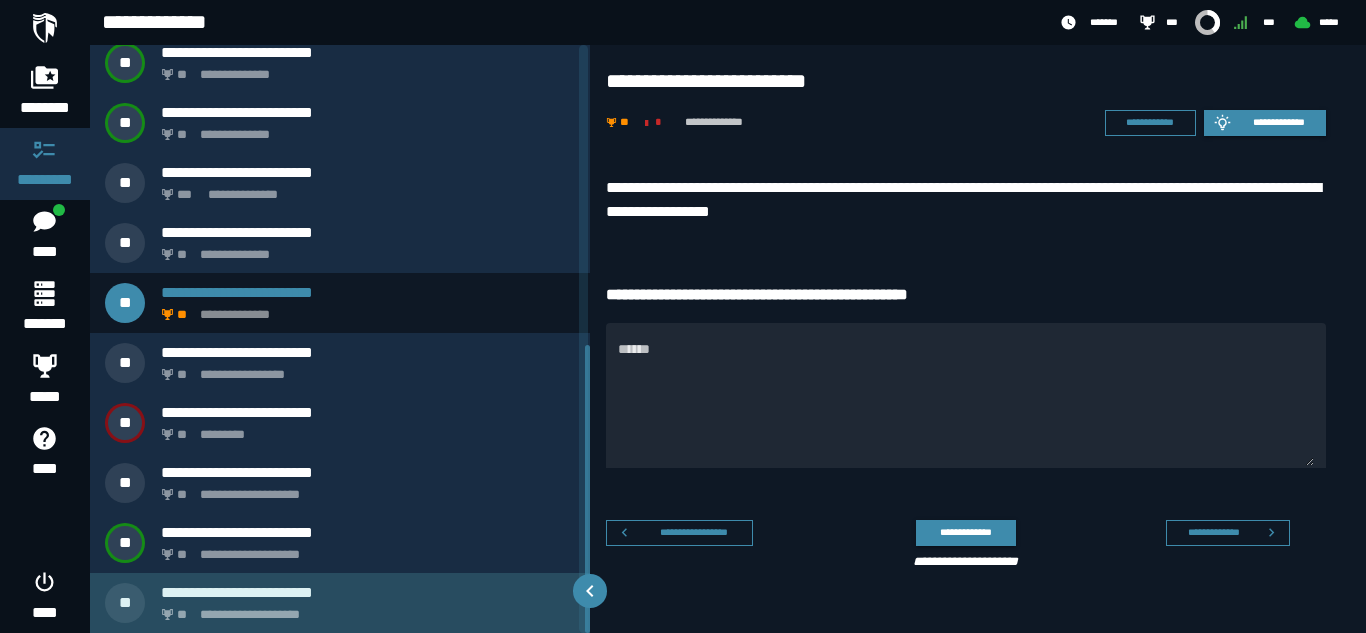 click on "**********" at bounding box center (364, 609) 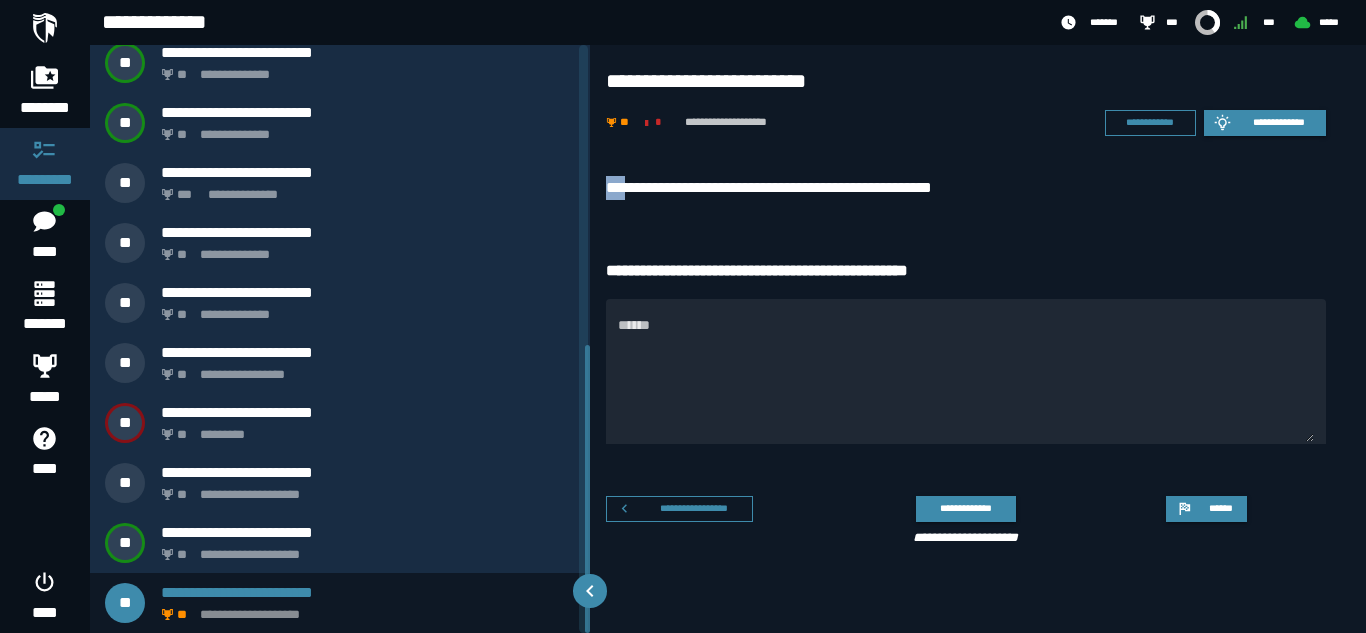 drag, startPoint x: 605, startPoint y: 175, endPoint x: 647, endPoint y: 189, distance: 44.27189 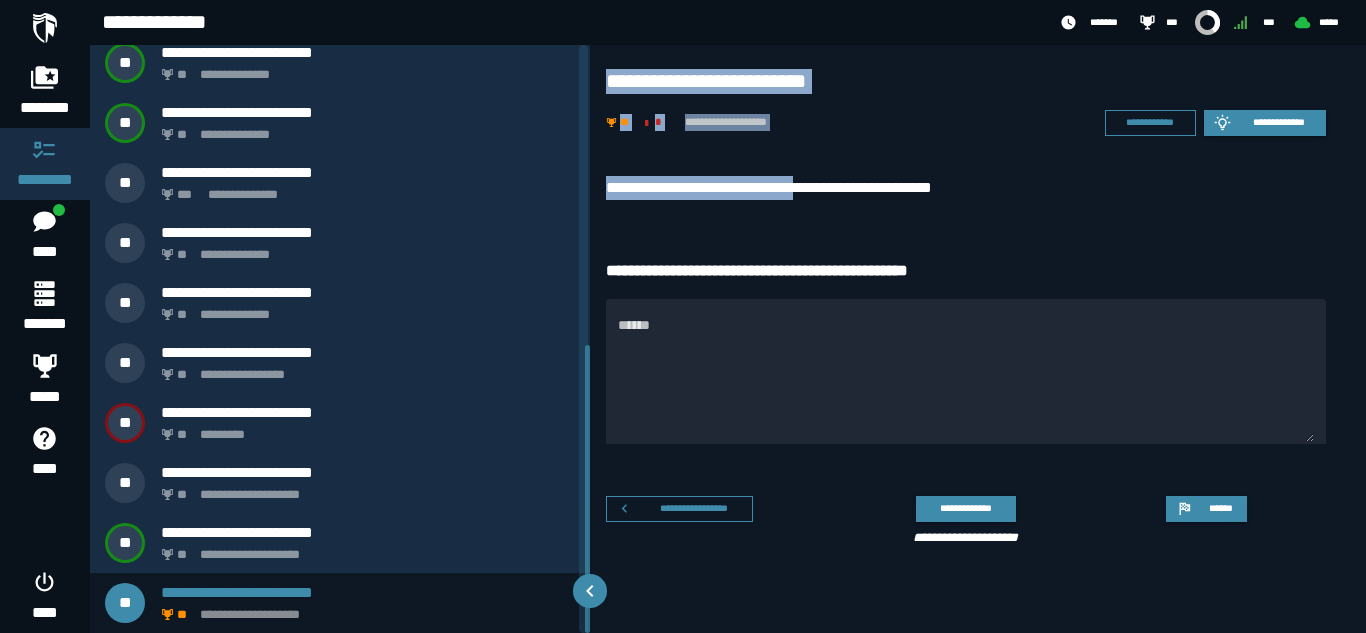 drag, startPoint x: 830, startPoint y: 182, endPoint x: 585, endPoint y: 171, distance: 245.24681 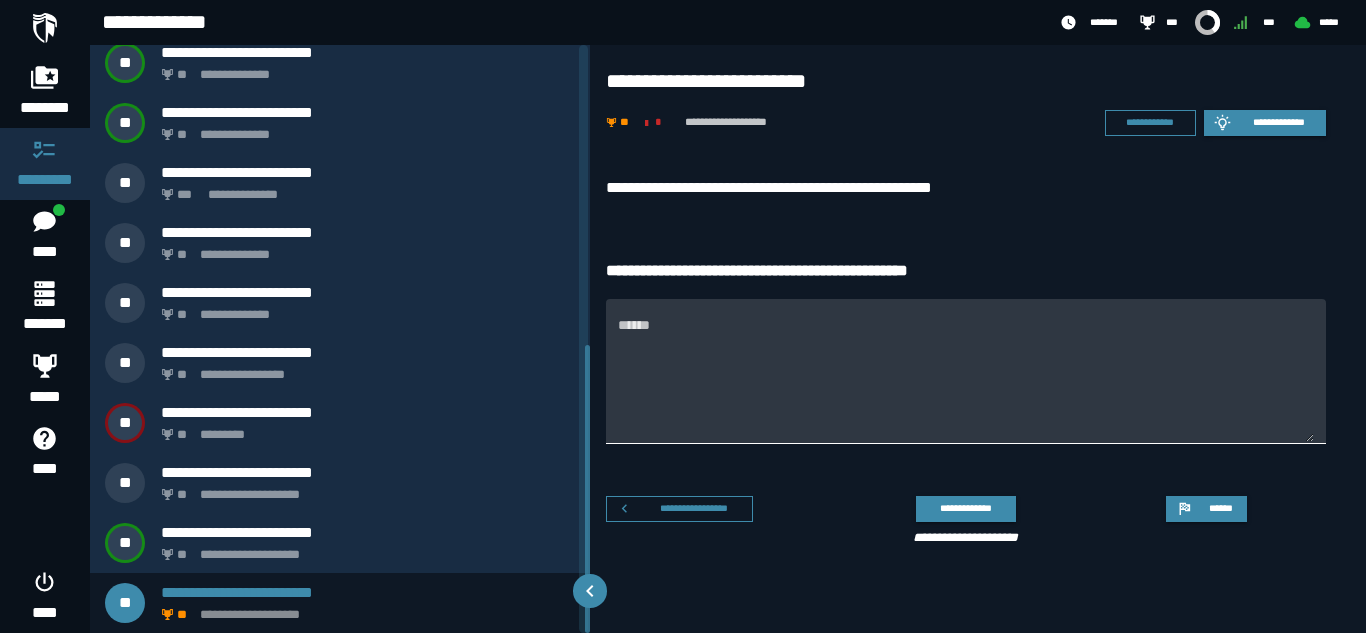 click on "******" at bounding box center [966, 383] 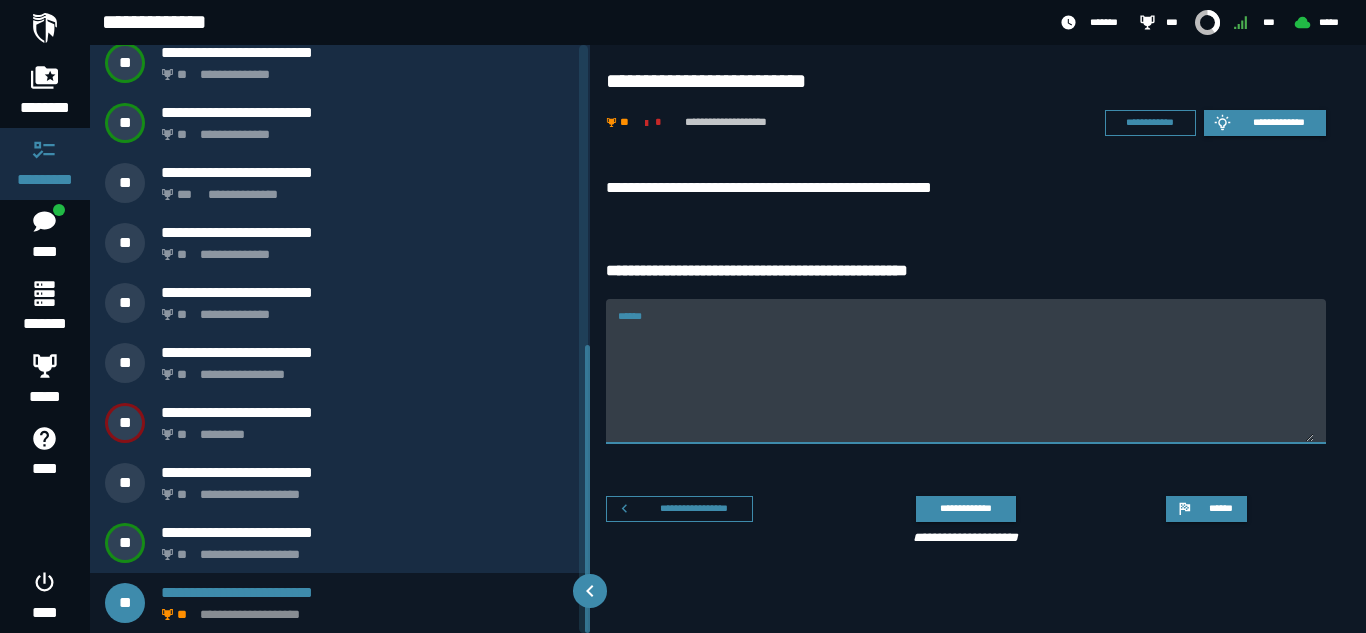 paste on "**********" 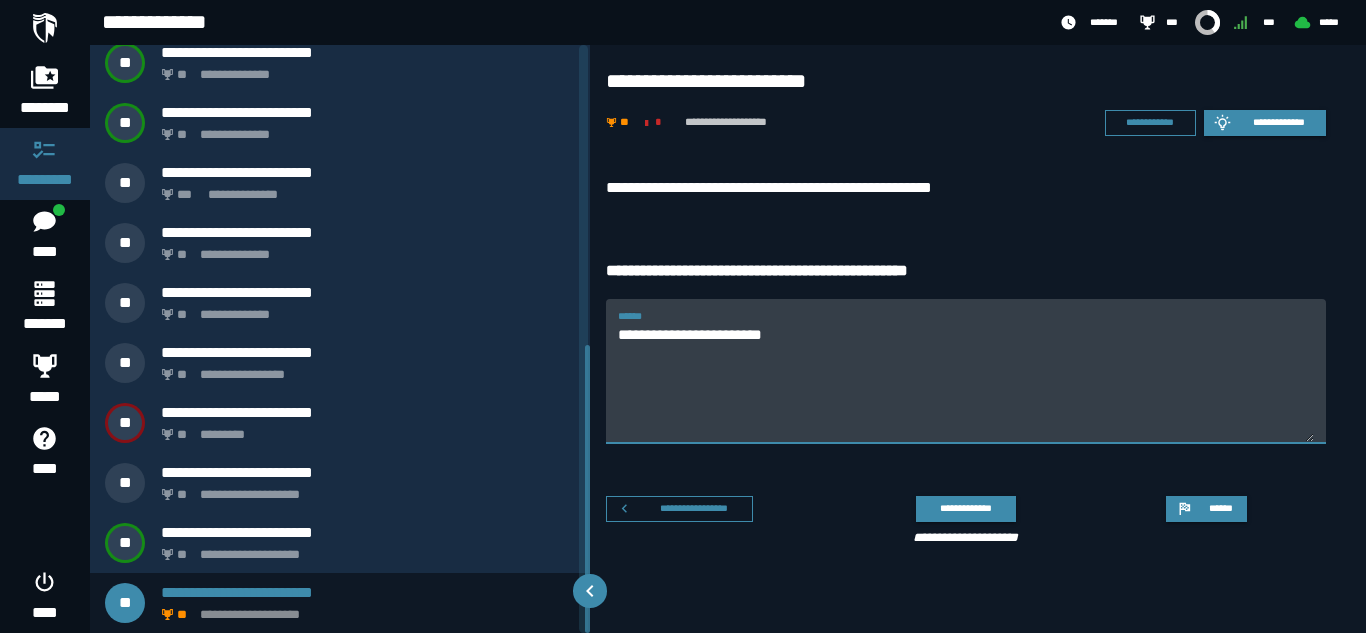 click on "**********" at bounding box center (966, 371) 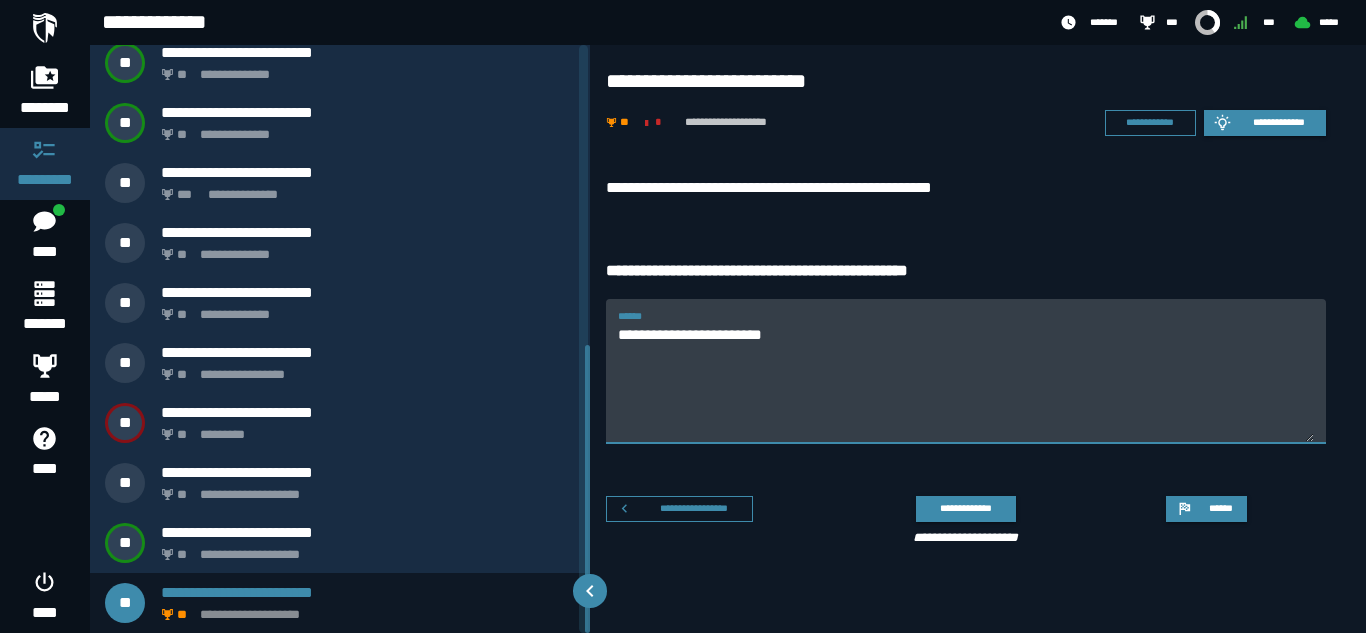 click on "**********" at bounding box center (966, 371) 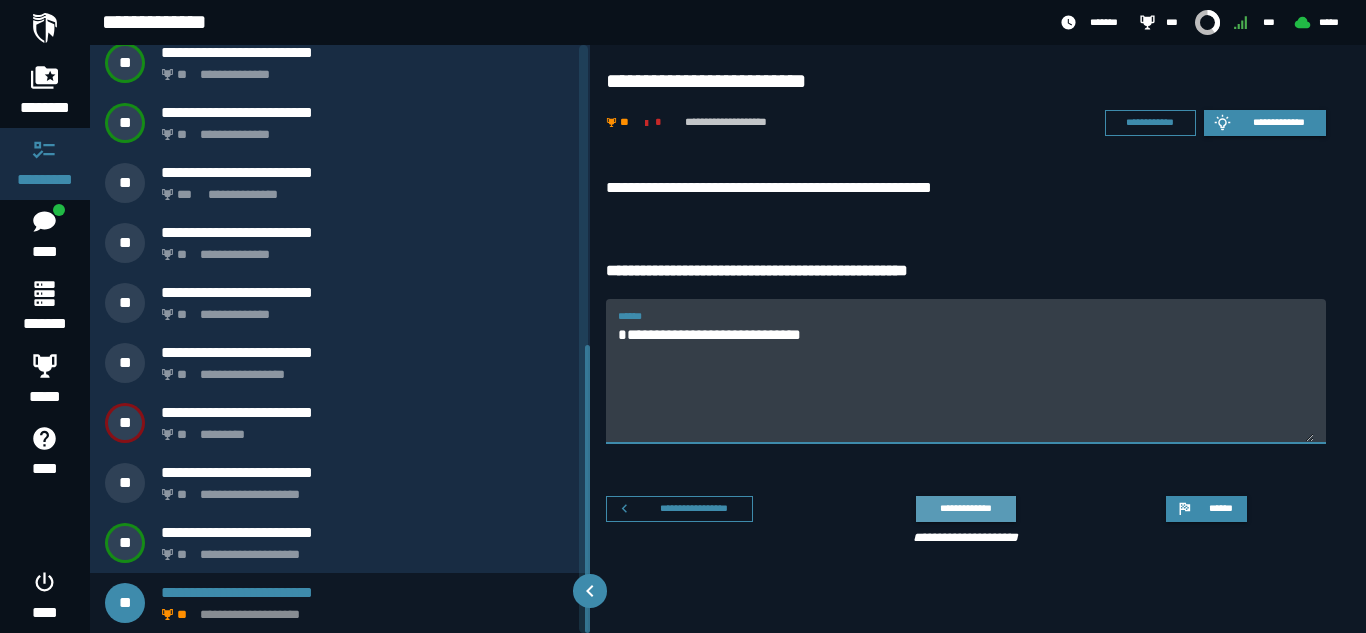 type on "**********" 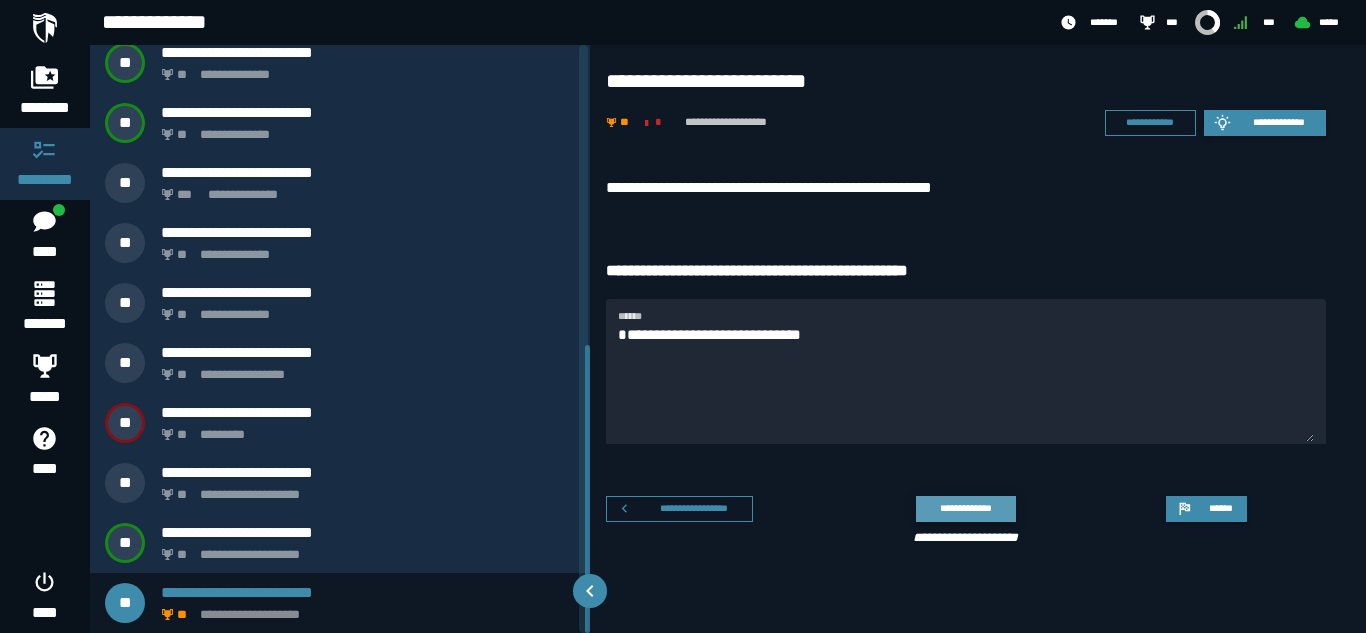 click on "**********" at bounding box center (965, 508) 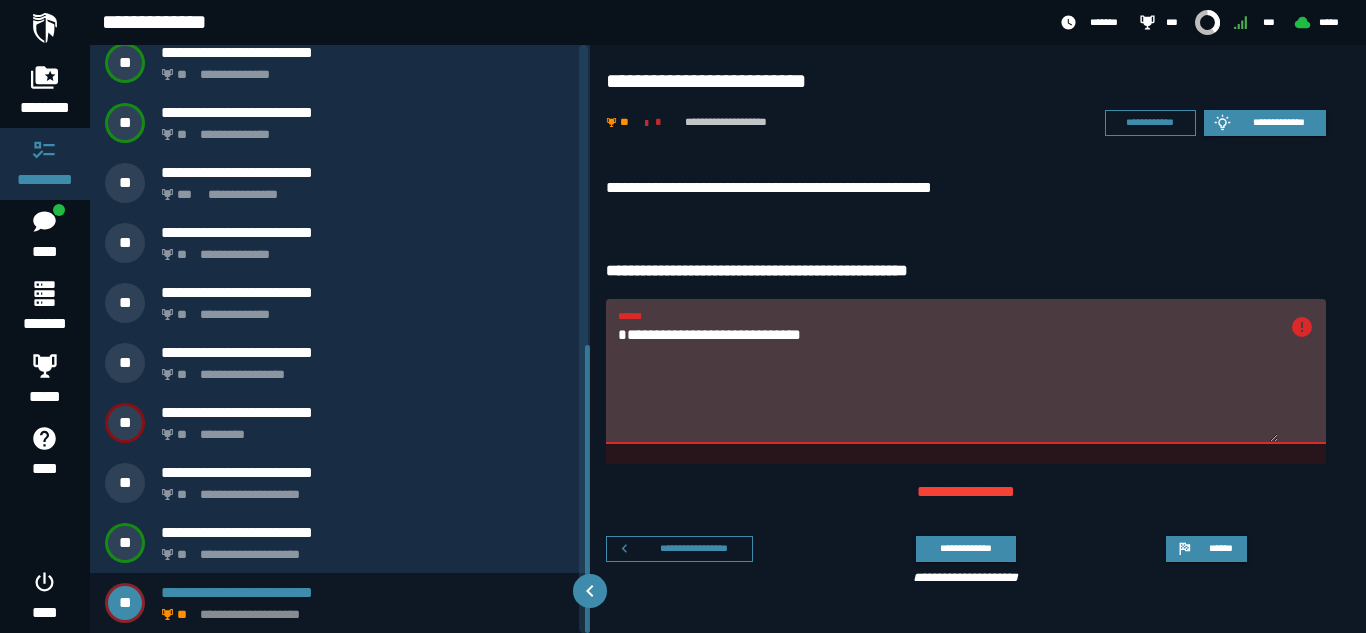 click on "**********" at bounding box center [966, 492] 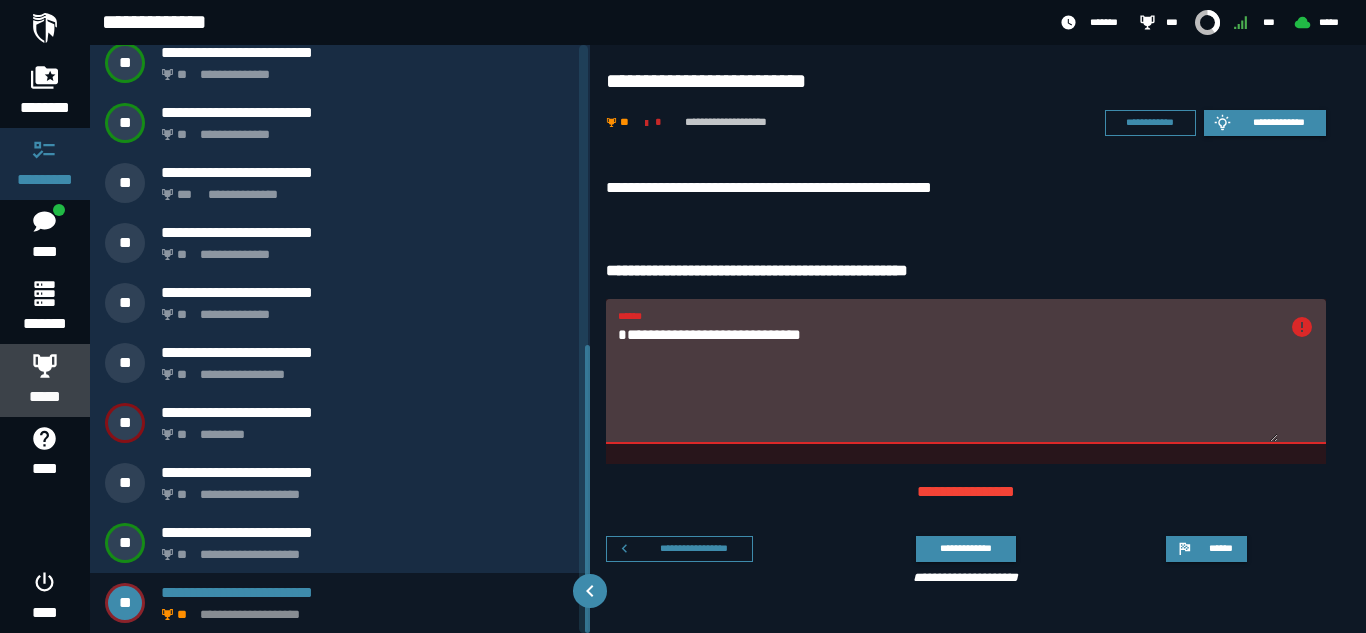click 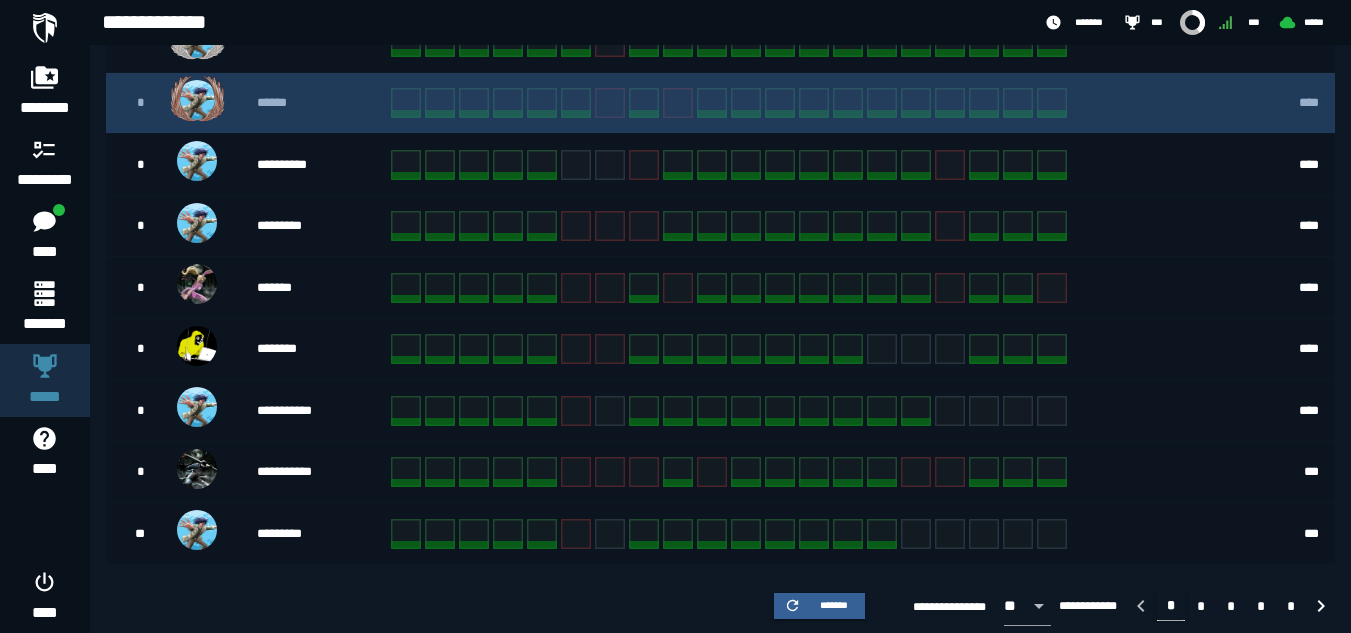 scroll, scrollTop: 573, scrollLeft: 0, axis: vertical 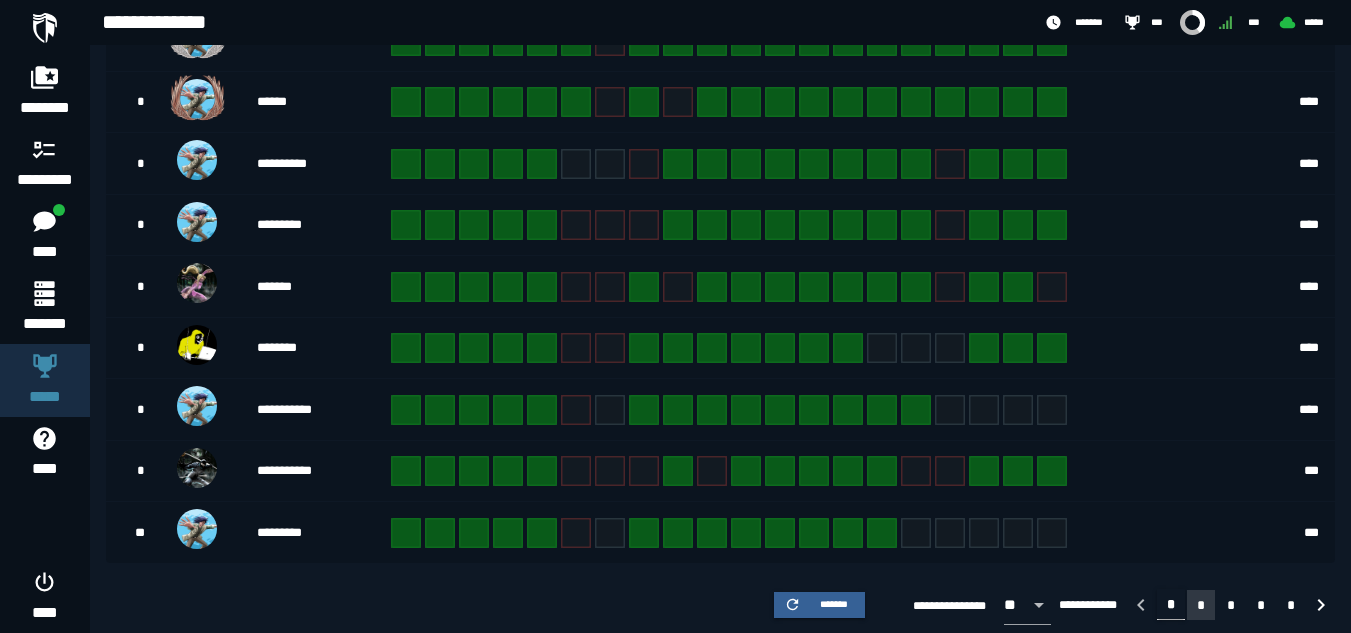 click on "*" at bounding box center (1201, 605) 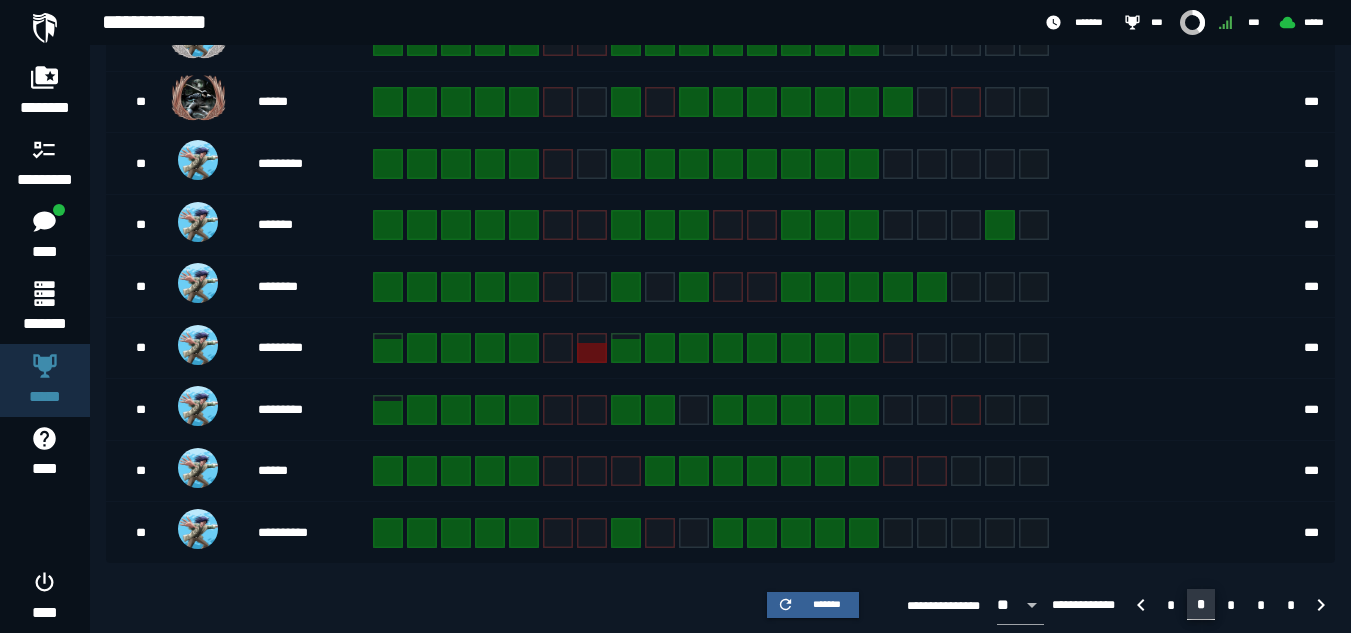 click on "*" at bounding box center [1201, 604] 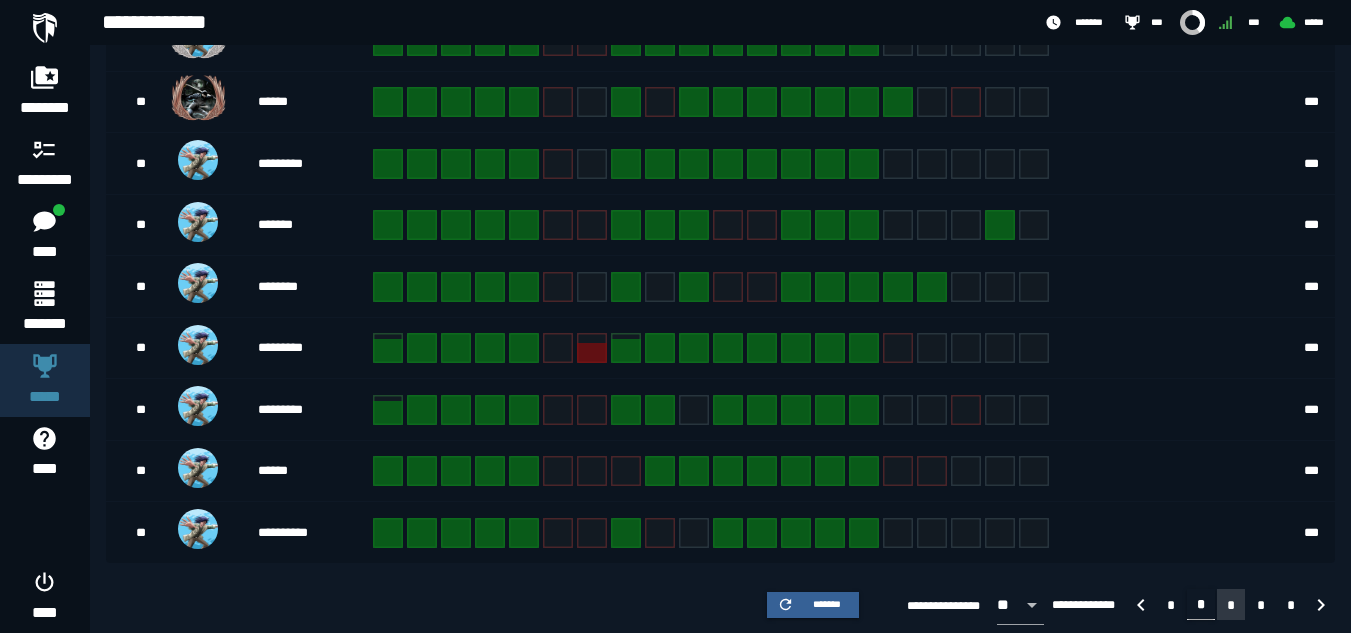 click on "*" at bounding box center (1231, 604) 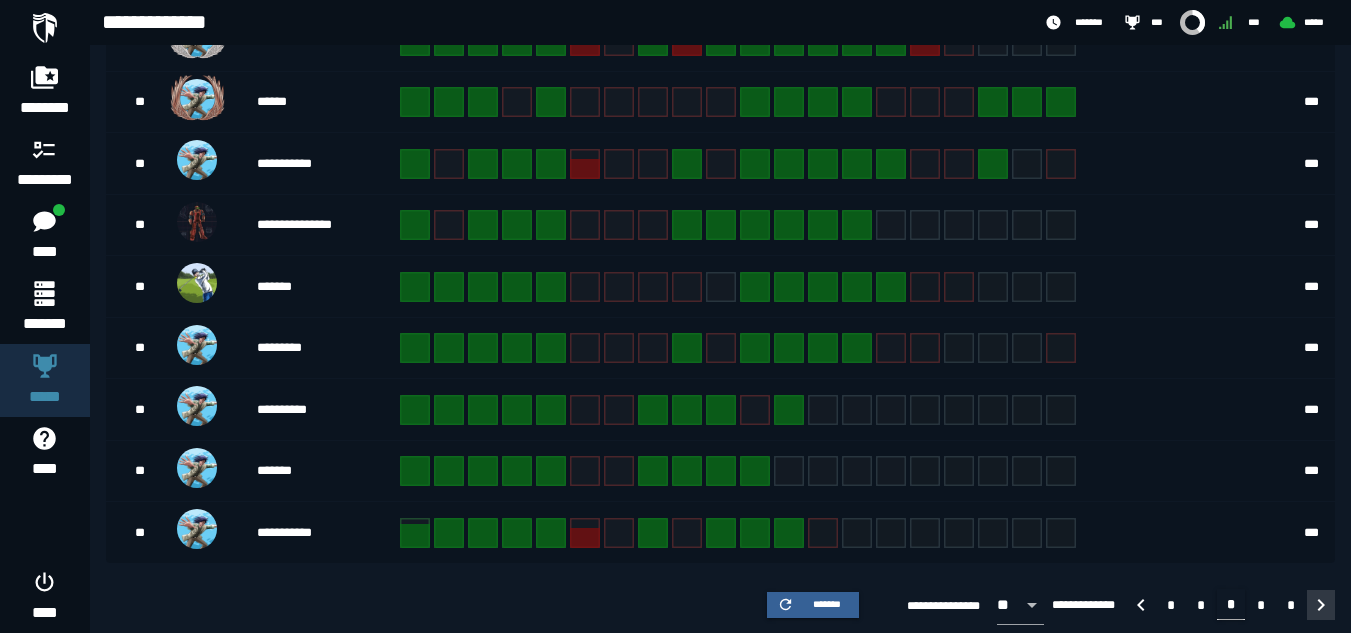 click 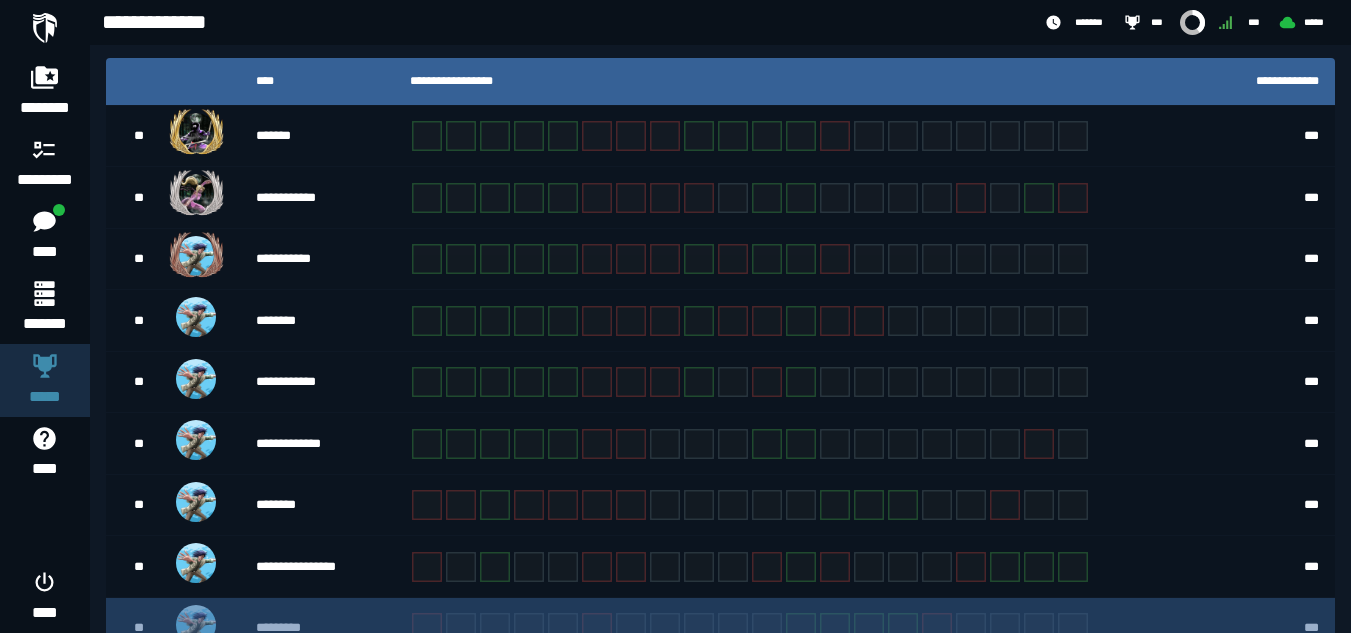 scroll, scrollTop: 413, scrollLeft: 0, axis: vertical 